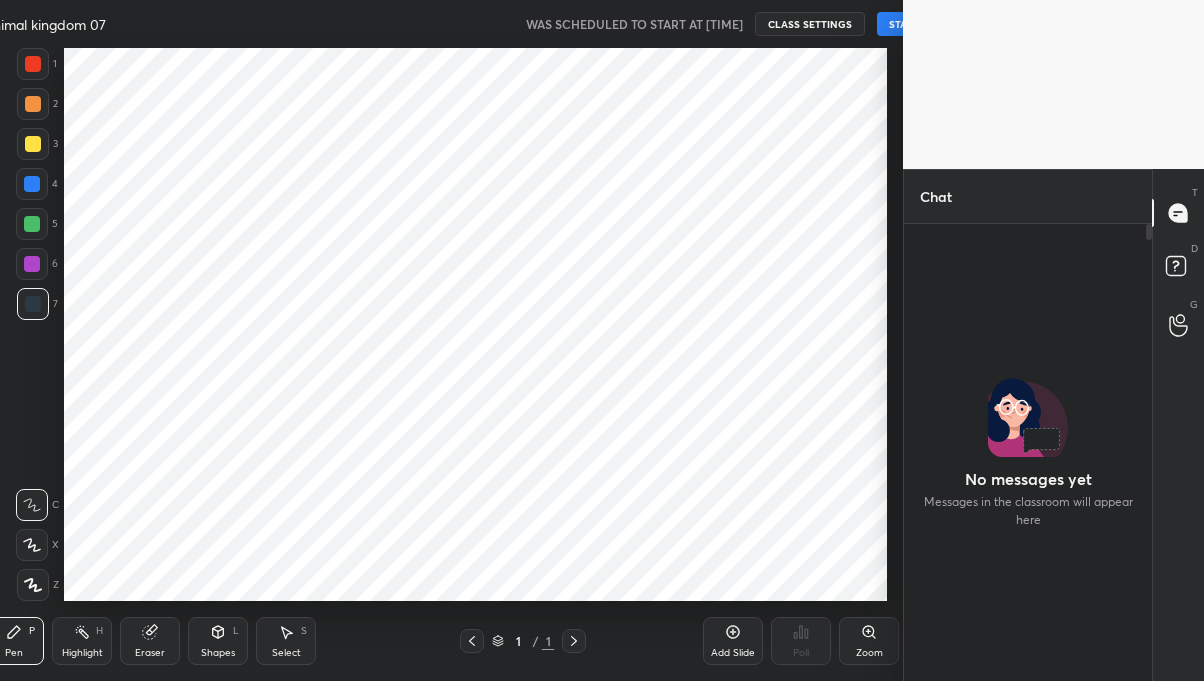 scroll, scrollTop: 0, scrollLeft: 0, axis: both 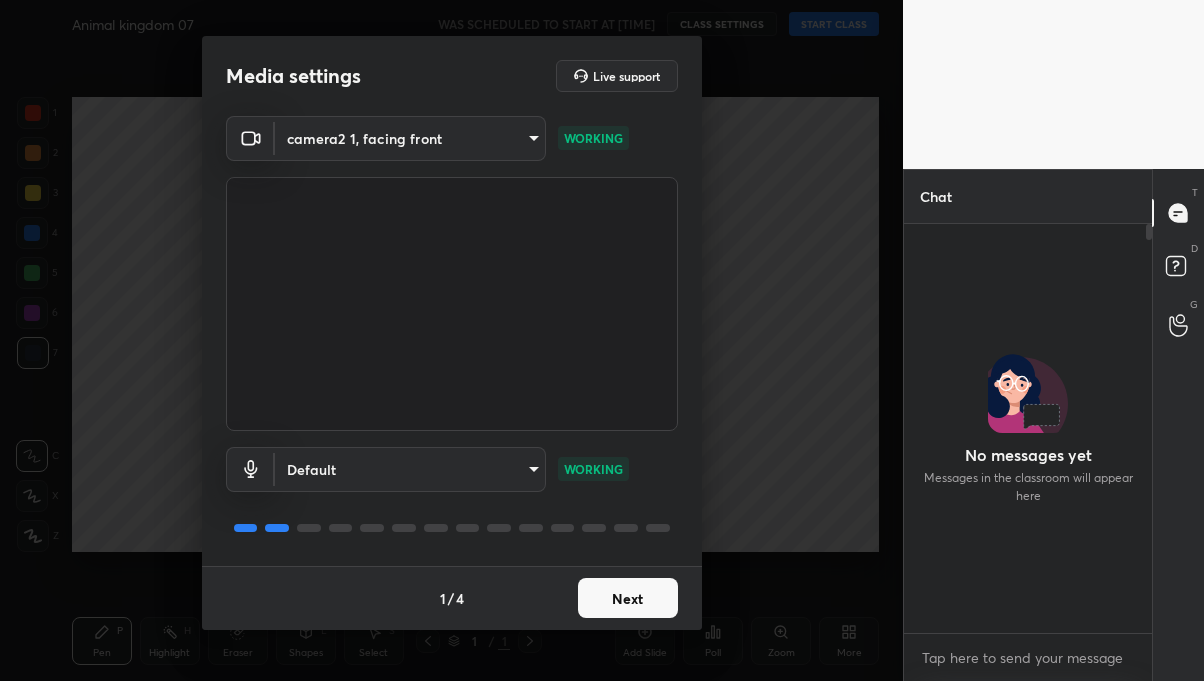 click on "Next" at bounding box center [628, 598] 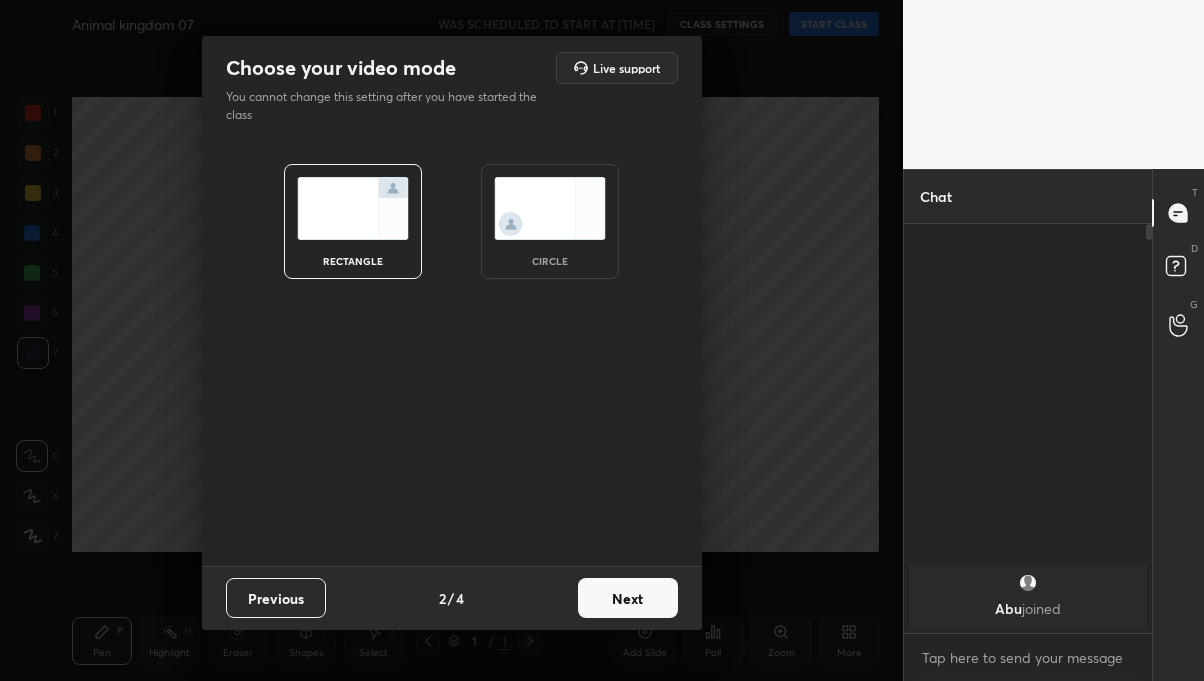 click on "Next" at bounding box center (628, 598) 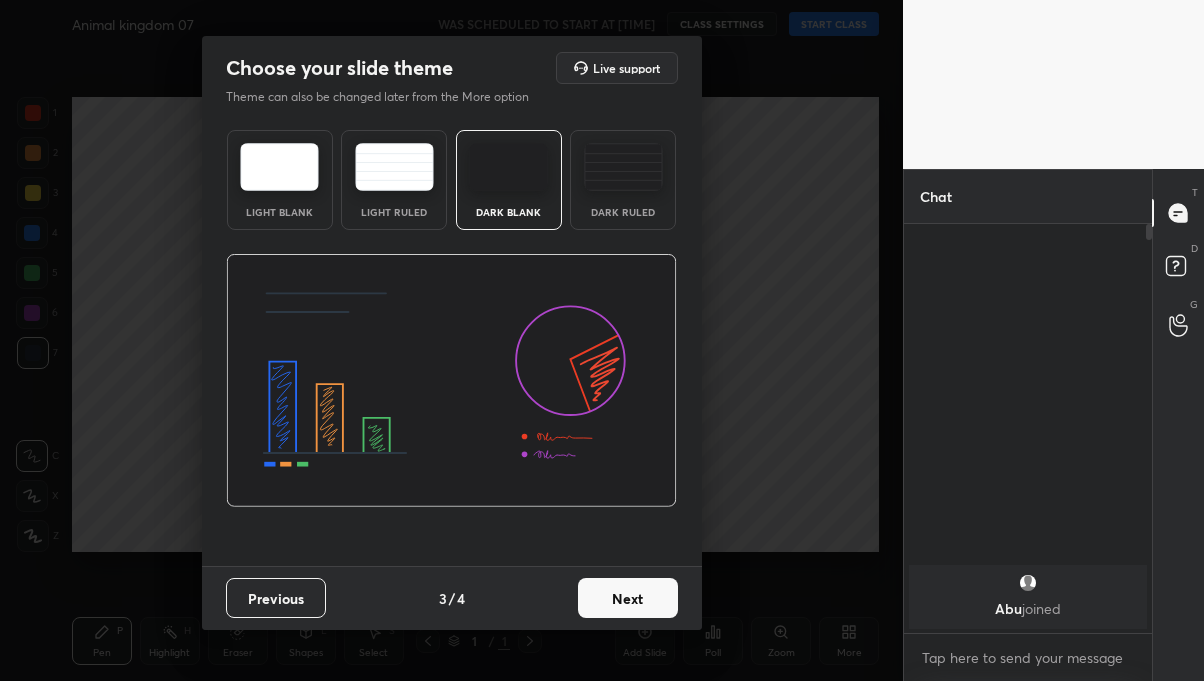 click on "Next" at bounding box center (628, 598) 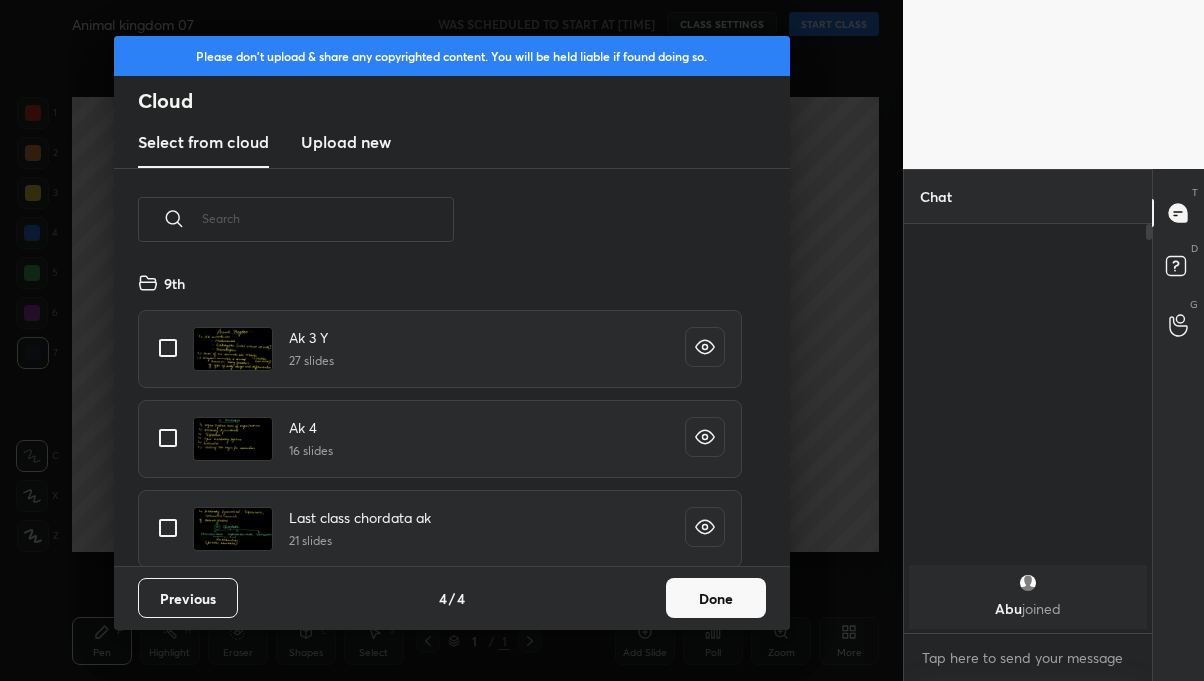 click on "Done" at bounding box center [716, 598] 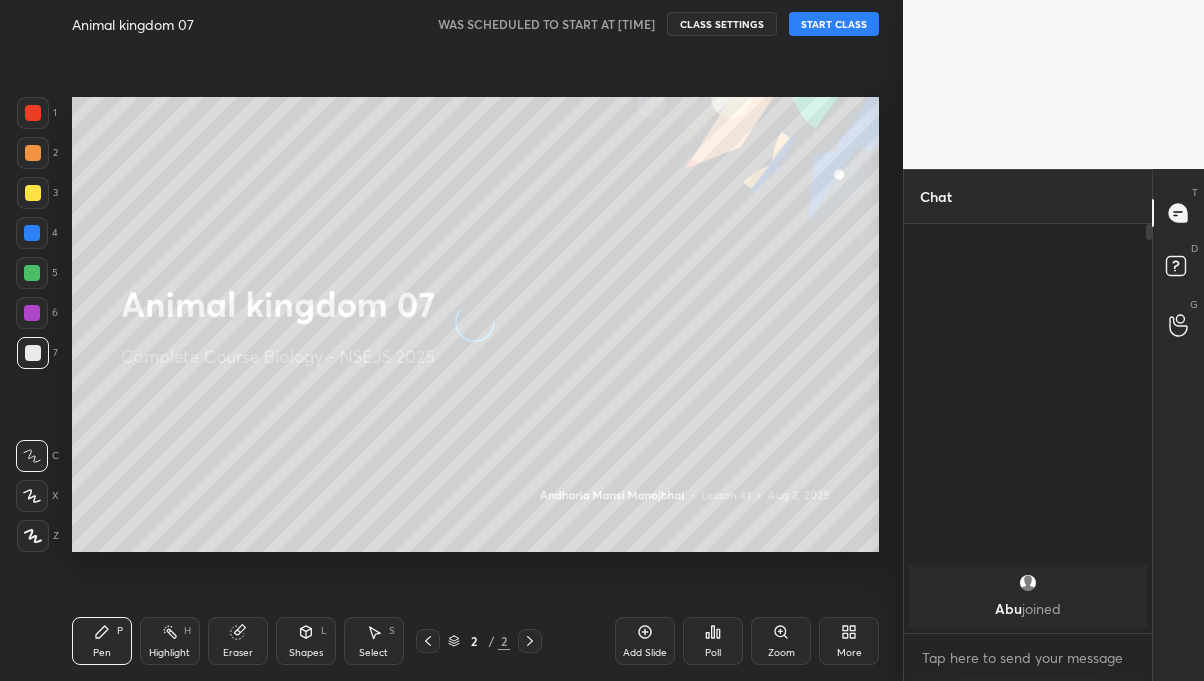 scroll, scrollTop: 0, scrollLeft: 0, axis: both 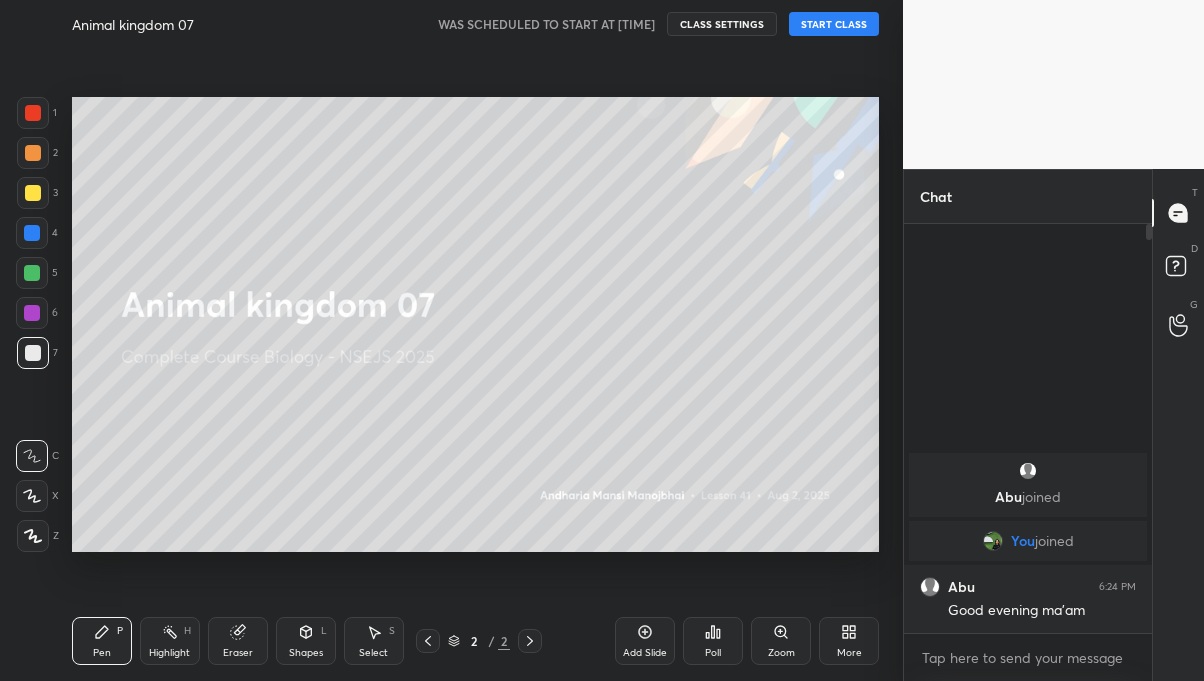 click on "More" at bounding box center (849, 641) 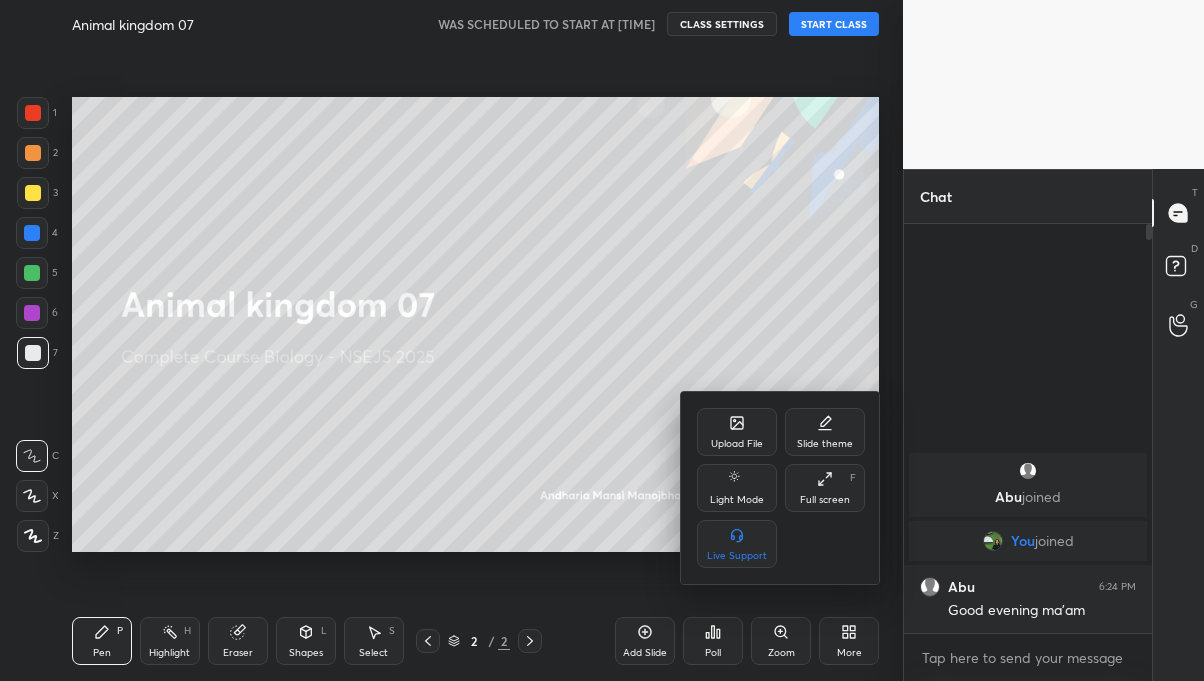 click on "Full screen F" at bounding box center [825, 488] 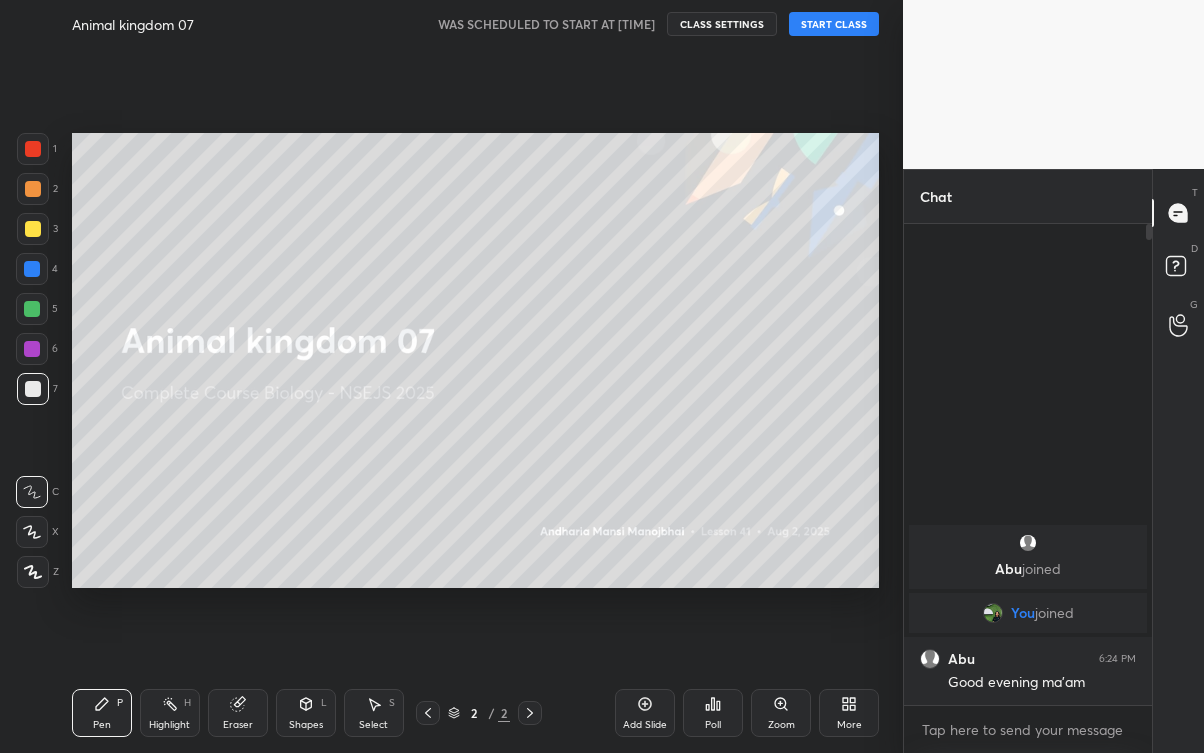 scroll, scrollTop: 99375, scrollLeft: 99176, axis: both 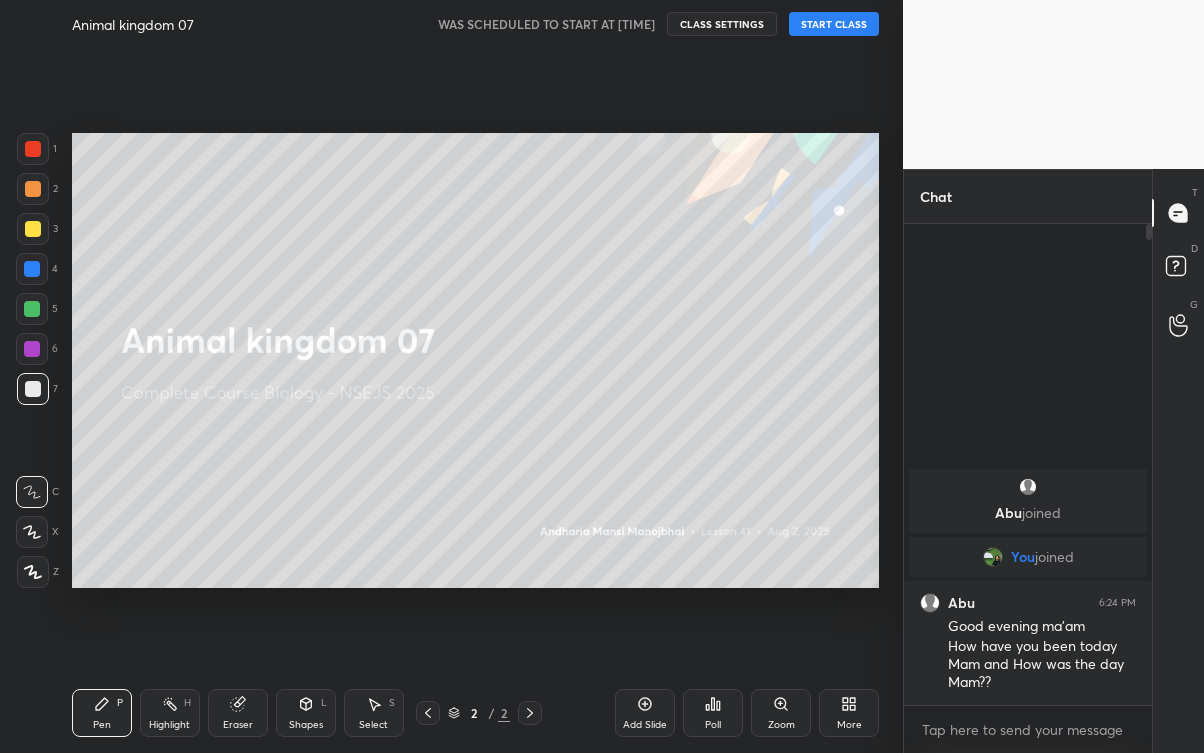 click on "START CLASS" at bounding box center [834, 24] 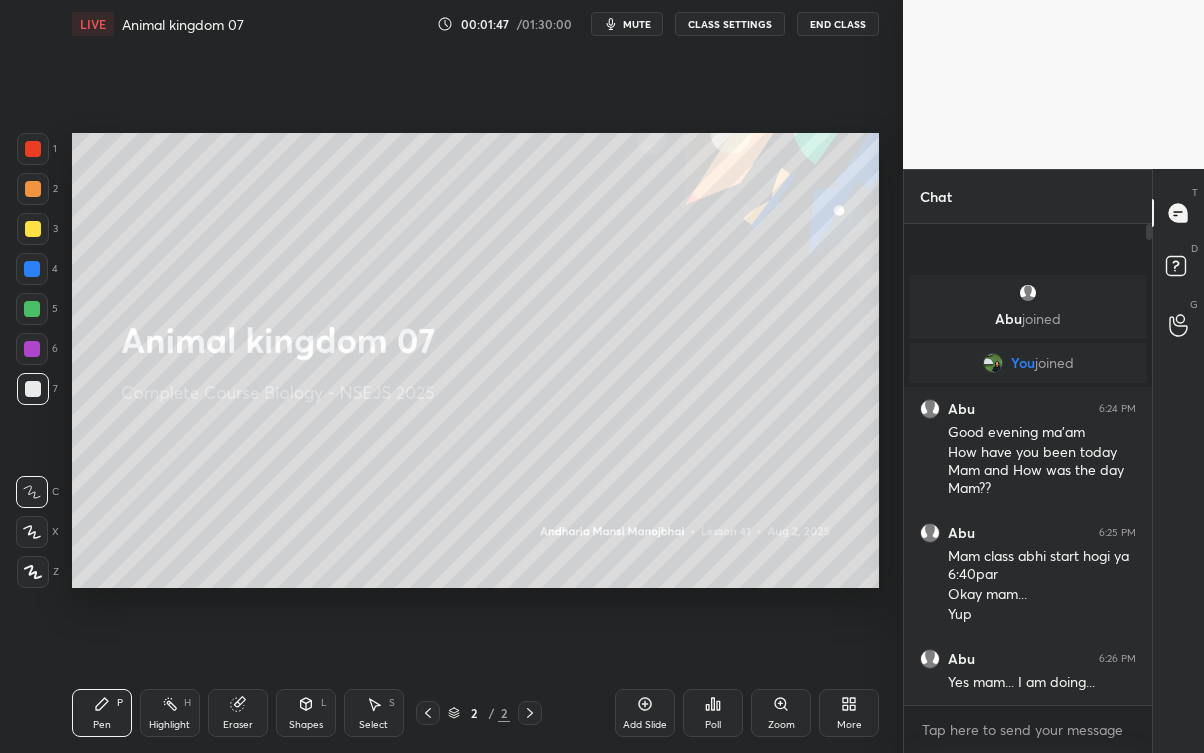 click on "Add Slide" at bounding box center [645, 725] 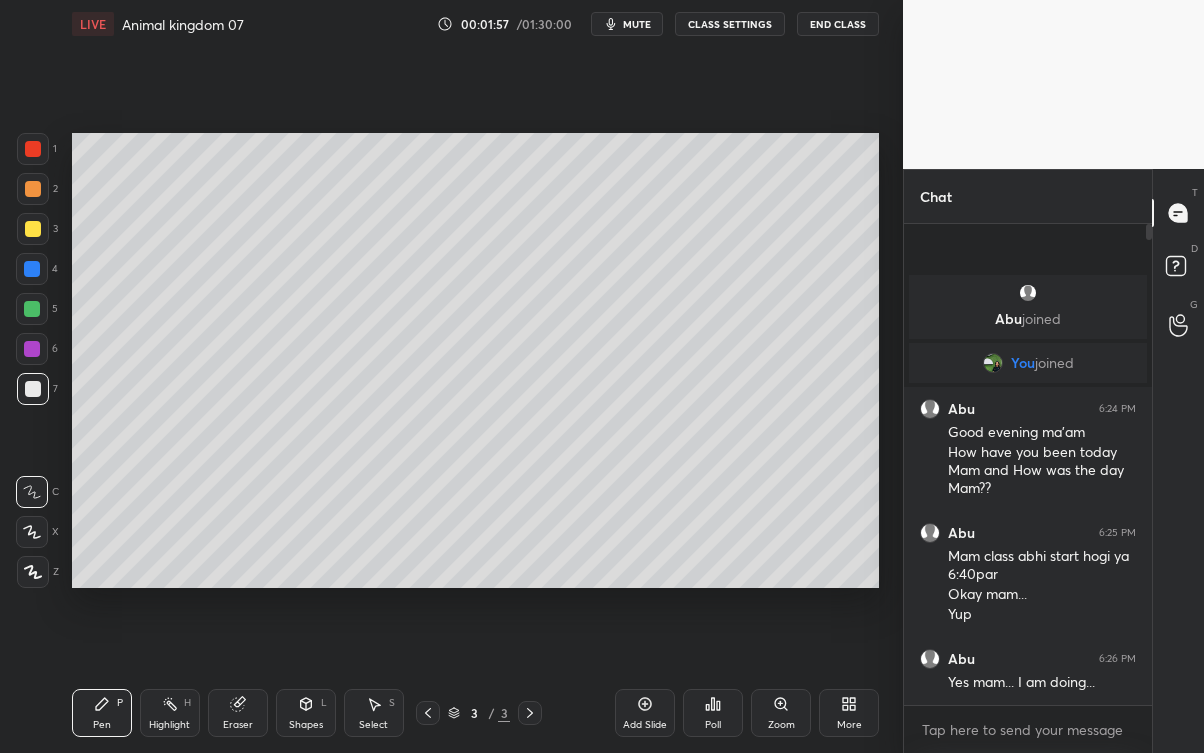 click at bounding box center [33, 229] 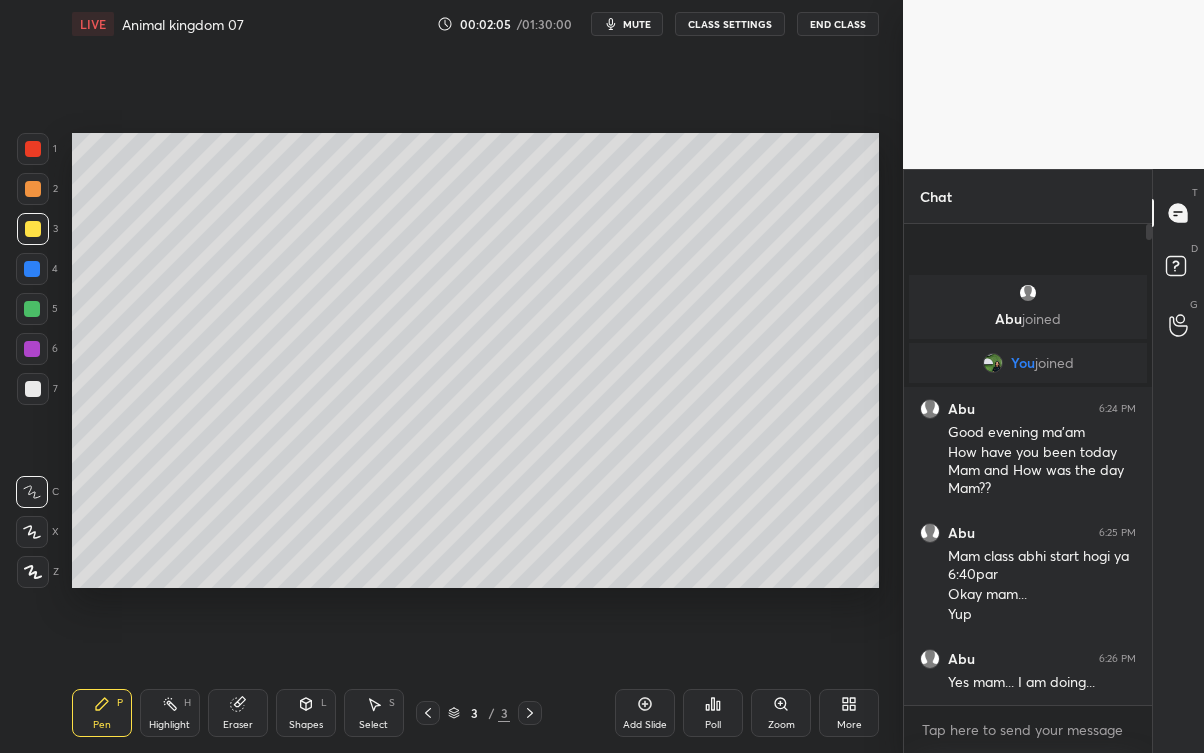 click at bounding box center (33, 572) 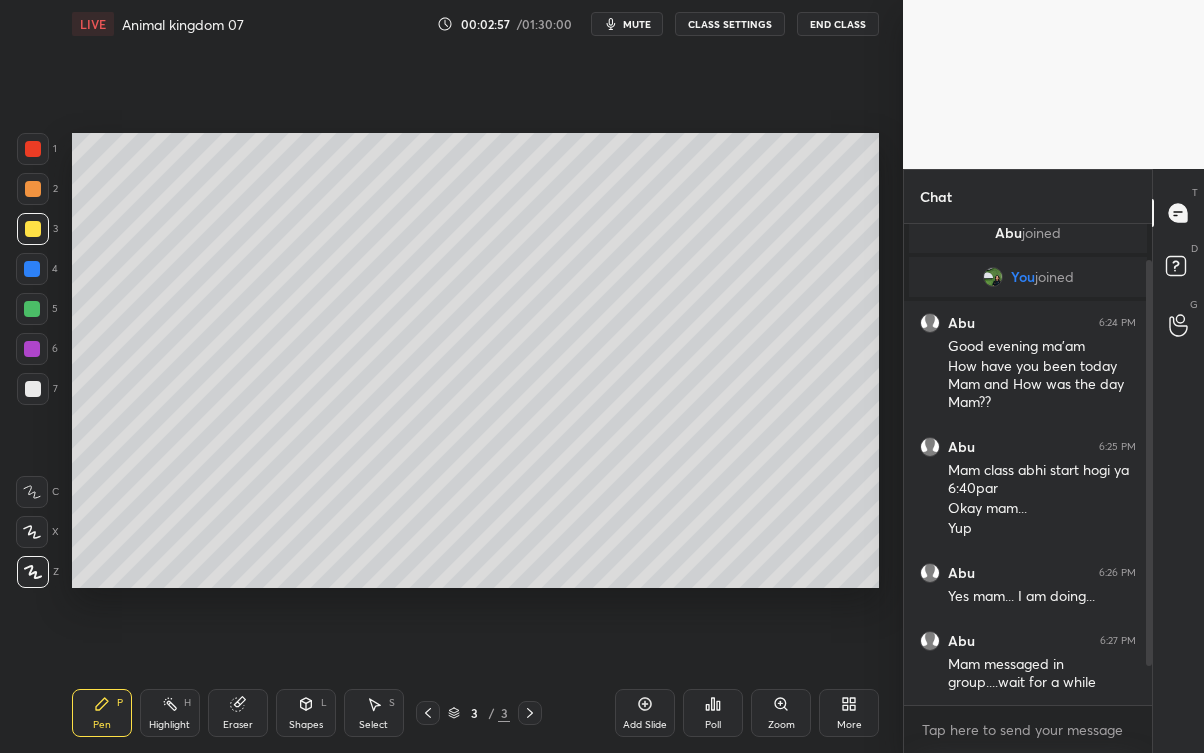 scroll, scrollTop: 106, scrollLeft: 0, axis: vertical 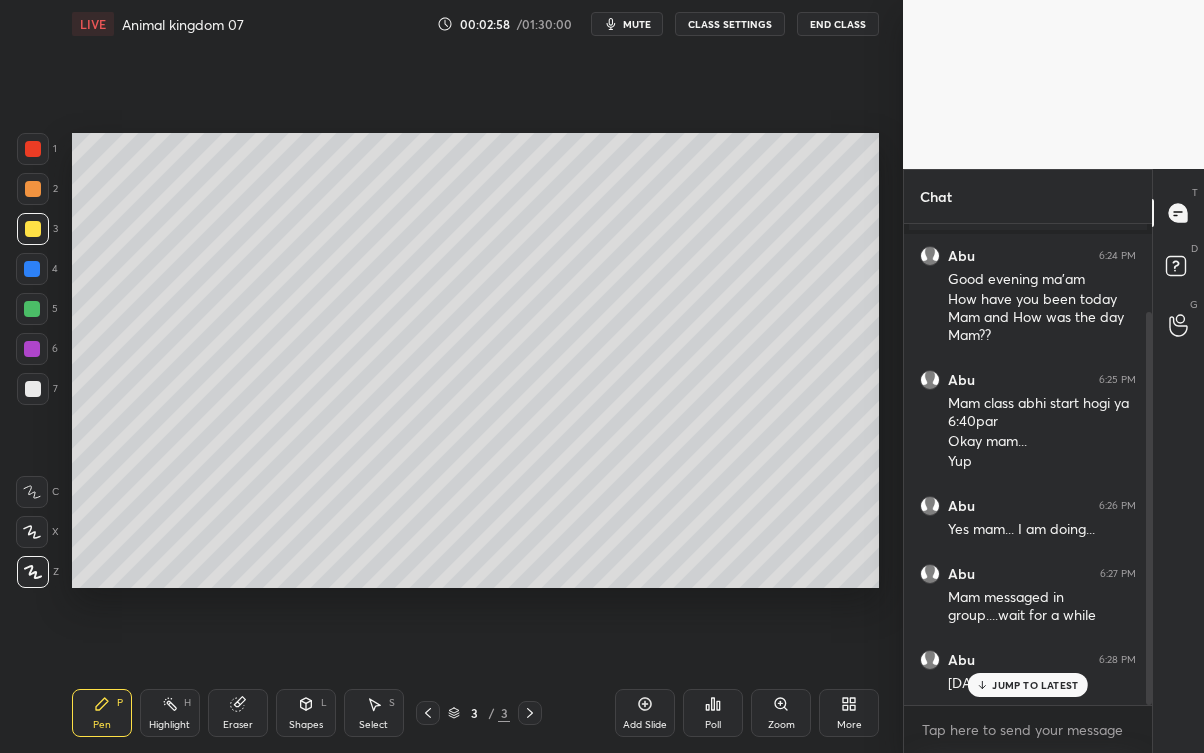 click on "JUMP TO LATEST" at bounding box center [1028, 685] 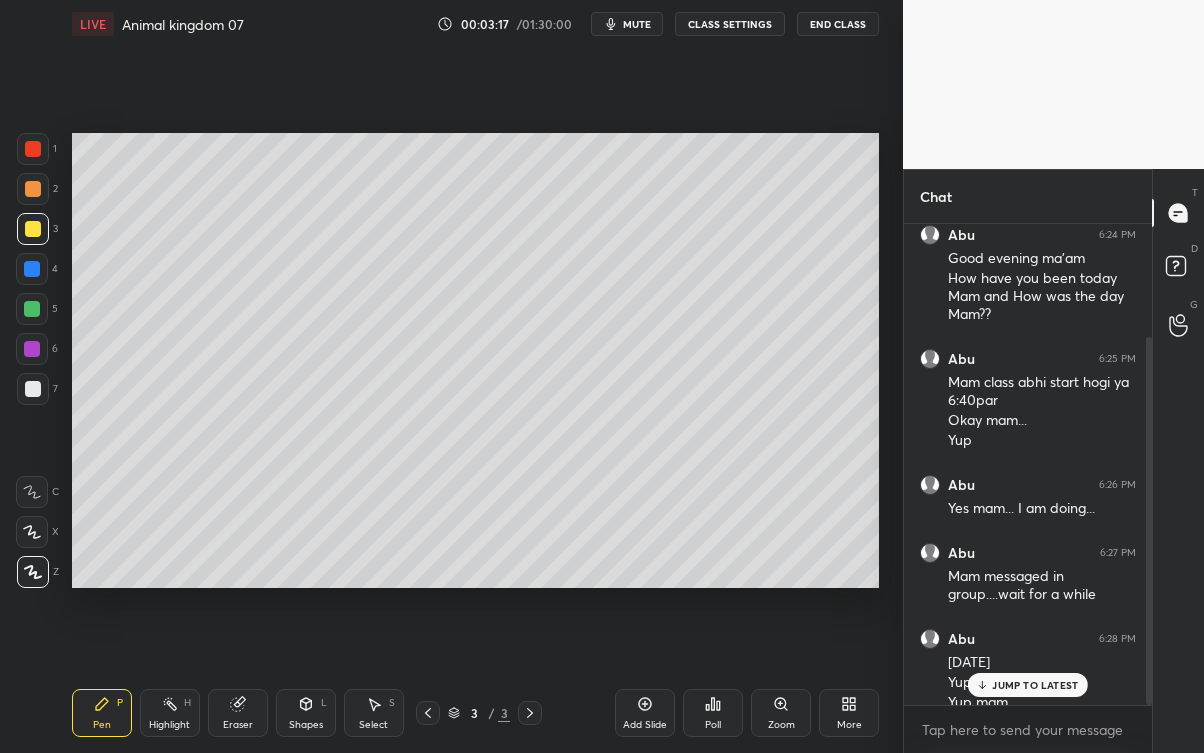 scroll, scrollTop: 146, scrollLeft: 0, axis: vertical 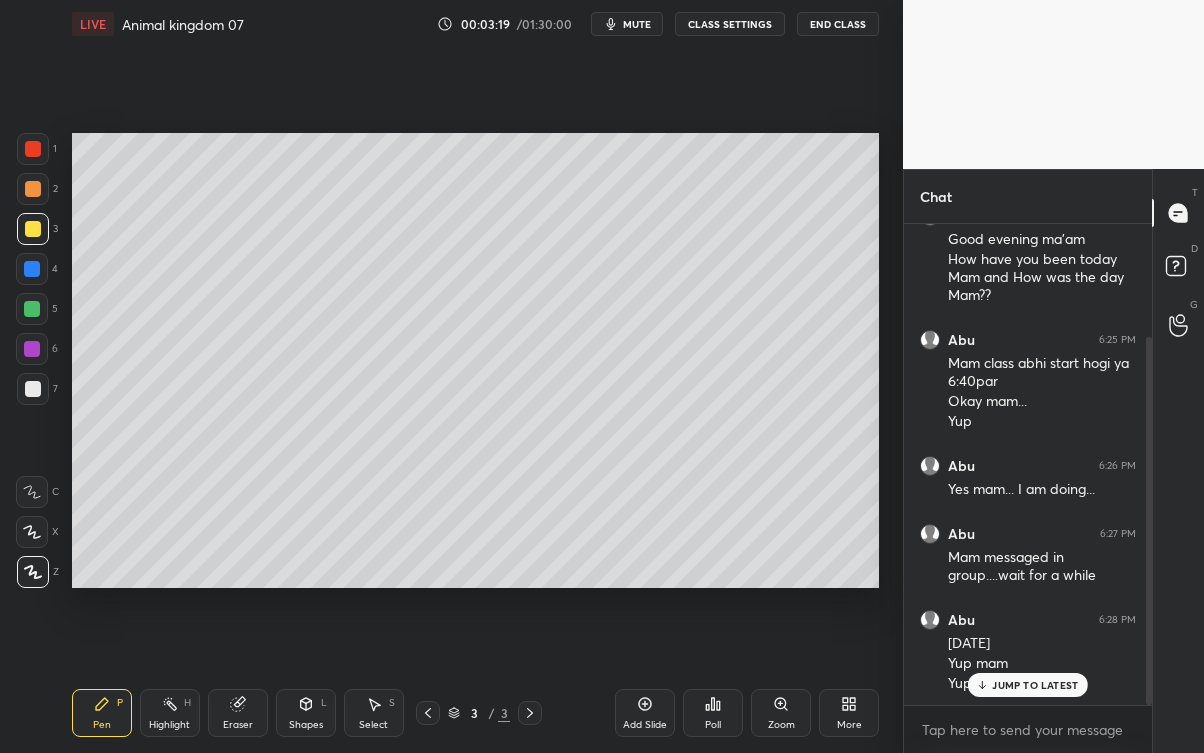 click on "JUMP TO LATEST" at bounding box center (1028, 685) 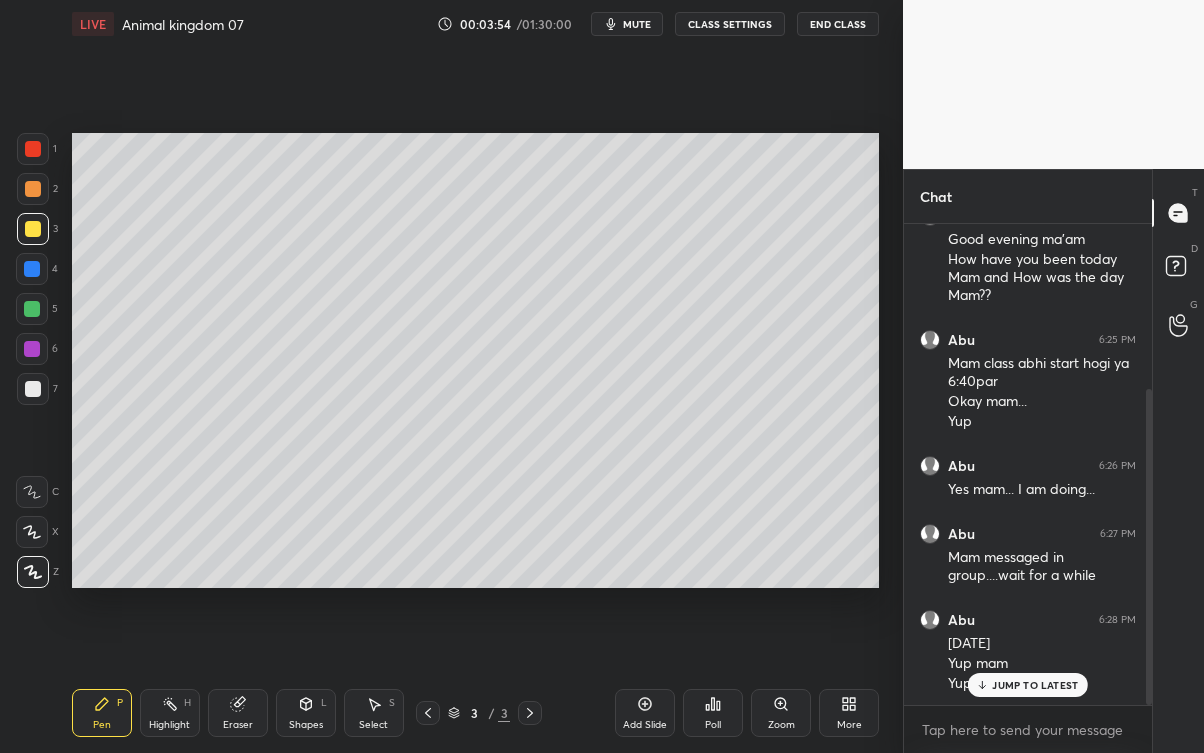 scroll, scrollTop: 250, scrollLeft: 0, axis: vertical 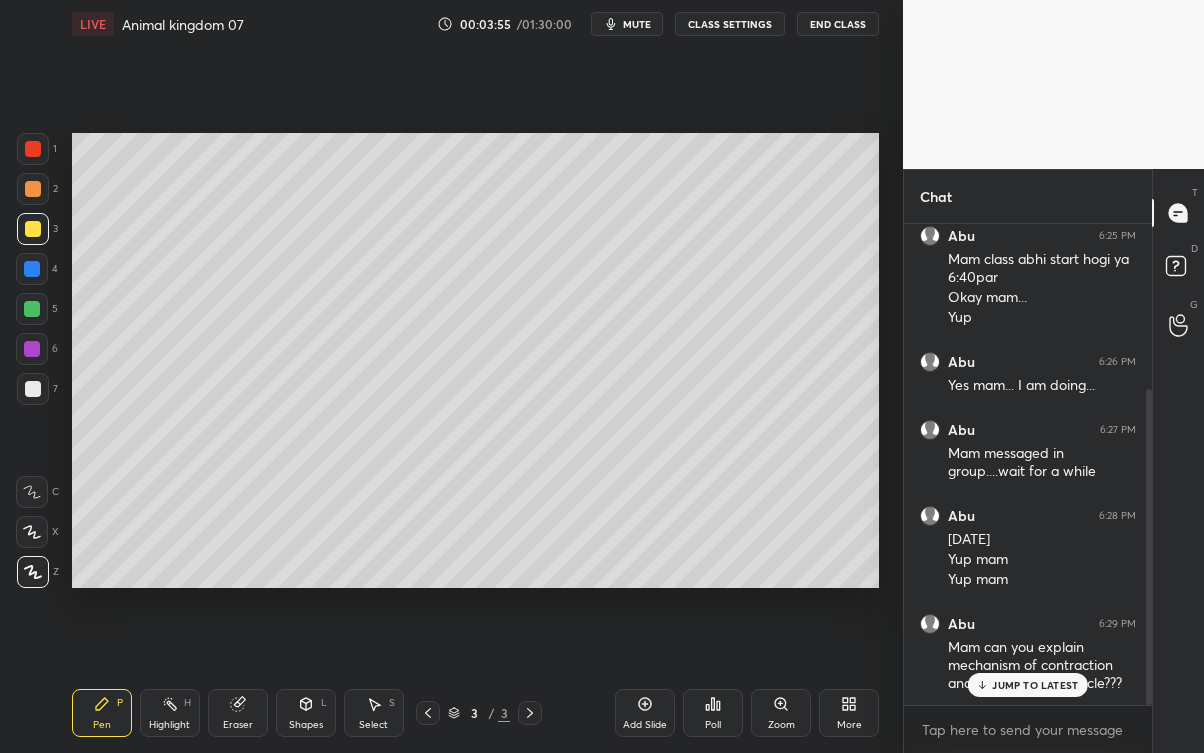click on "JUMP TO LATEST" at bounding box center (1028, 685) 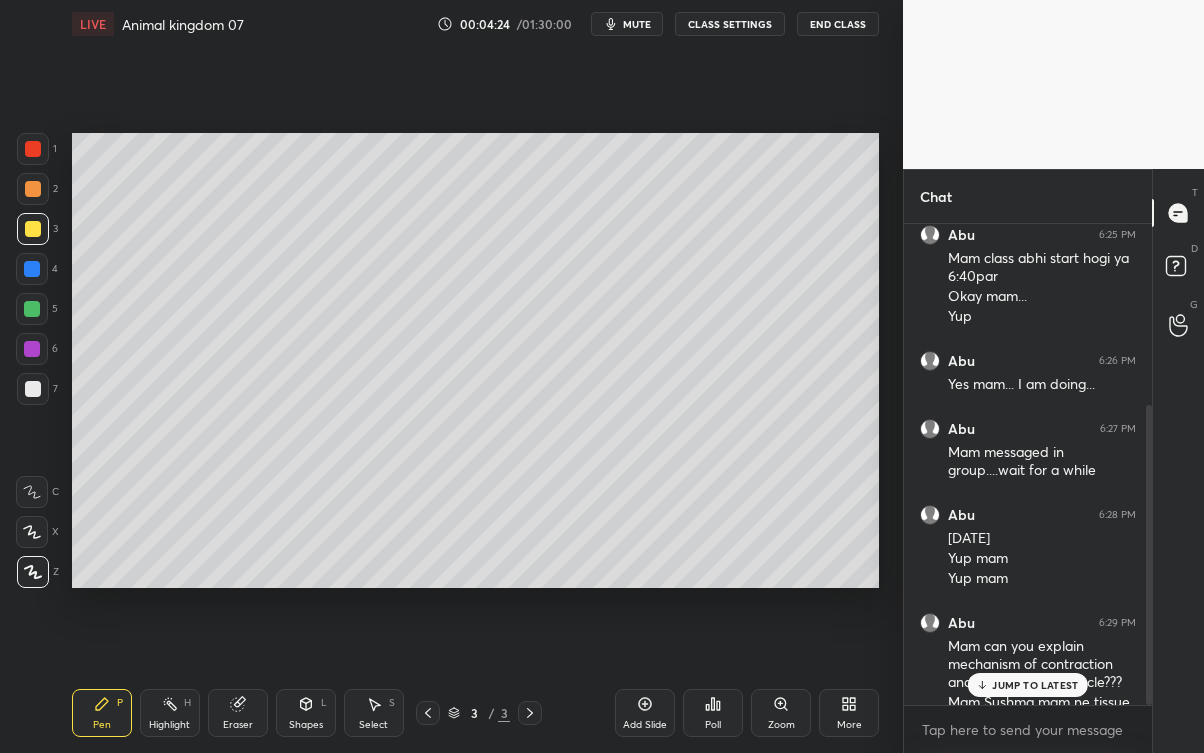 scroll, scrollTop: 288, scrollLeft: 0, axis: vertical 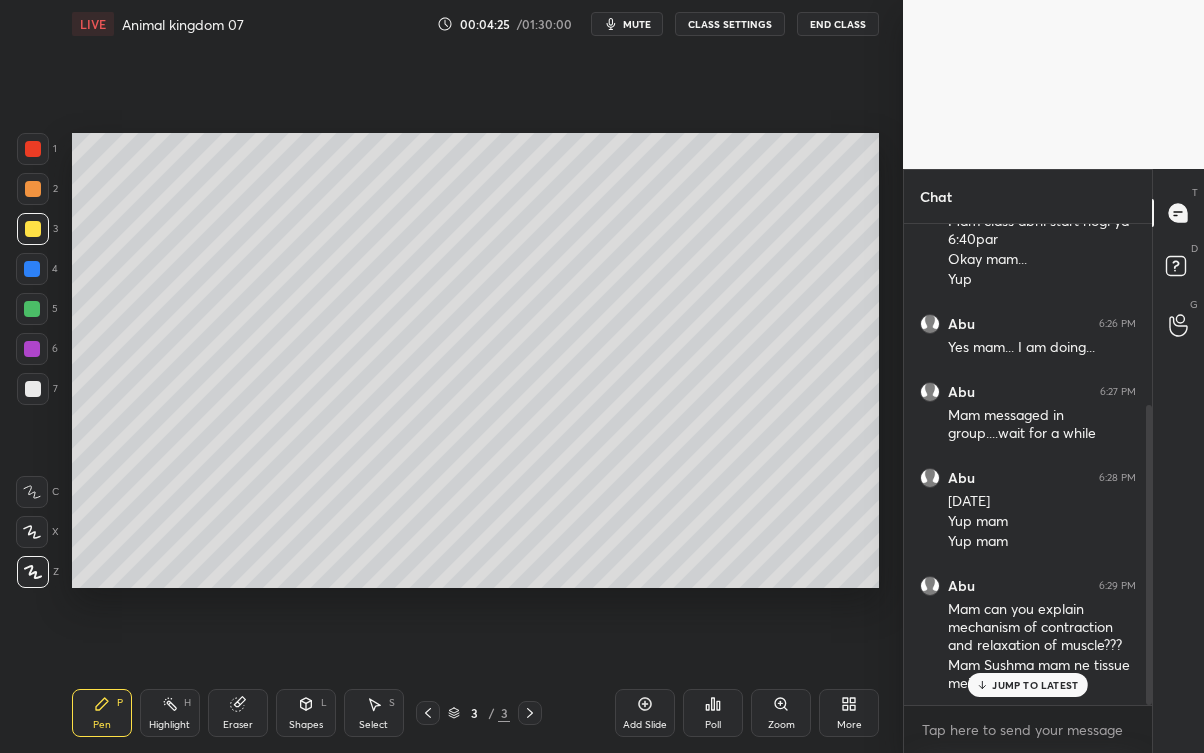 click on "JUMP TO LATEST" at bounding box center [1035, 685] 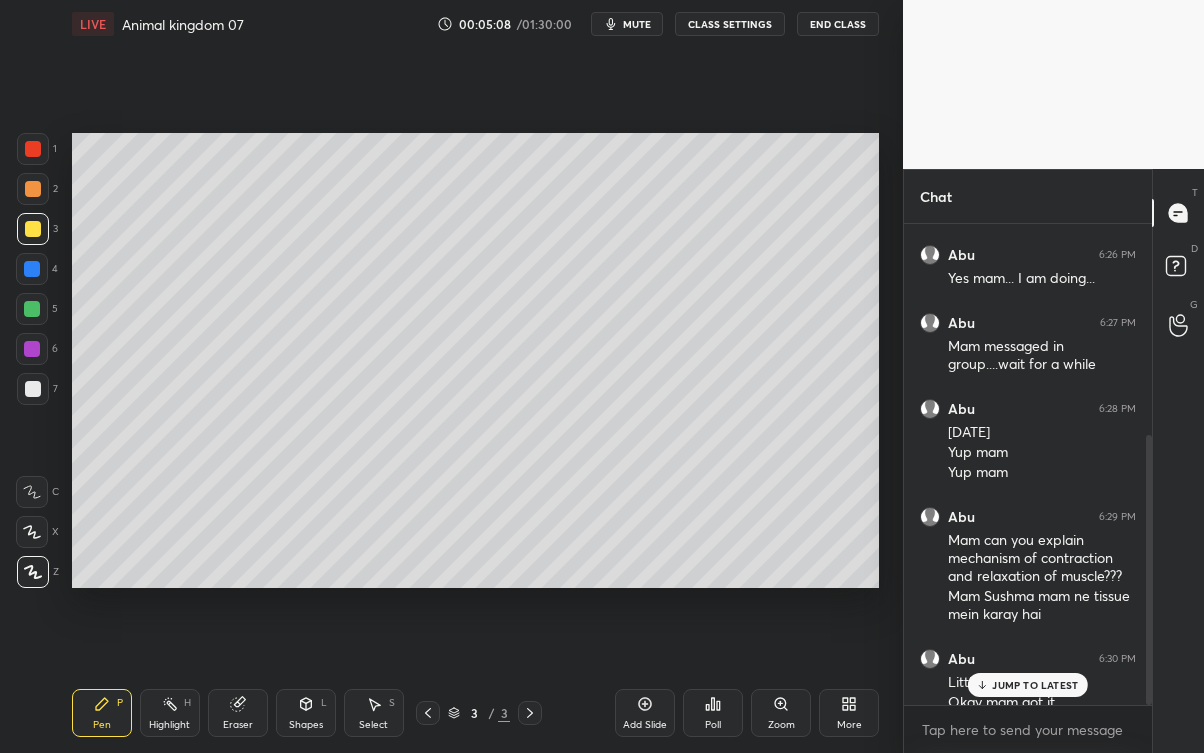 scroll, scrollTop: 376, scrollLeft: 0, axis: vertical 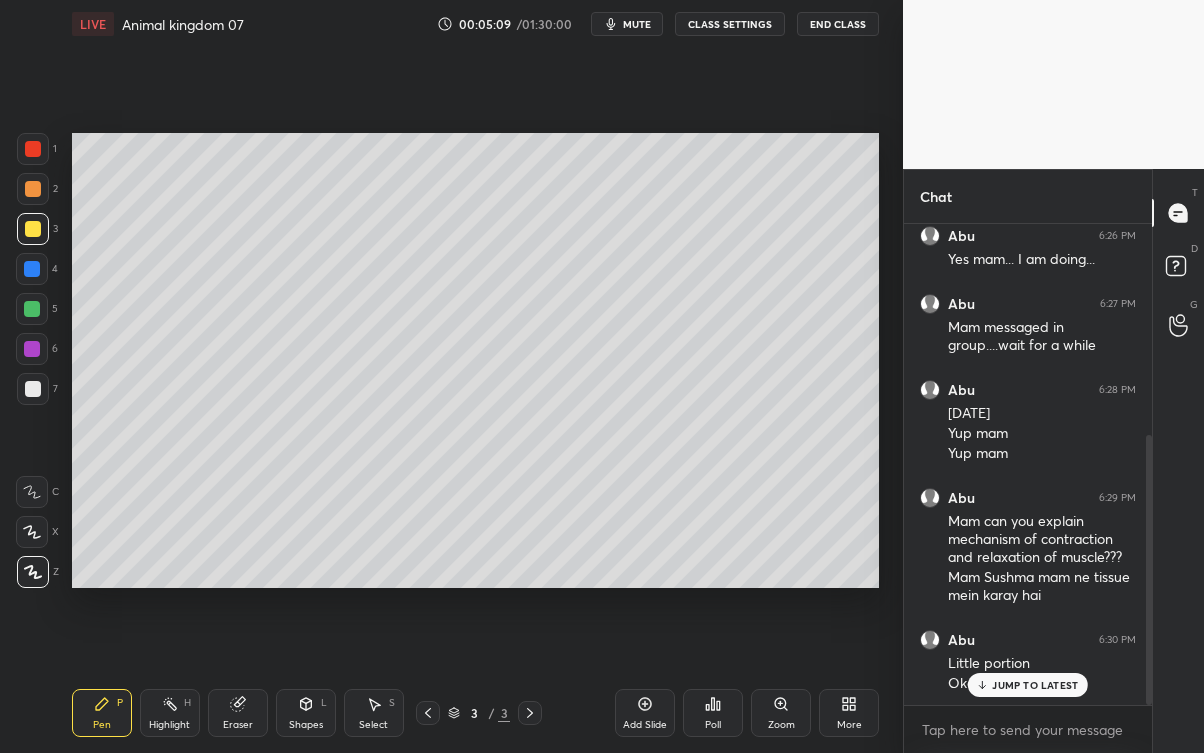 click on "JUMP TO LATEST" at bounding box center (1028, 685) 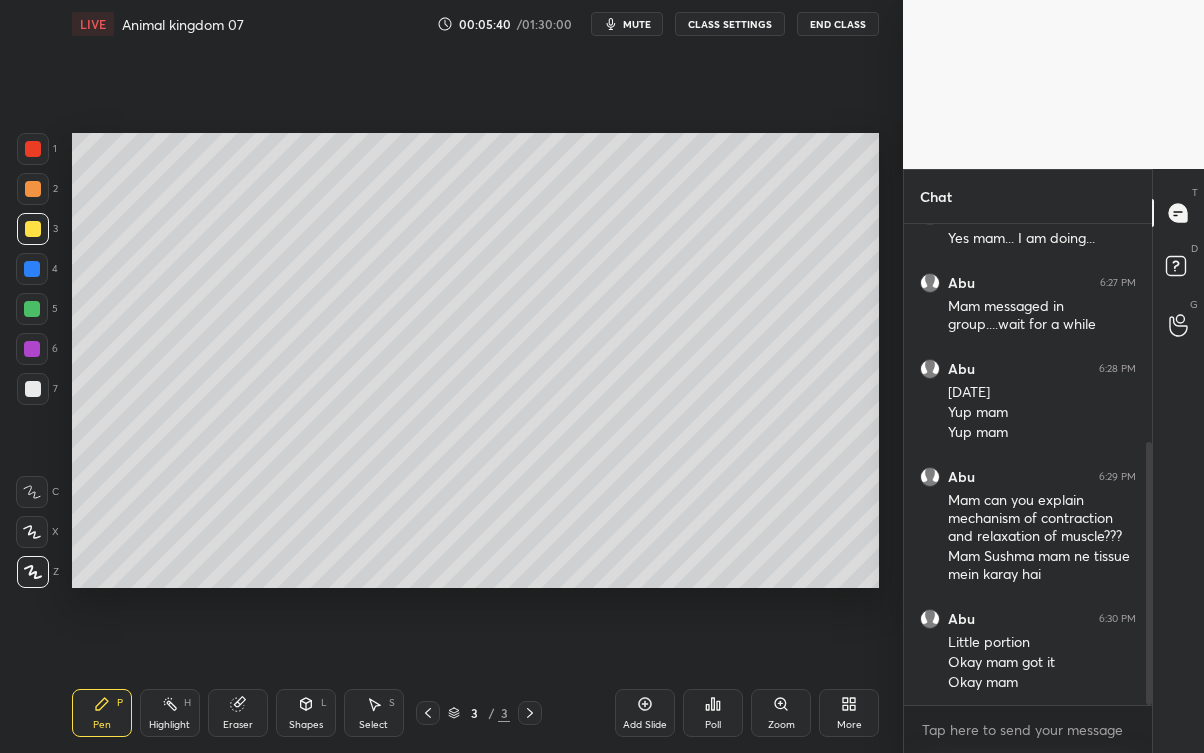 scroll, scrollTop: 464, scrollLeft: 0, axis: vertical 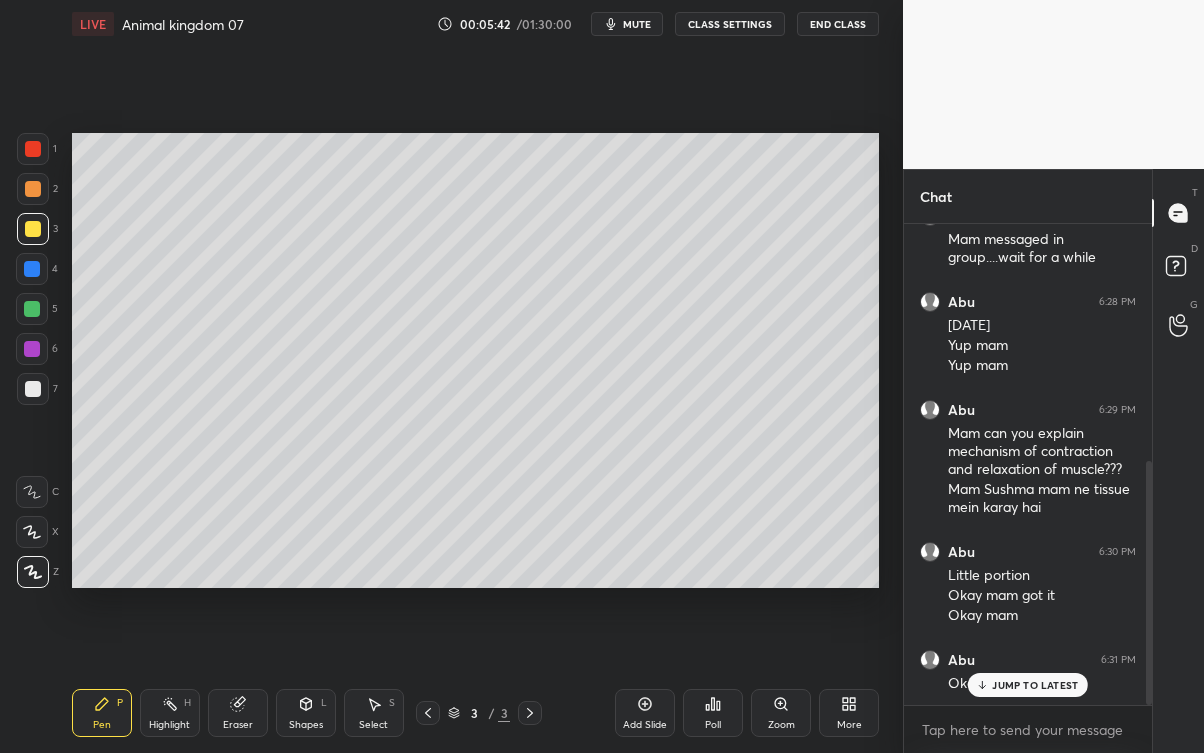 click on "JUMP TO LATEST" at bounding box center (1035, 685) 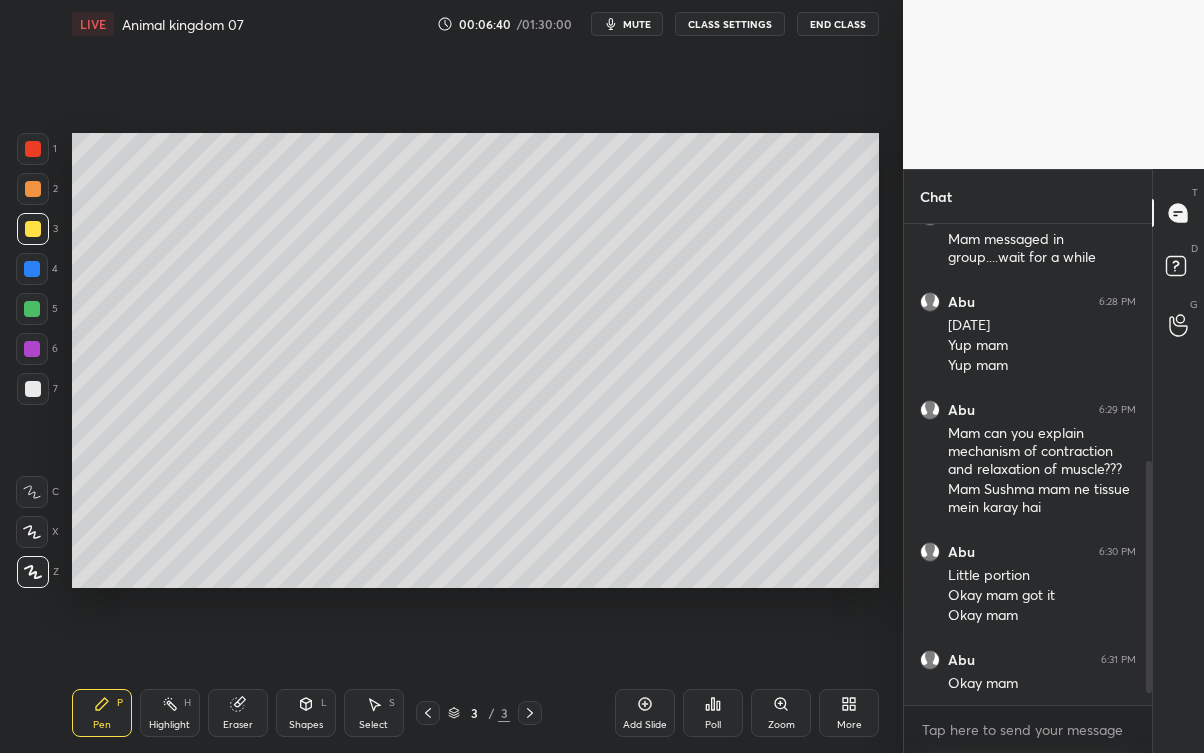 scroll, scrollTop: 533, scrollLeft: 0, axis: vertical 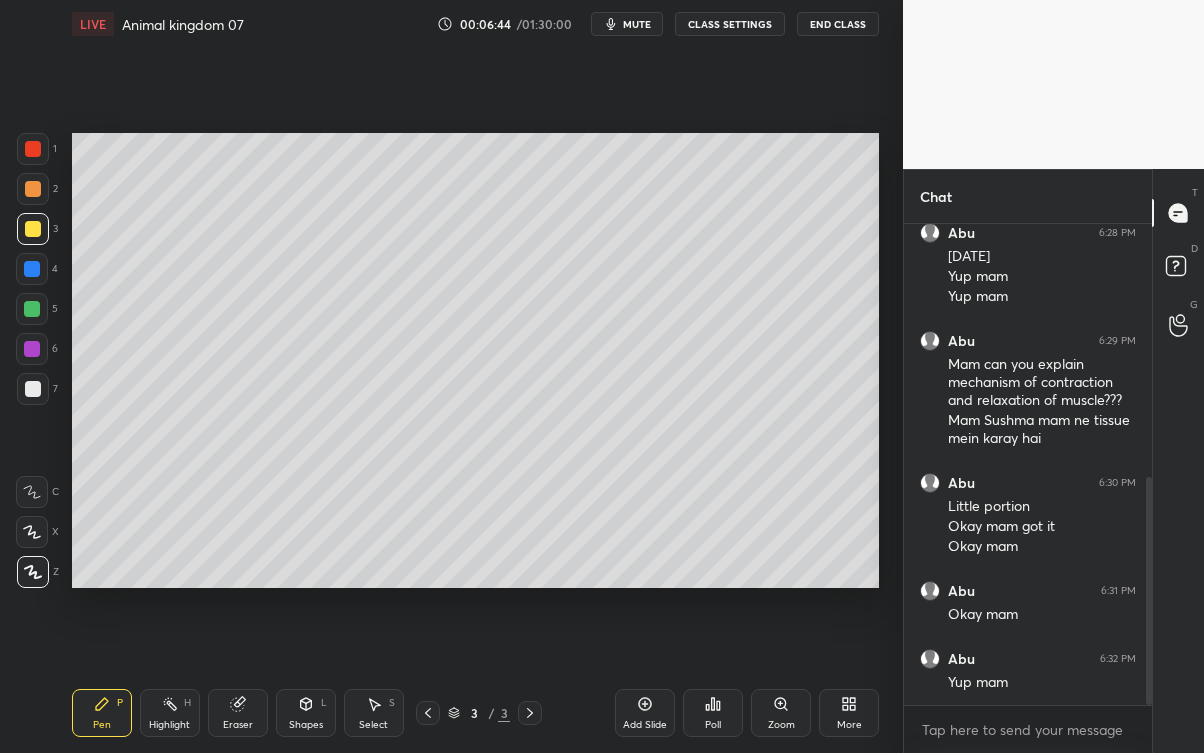 click at bounding box center (33, 389) 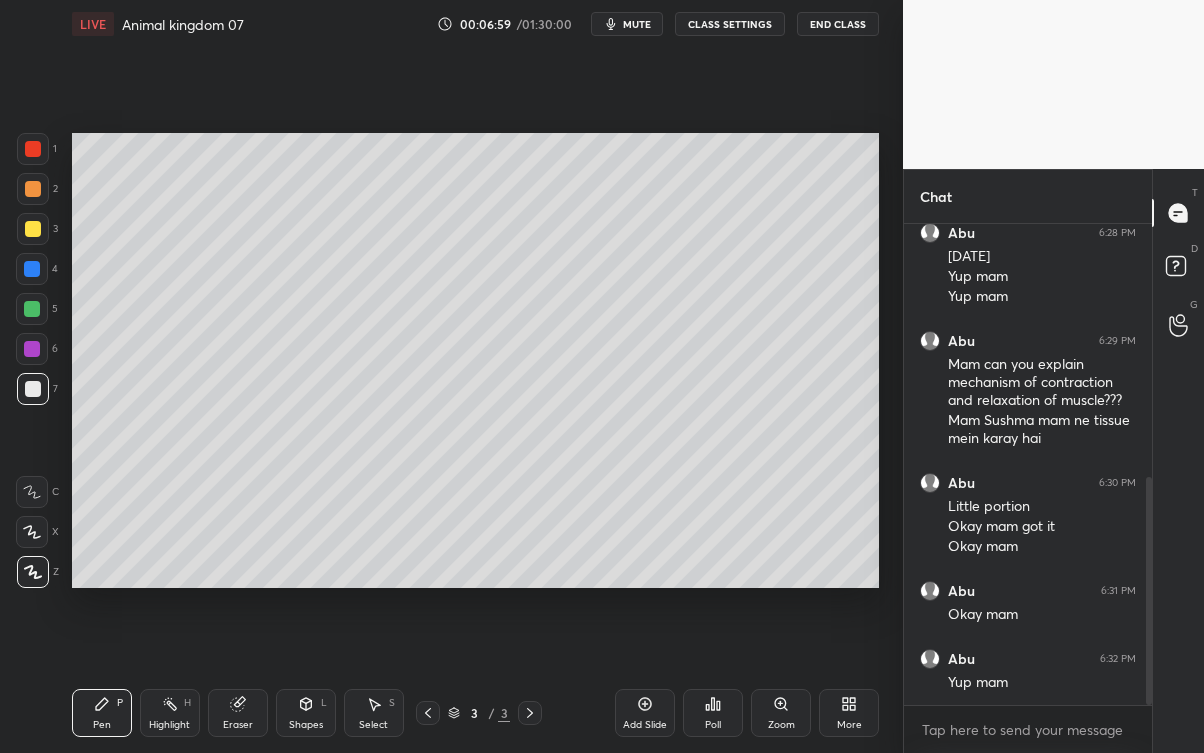 click on "Eraser" at bounding box center (238, 713) 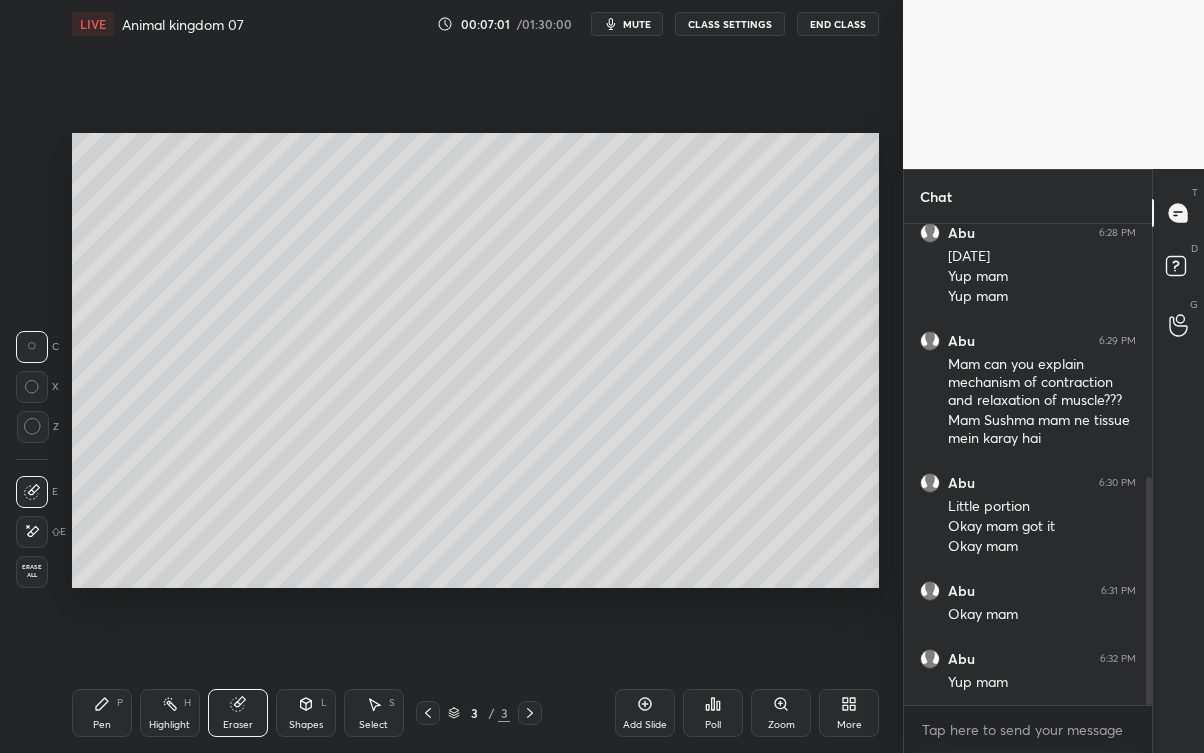 click on "Pen P" at bounding box center (102, 713) 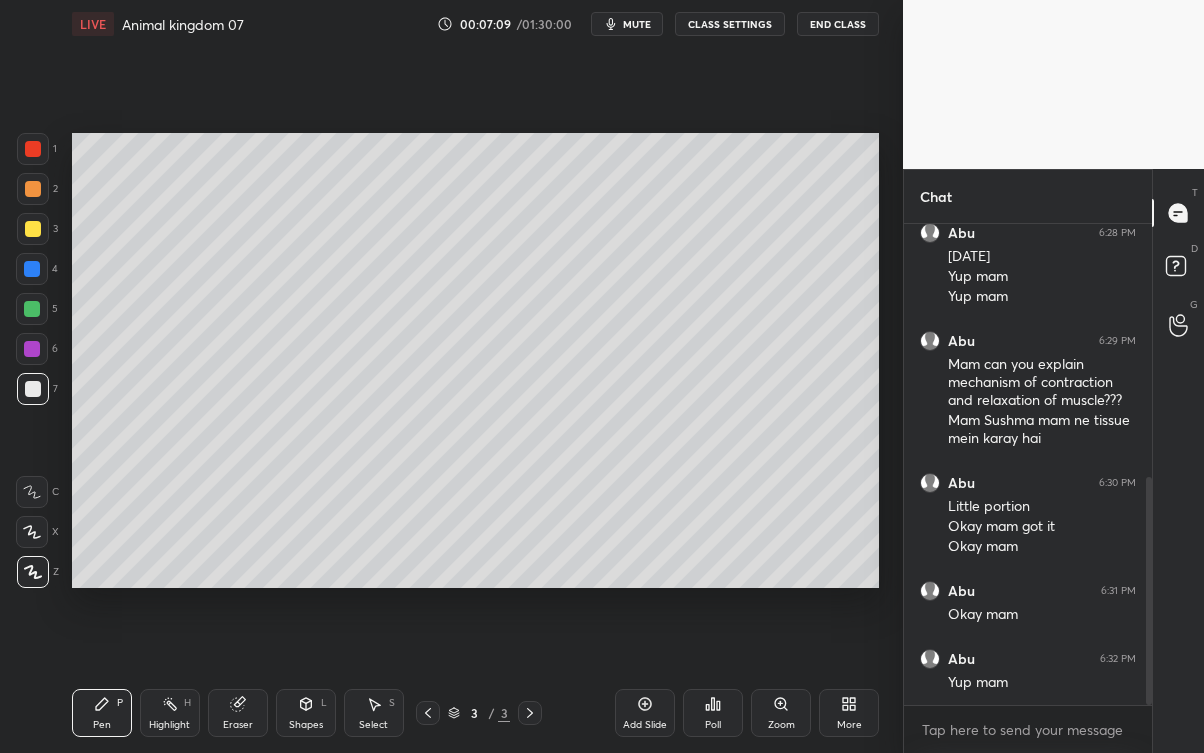 click at bounding box center [32, 309] 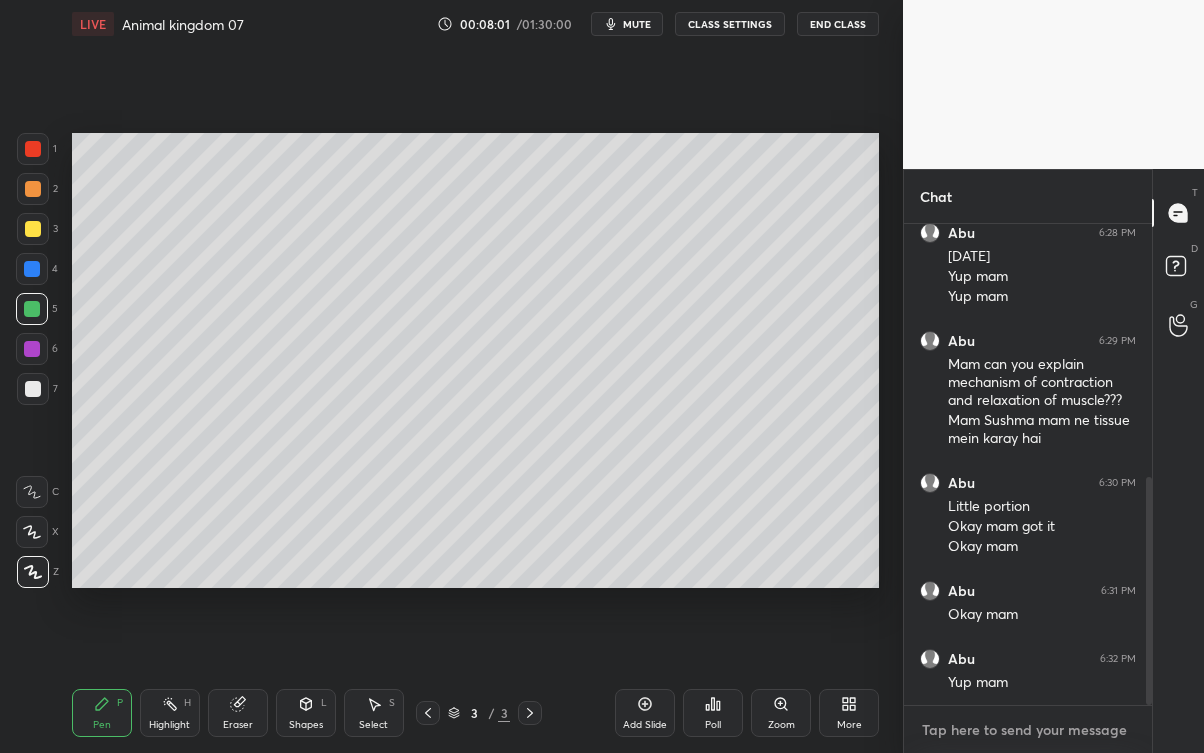 type on "x" 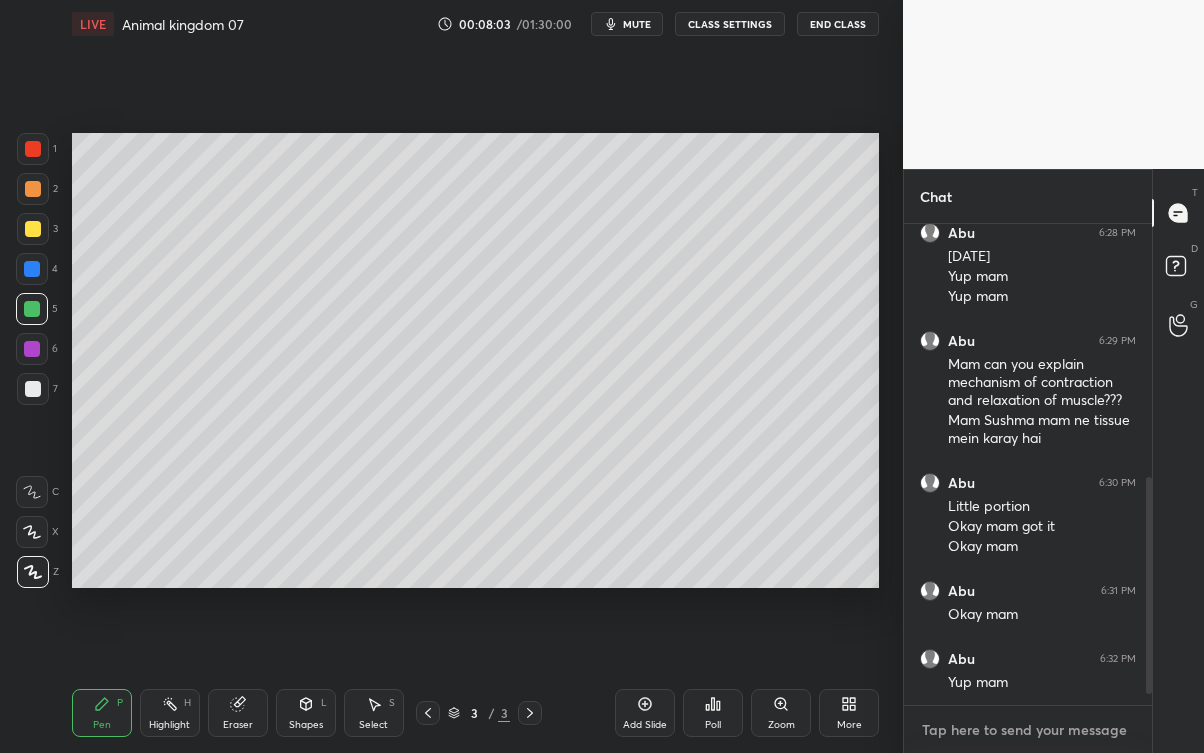 scroll, scrollTop: 600, scrollLeft: 0, axis: vertical 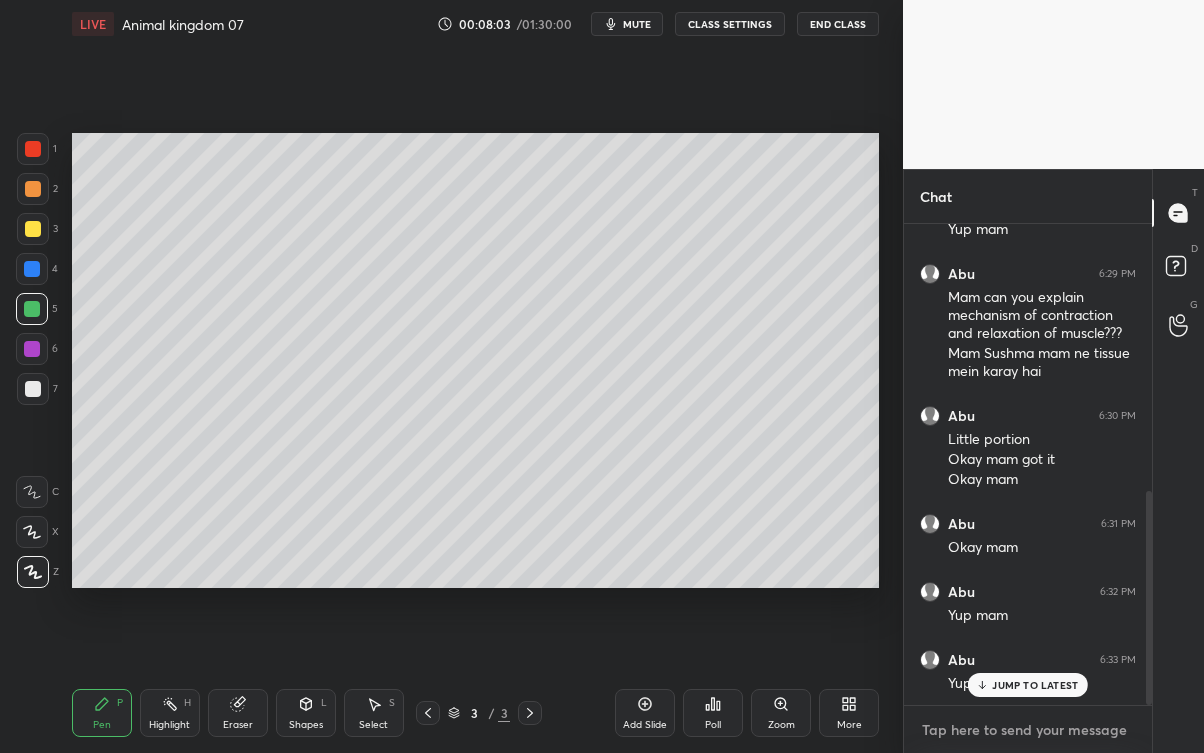 type on "Y" 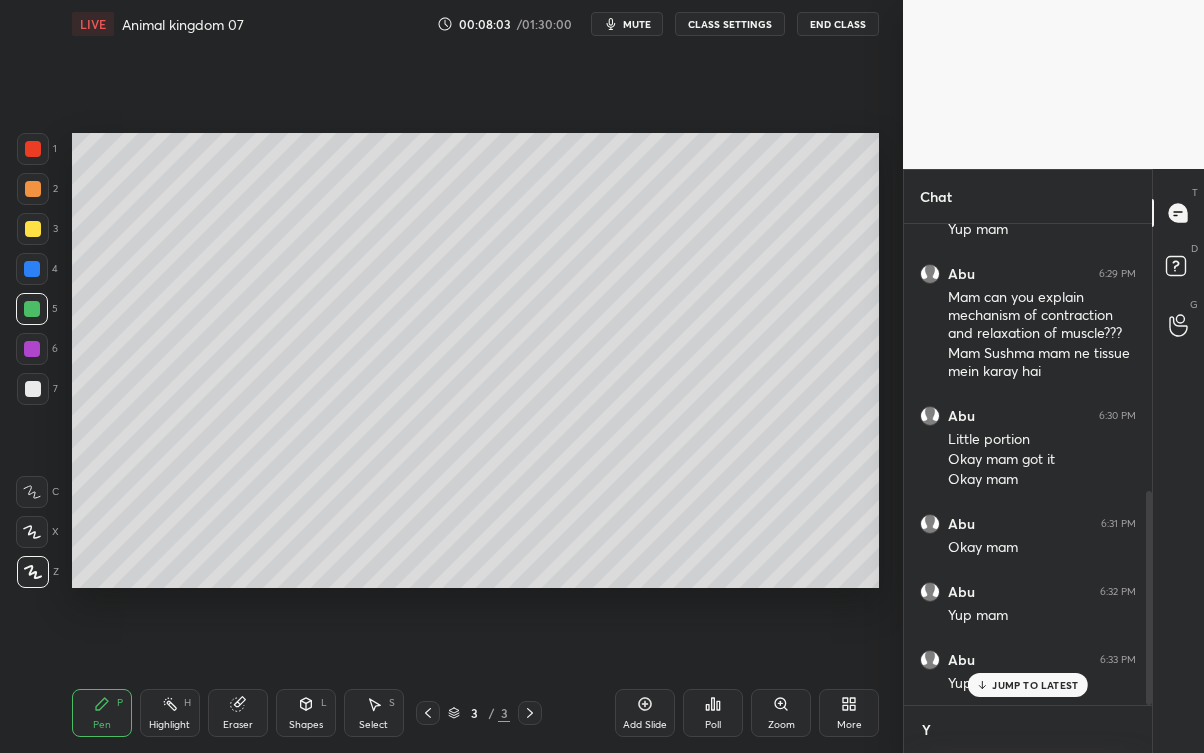 type on "x" 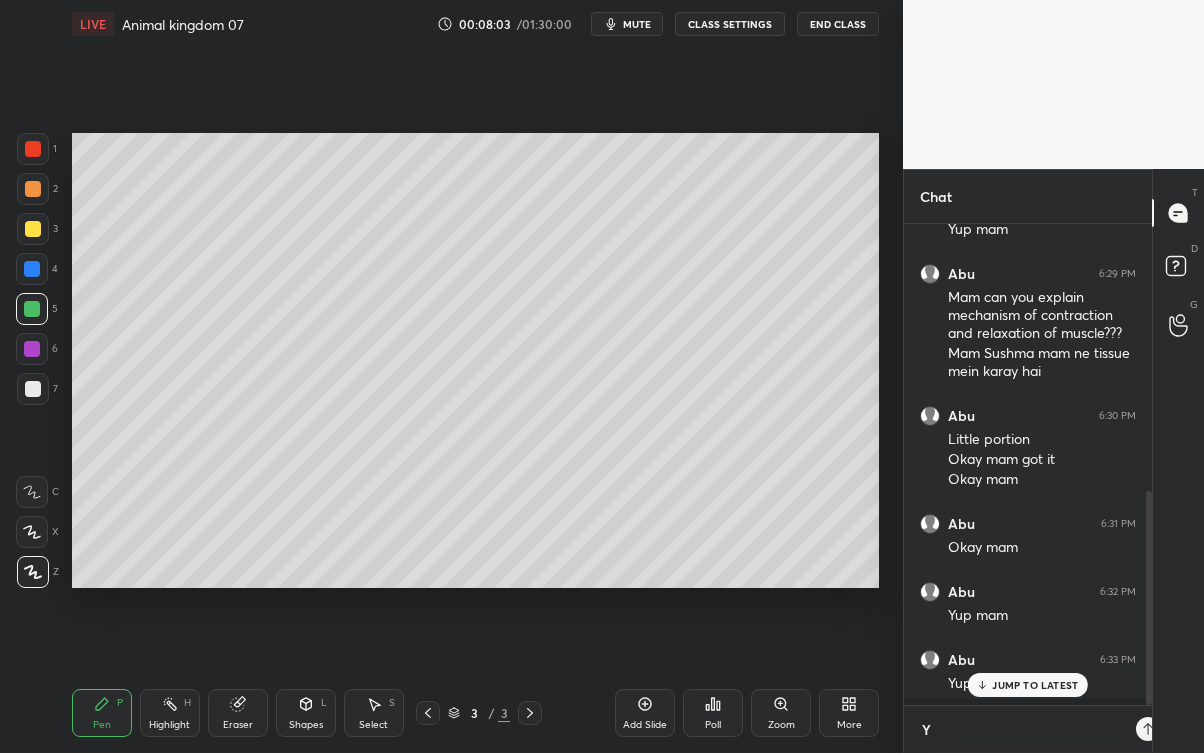 scroll, scrollTop: 469, scrollLeft: 242, axis: both 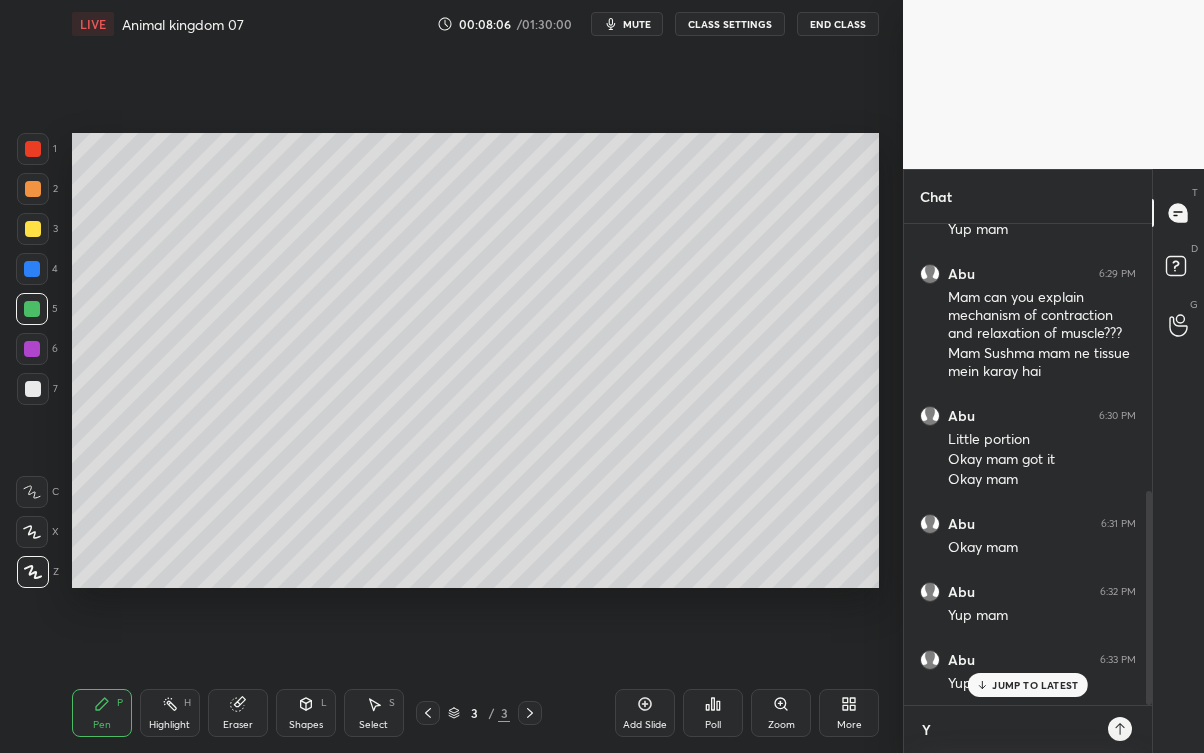 type on "Y" 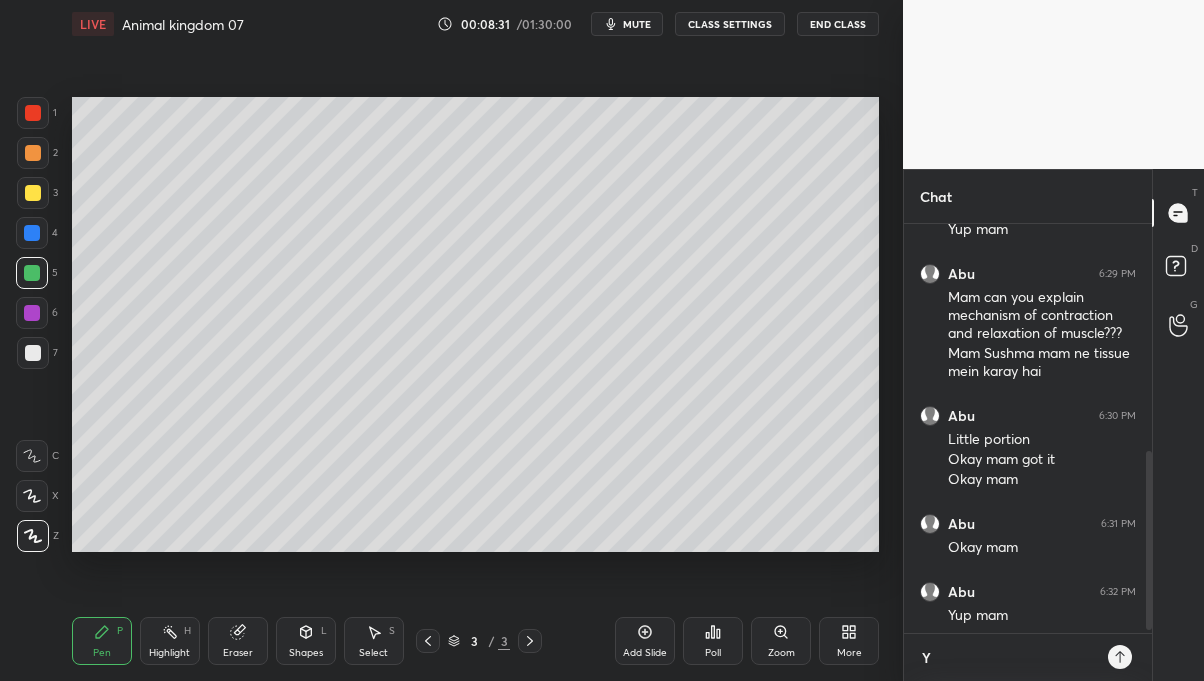 scroll, scrollTop: 621, scrollLeft: 0, axis: vertical 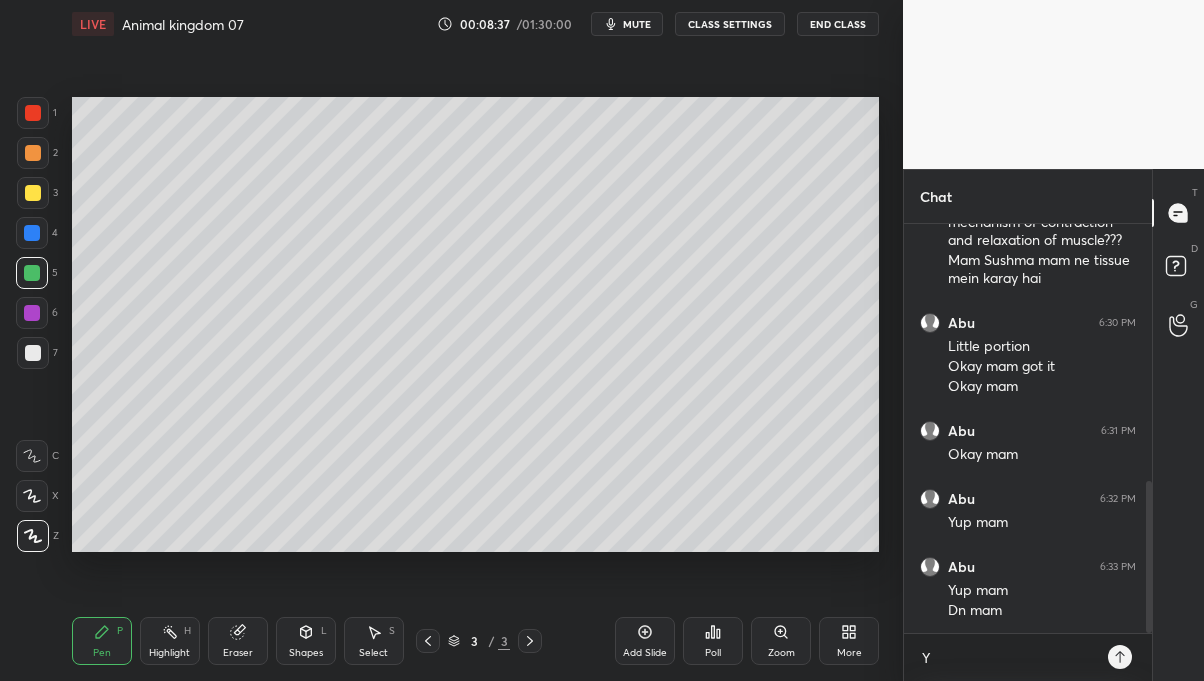 click on "More" at bounding box center (849, 641) 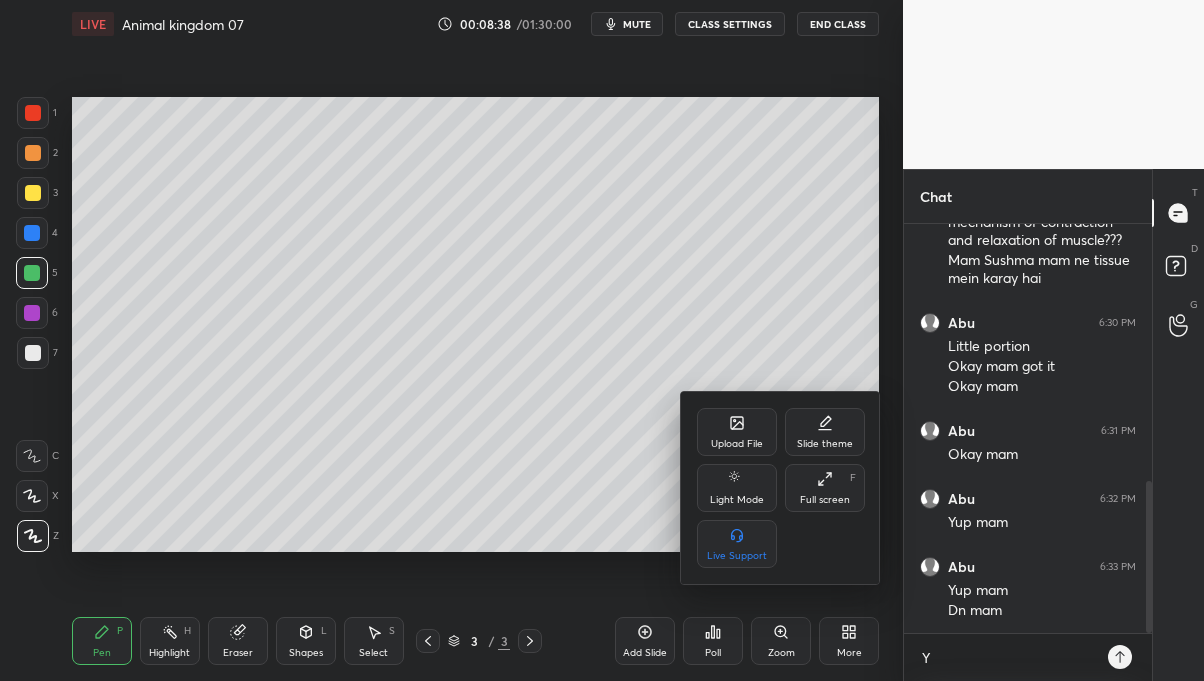 click on "Full screen" at bounding box center (825, 500) 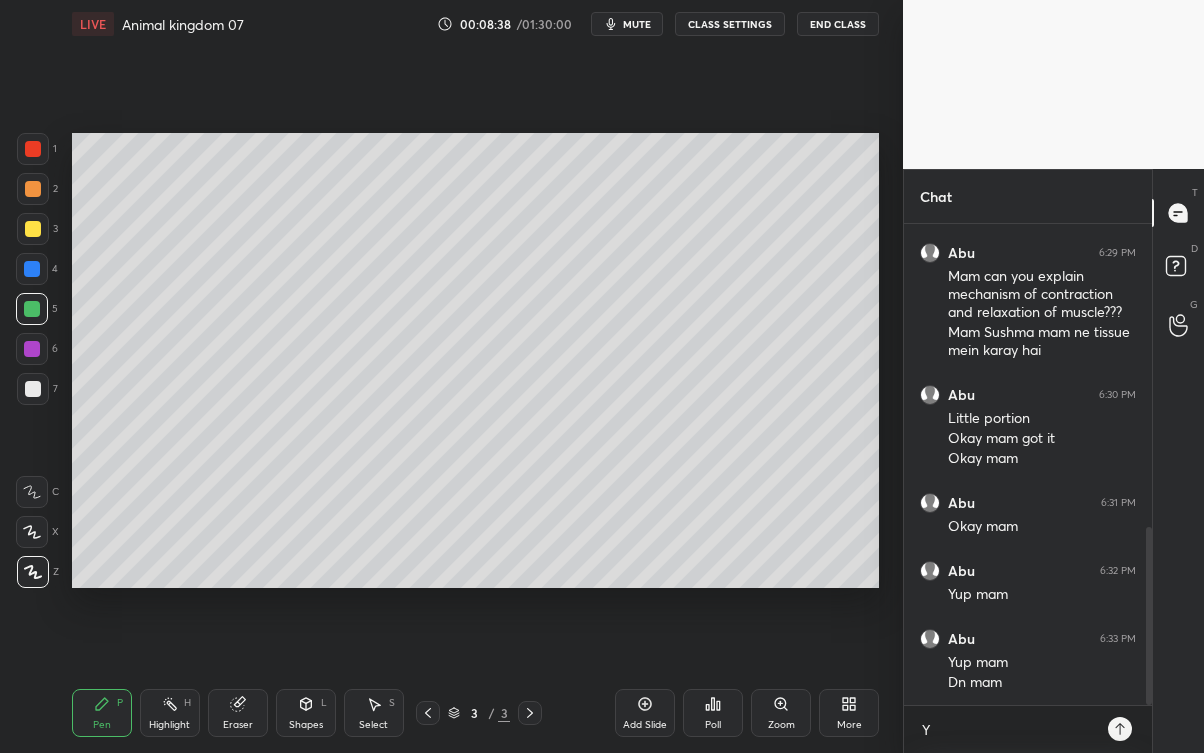 scroll, scrollTop: 99375, scrollLeft: 99176, axis: both 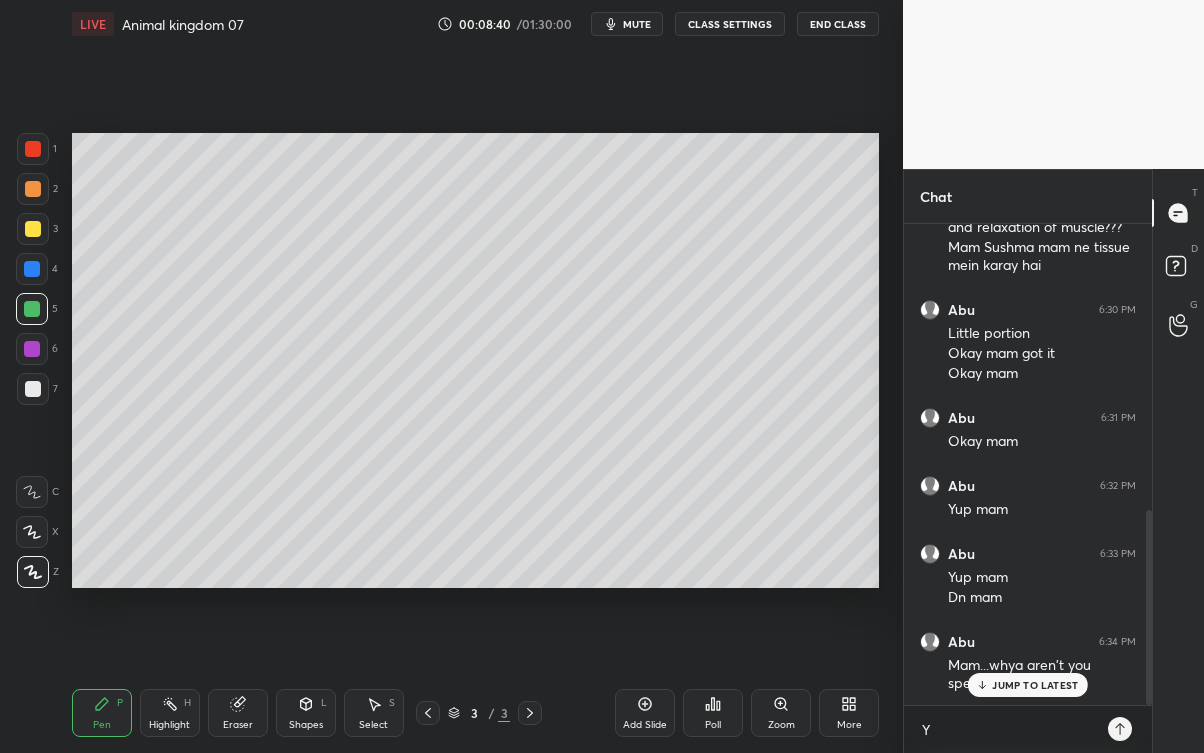 click at bounding box center [33, 389] 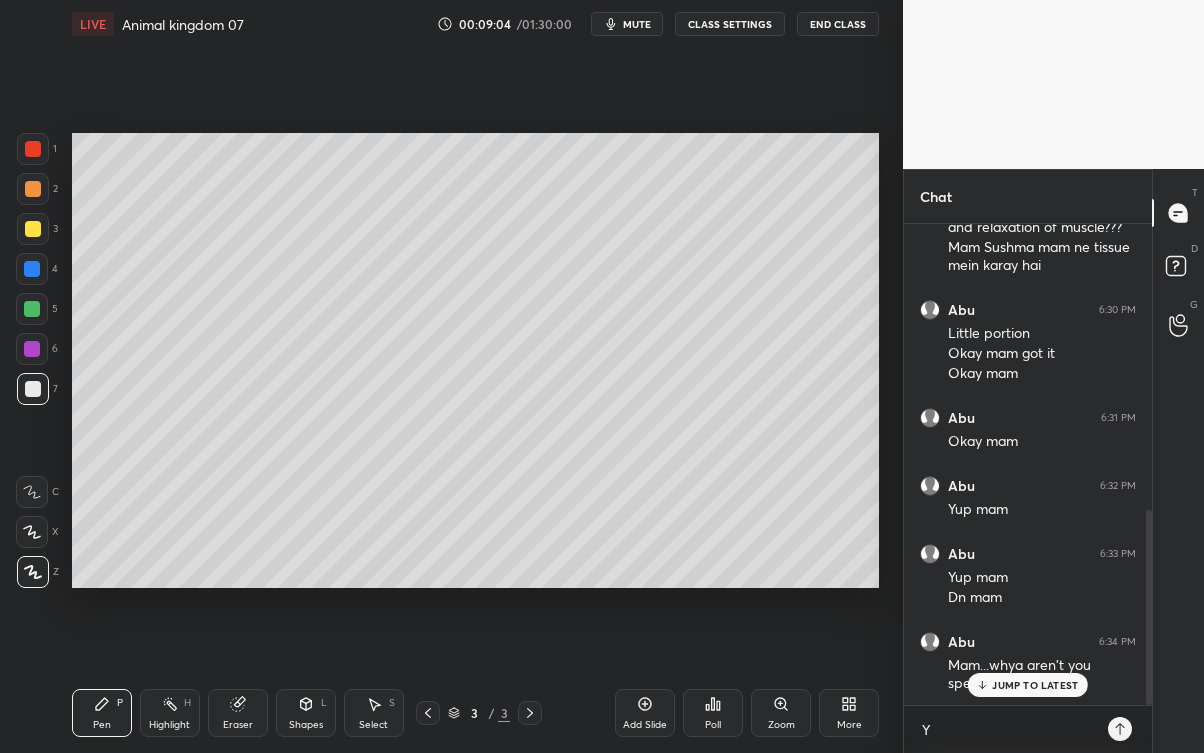 click on "JUMP TO LATEST" at bounding box center [1035, 685] 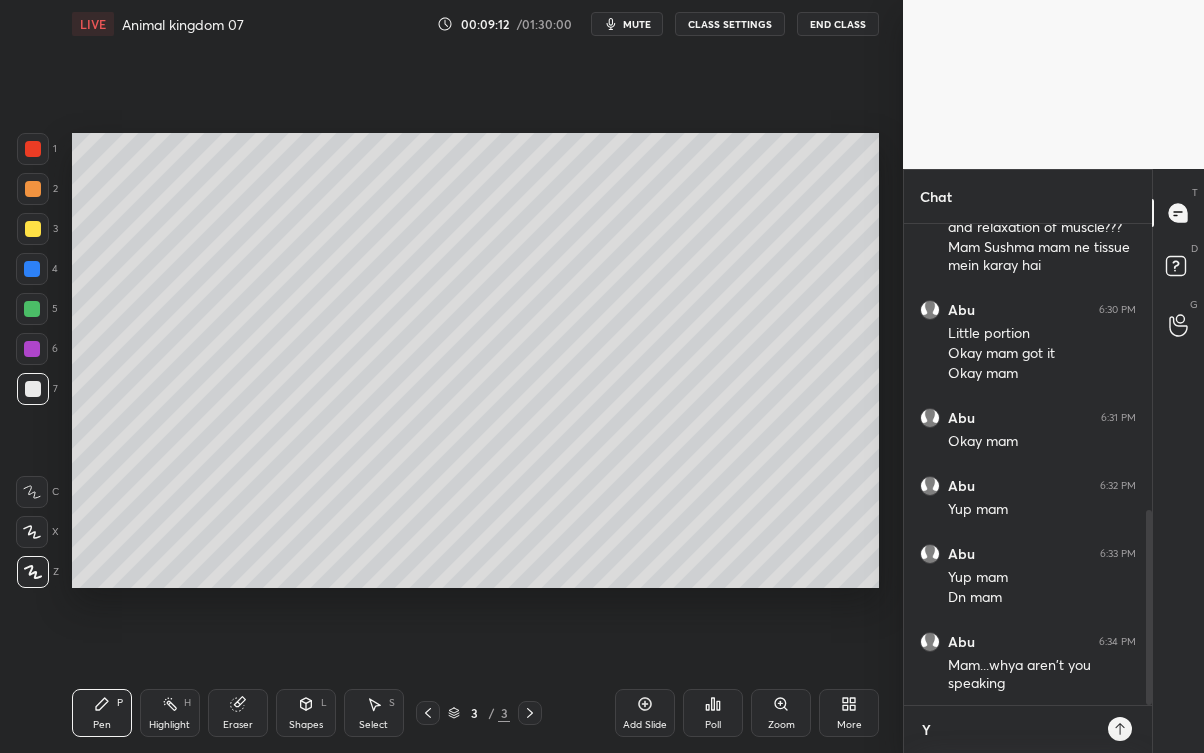 click on "Y" at bounding box center [1008, 730] 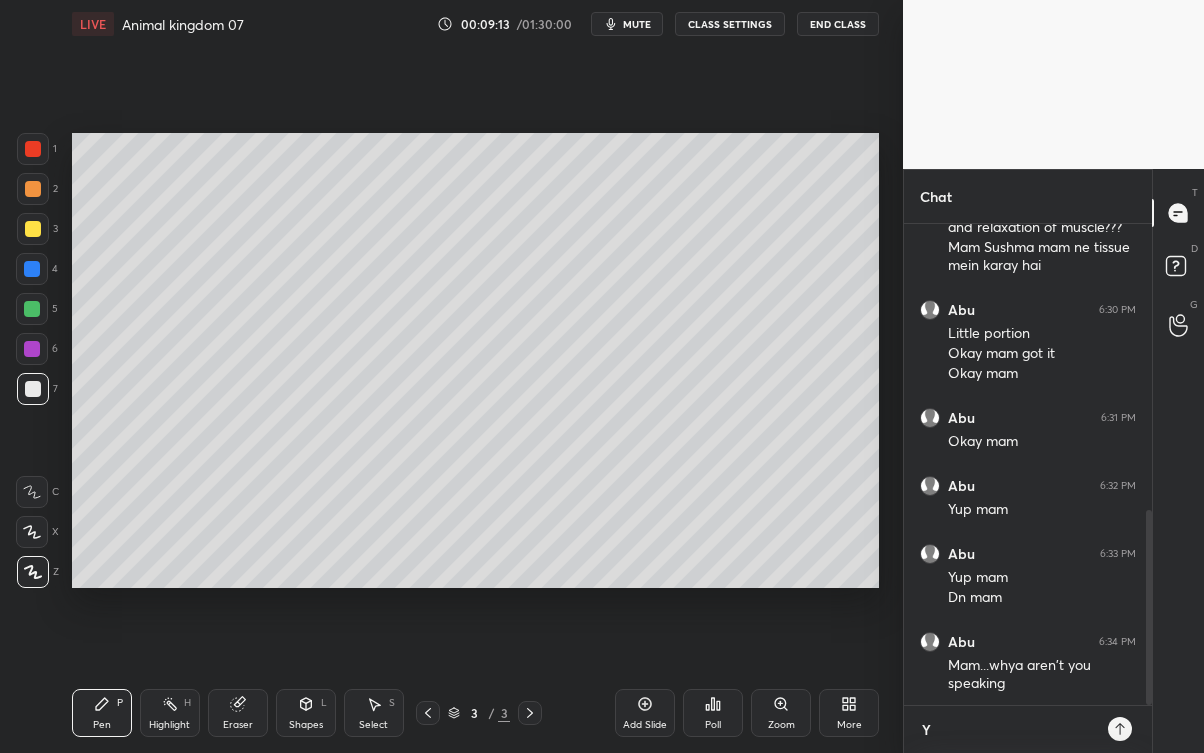 type 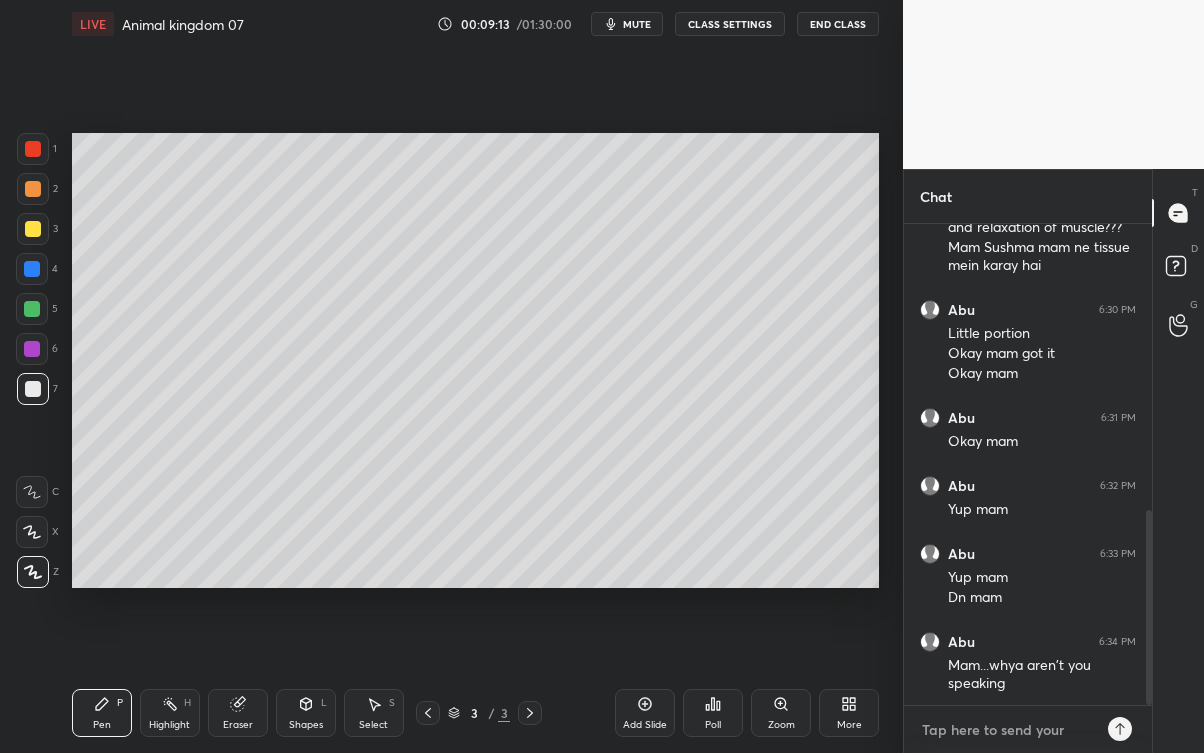 type on "x" 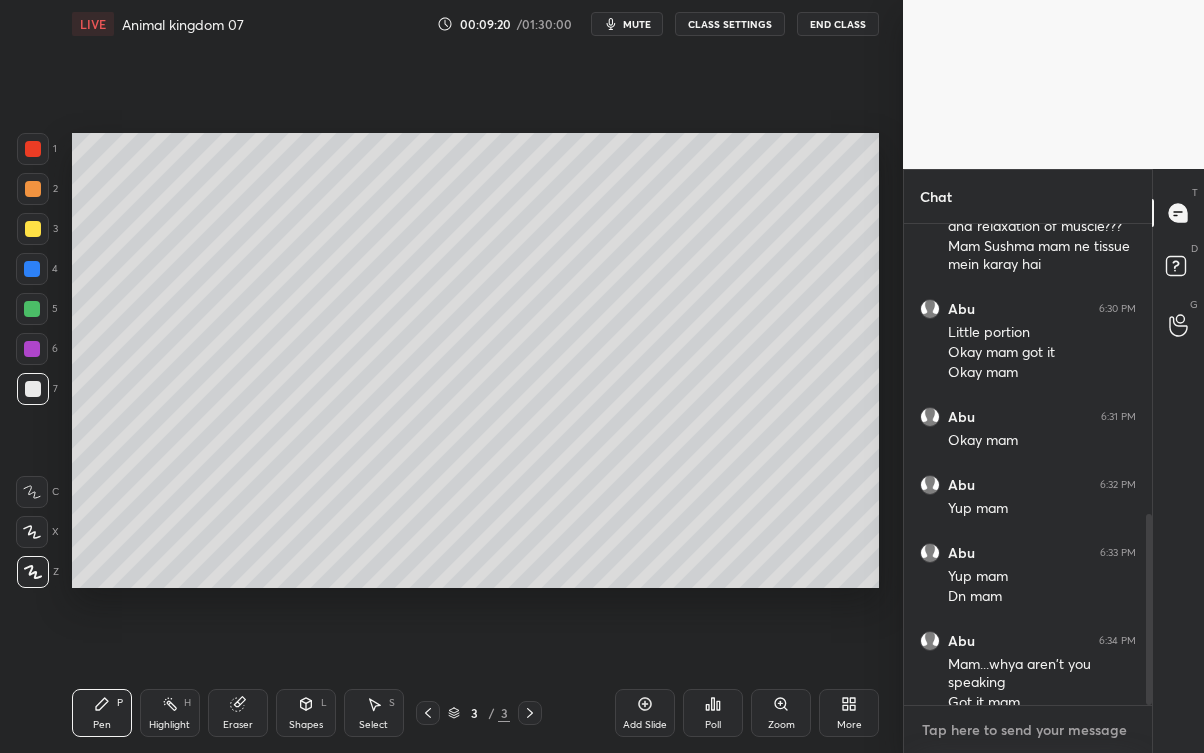 scroll, scrollTop: 727, scrollLeft: 0, axis: vertical 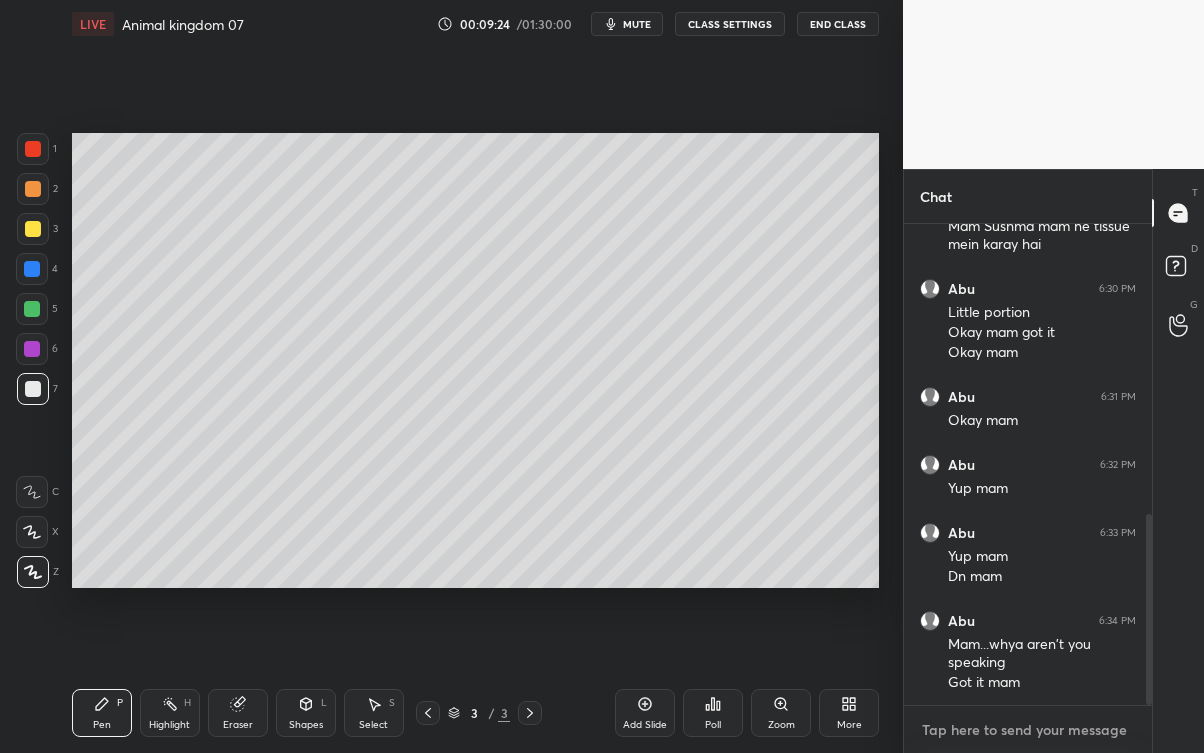 type 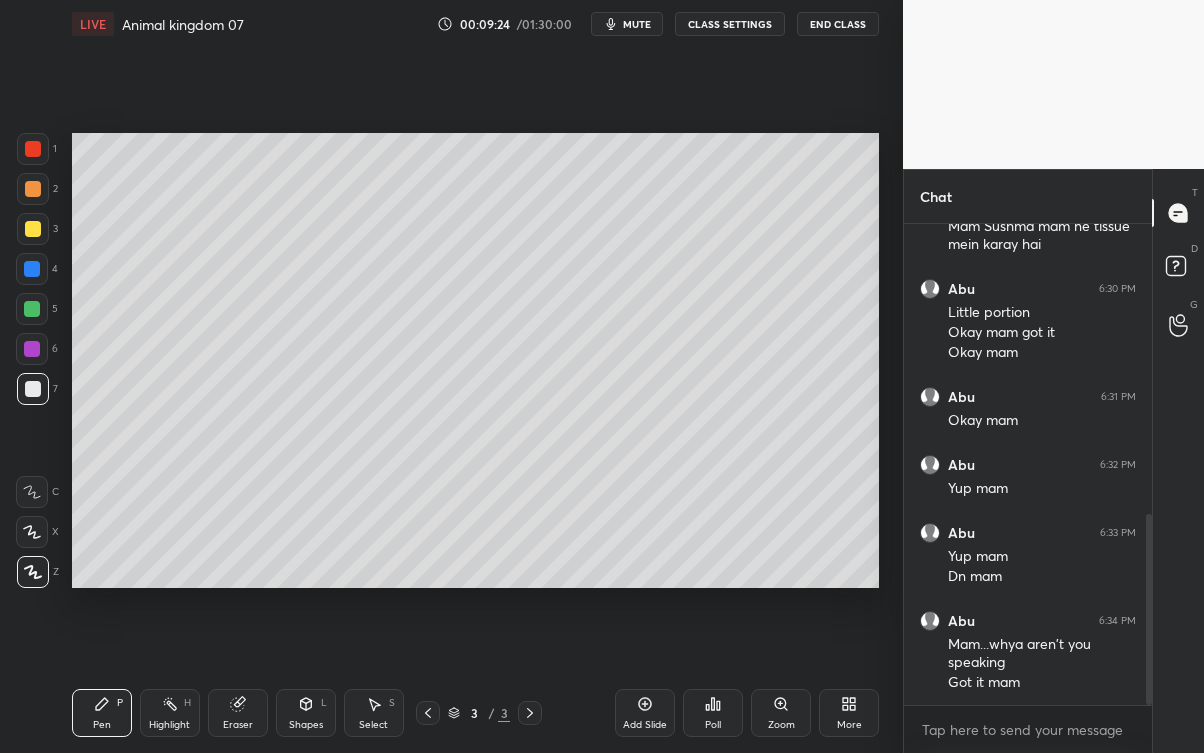 click on "Eraser" at bounding box center [238, 713] 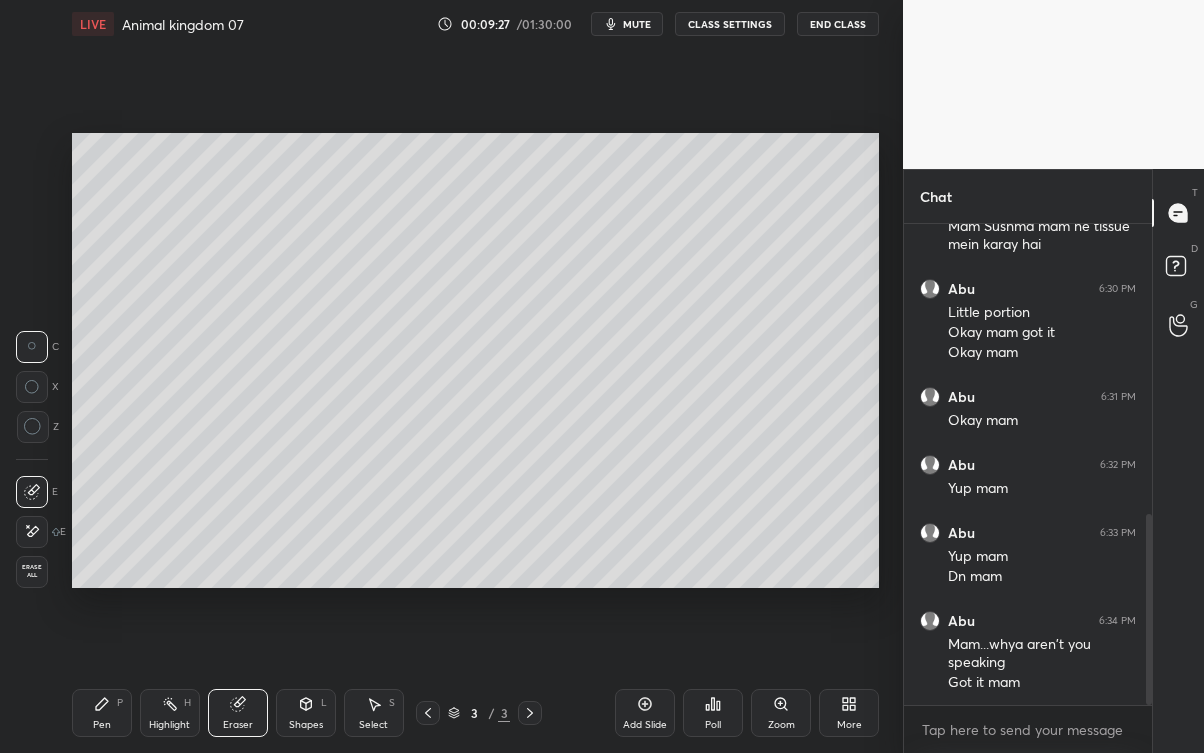 scroll, scrollTop: 746, scrollLeft: 0, axis: vertical 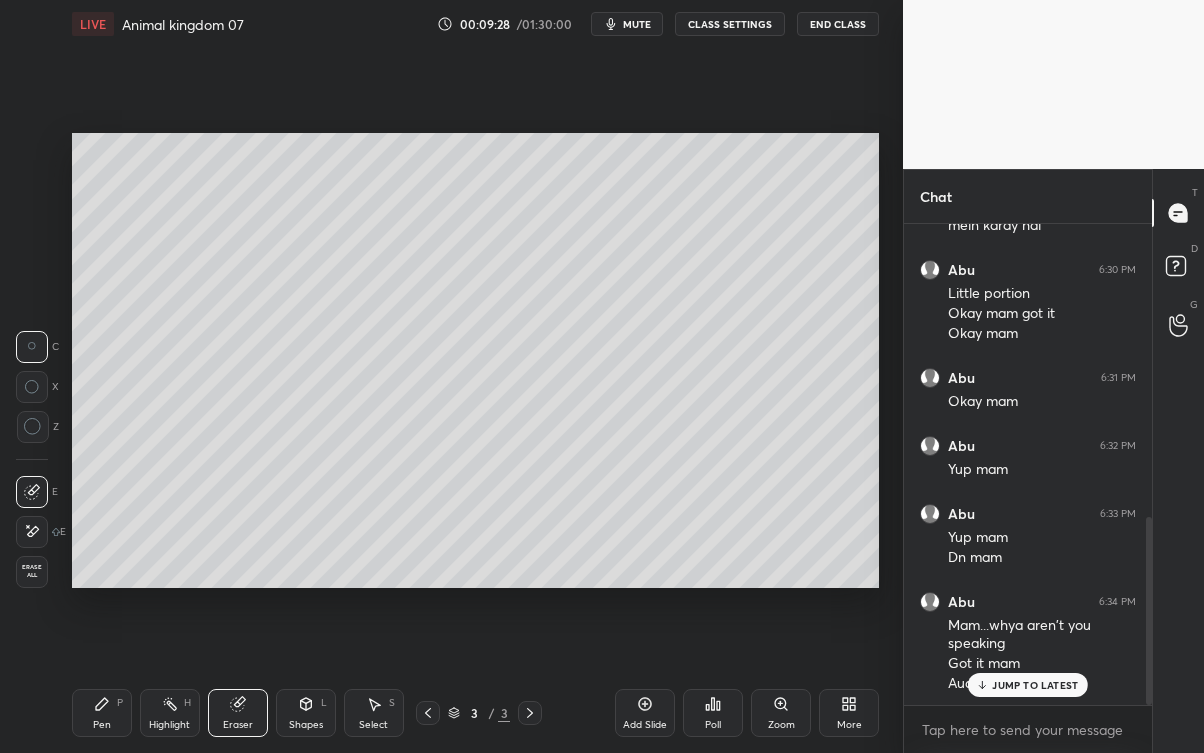 click on "JUMP TO LATEST" at bounding box center [1035, 685] 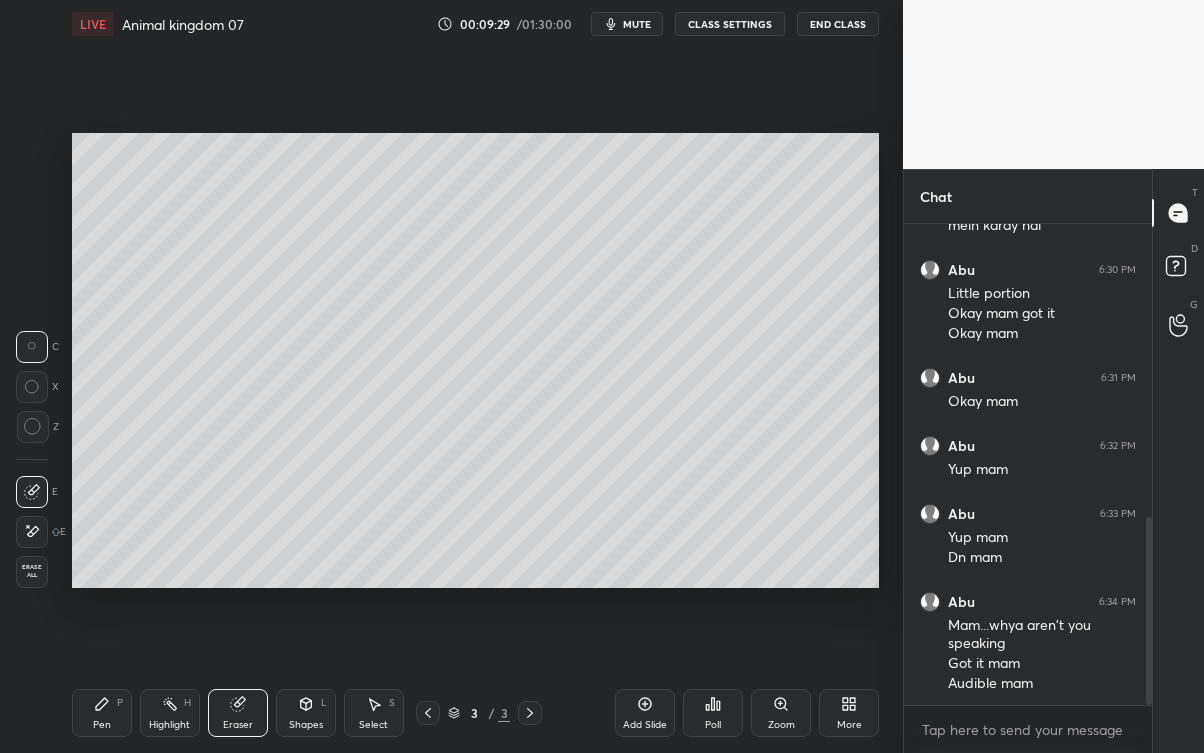 click on "Pen P" at bounding box center (102, 713) 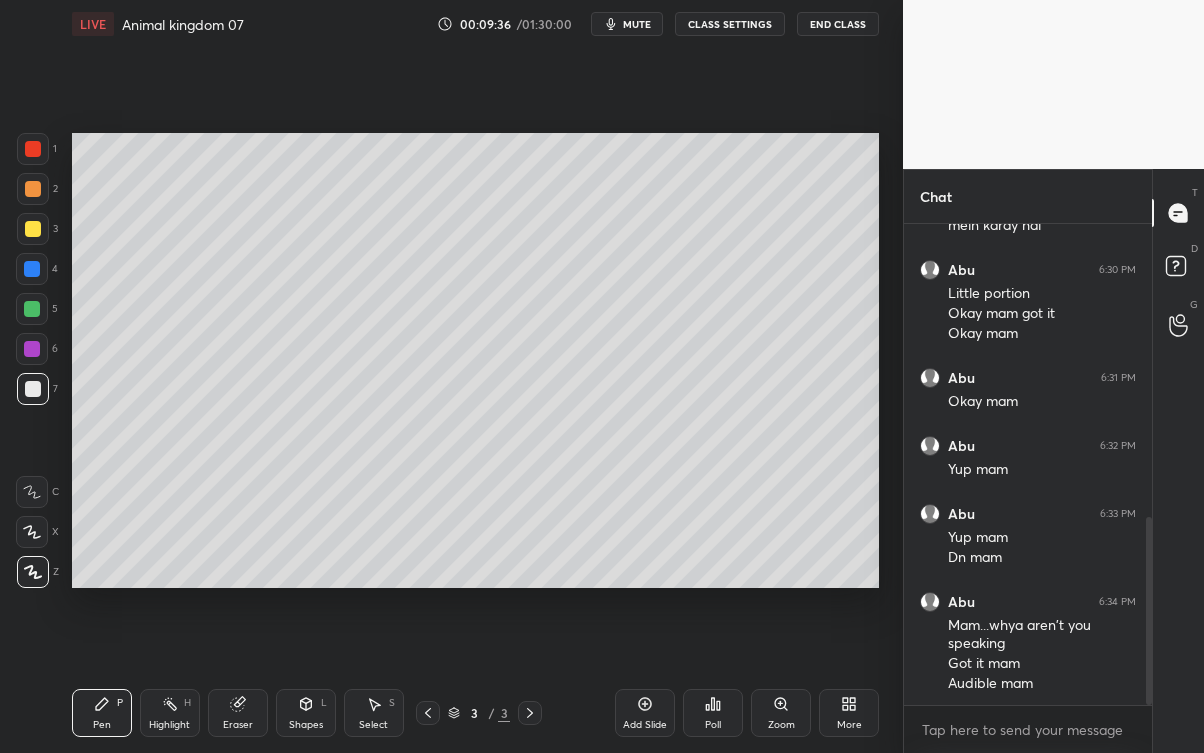 click on "Add Slide" at bounding box center [645, 713] 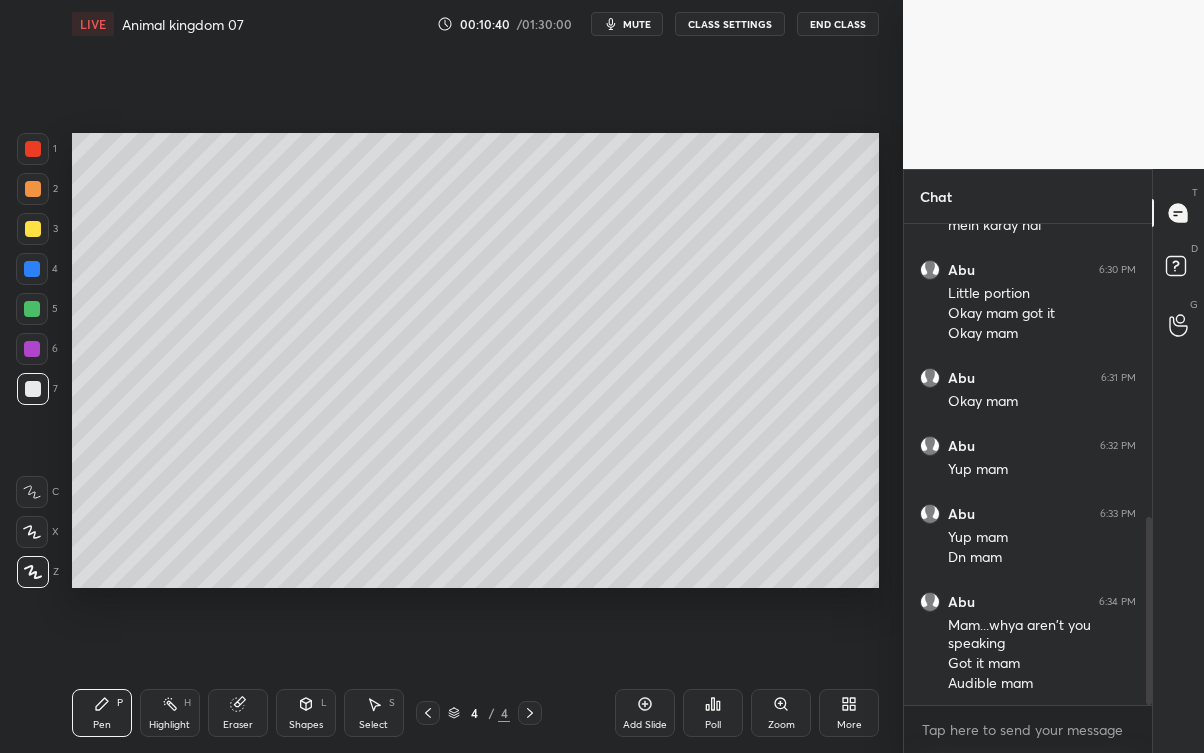 click at bounding box center (33, 229) 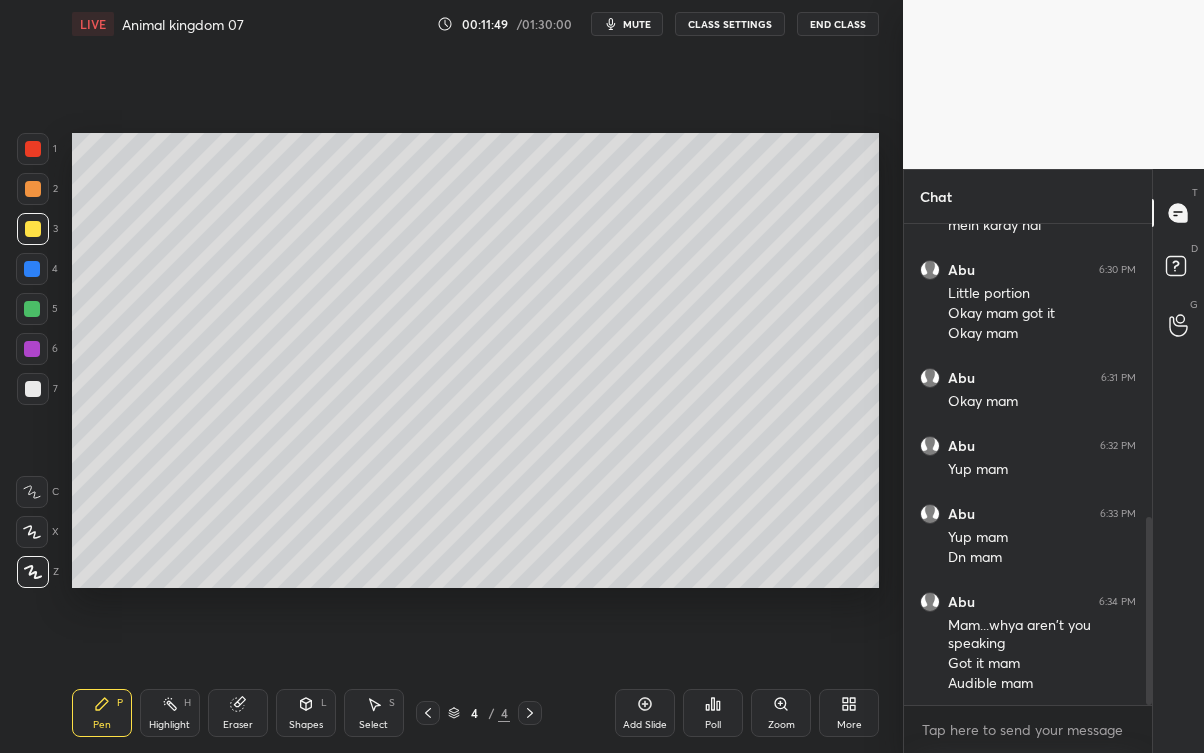 click at bounding box center (33, 389) 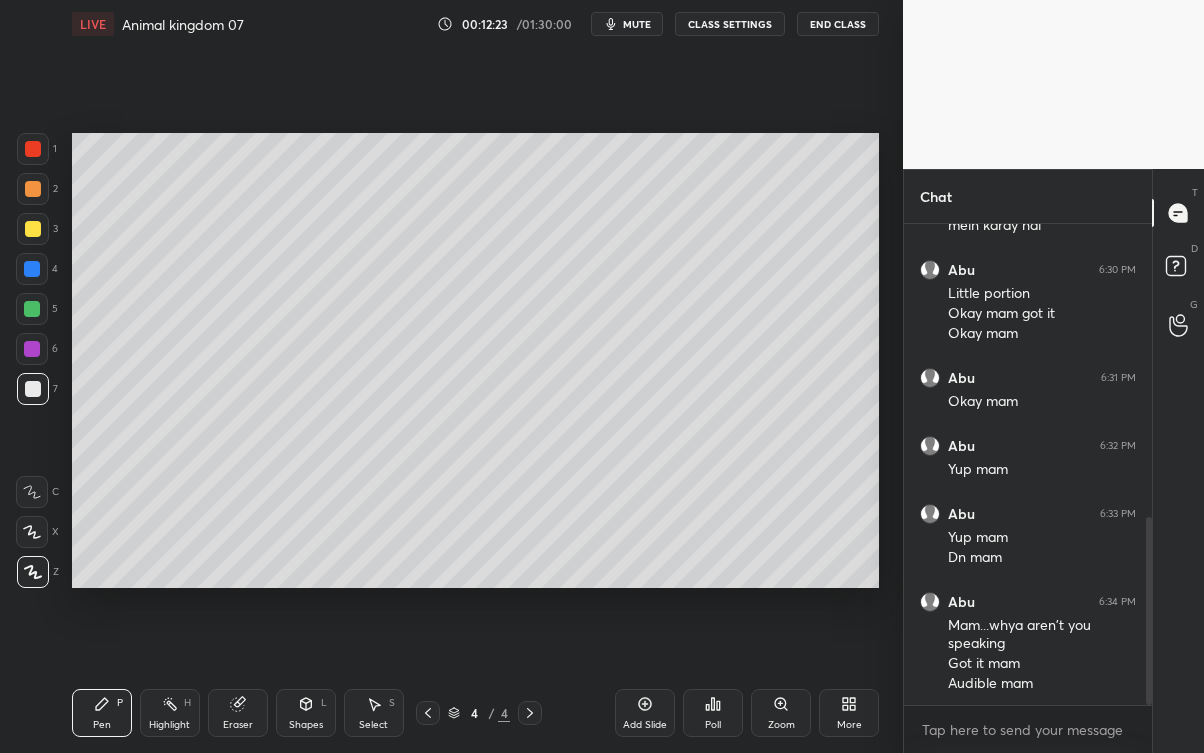 click at bounding box center (33, 229) 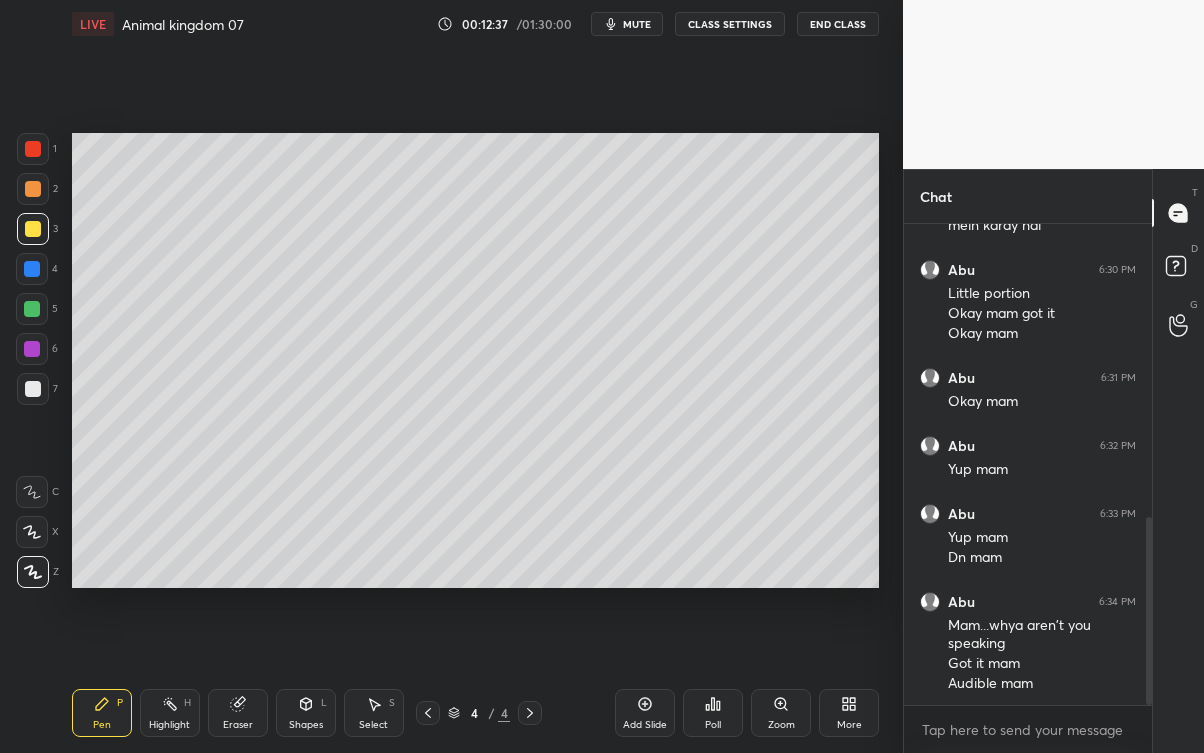 click at bounding box center (33, 389) 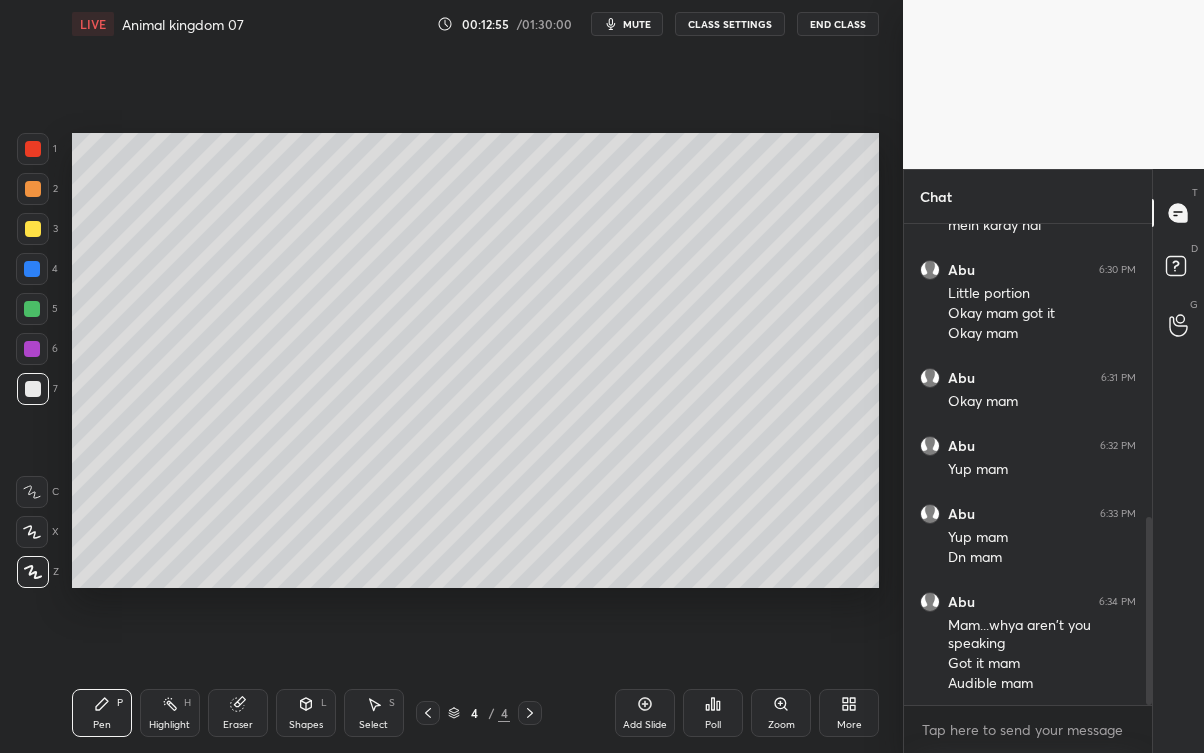 click on "Eraser" at bounding box center [238, 713] 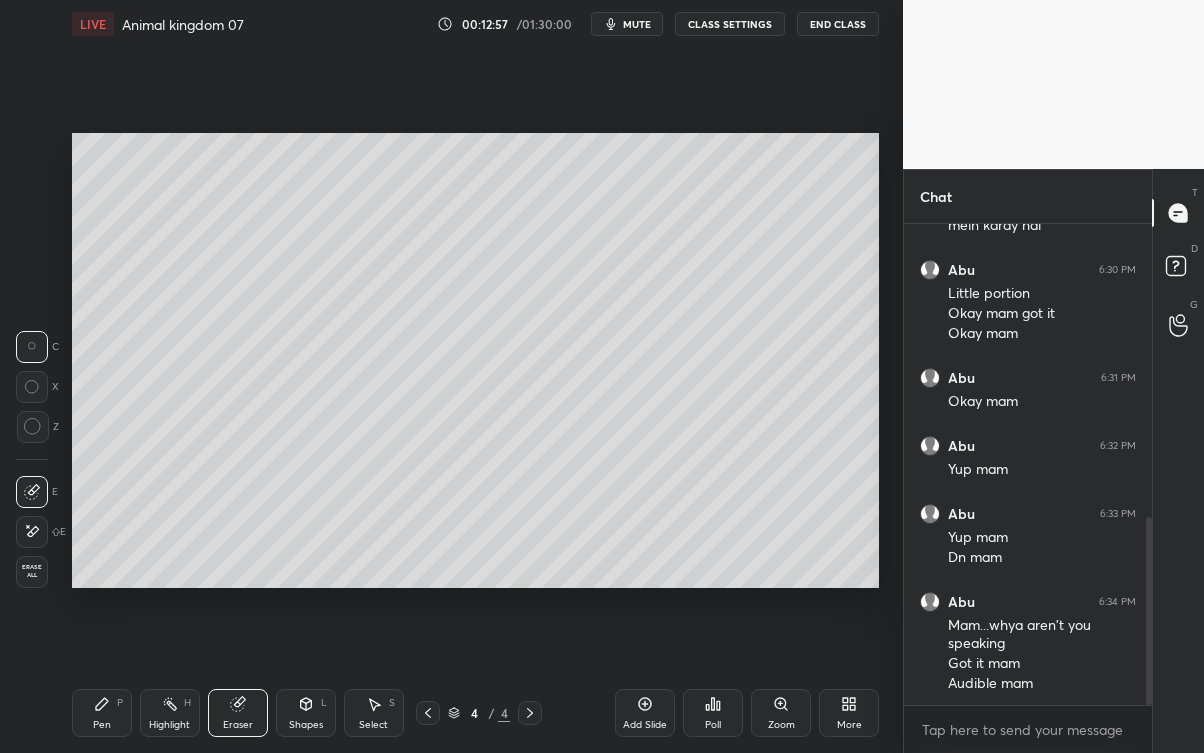 click on "Pen P" at bounding box center [102, 713] 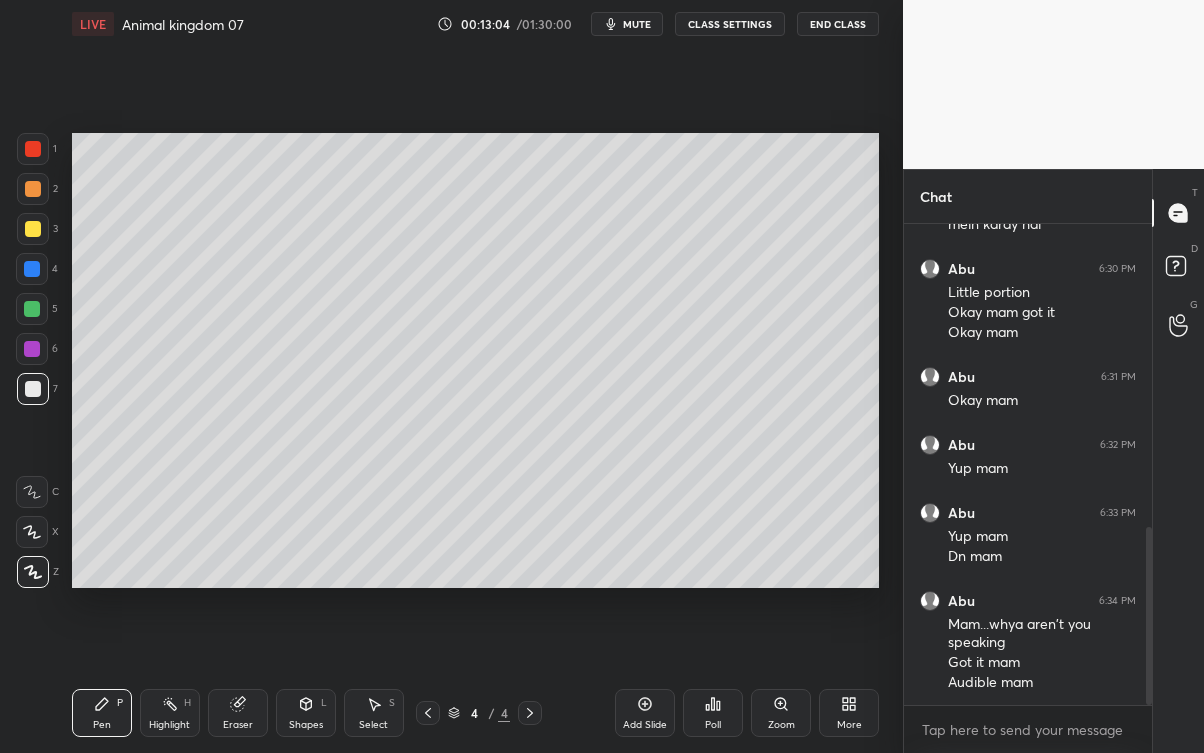 scroll, scrollTop: 815, scrollLeft: 0, axis: vertical 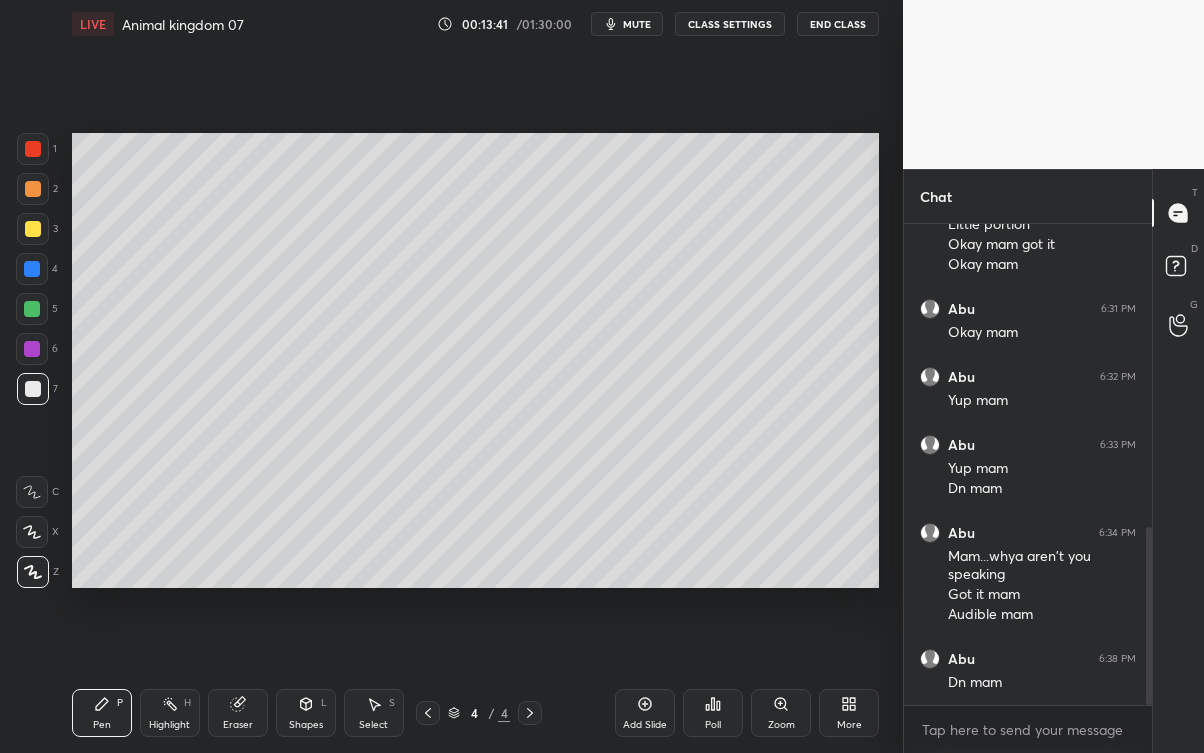 click on "Add Slide" at bounding box center (645, 713) 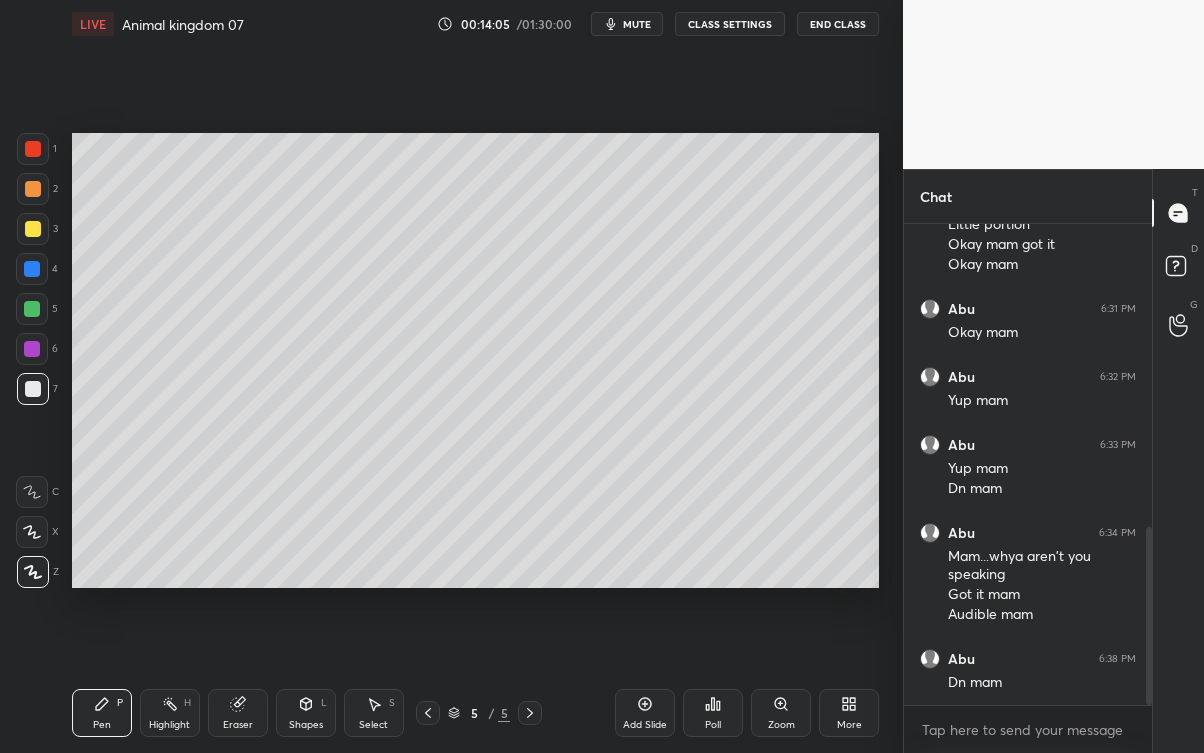 click on "Eraser" at bounding box center [238, 725] 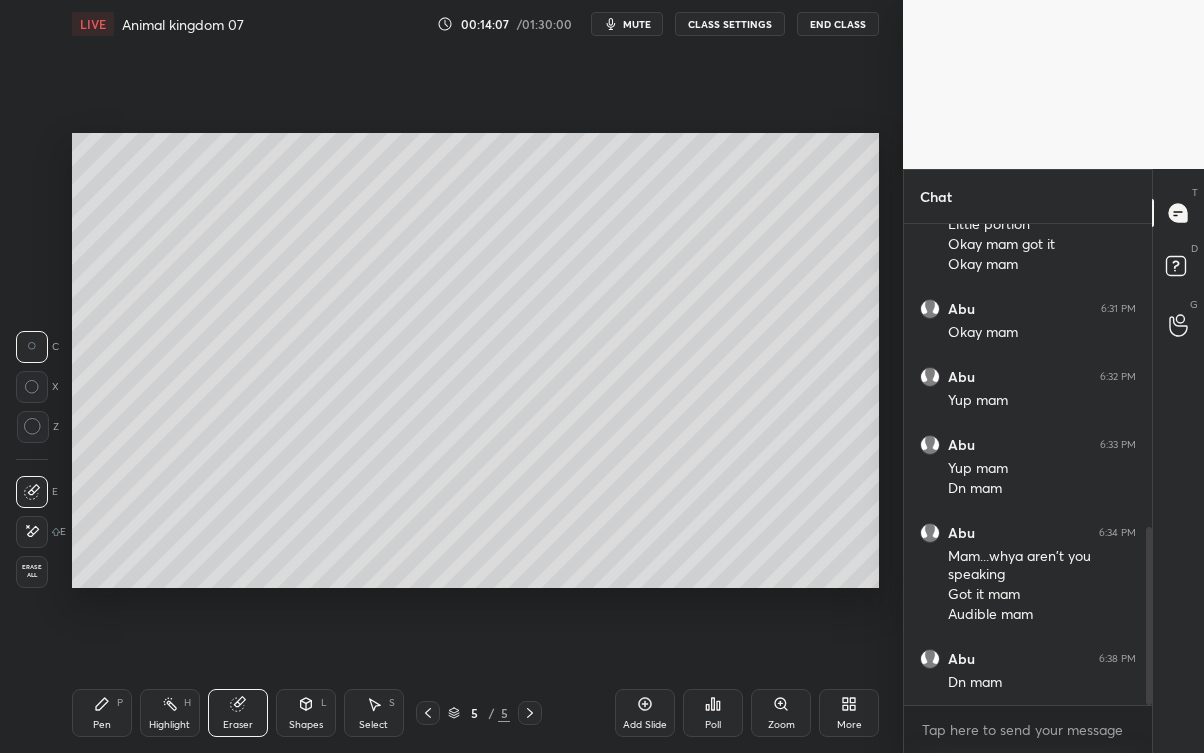 click on "Pen P" at bounding box center [102, 713] 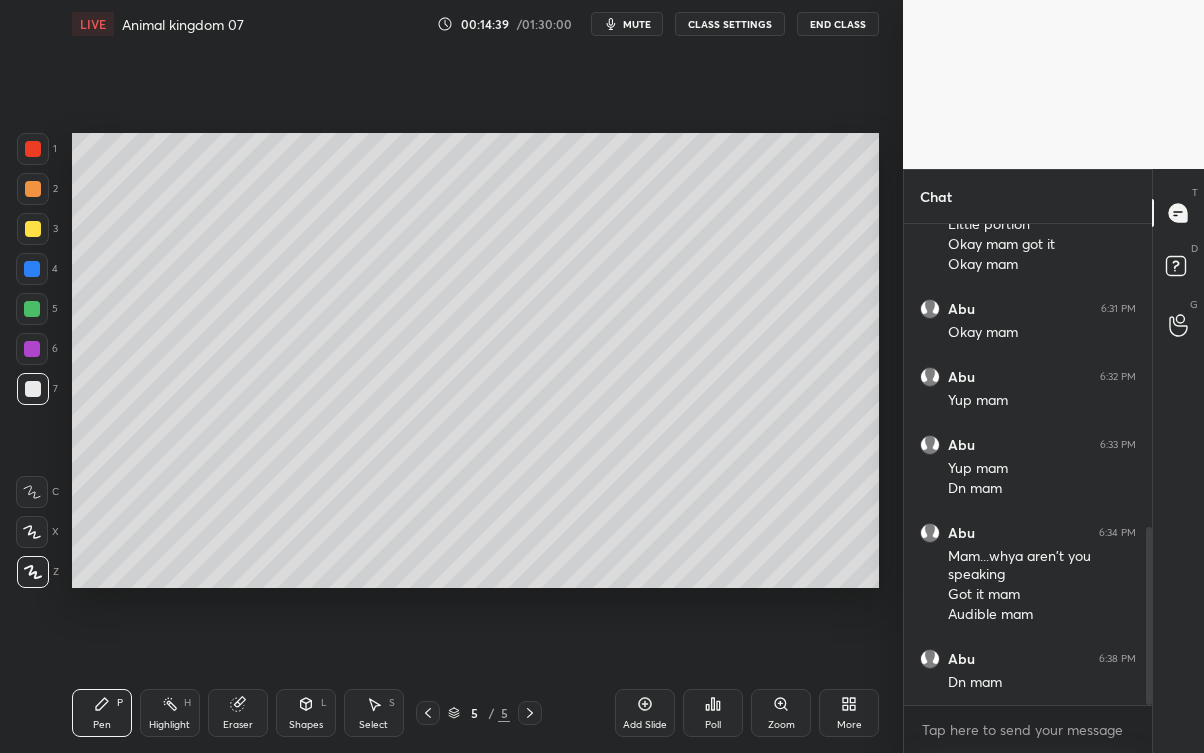 click at bounding box center (33, 229) 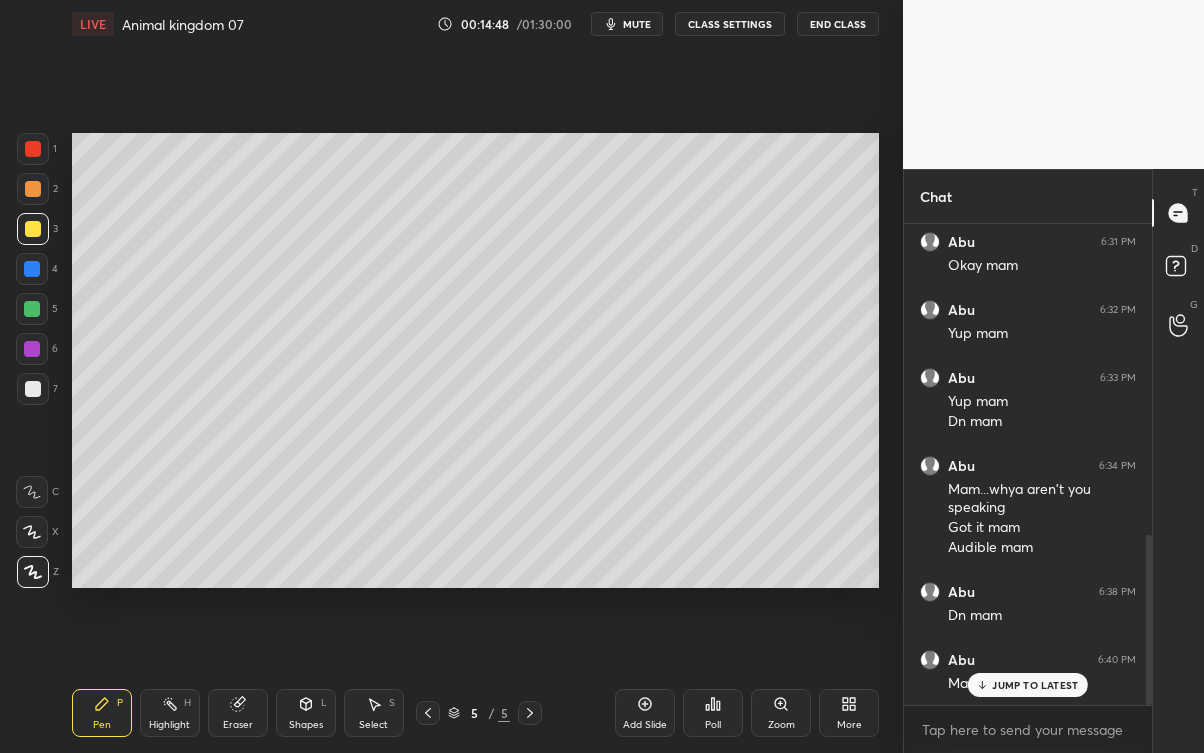 click on "Eraser" at bounding box center (238, 713) 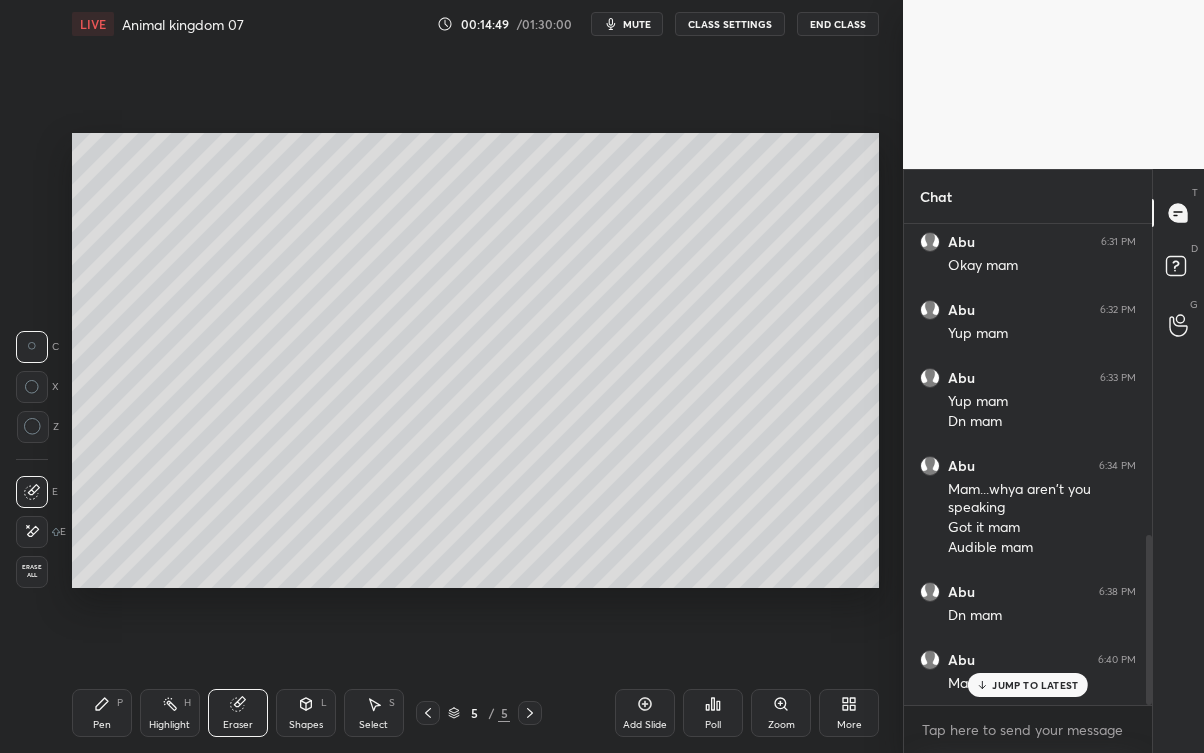 click 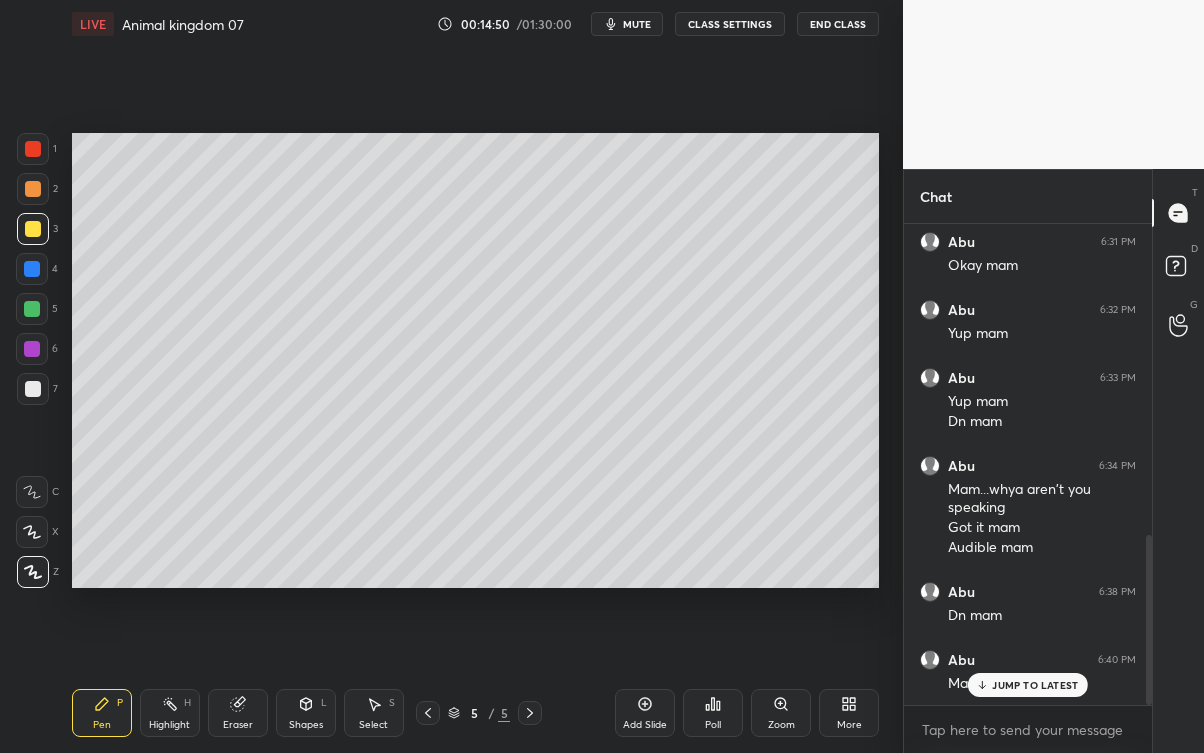 click on "JUMP TO LATEST" at bounding box center [1028, 685] 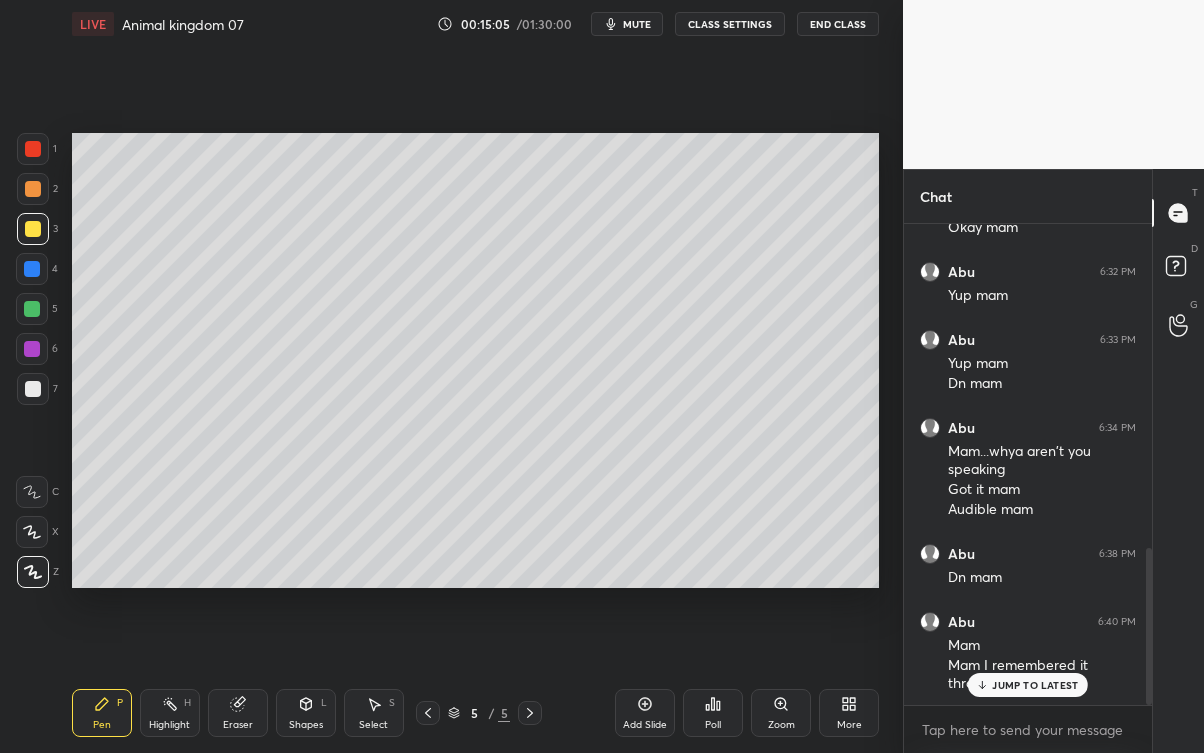 scroll, scrollTop: 992, scrollLeft: 0, axis: vertical 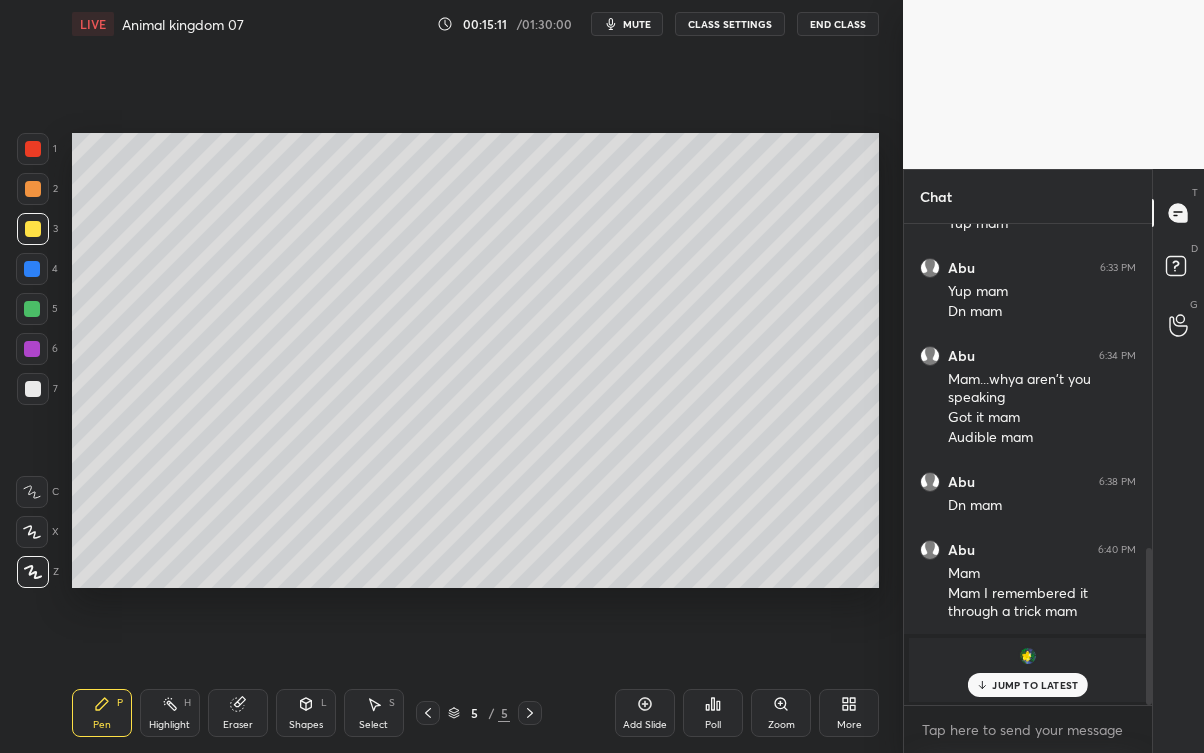 click on "joined" at bounding box center [1028, 670] 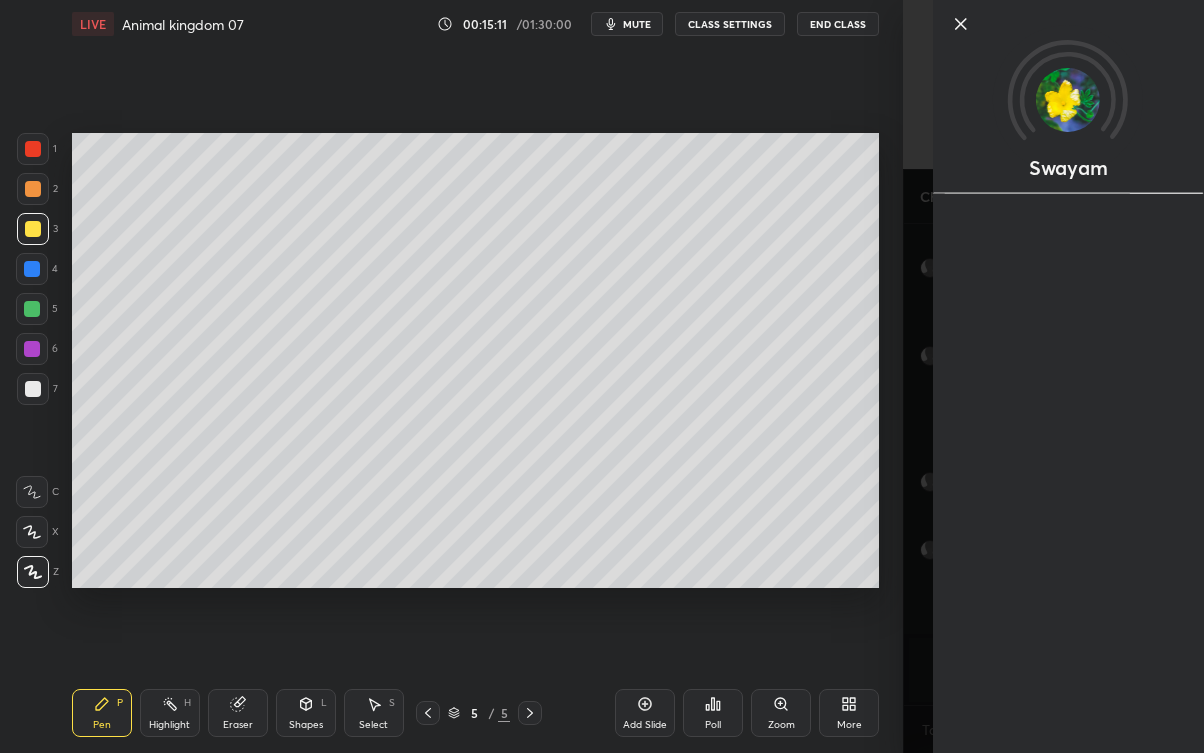 click on "Setting up your live class Poll for   secs No correct answer Start poll" at bounding box center [475, 360] 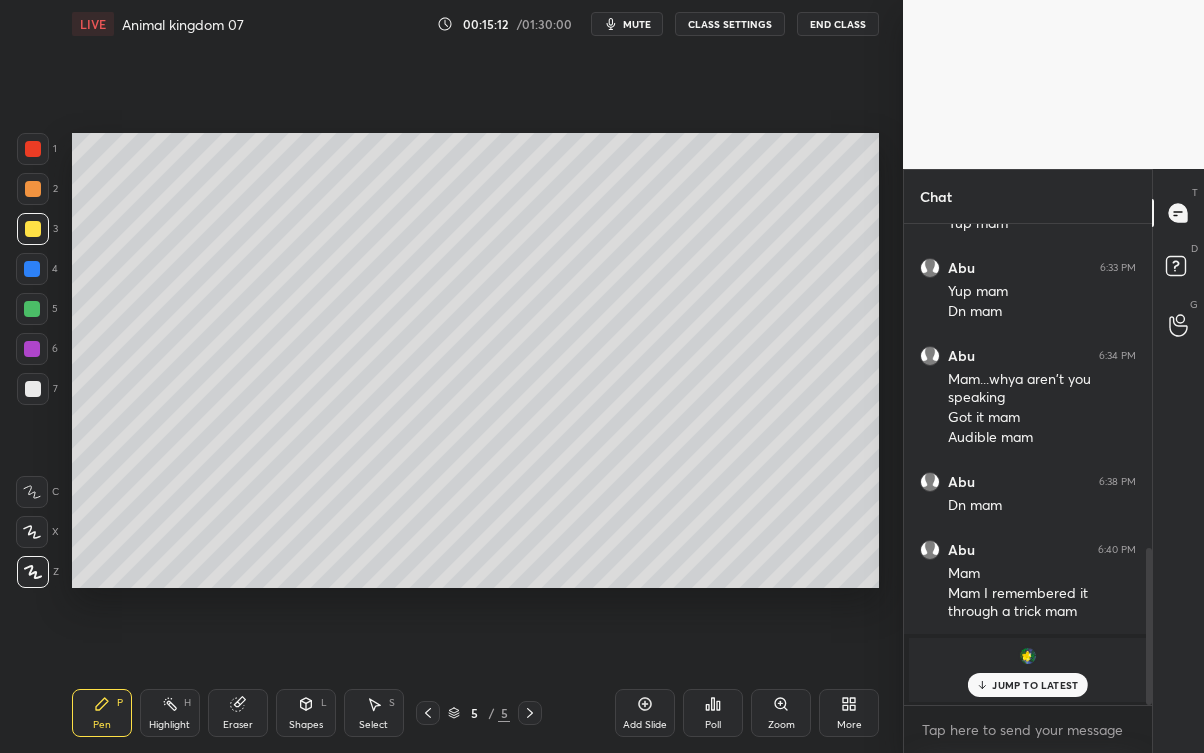 click on "JUMP TO LATEST" at bounding box center (1035, 685) 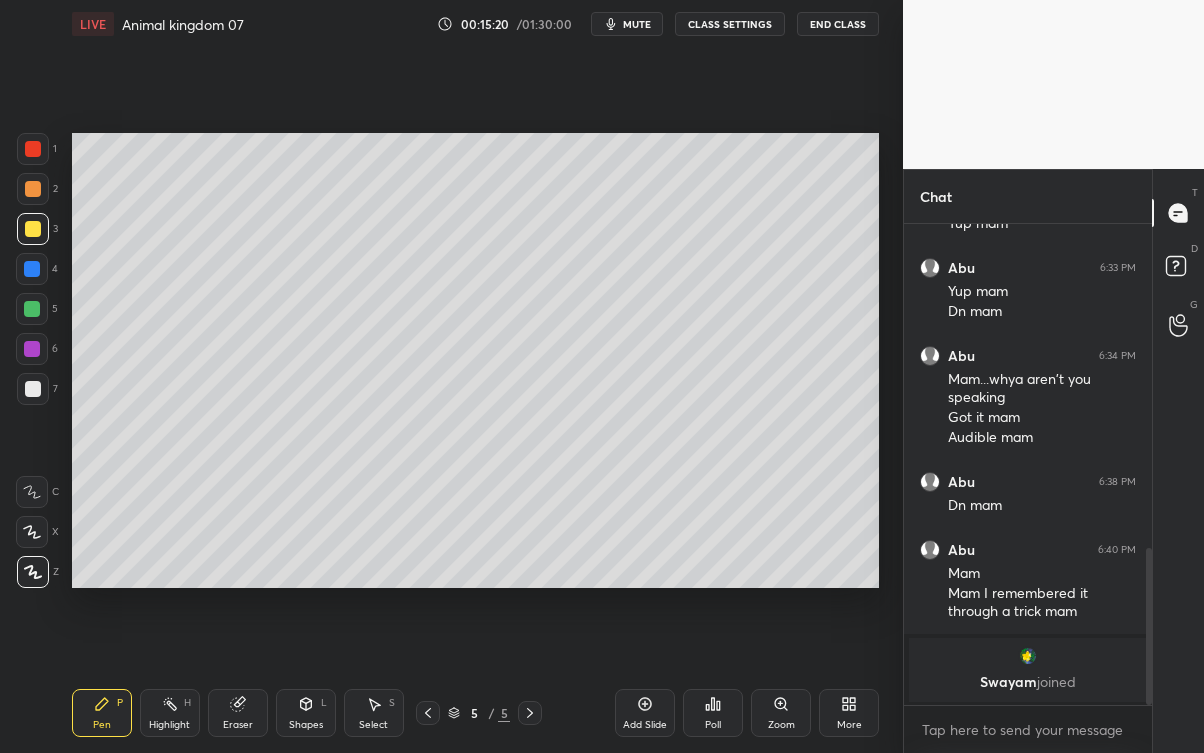 scroll, scrollTop: 1061, scrollLeft: 0, axis: vertical 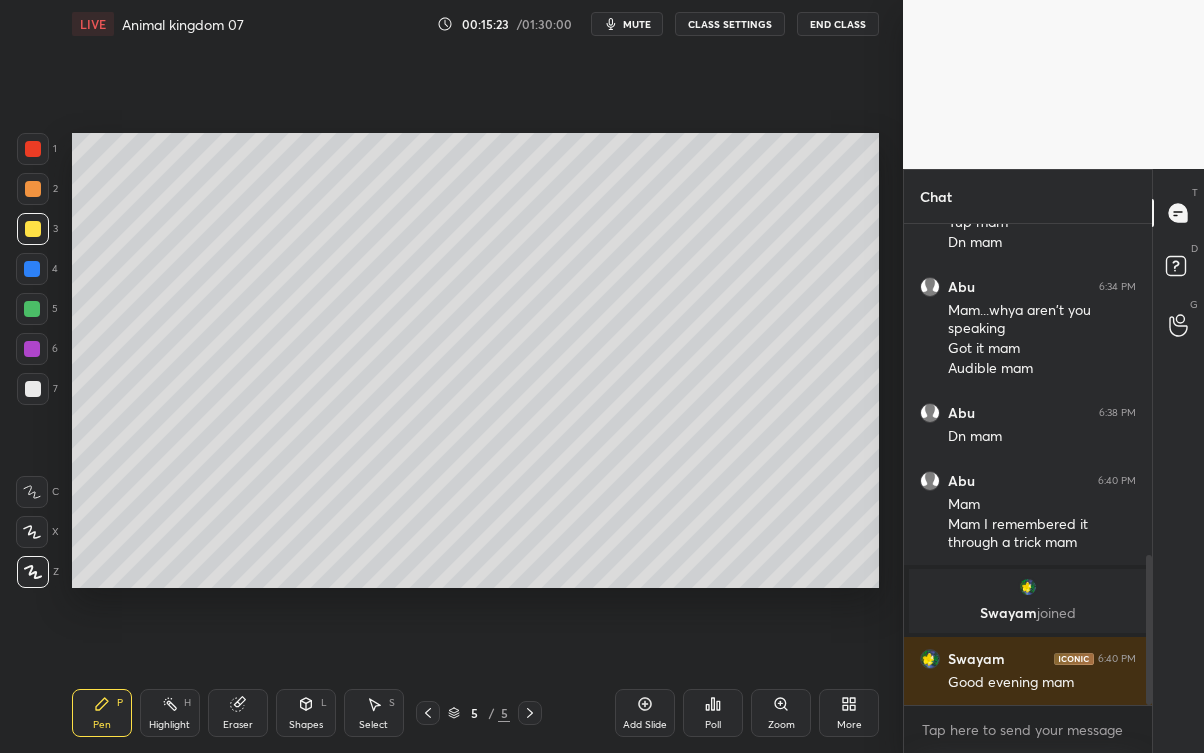 click 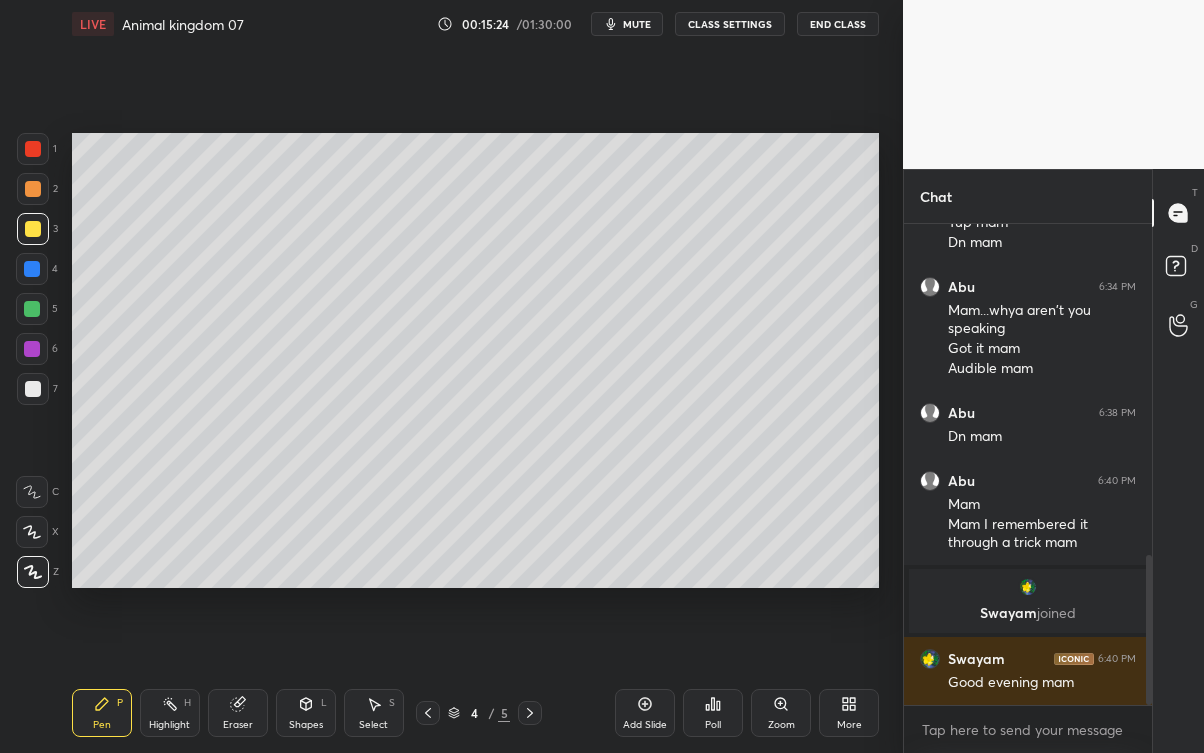 click 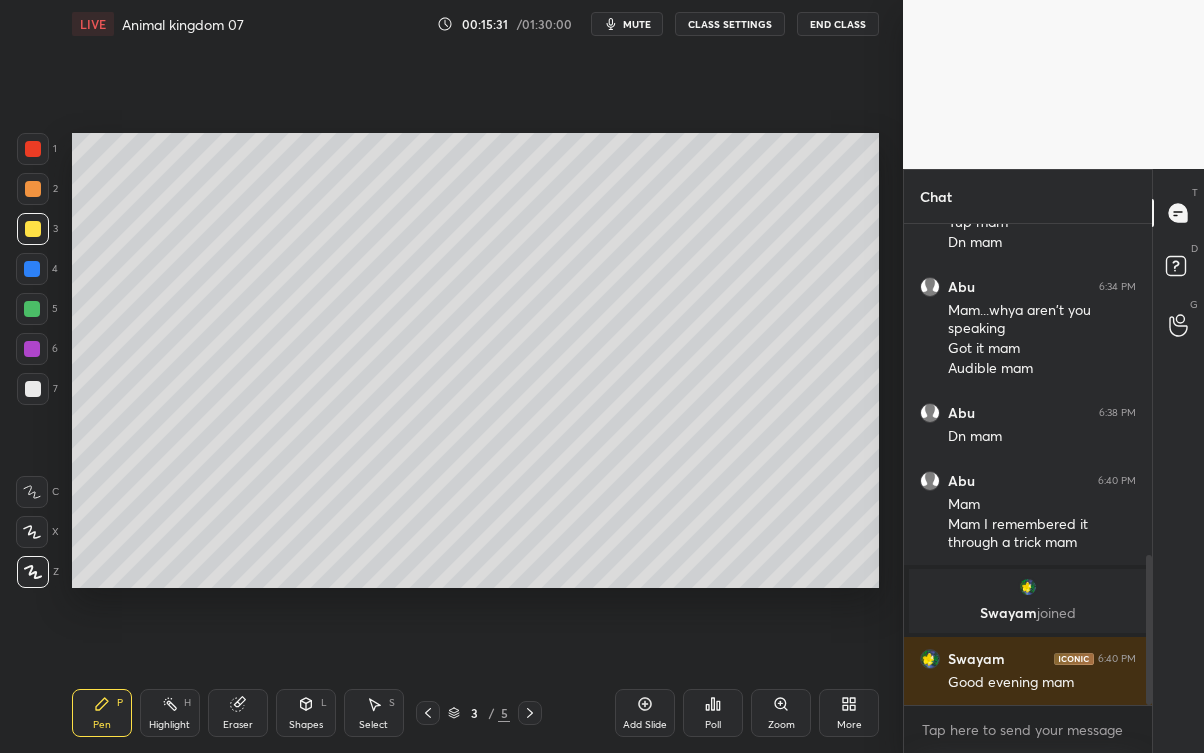 click 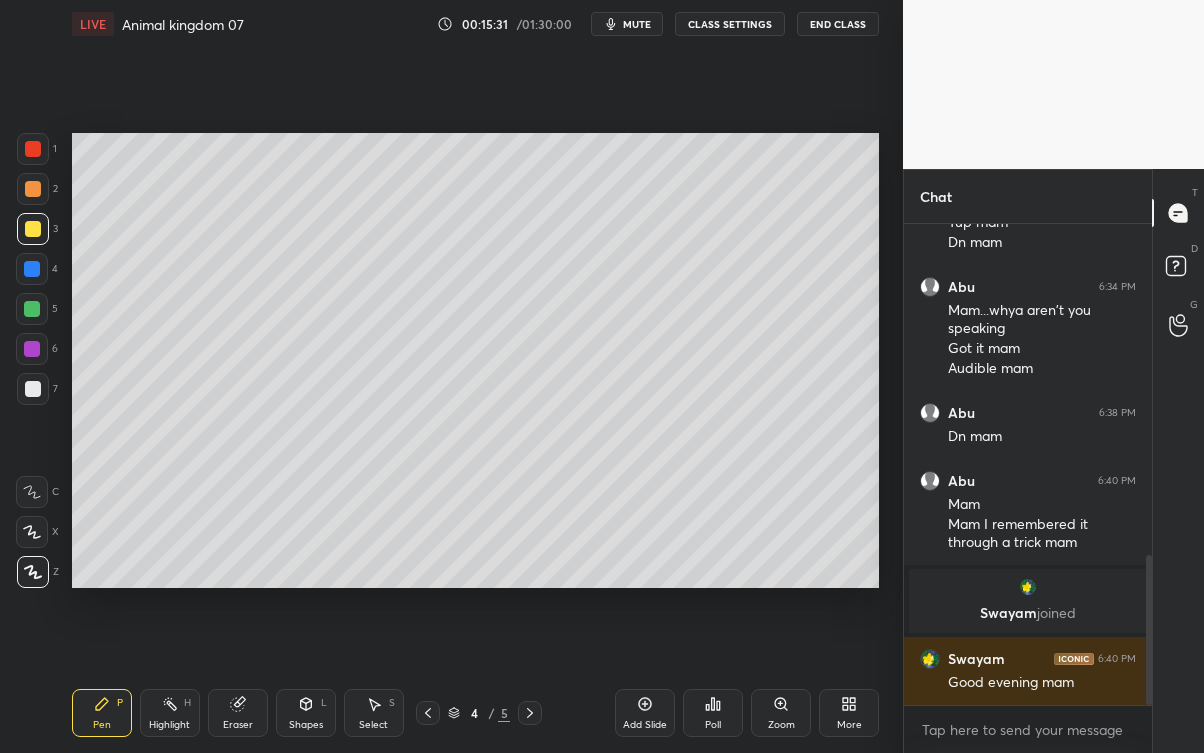 scroll, scrollTop: 1080, scrollLeft: 0, axis: vertical 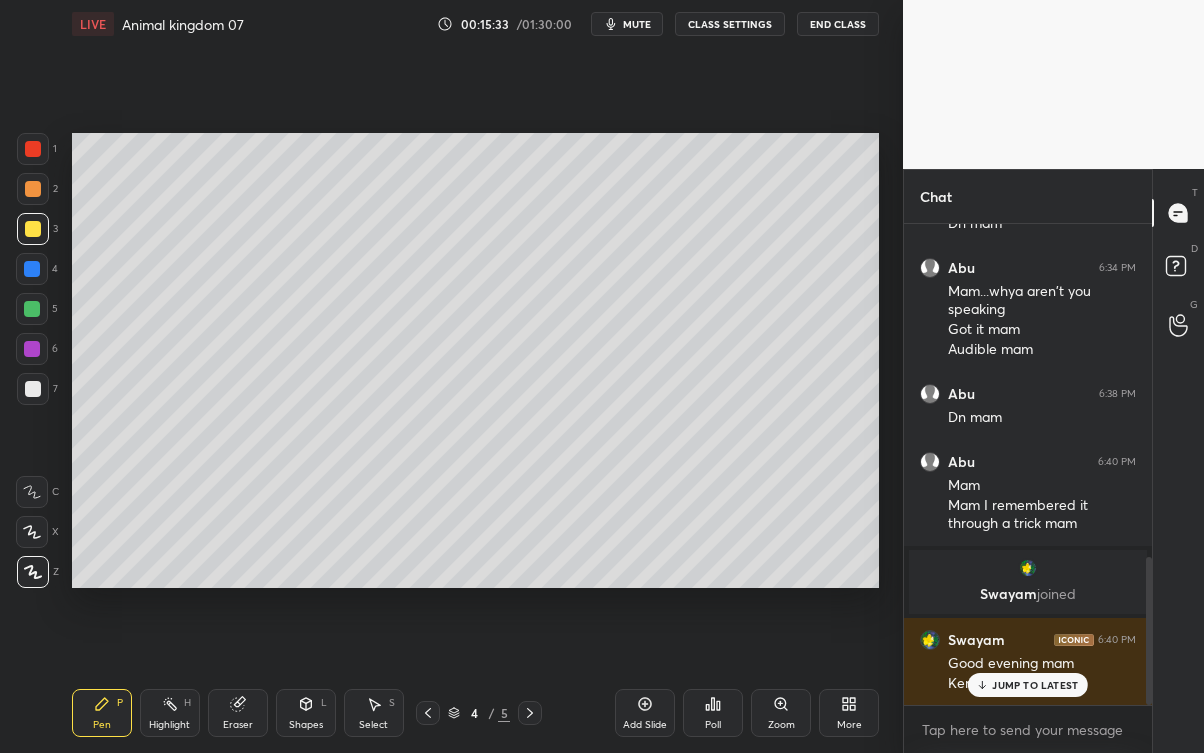 click on "JUMP TO LATEST" at bounding box center [1035, 685] 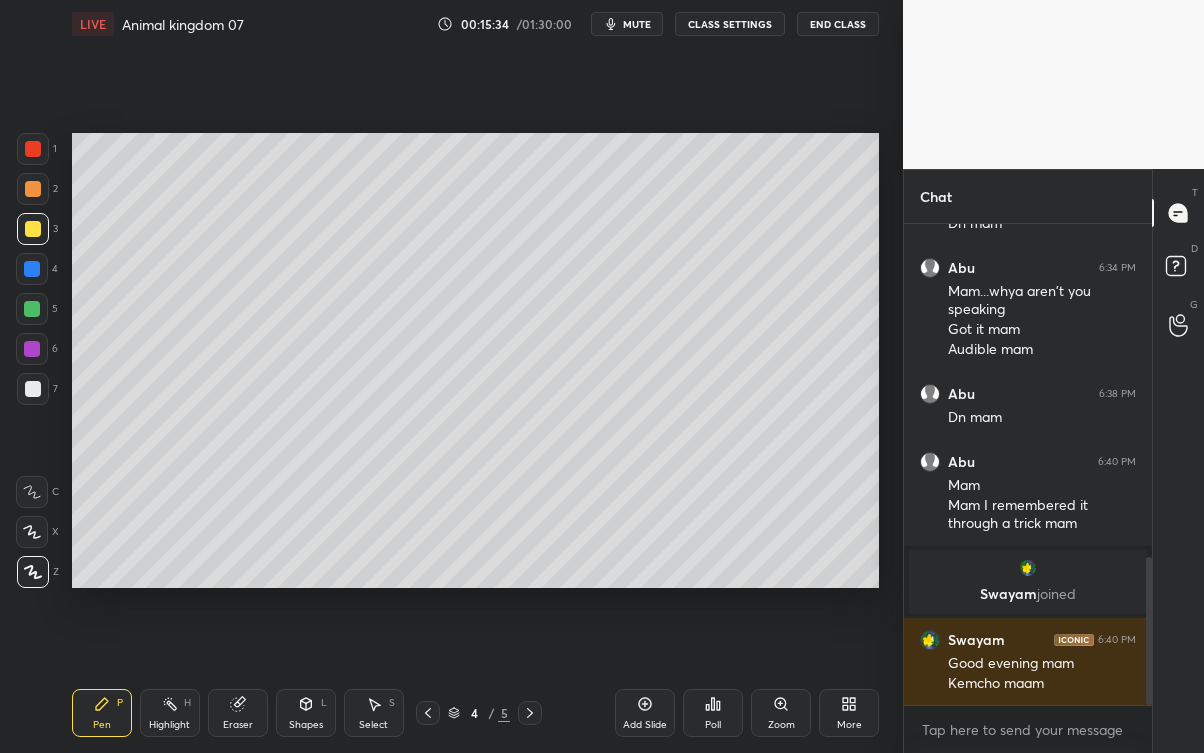 click 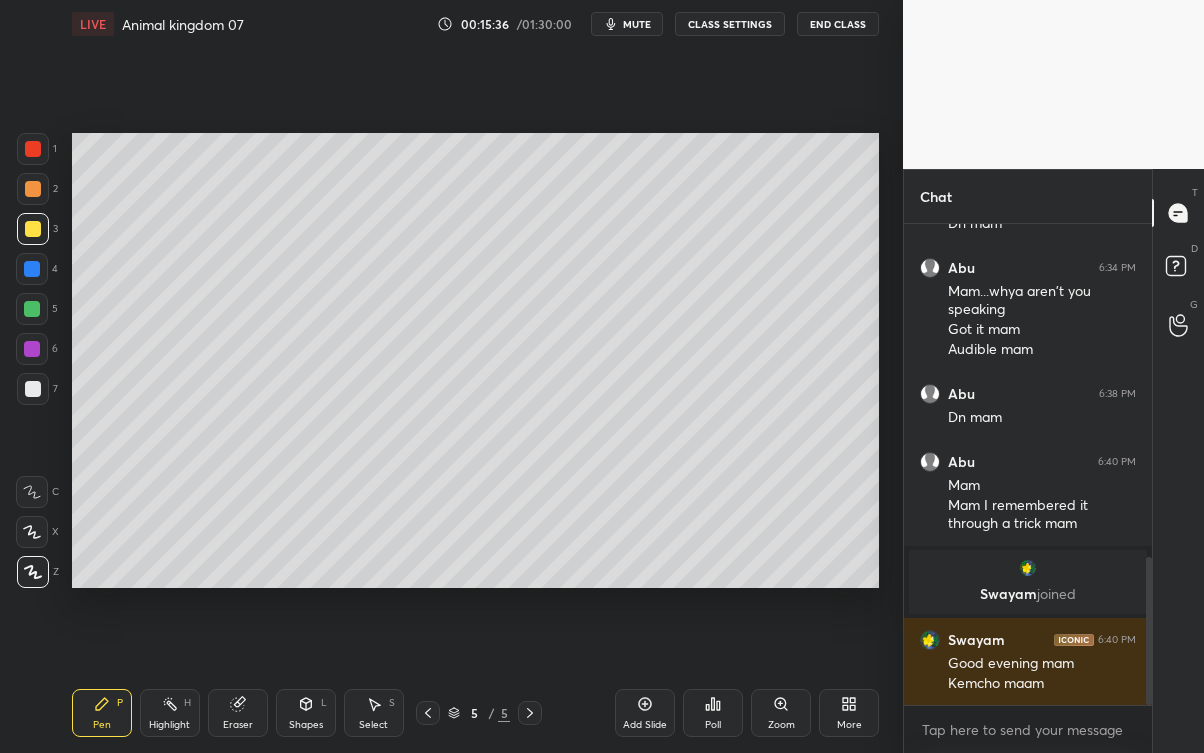 scroll, scrollTop: 1149, scrollLeft: 0, axis: vertical 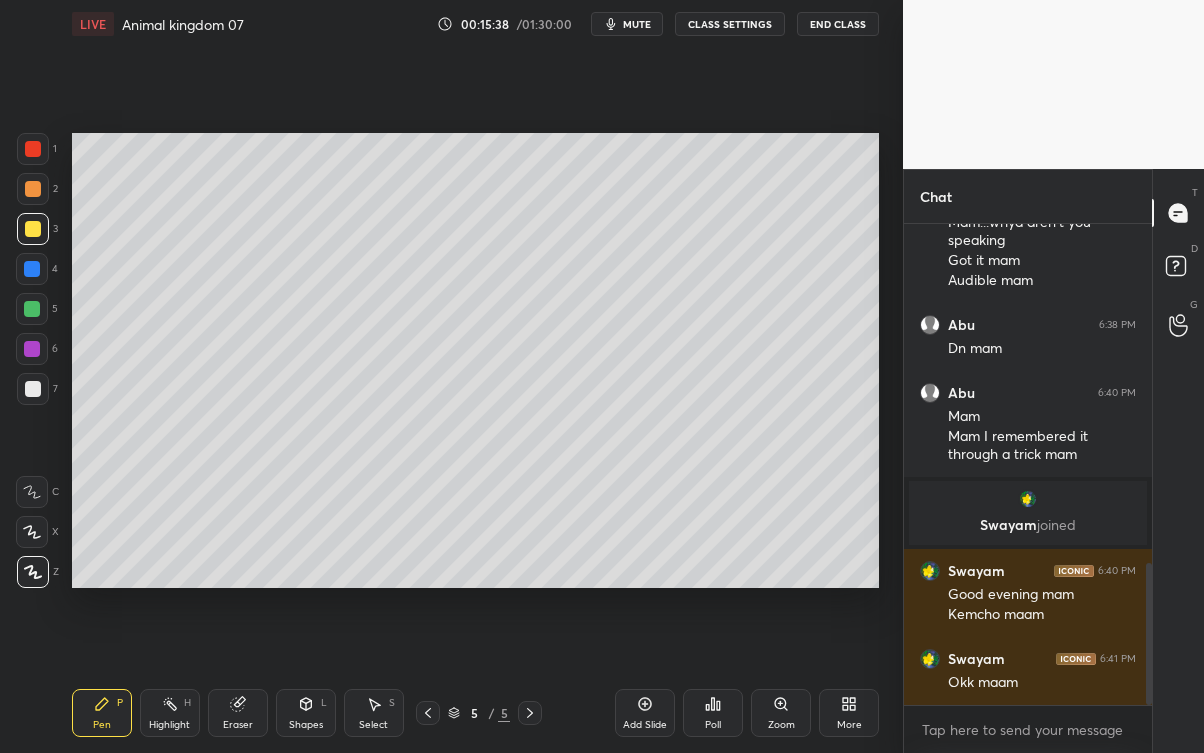 click 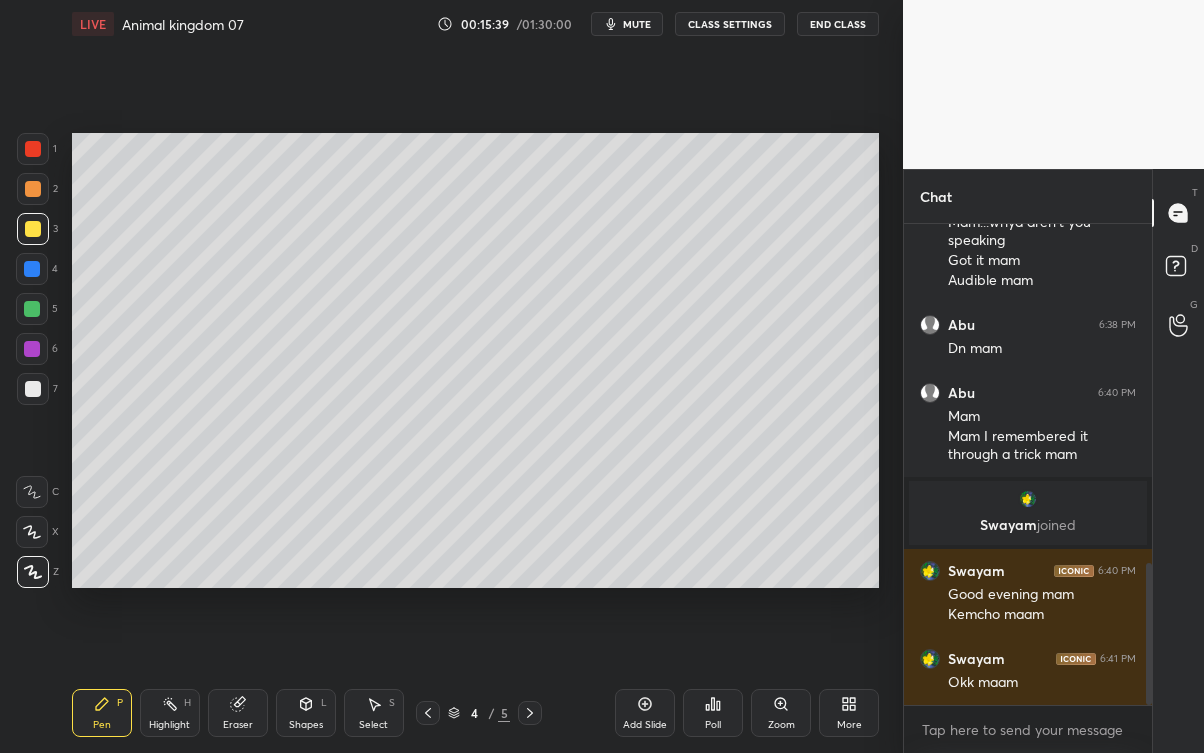 click 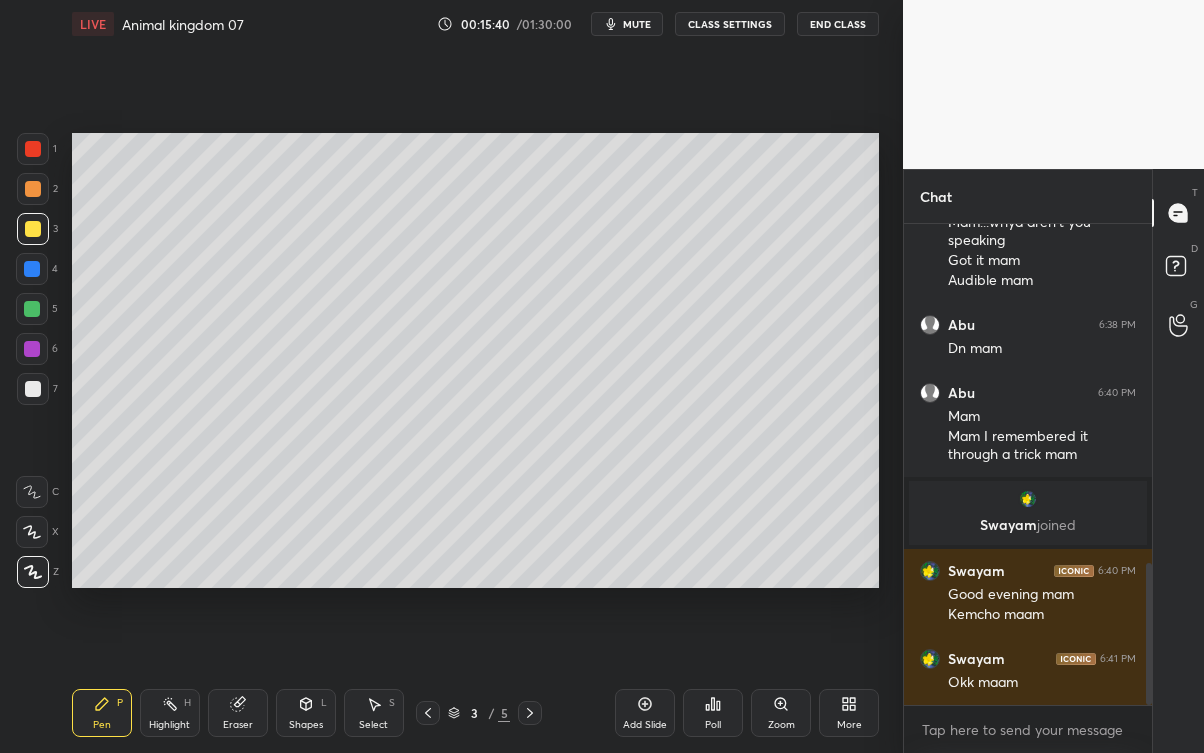 click at bounding box center (530, 713) 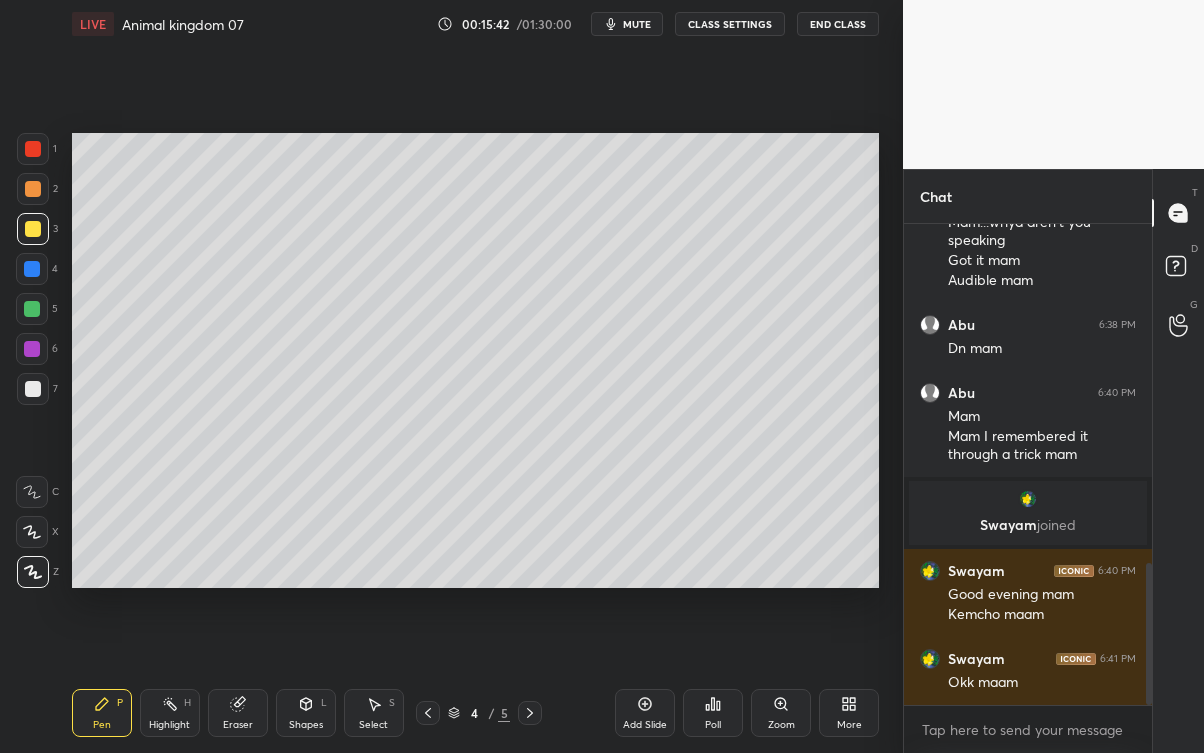 click at bounding box center [530, 713] 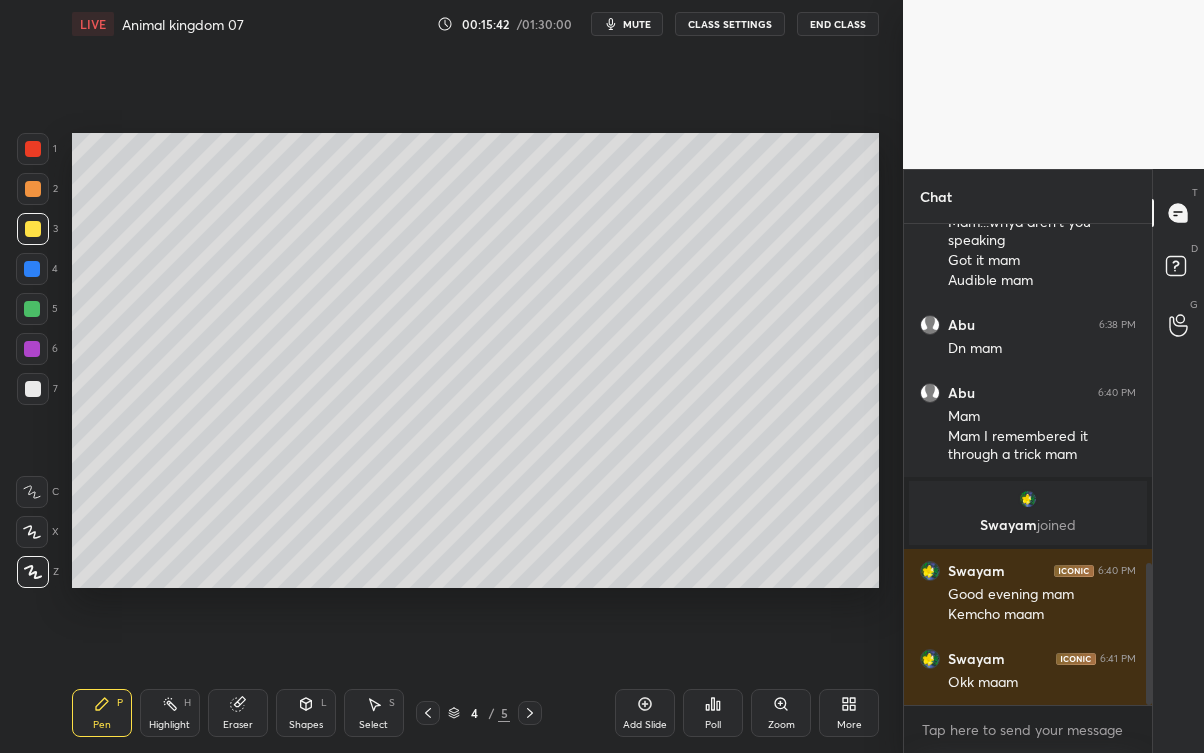 click at bounding box center (530, 713) 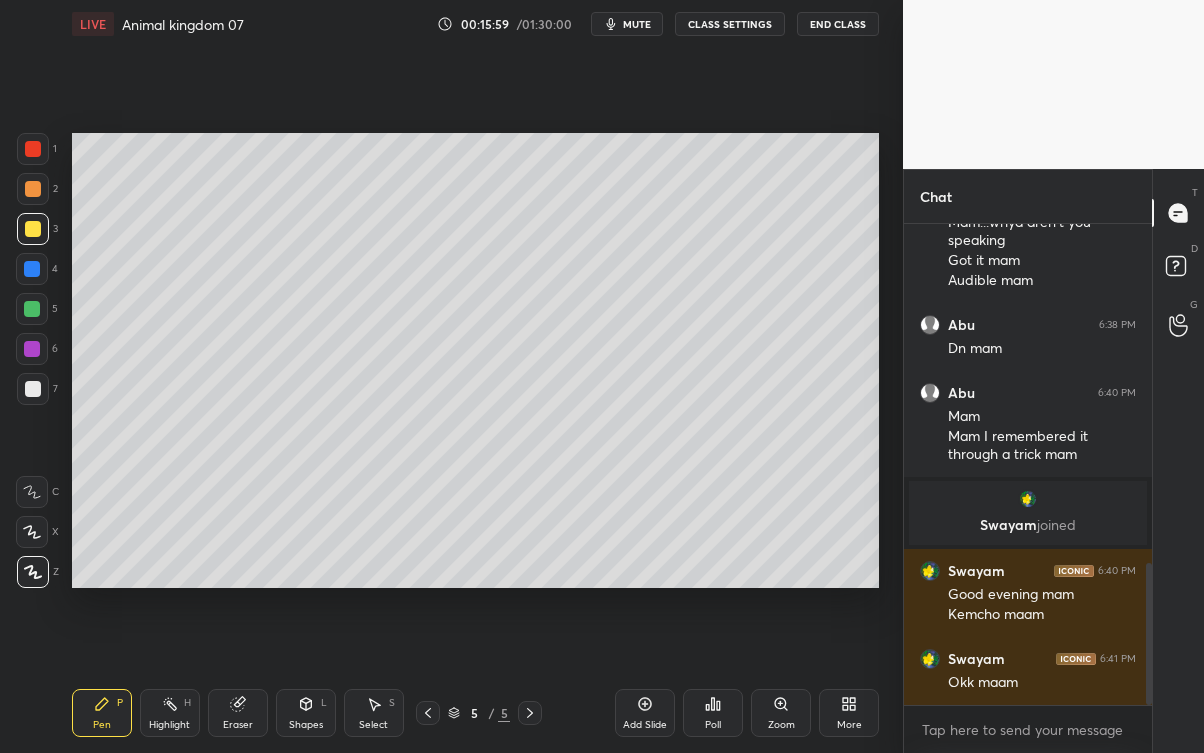 click on "Eraser" at bounding box center (238, 713) 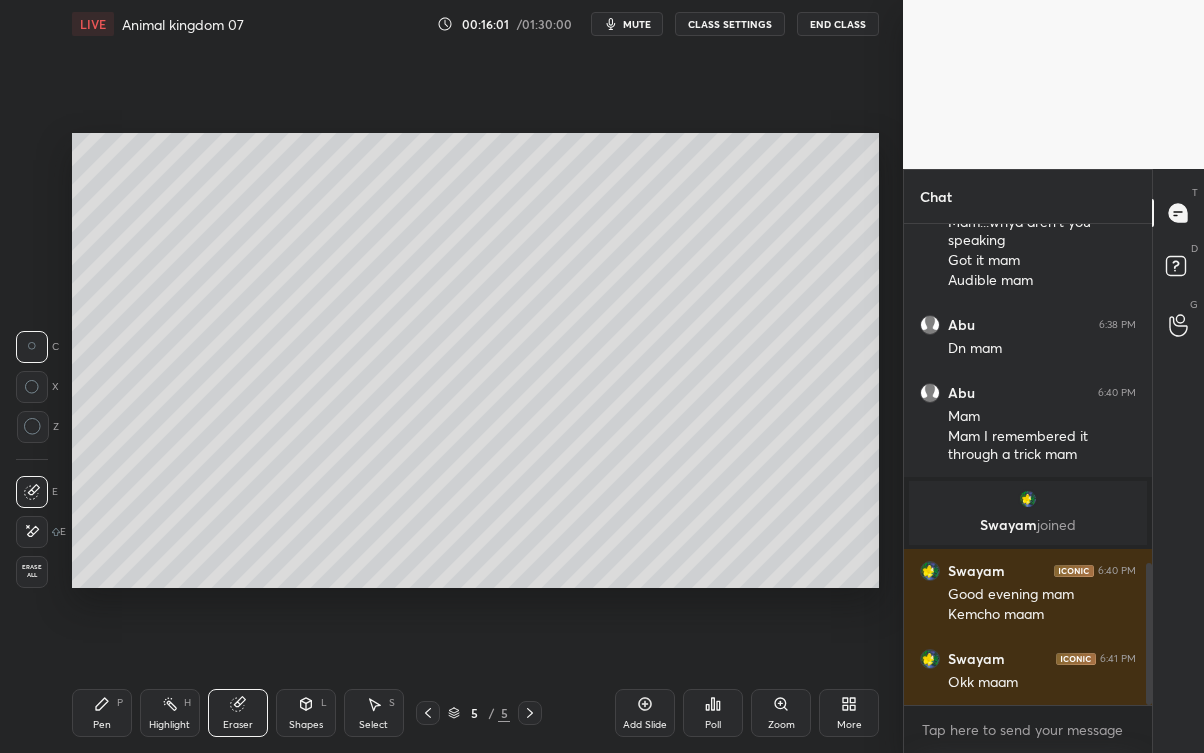 click 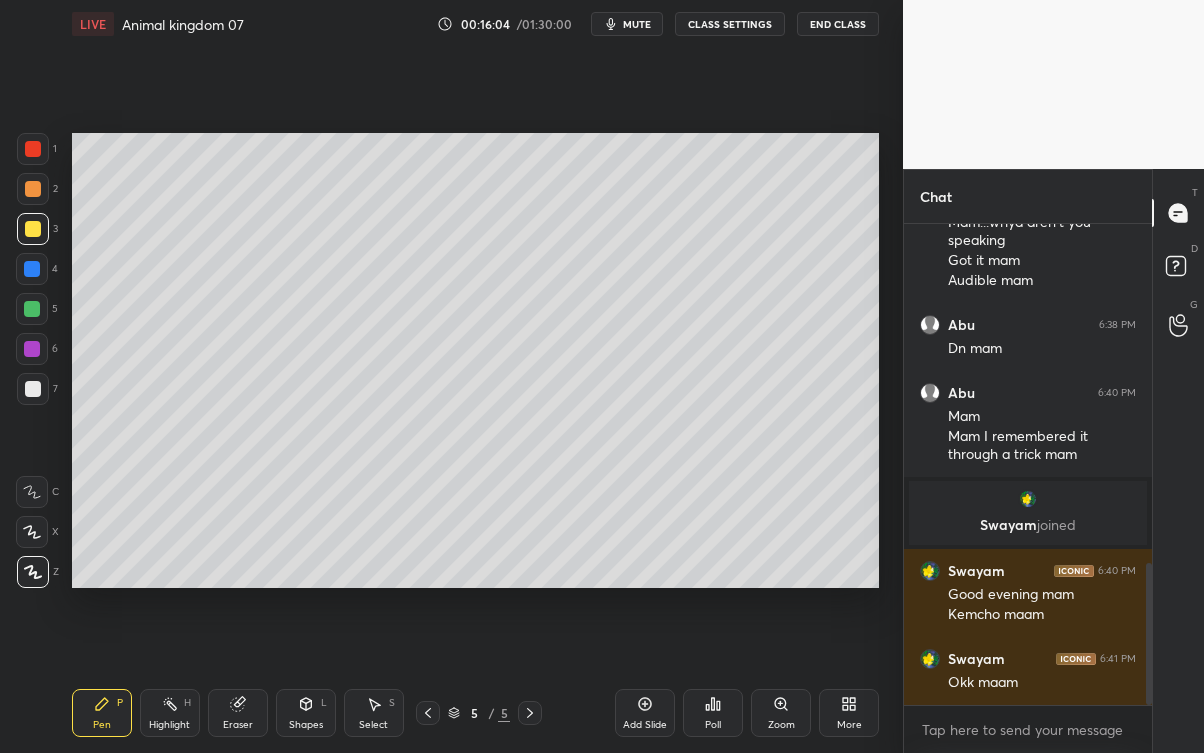 click at bounding box center (33, 389) 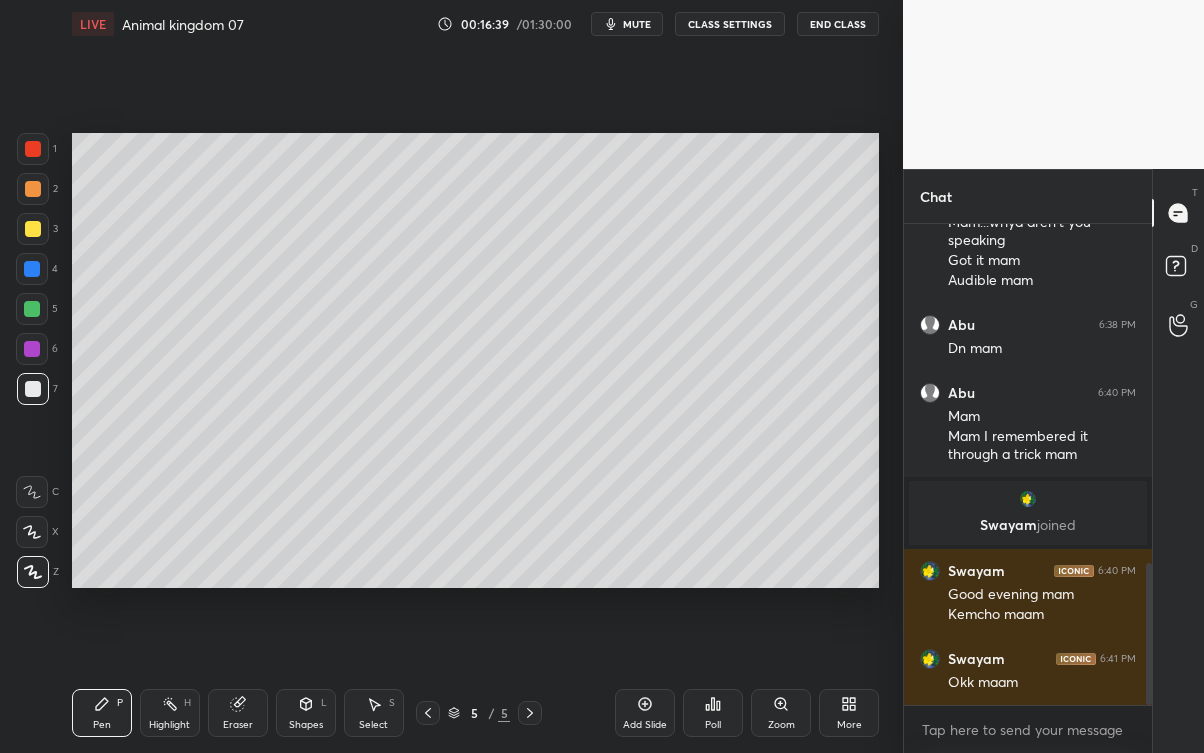 click 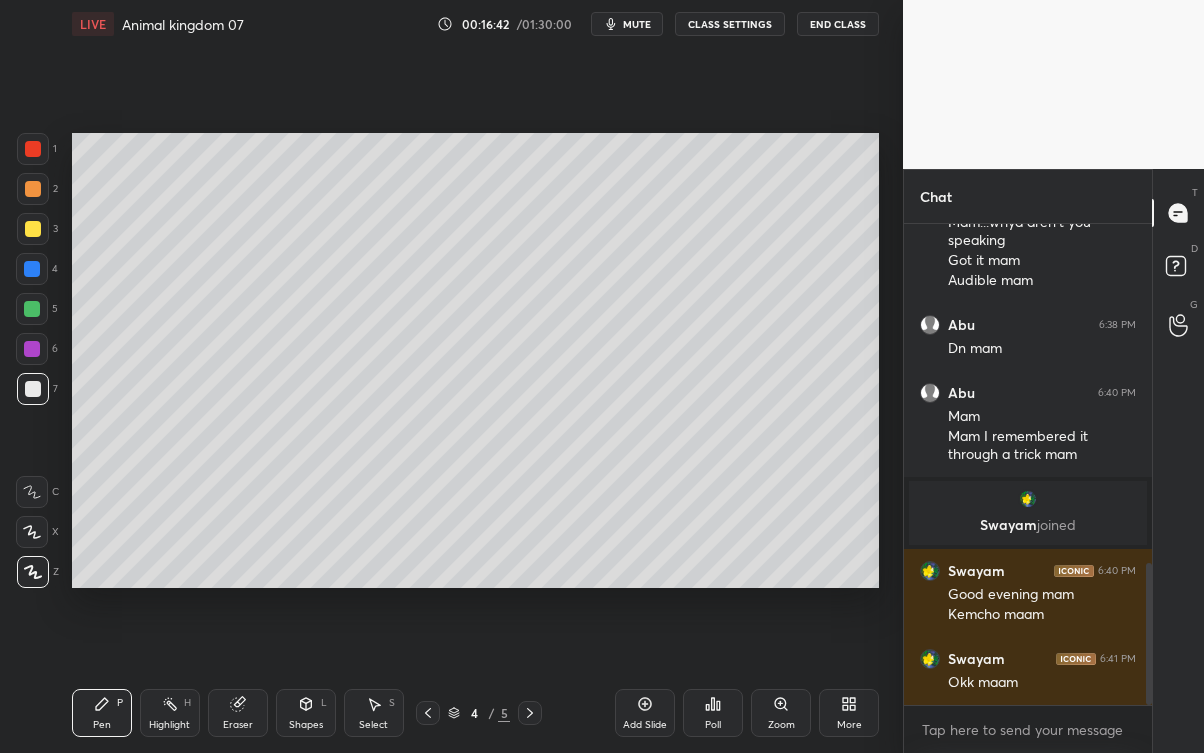 click at bounding box center [32, 309] 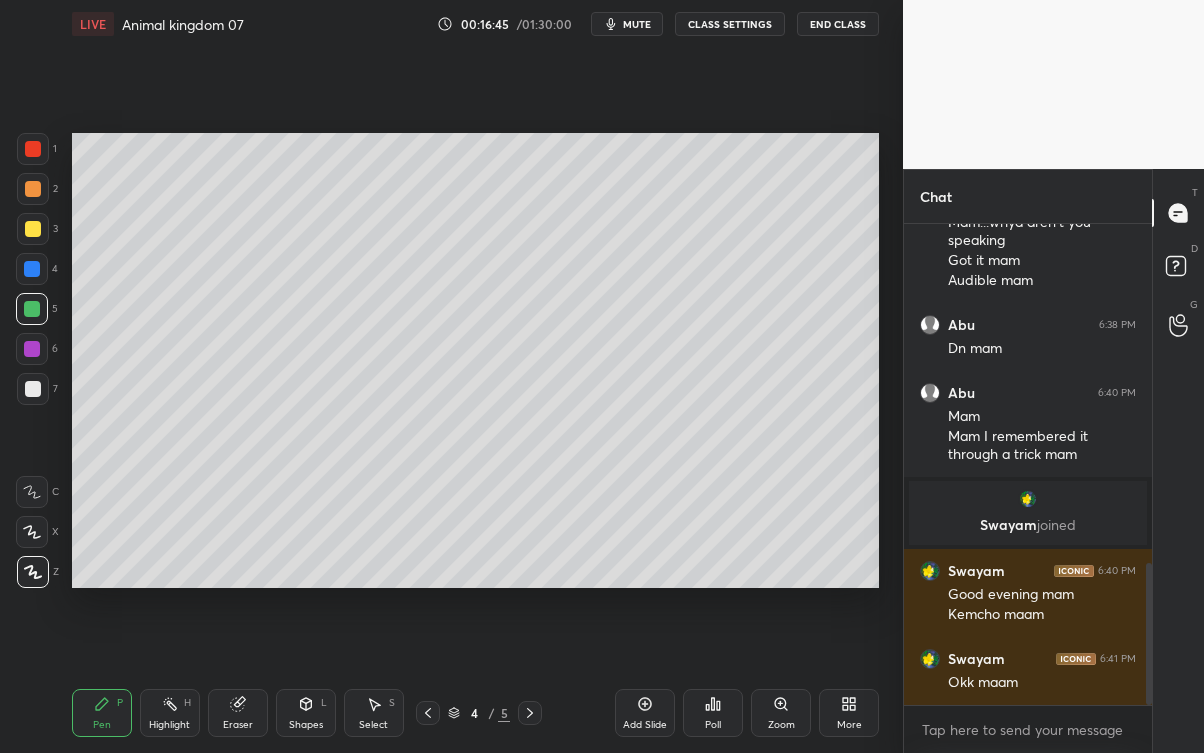 click at bounding box center (530, 713) 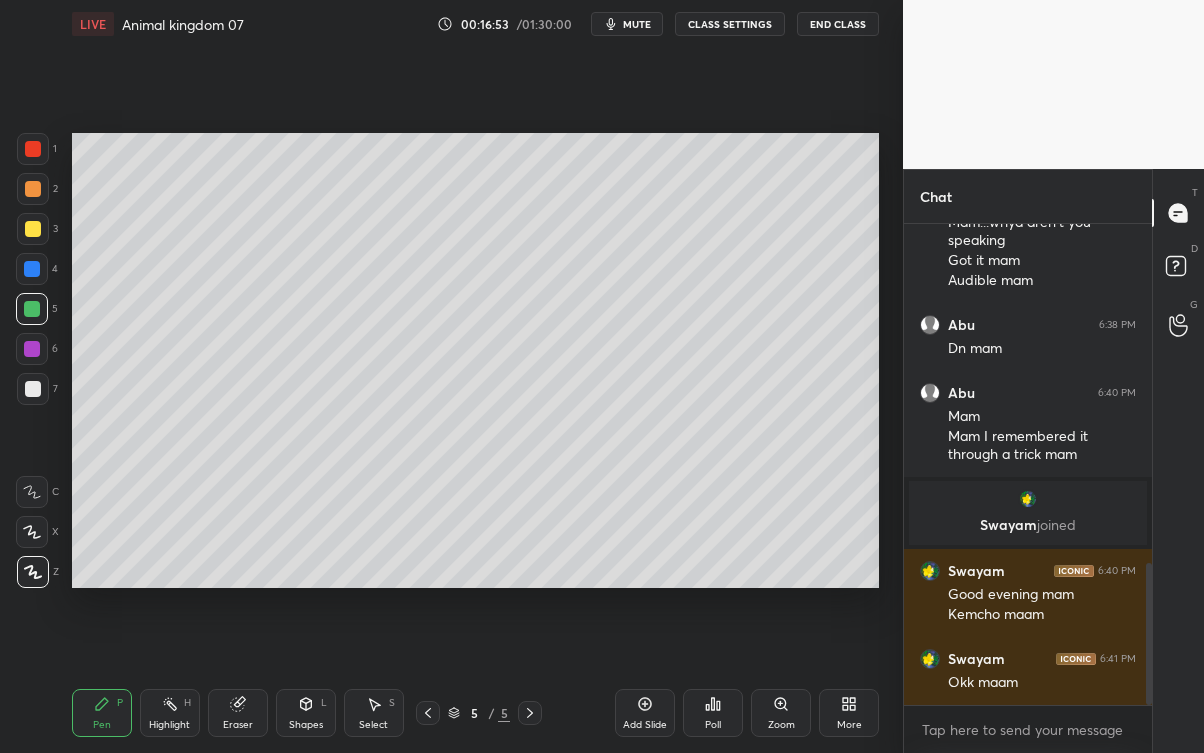 click 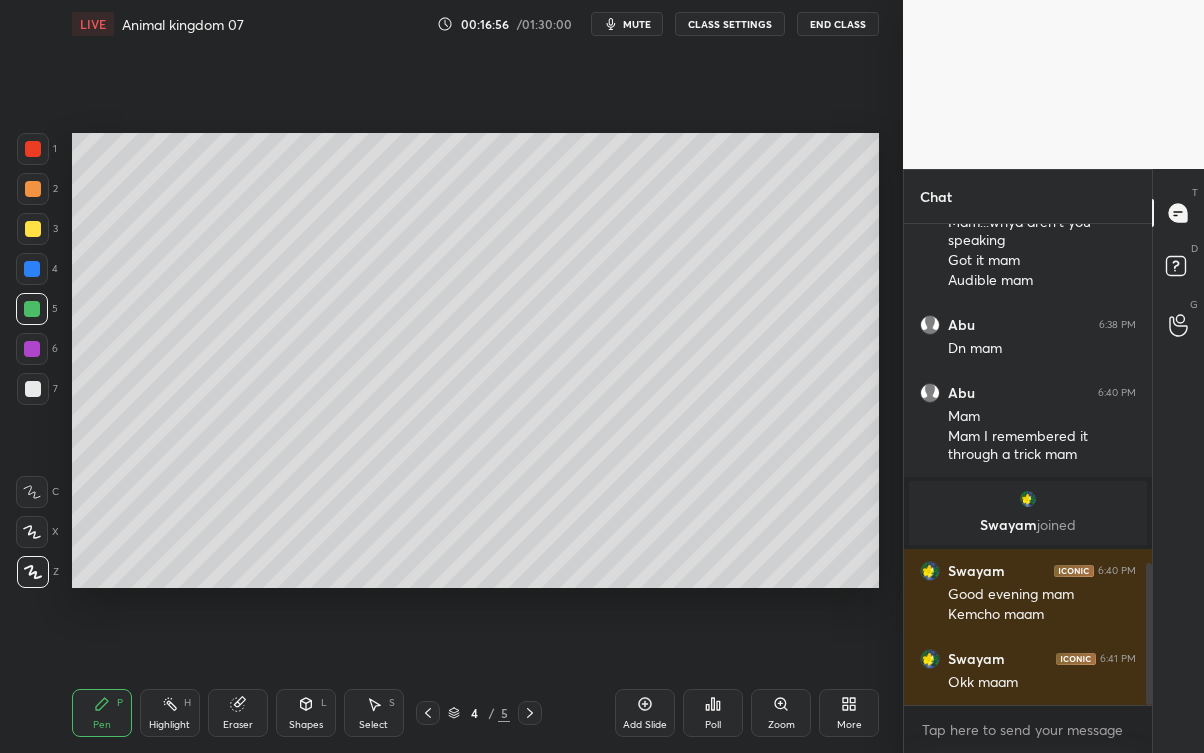 click at bounding box center [33, 389] 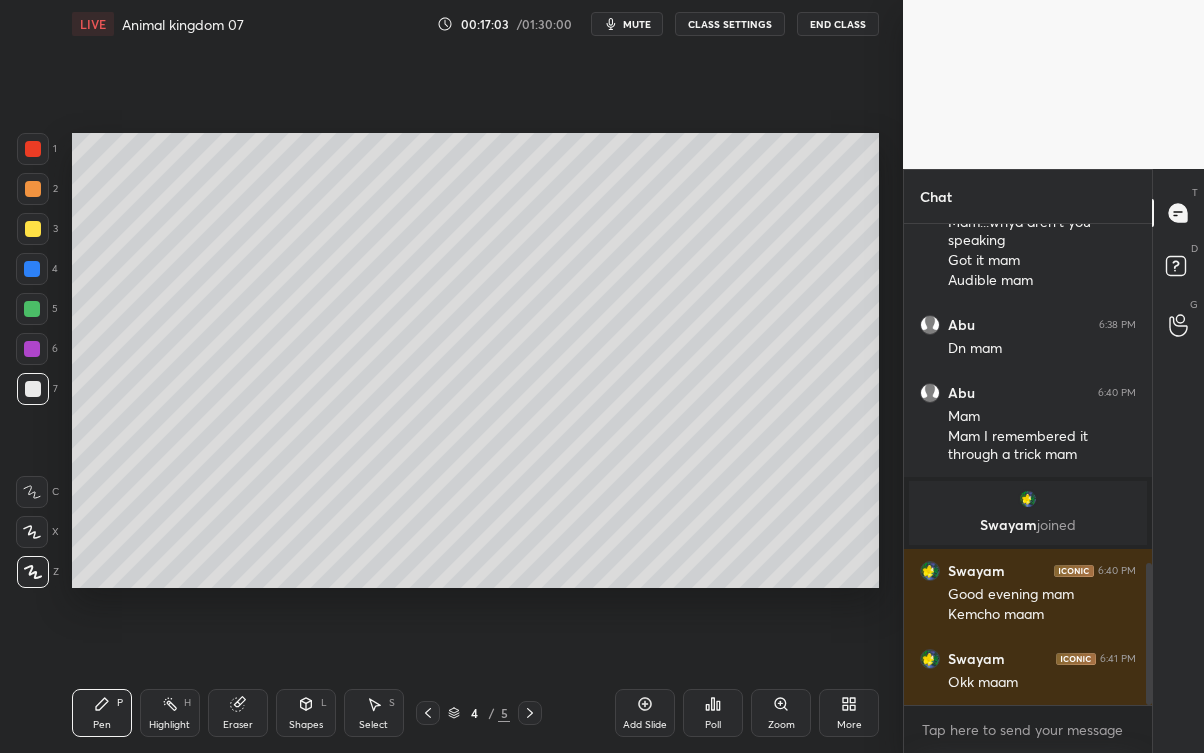 click at bounding box center [530, 713] 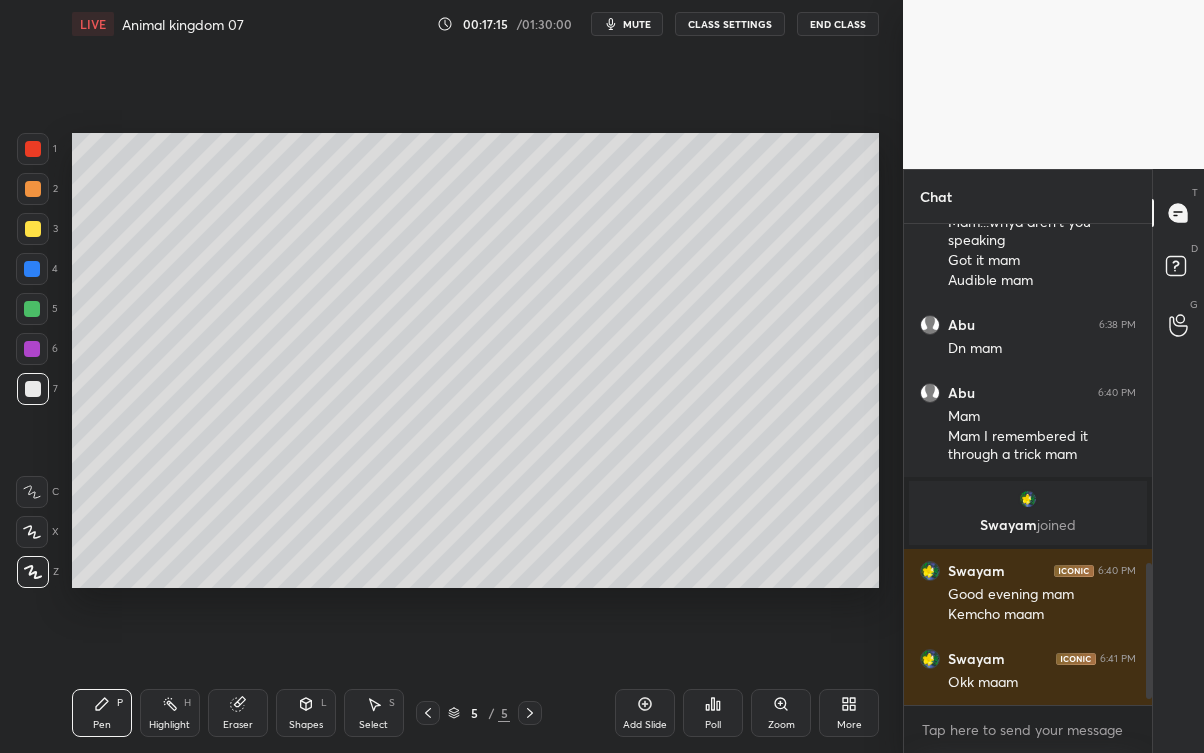 scroll, scrollTop: 1216, scrollLeft: 0, axis: vertical 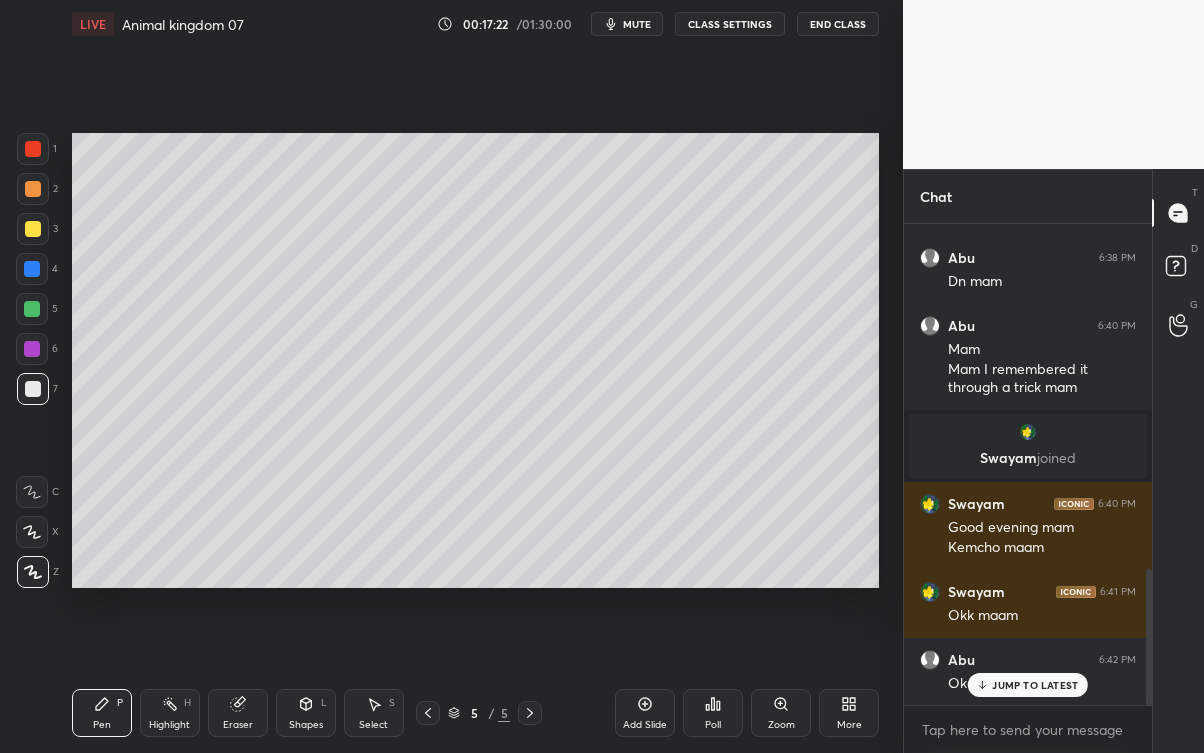 click on "JUMP TO LATEST" at bounding box center [1035, 685] 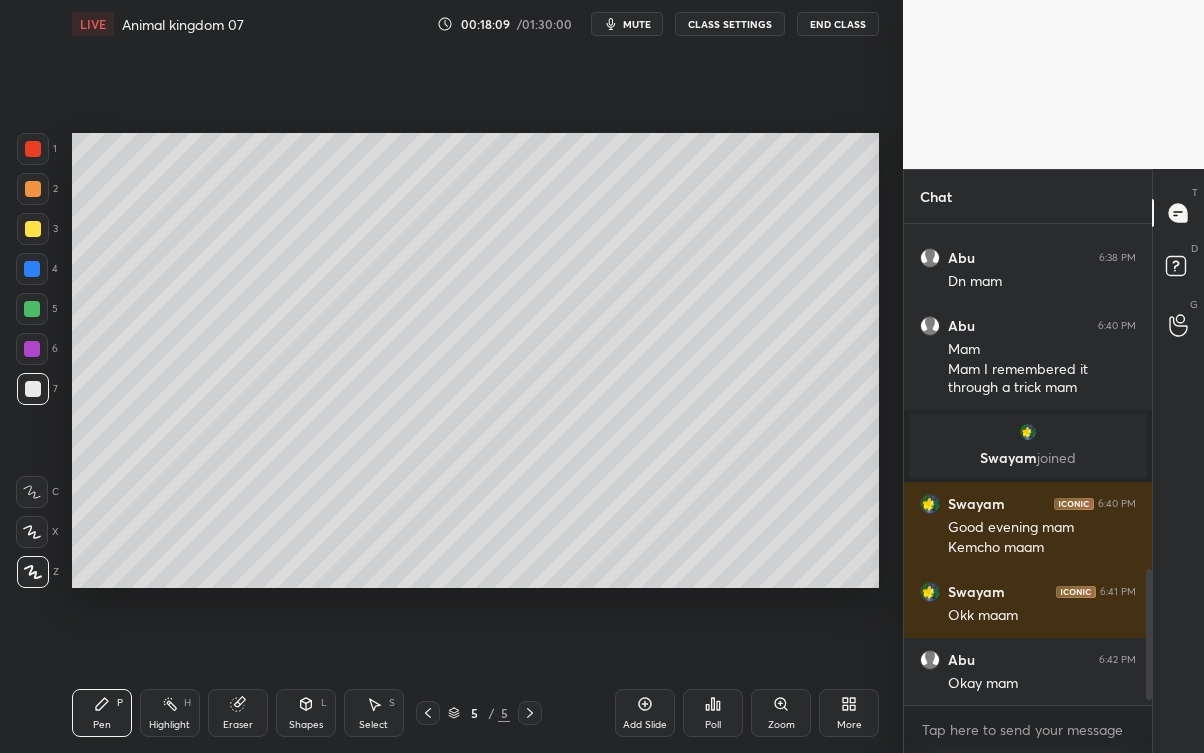 scroll, scrollTop: 1285, scrollLeft: 0, axis: vertical 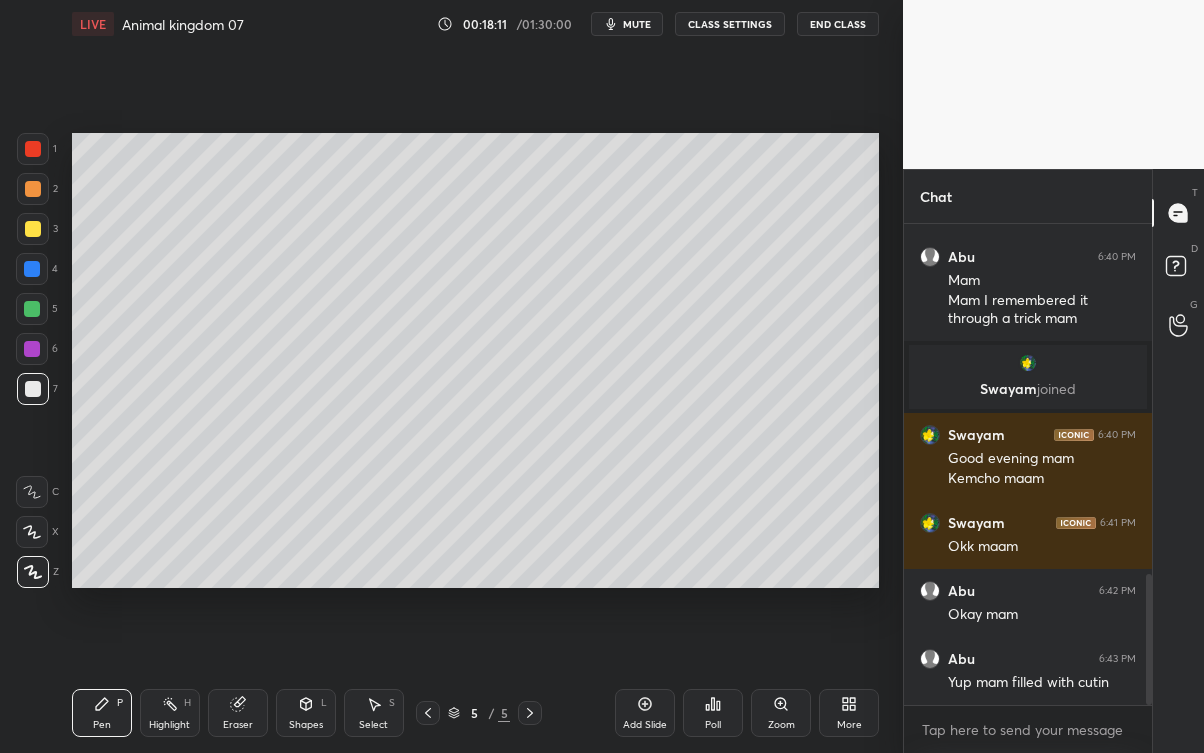 click on "Add Slide" at bounding box center (645, 713) 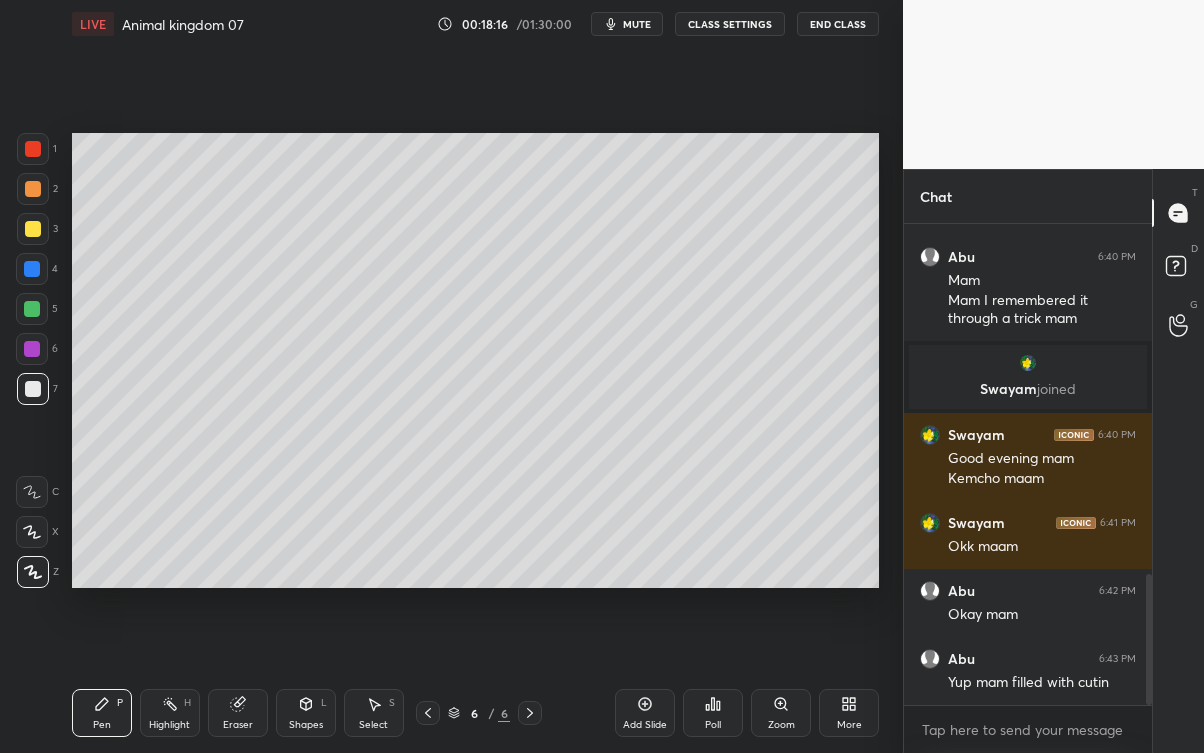 click on "mute" at bounding box center [637, 24] 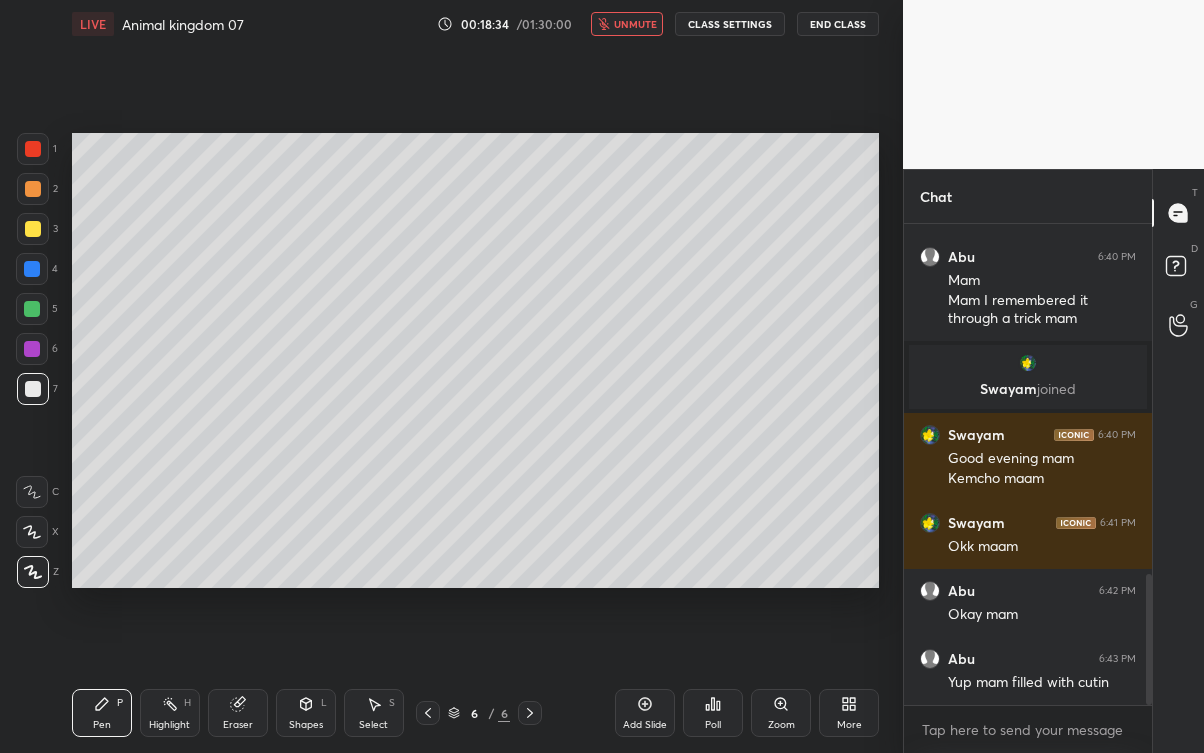 click on "unmute" at bounding box center [627, 24] 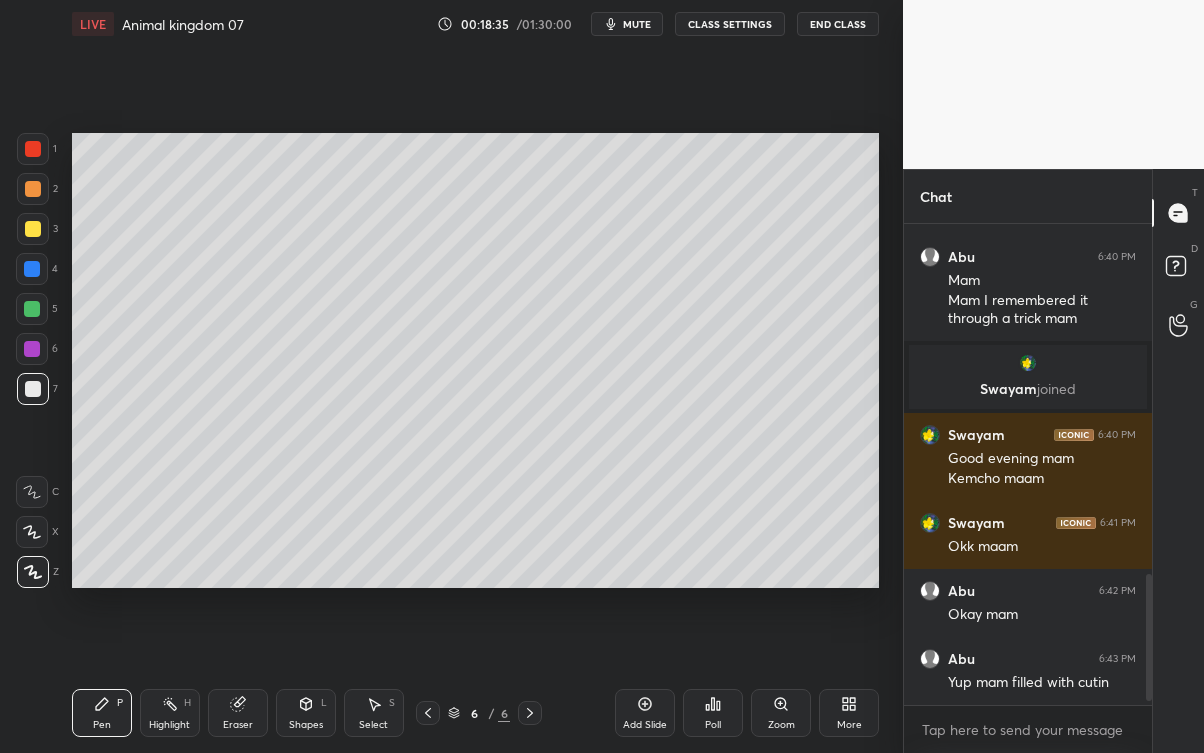 scroll, scrollTop: 1352, scrollLeft: 0, axis: vertical 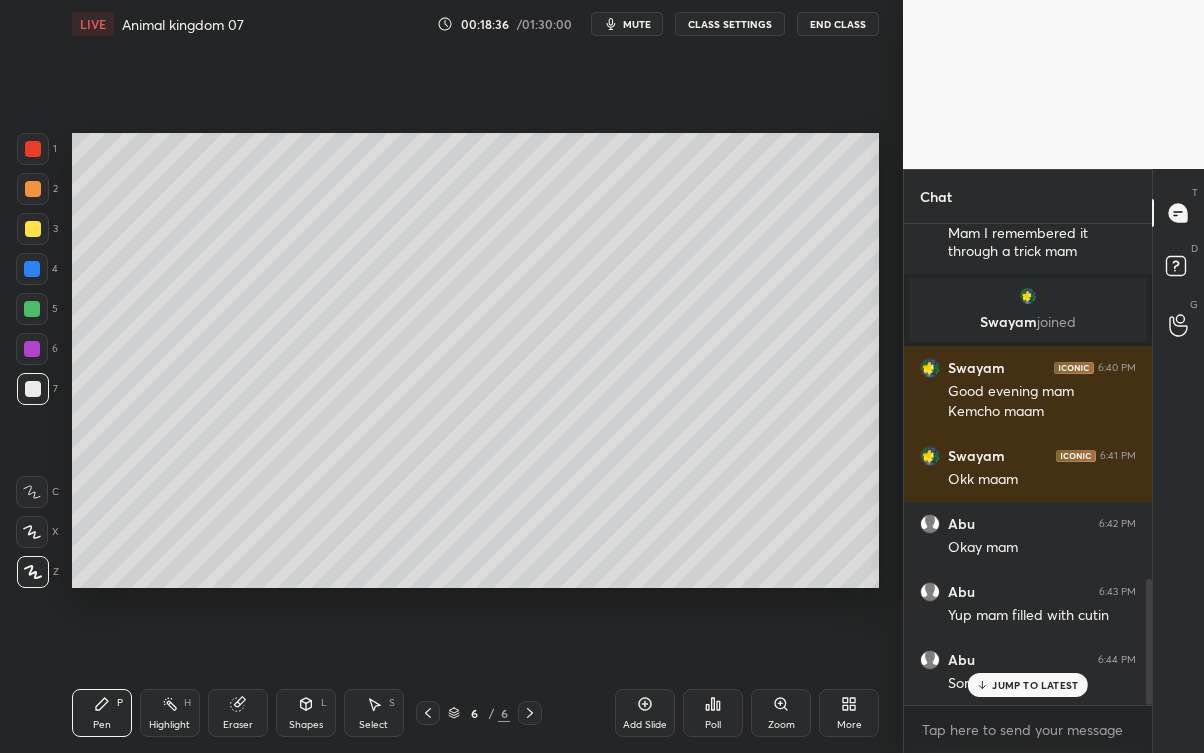 click on "JUMP TO LATEST" at bounding box center [1035, 685] 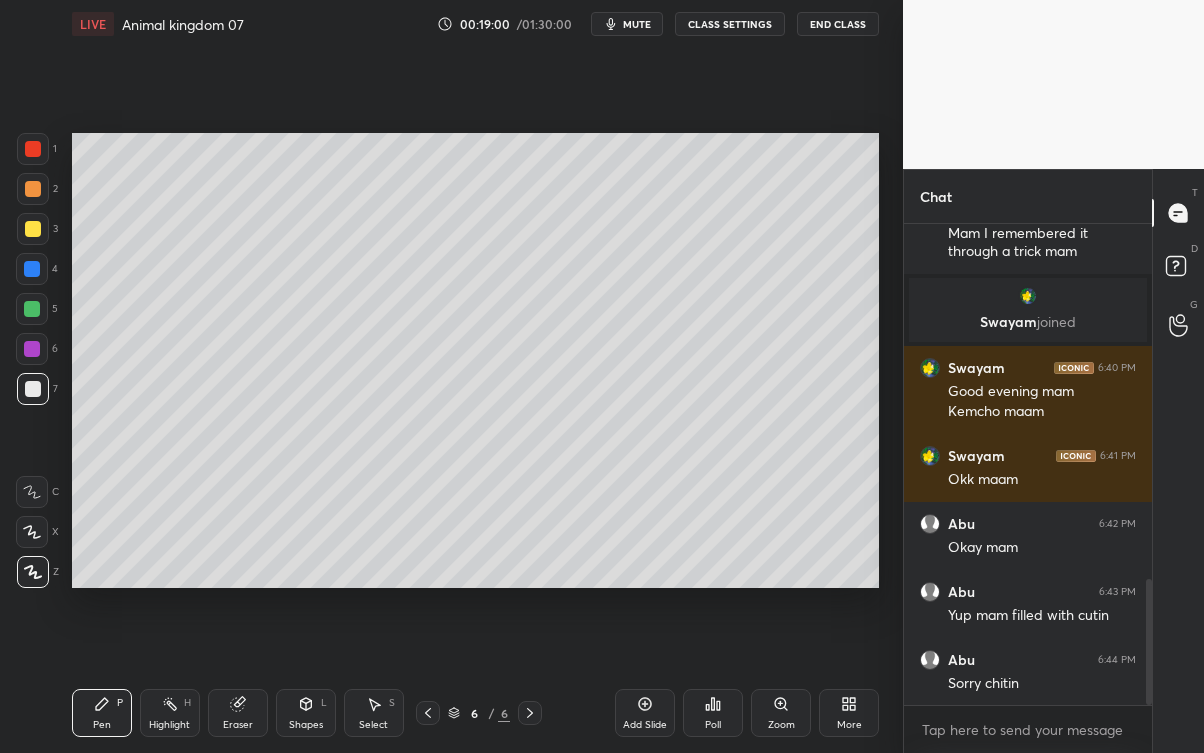click at bounding box center [33, 229] 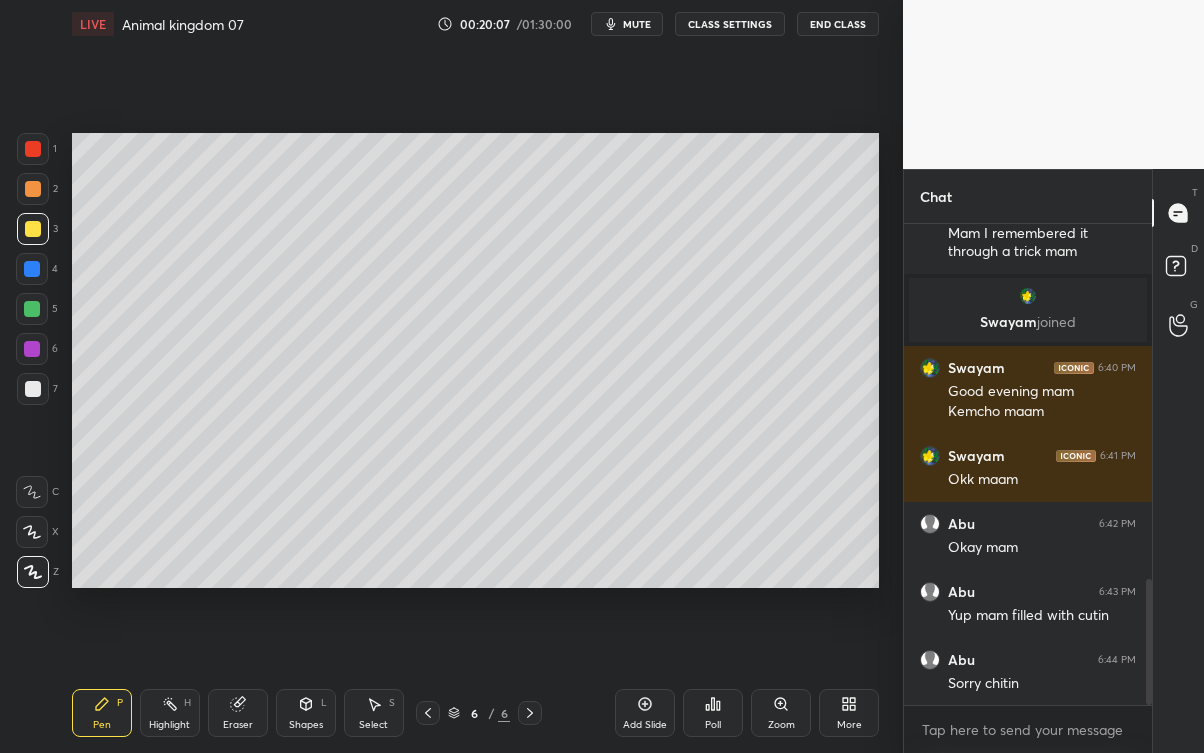 click at bounding box center [33, 389] 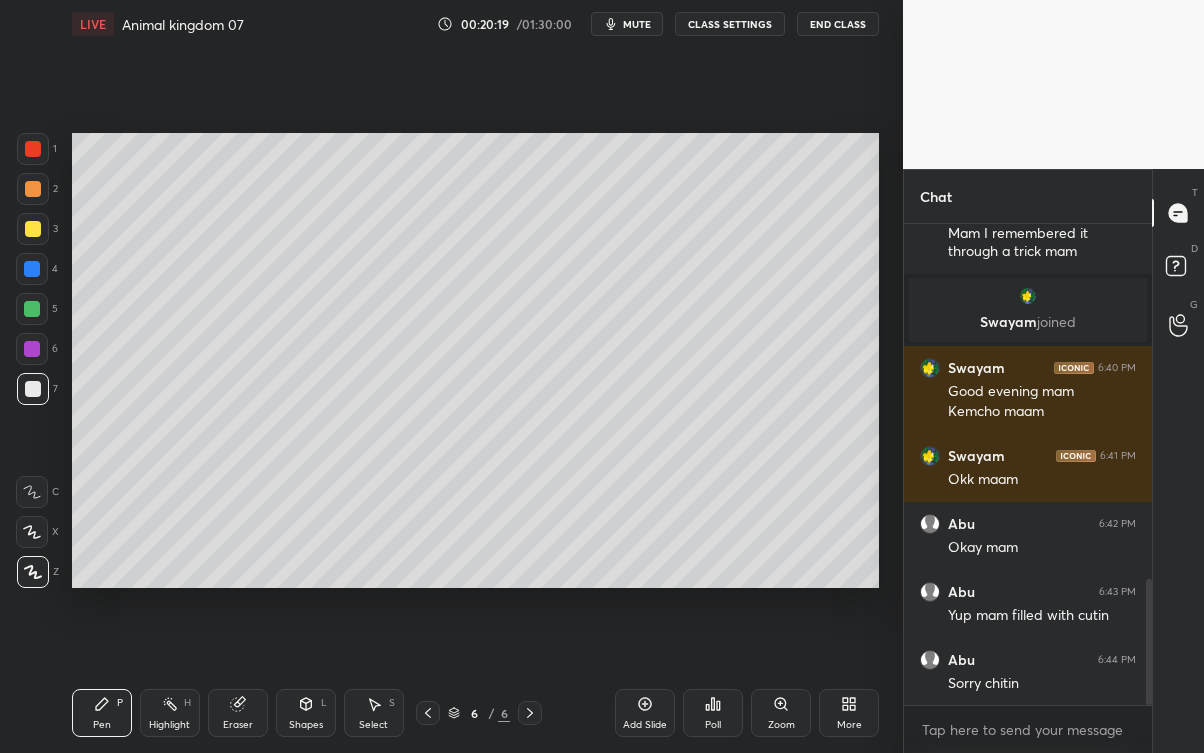 click on "3" at bounding box center (37, 229) 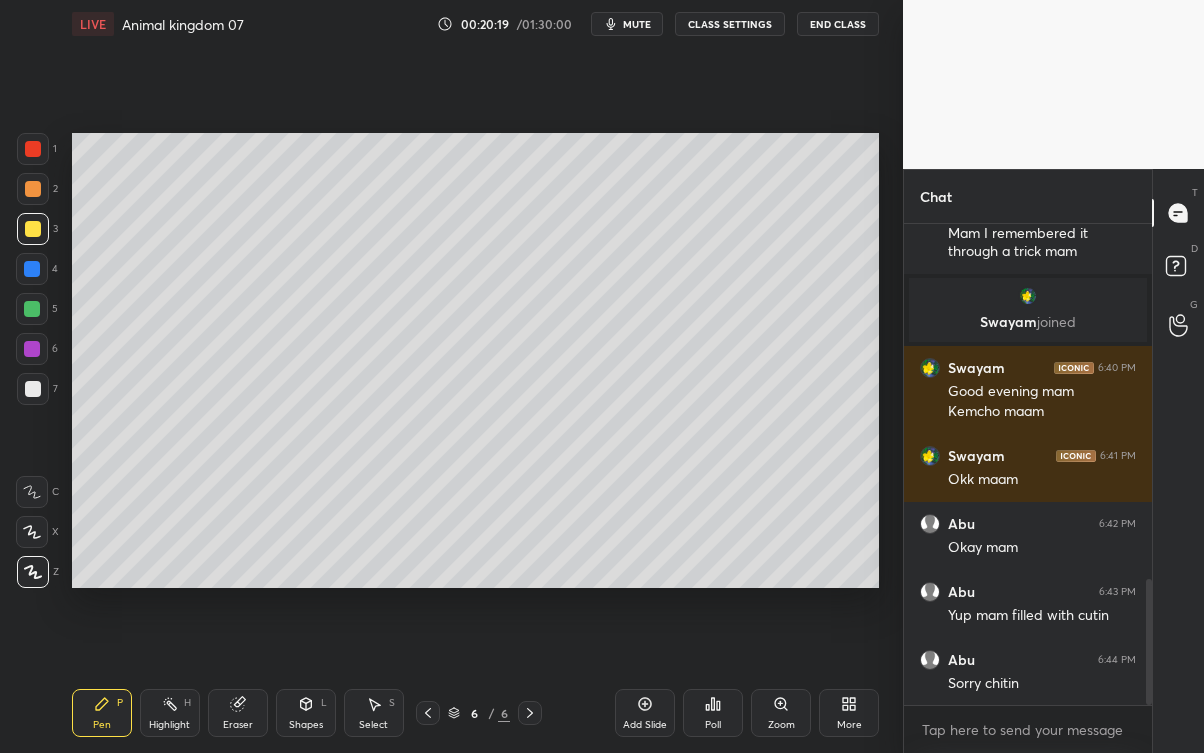 click at bounding box center [33, 229] 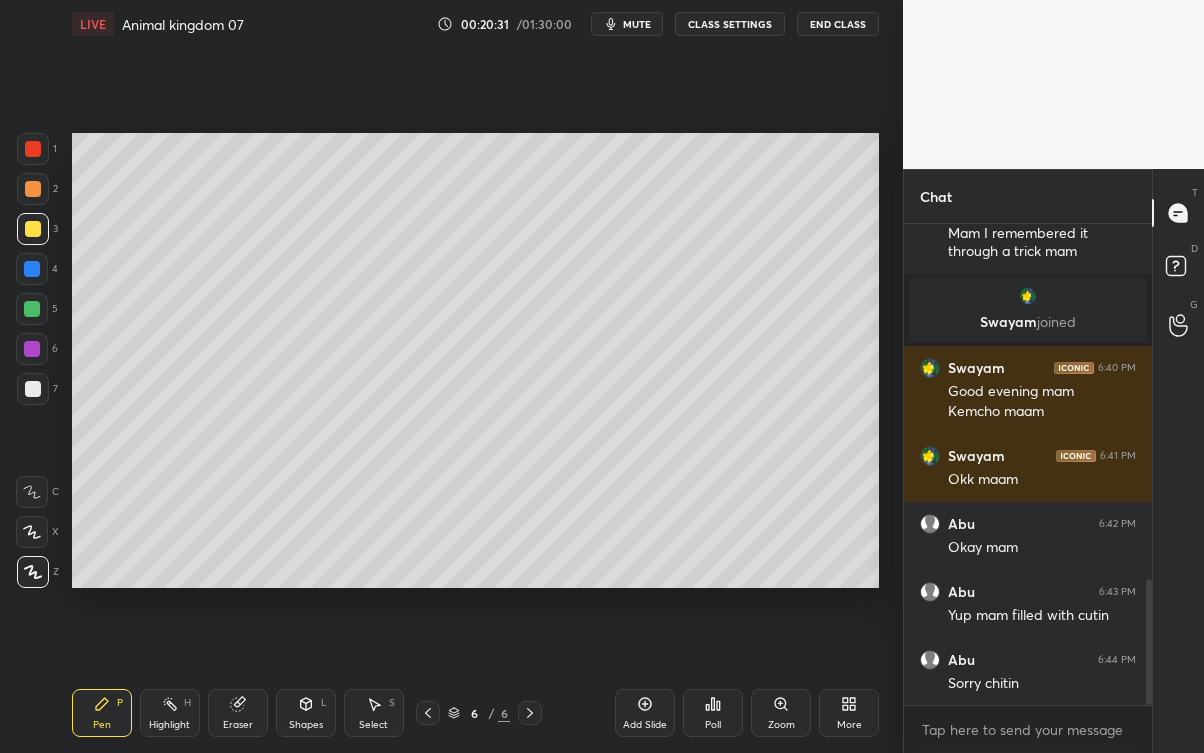 click on "Eraser" at bounding box center [238, 713] 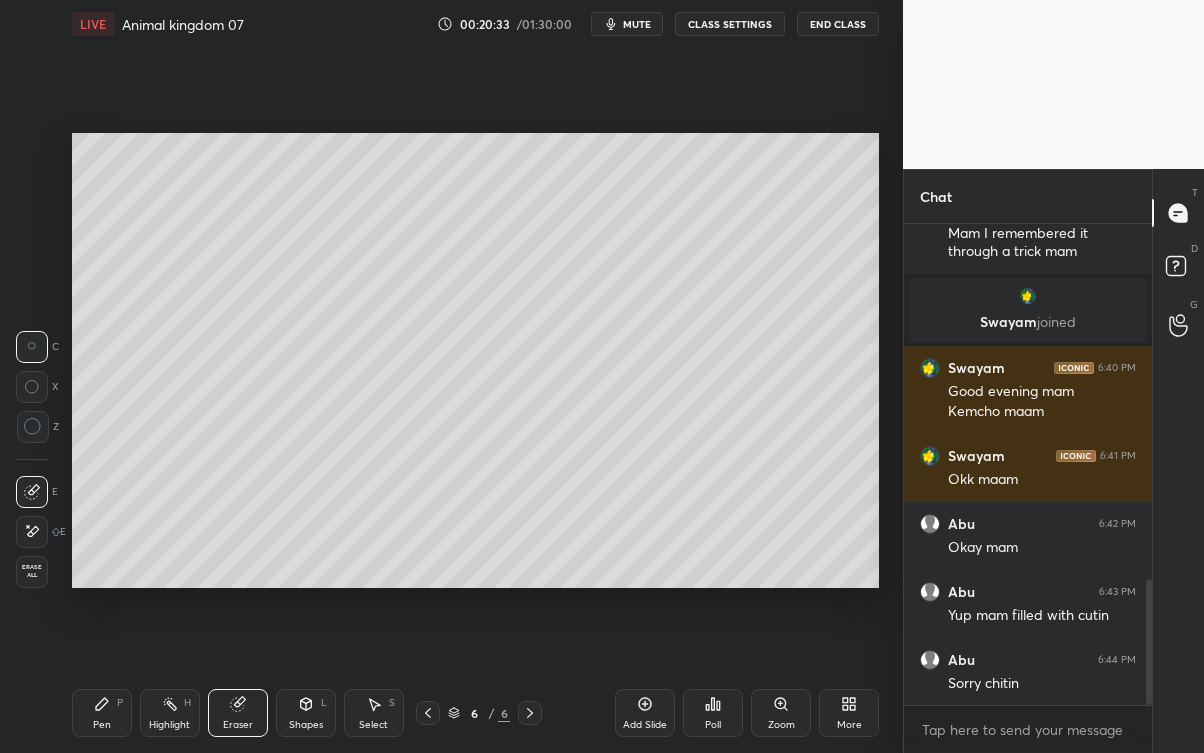click 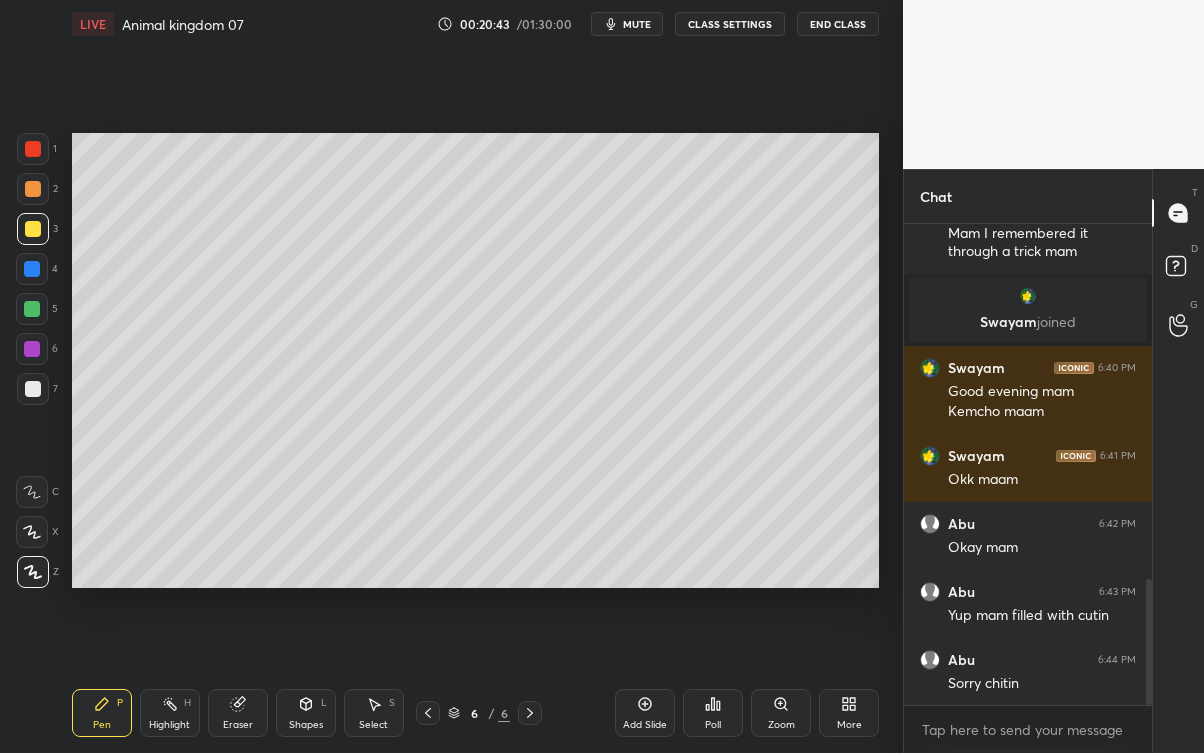 click 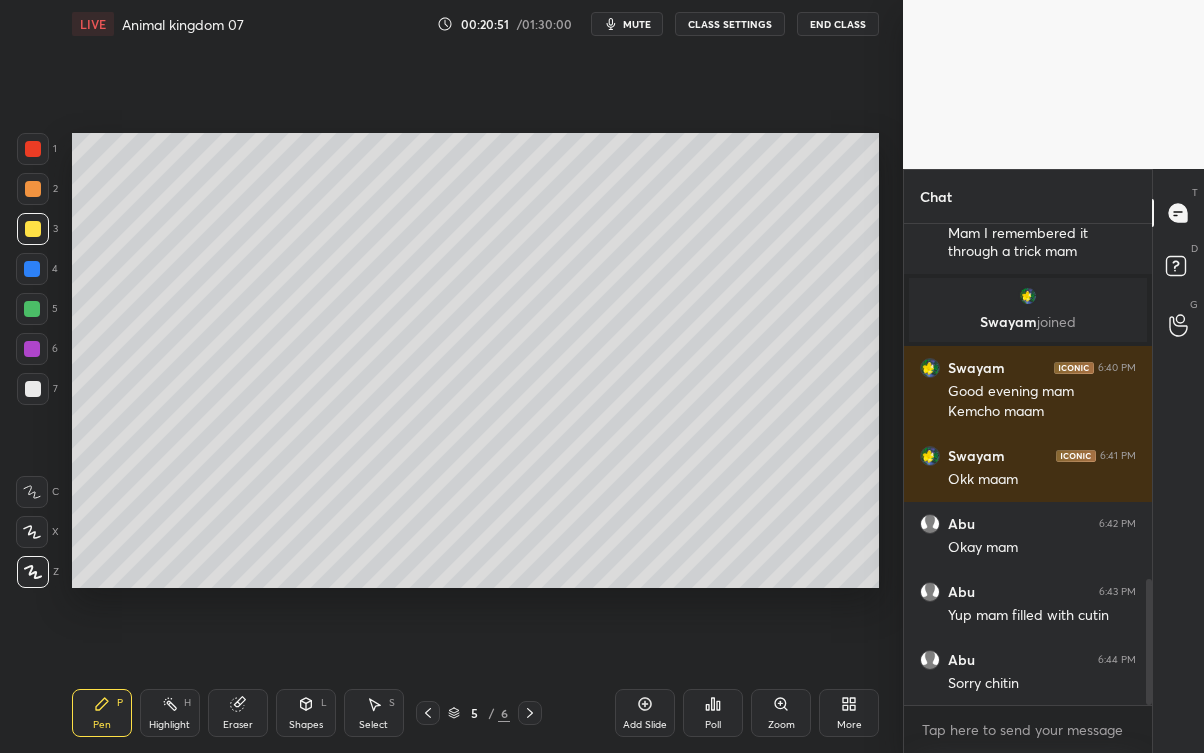 click 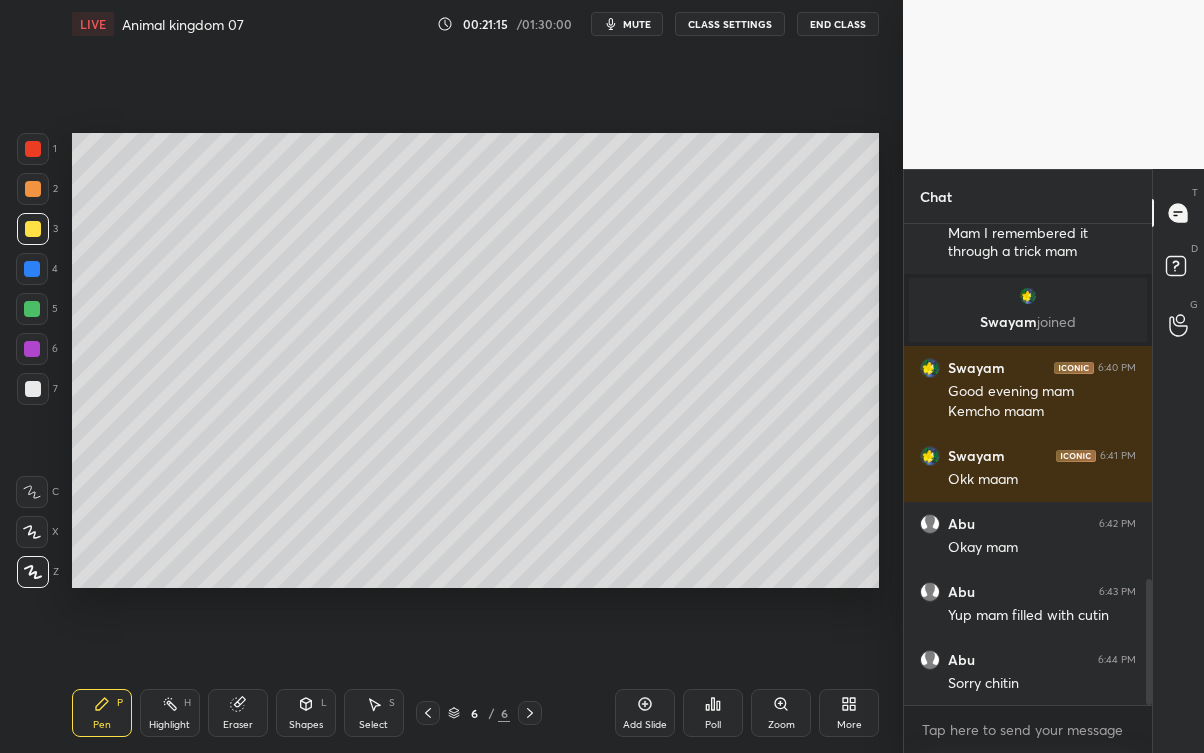 click at bounding box center (33, 389) 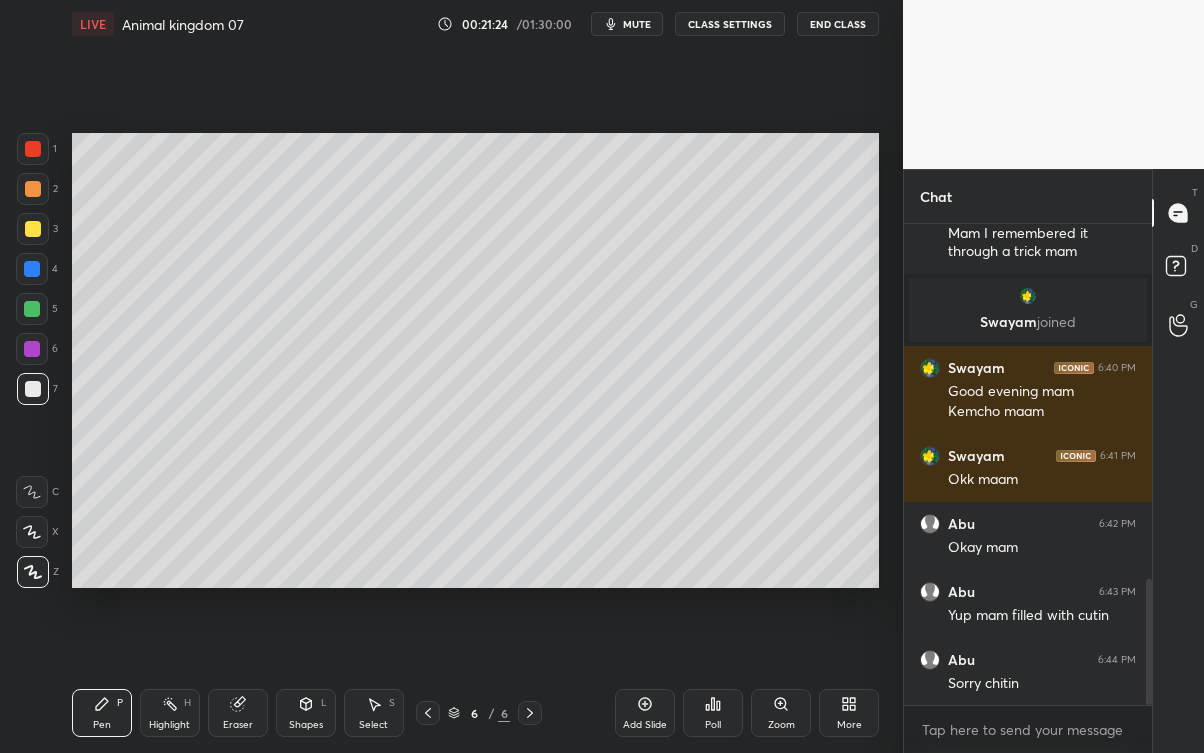 click at bounding box center (33, 229) 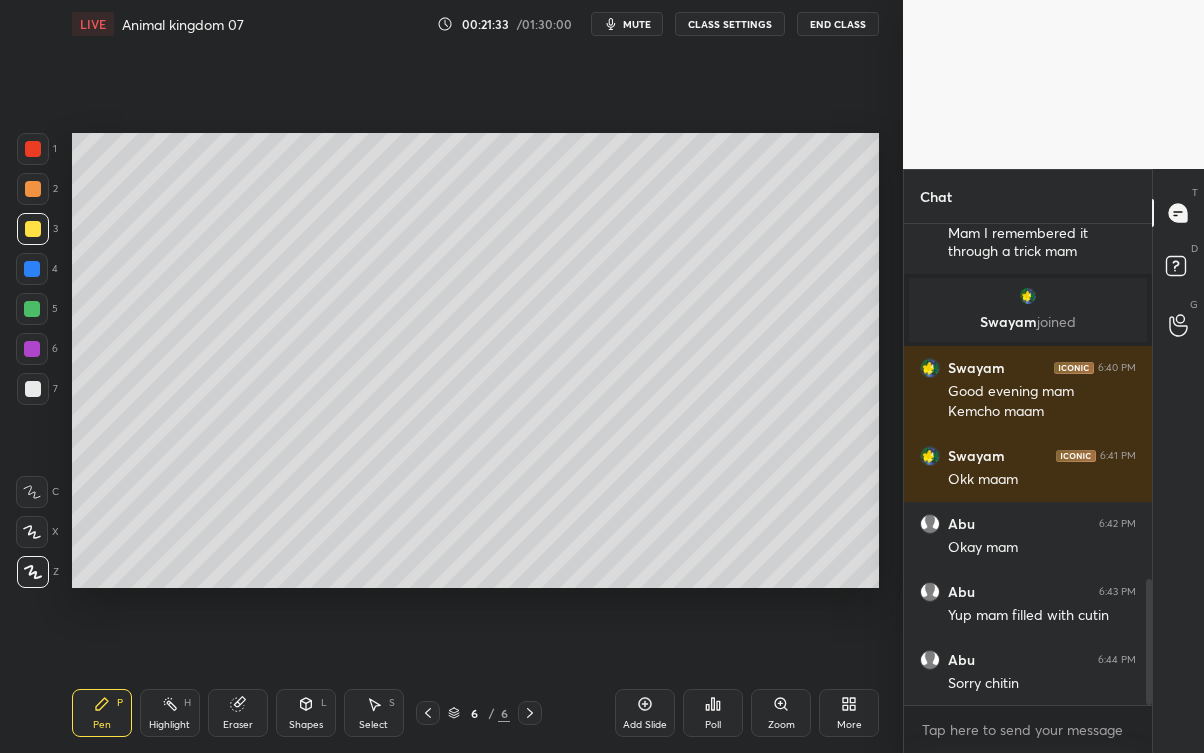 click at bounding box center [33, 389] 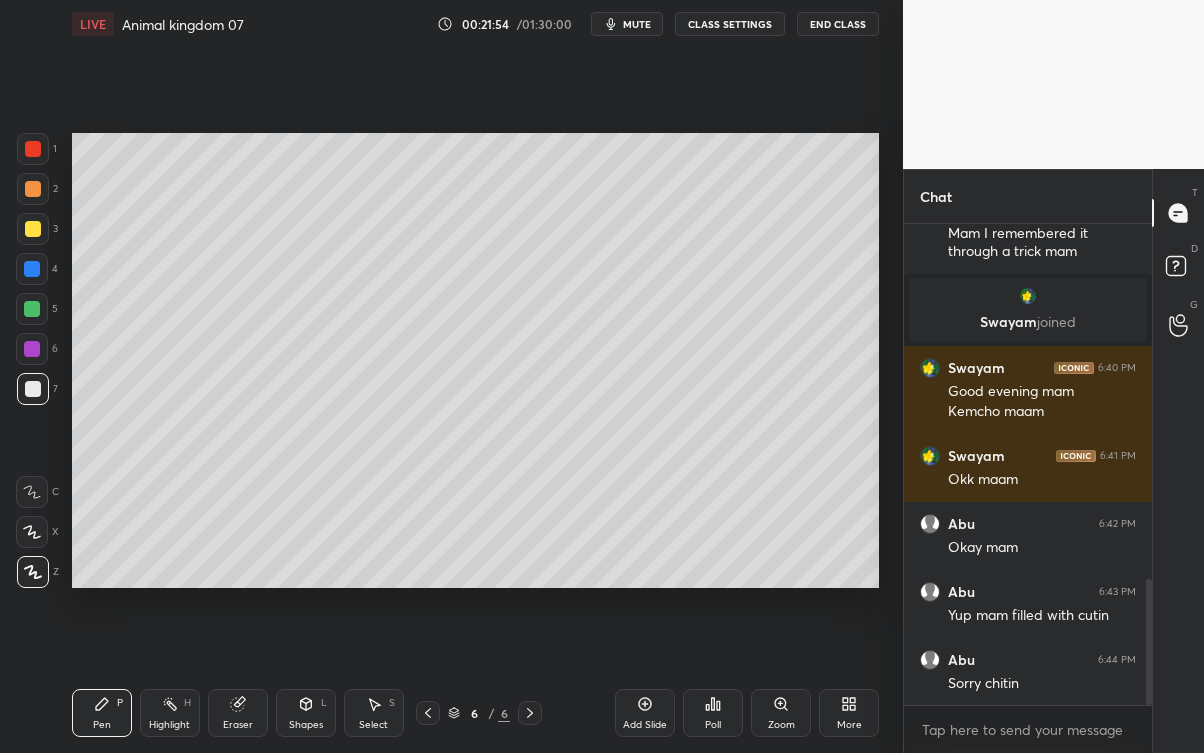 click on "Add Slide" at bounding box center [645, 713] 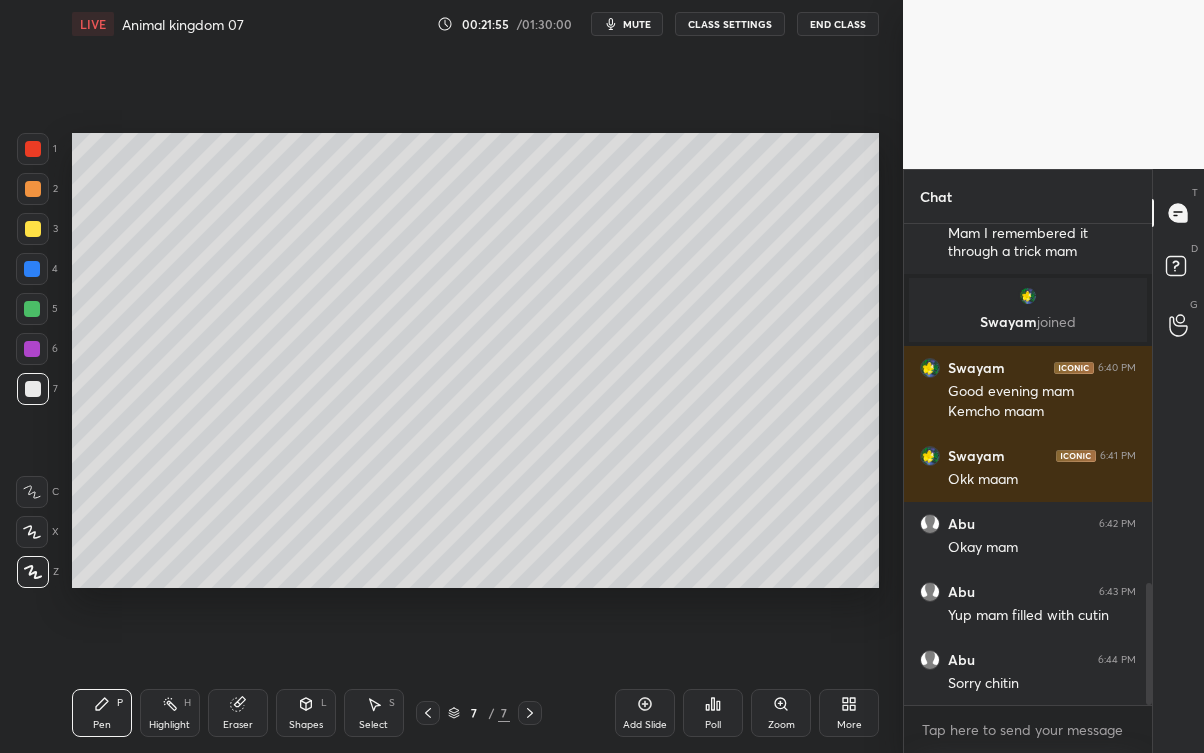 scroll, scrollTop: 1421, scrollLeft: 0, axis: vertical 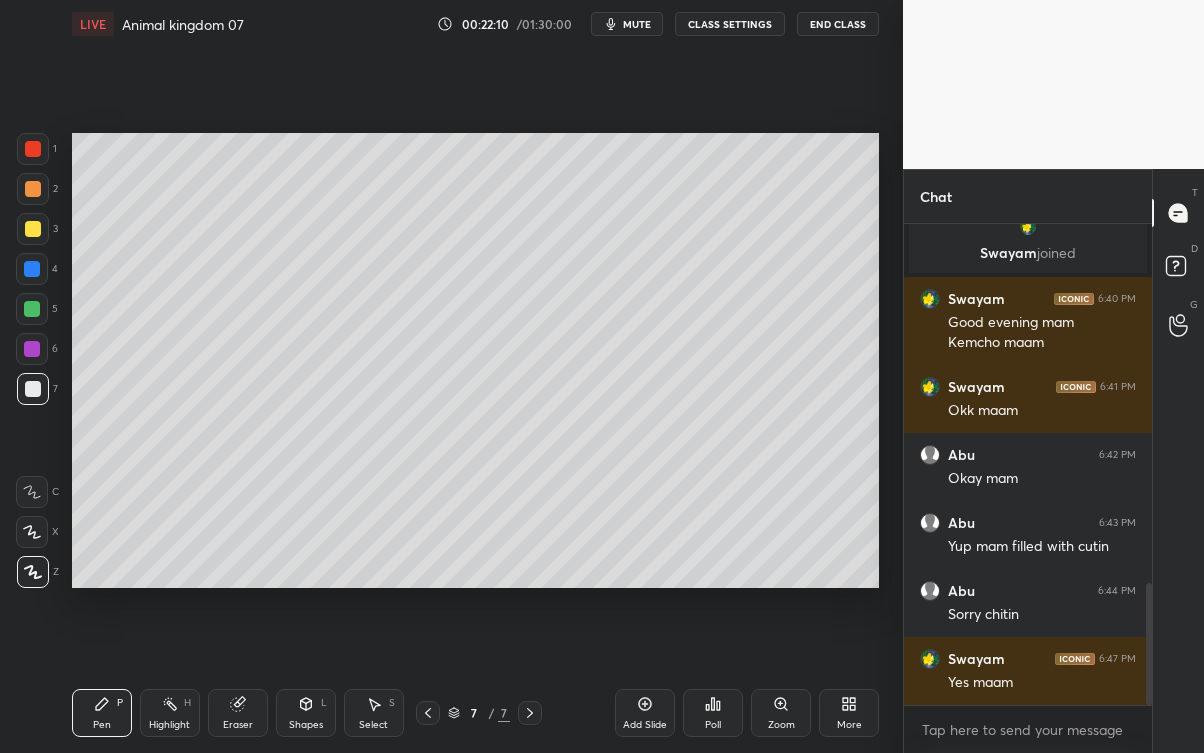 click at bounding box center (33, 229) 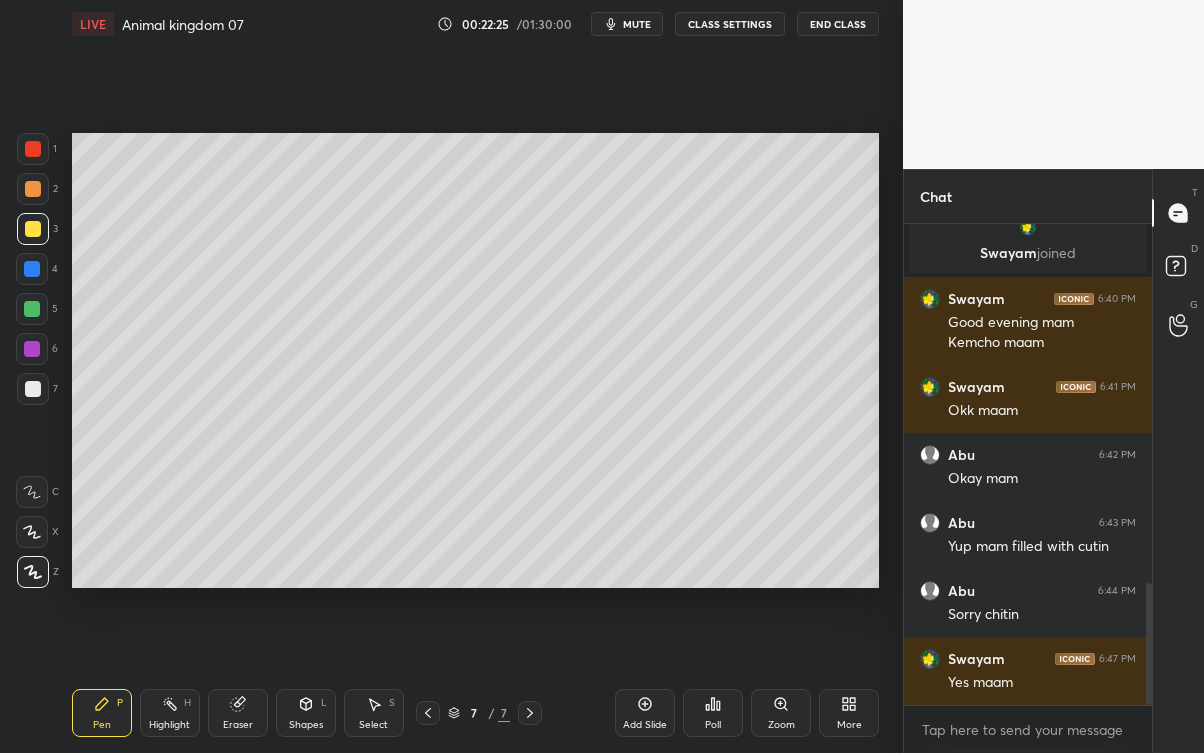 click on "Eraser" at bounding box center [238, 725] 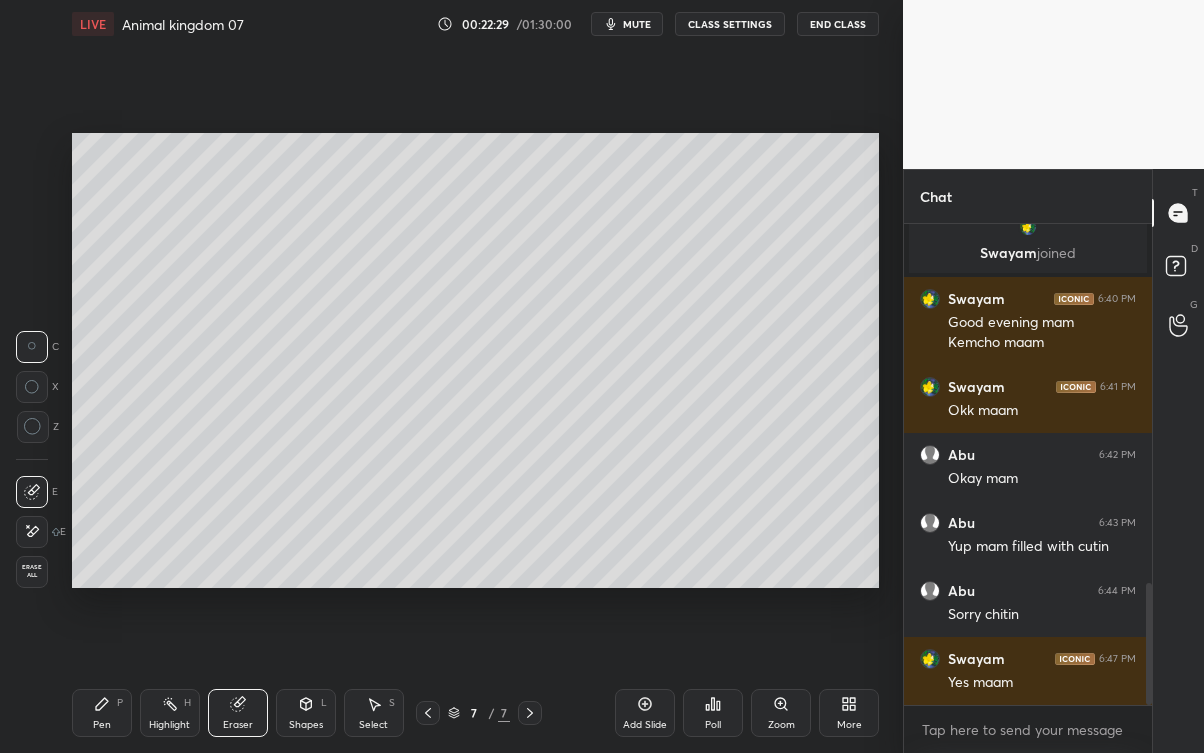 click on "Pen P" at bounding box center [102, 713] 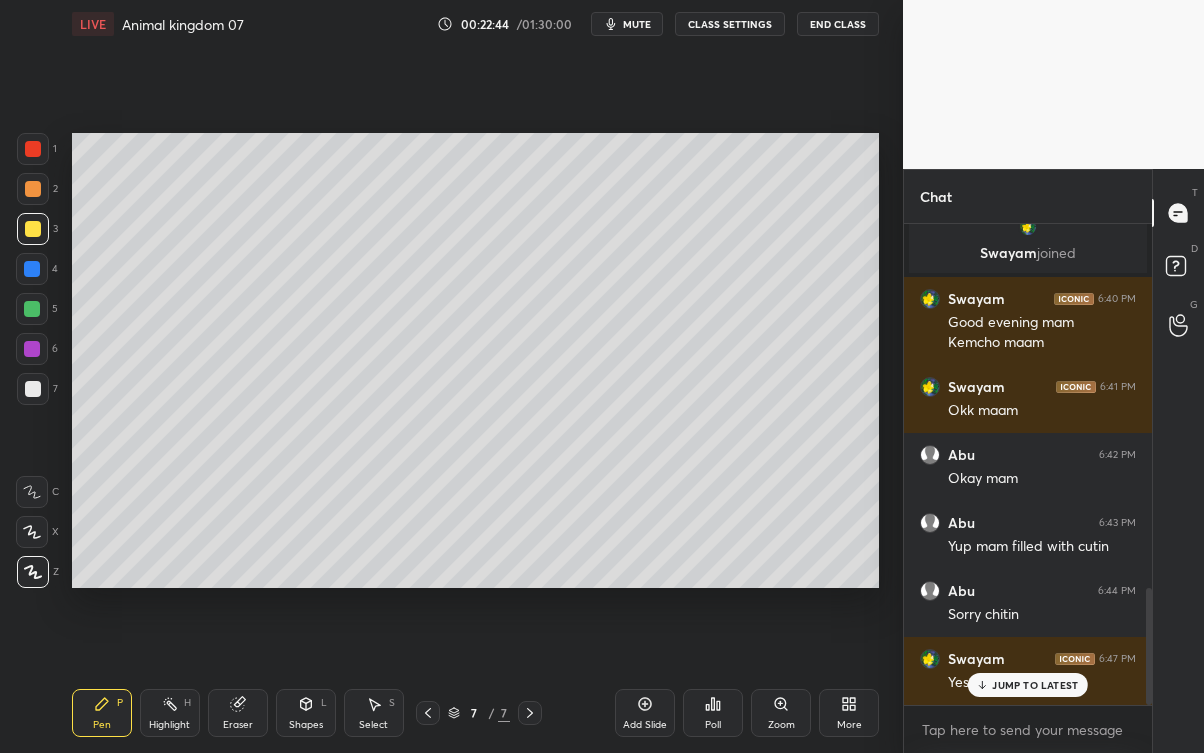 scroll, scrollTop: 1488, scrollLeft: 0, axis: vertical 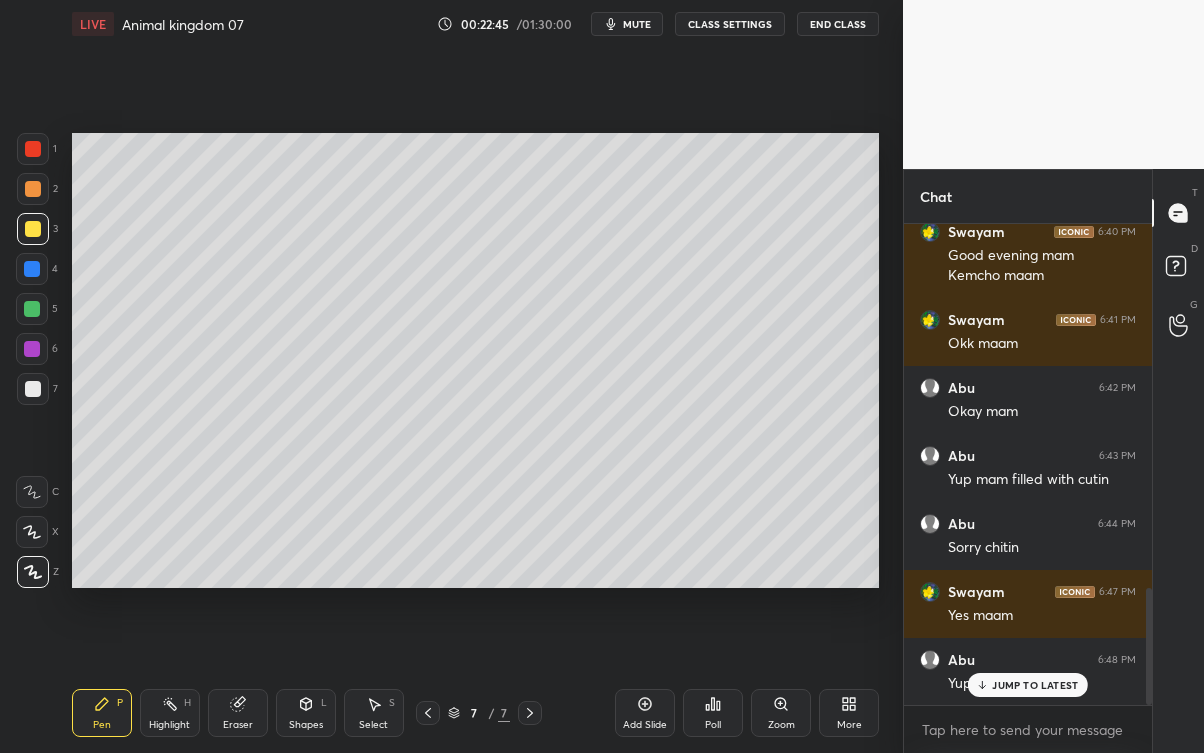 click on "JUMP TO LATEST" at bounding box center (1035, 685) 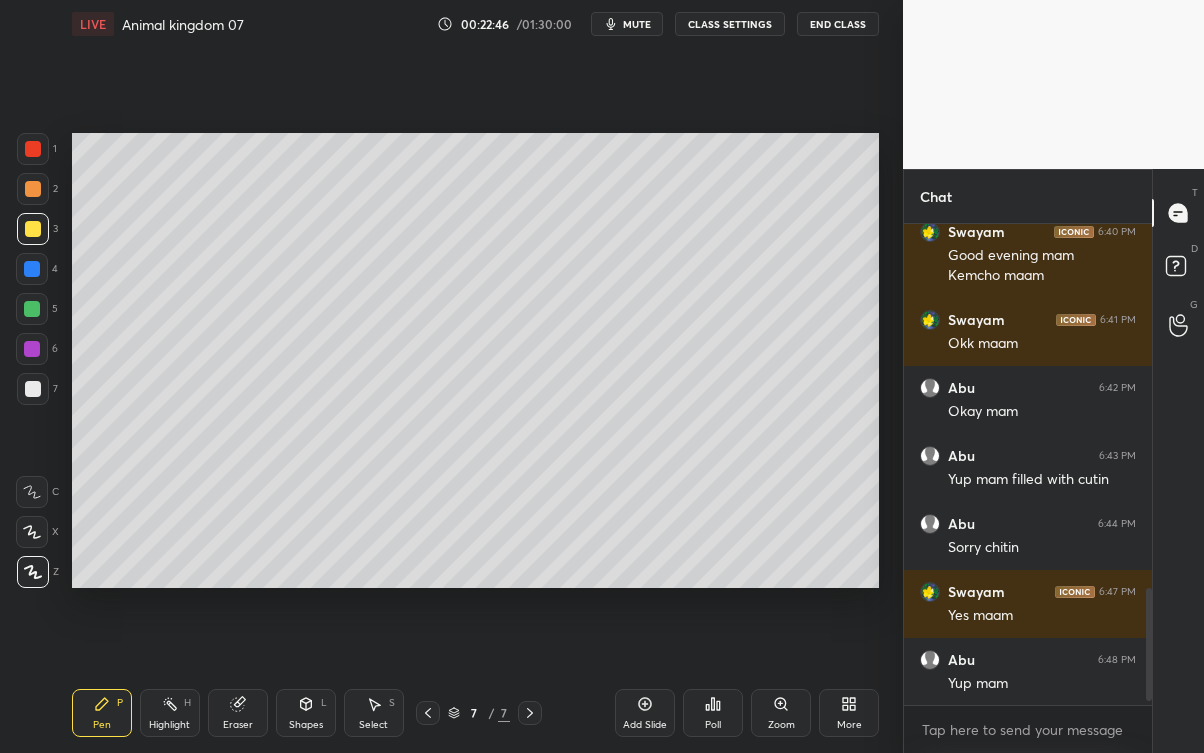 scroll, scrollTop: 1557, scrollLeft: 0, axis: vertical 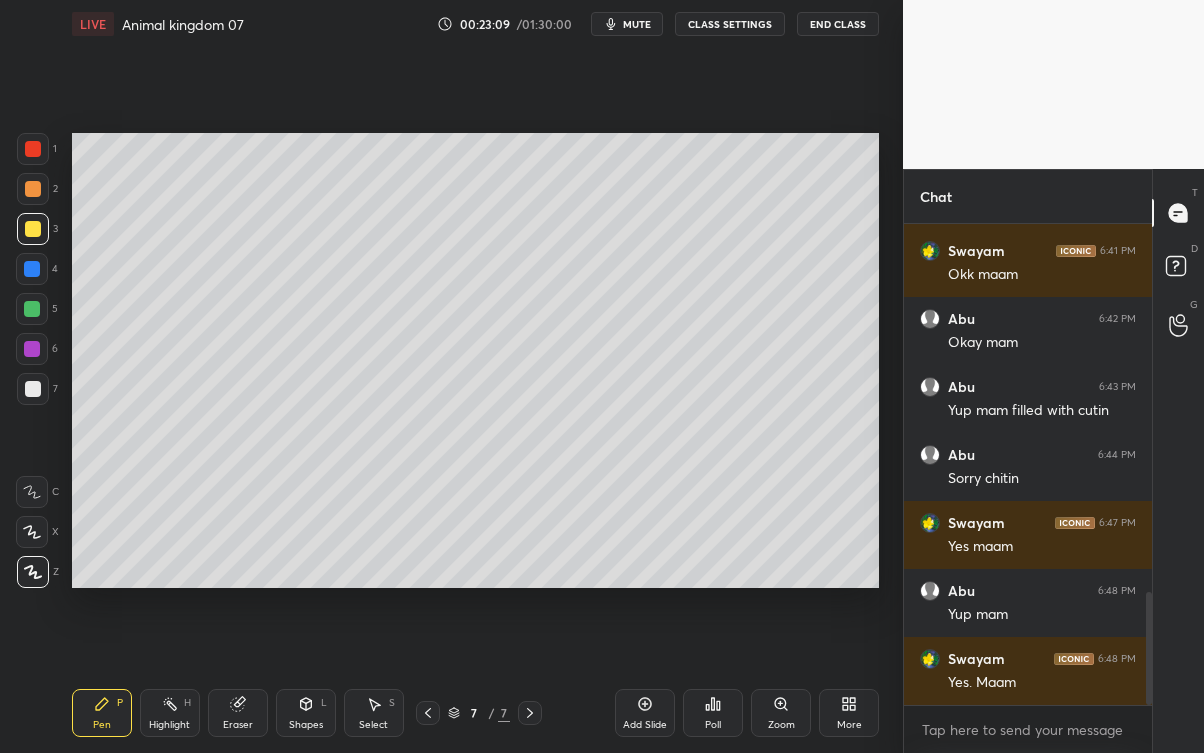 click on "Eraser" at bounding box center (238, 713) 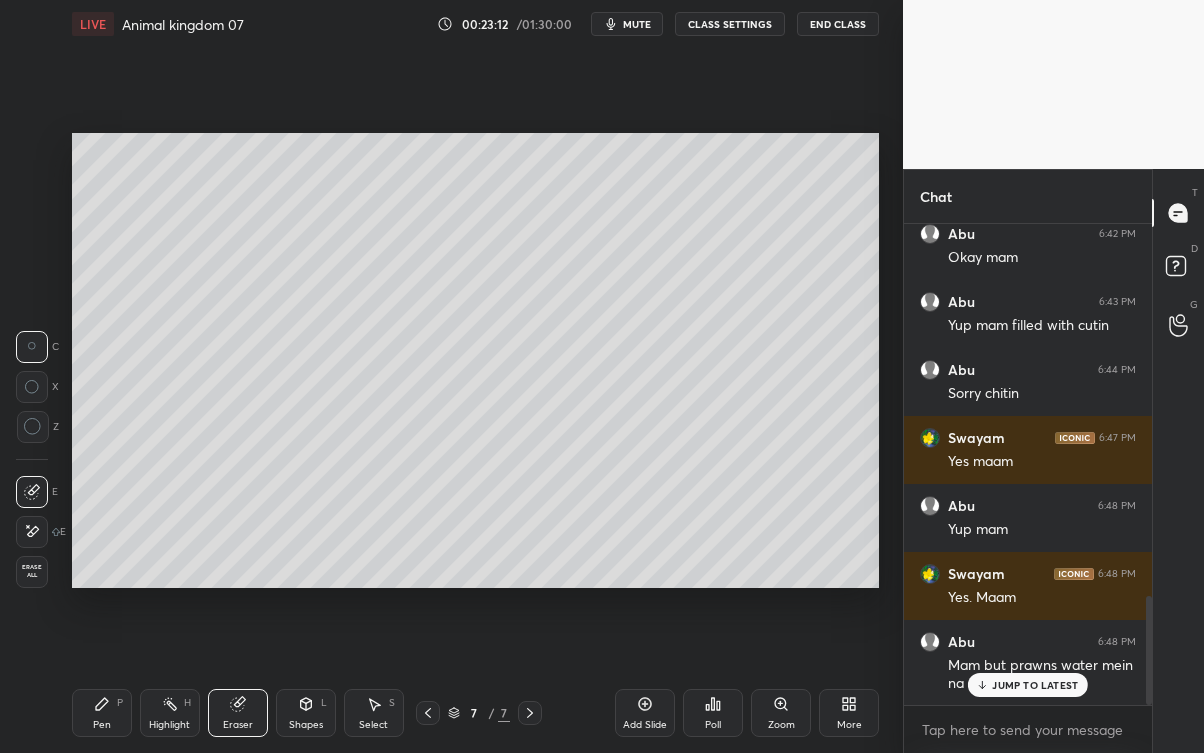 click on "Pen P" at bounding box center [102, 713] 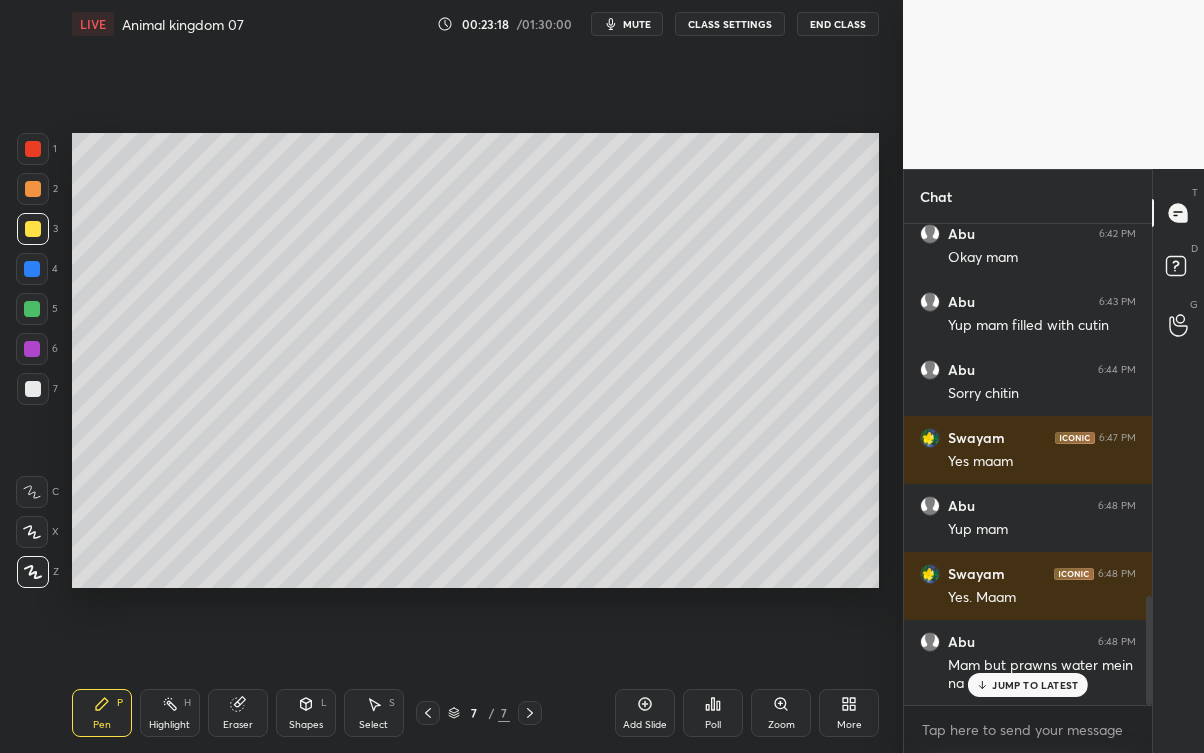 click on "JUMP TO LATEST" at bounding box center [1035, 685] 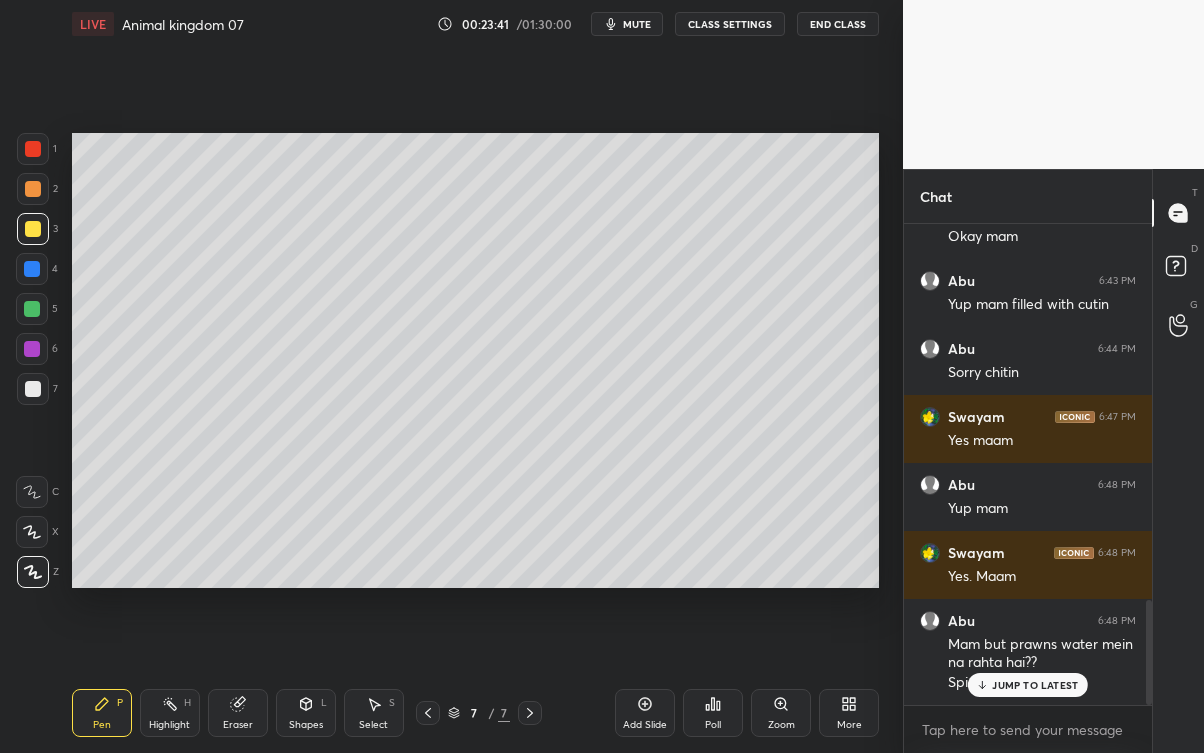 scroll, scrollTop: 1730, scrollLeft: 0, axis: vertical 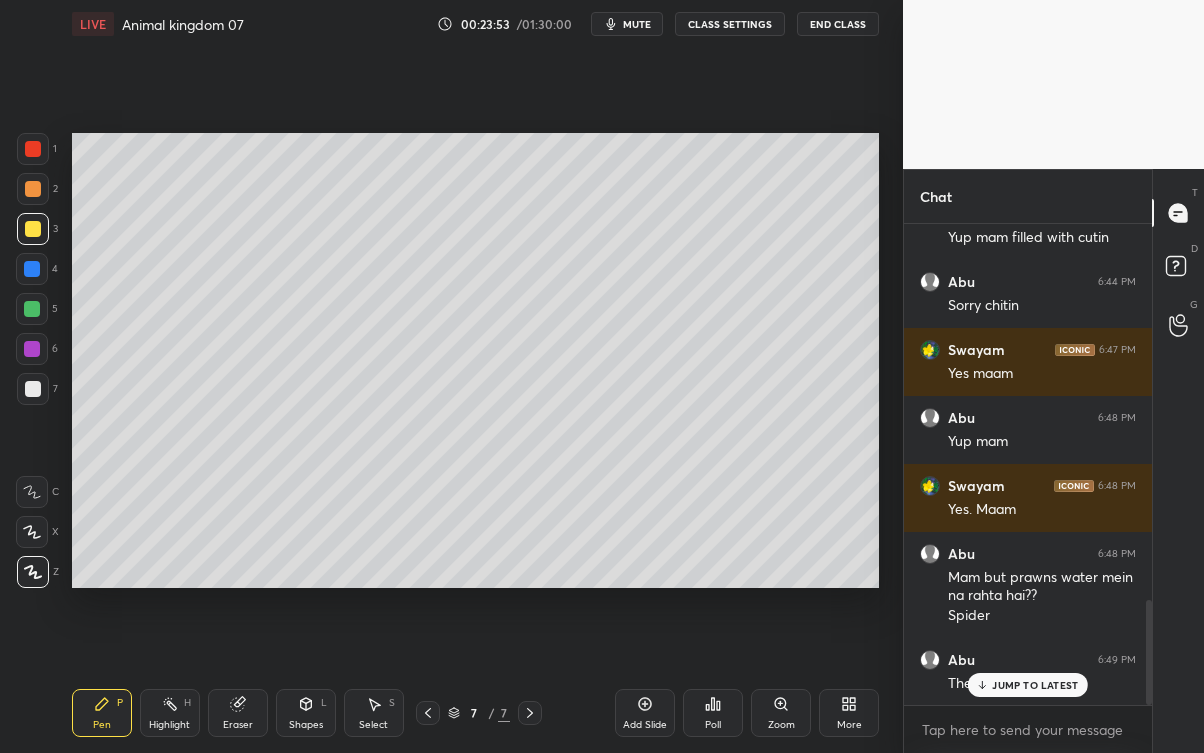 click on "Abu [TIME] Then Crestaceans" at bounding box center [1028, 672] 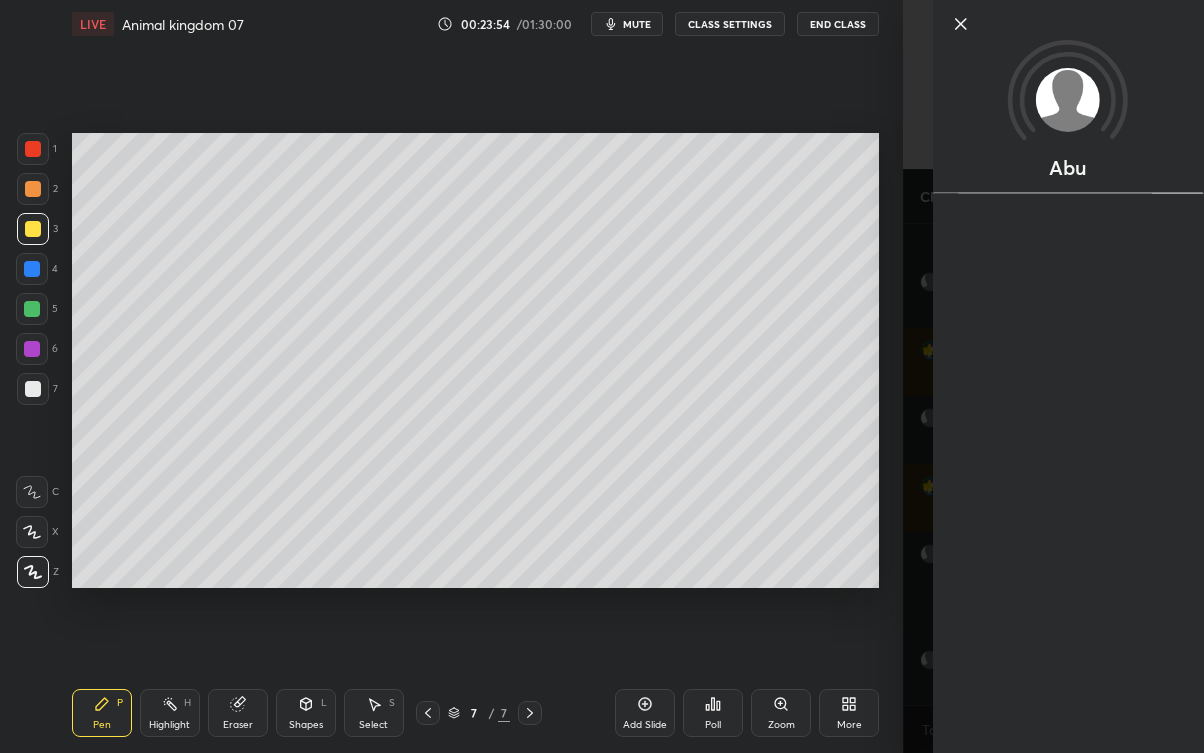click on "Setting up your live class Poll for   secs No correct answer Start poll" at bounding box center [475, 360] 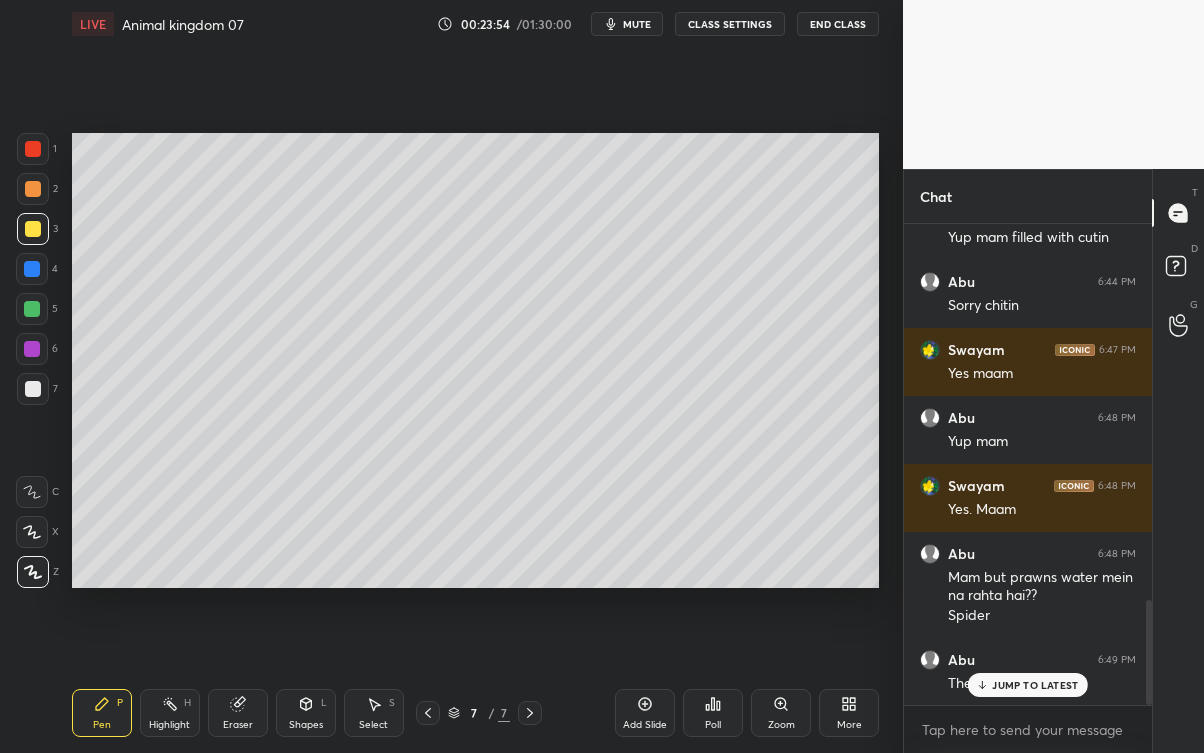 click on "JUMP TO LATEST" at bounding box center [1035, 685] 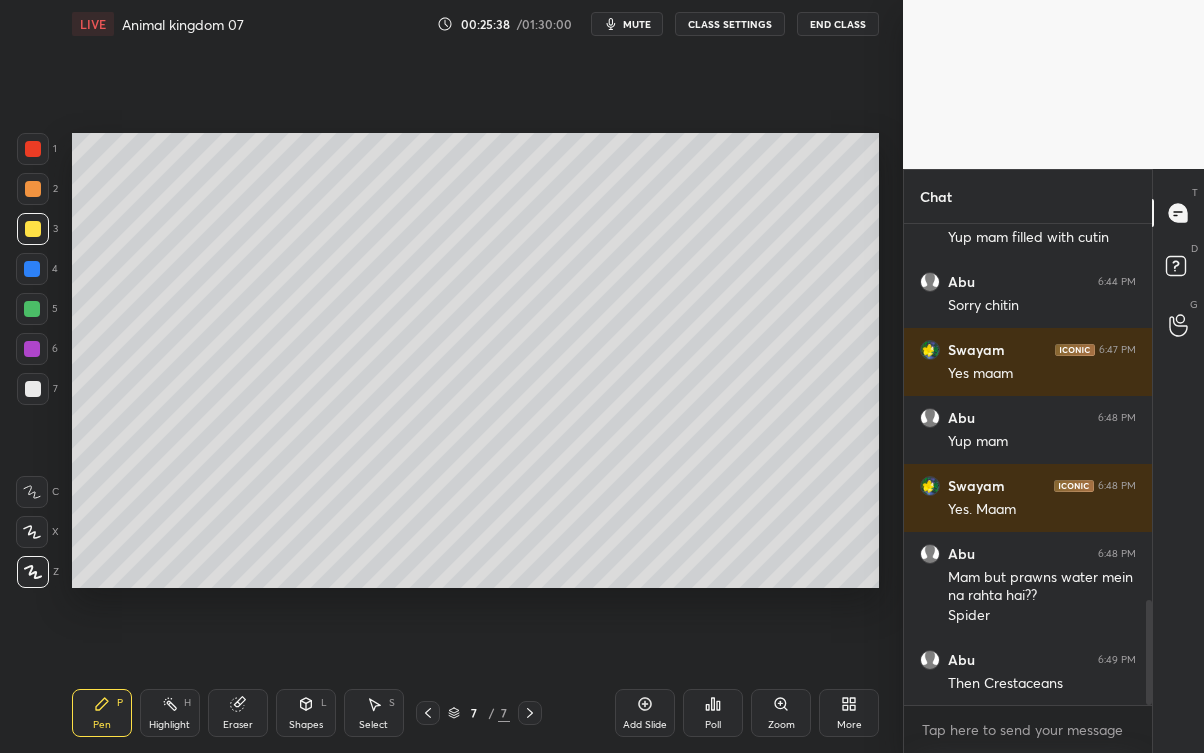 click at bounding box center (33, 389) 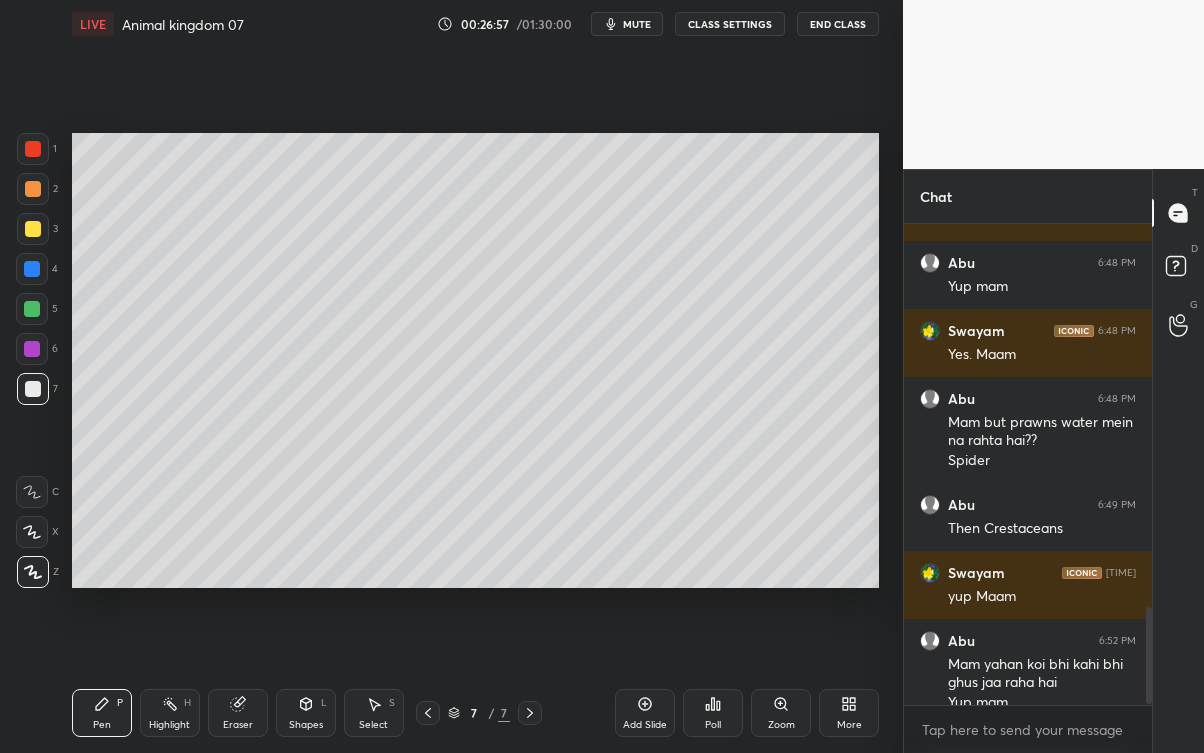 scroll, scrollTop: 1904, scrollLeft: 0, axis: vertical 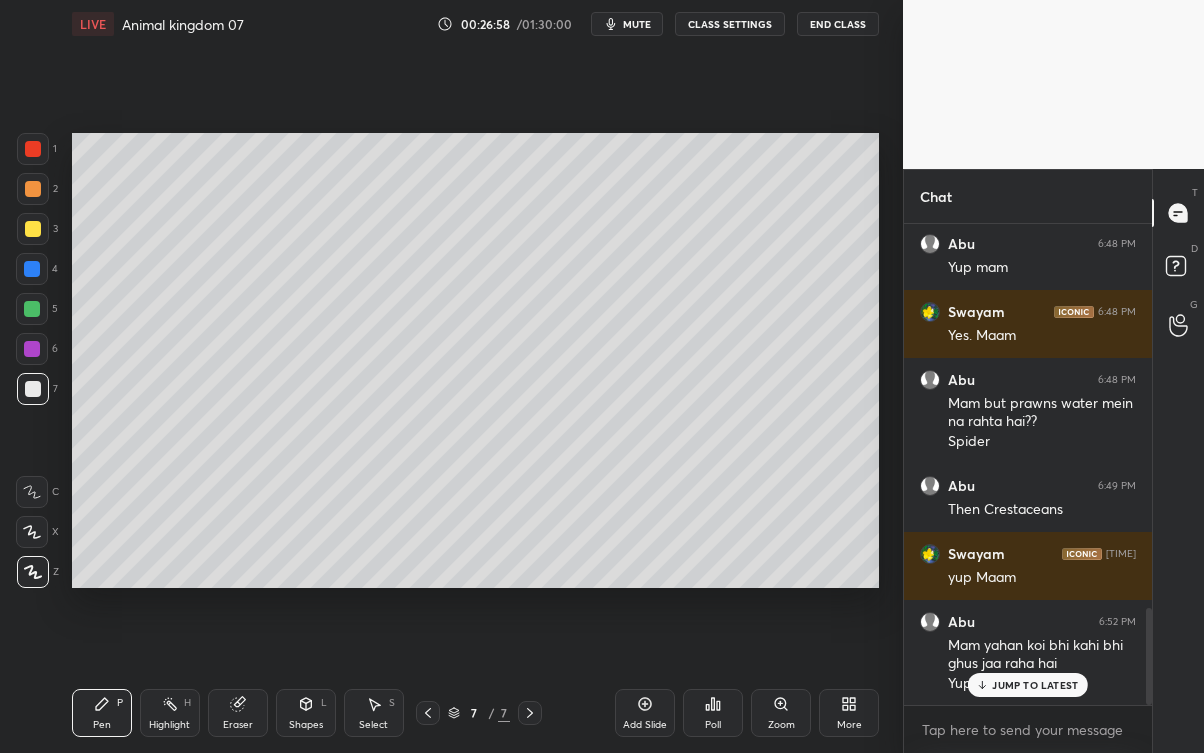 click on "JUMP TO LATEST" at bounding box center (1028, 685) 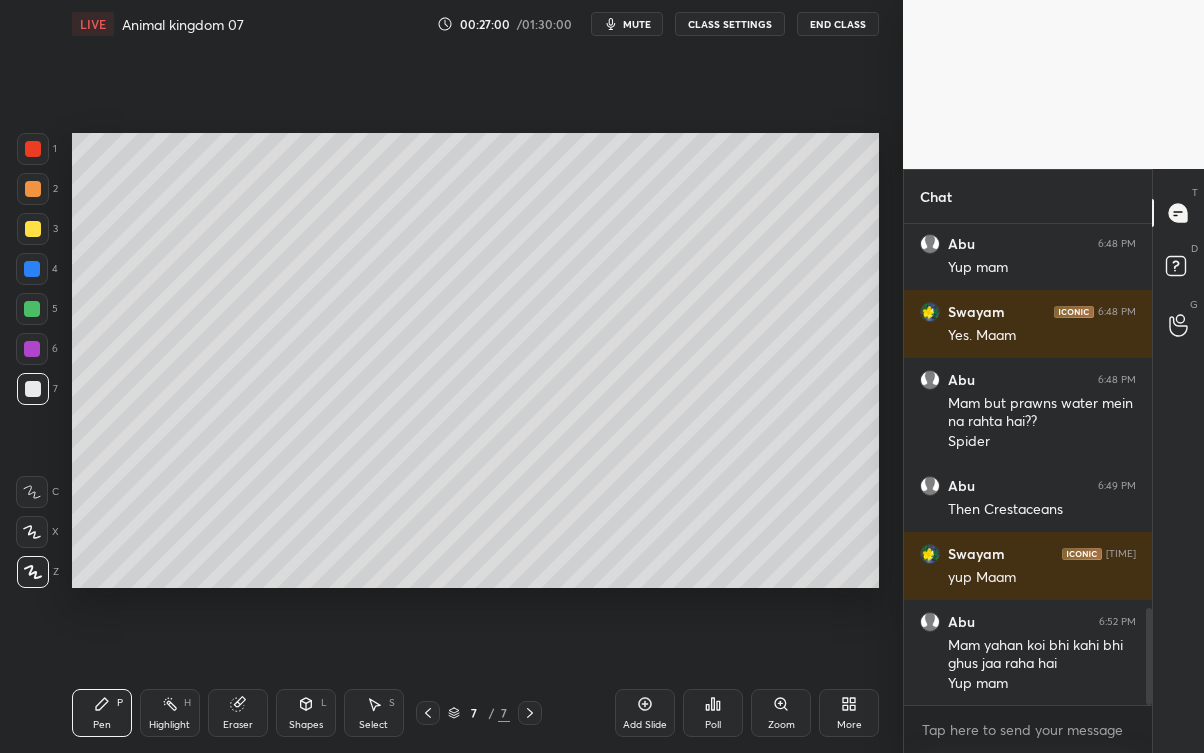 click on "Add Slide" at bounding box center (645, 713) 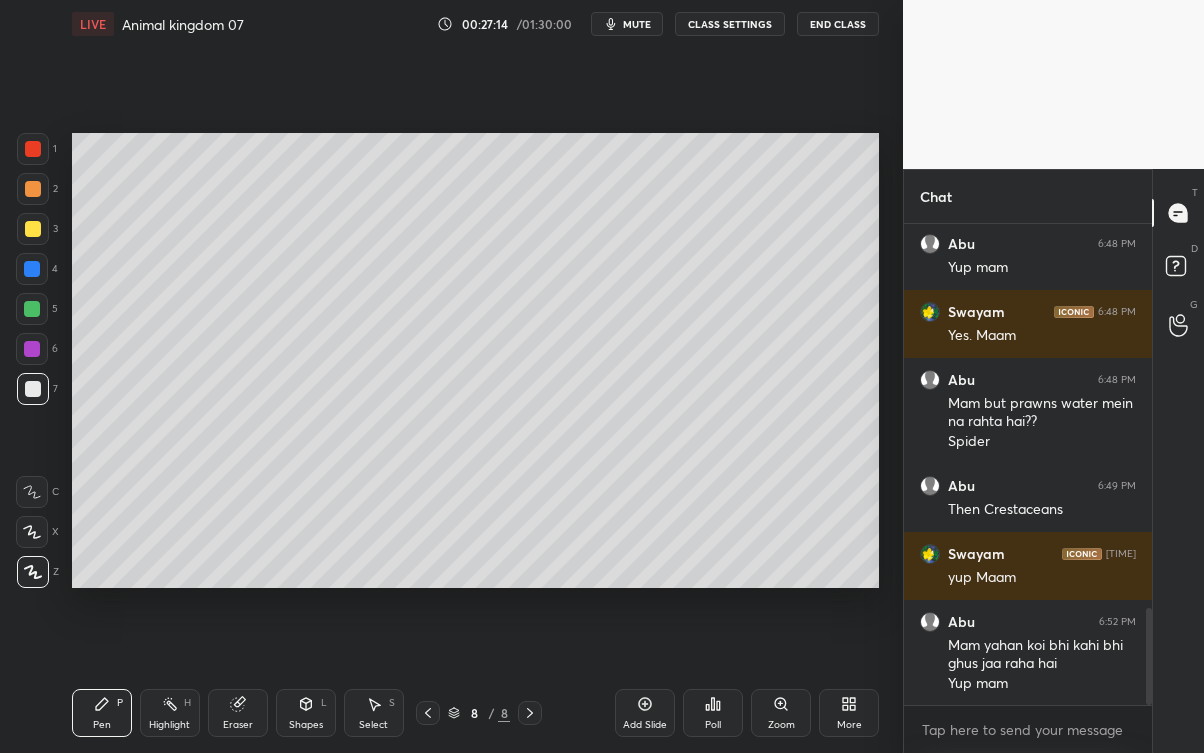 click at bounding box center [33, 229] 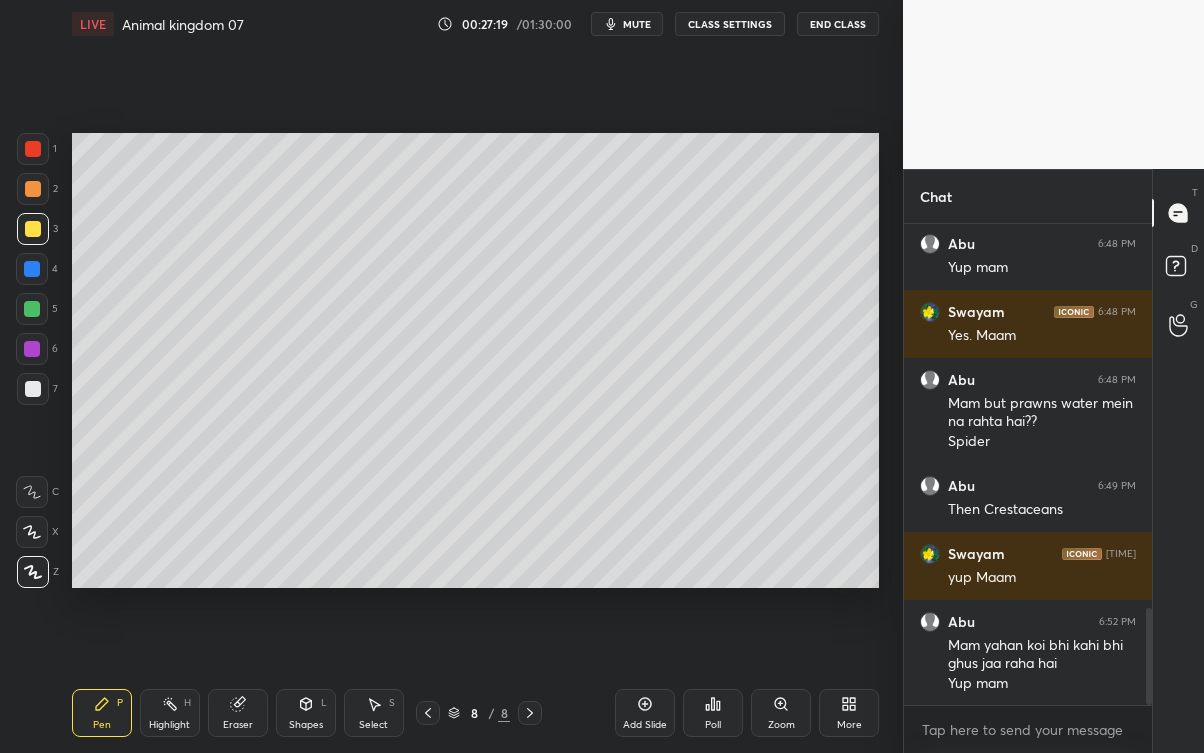 click at bounding box center (428, 713) 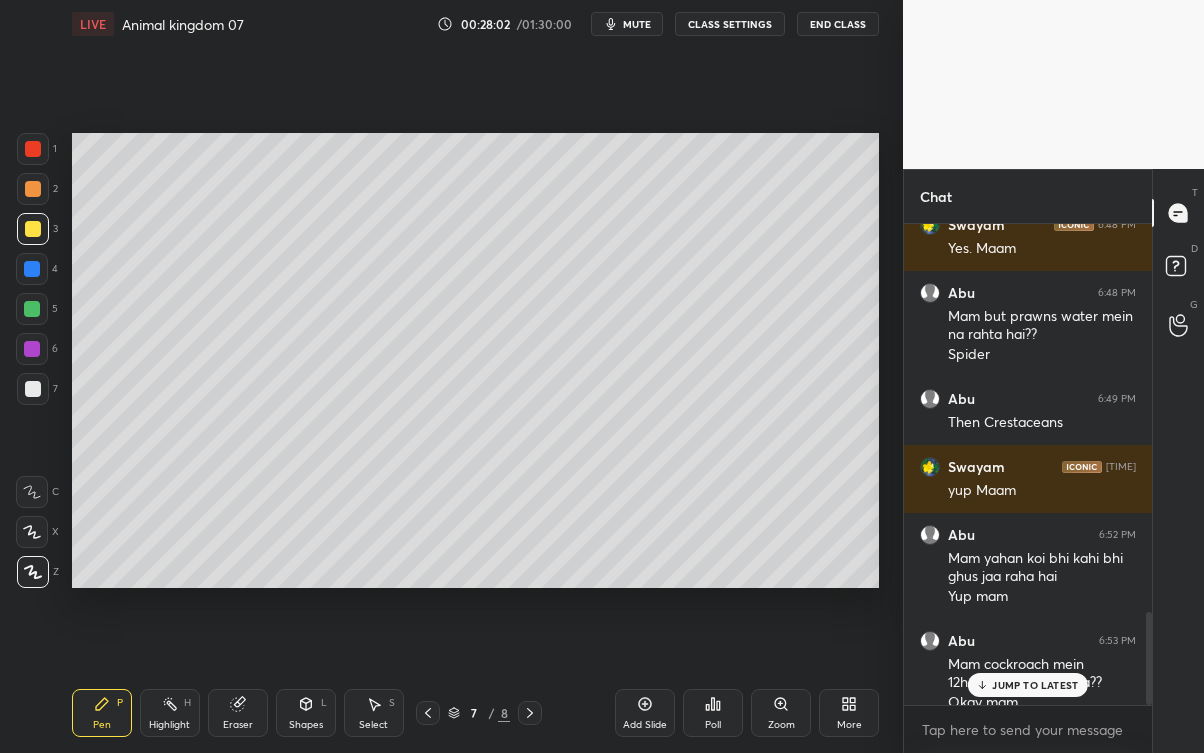 scroll, scrollTop: 2010, scrollLeft: 0, axis: vertical 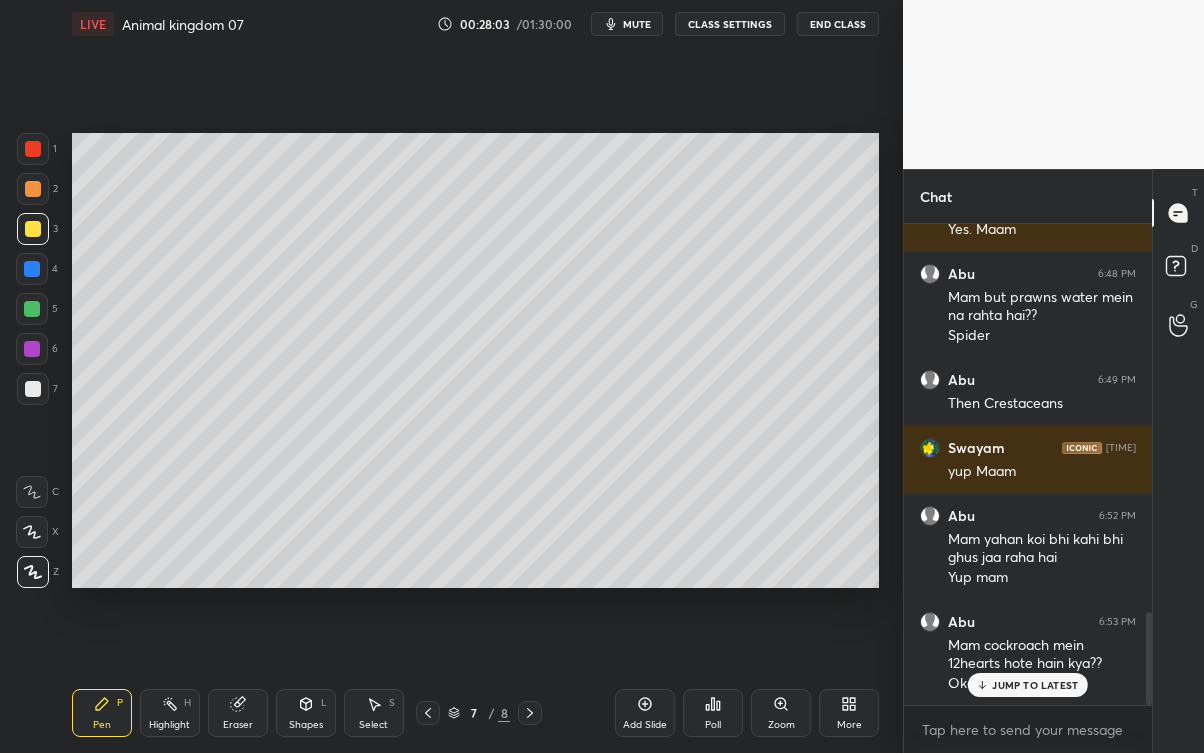 click on "JUMP TO LATEST" at bounding box center [1028, 685] 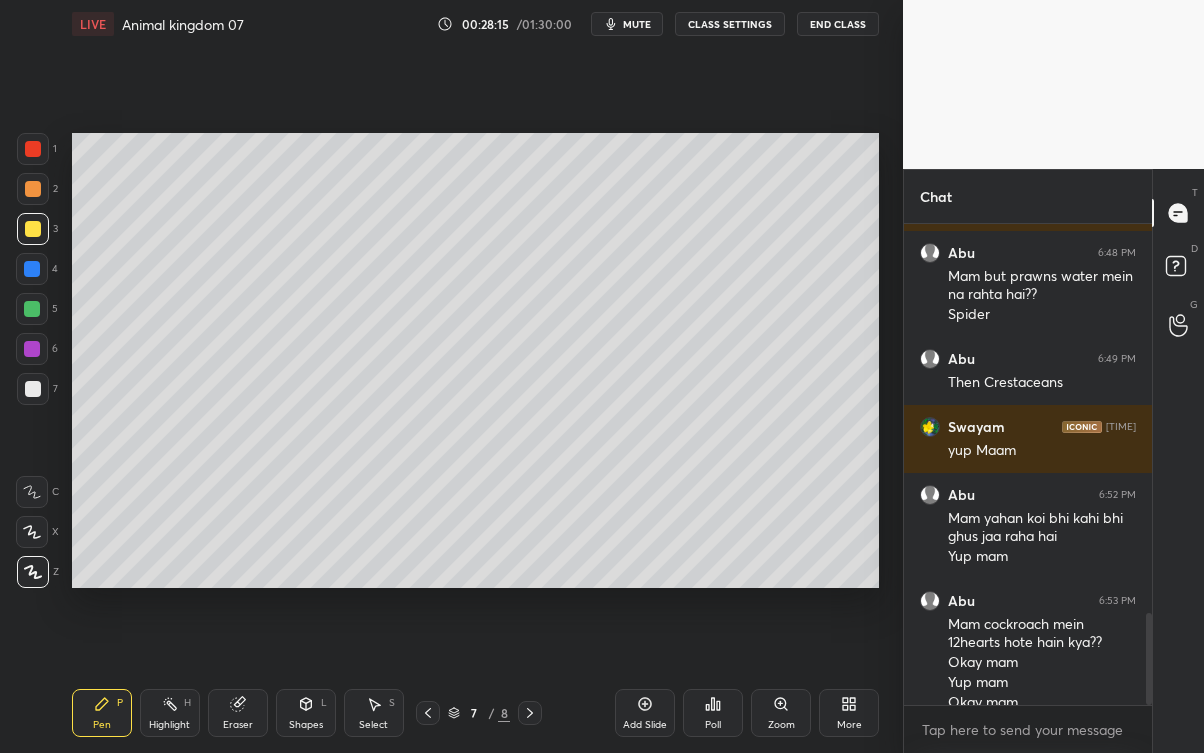 scroll, scrollTop: 2050, scrollLeft: 0, axis: vertical 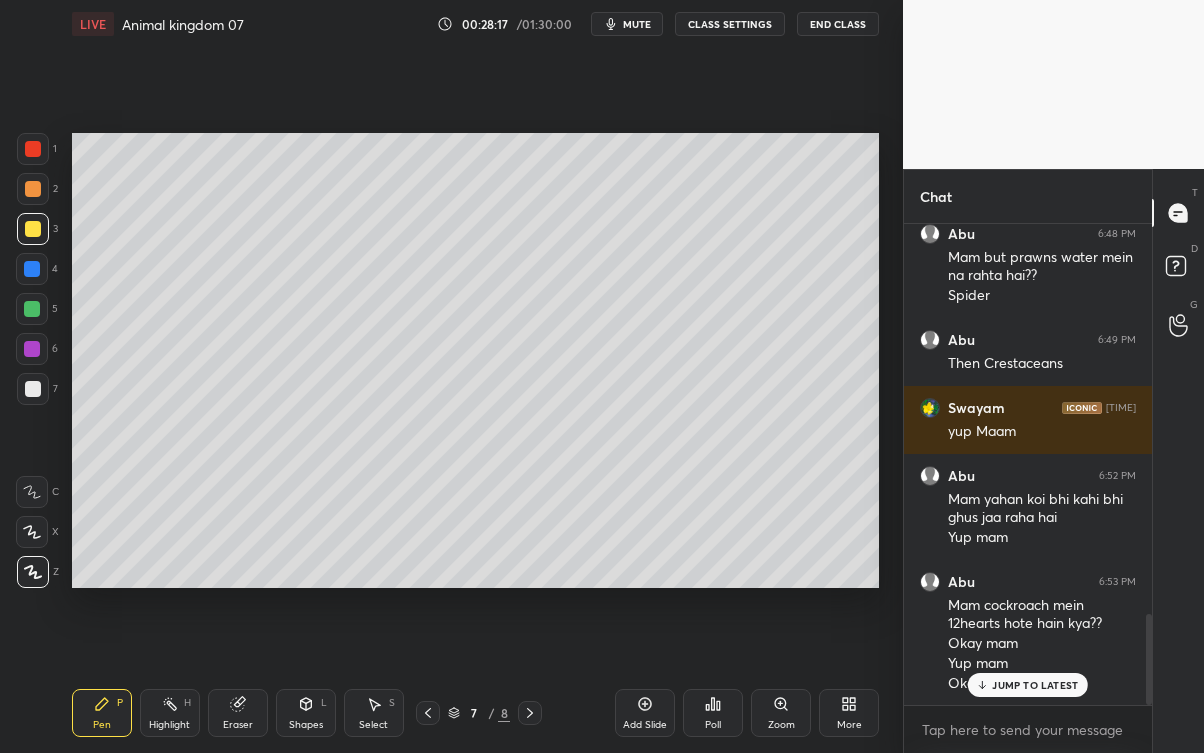 click on "JUMP TO LATEST" at bounding box center [1035, 685] 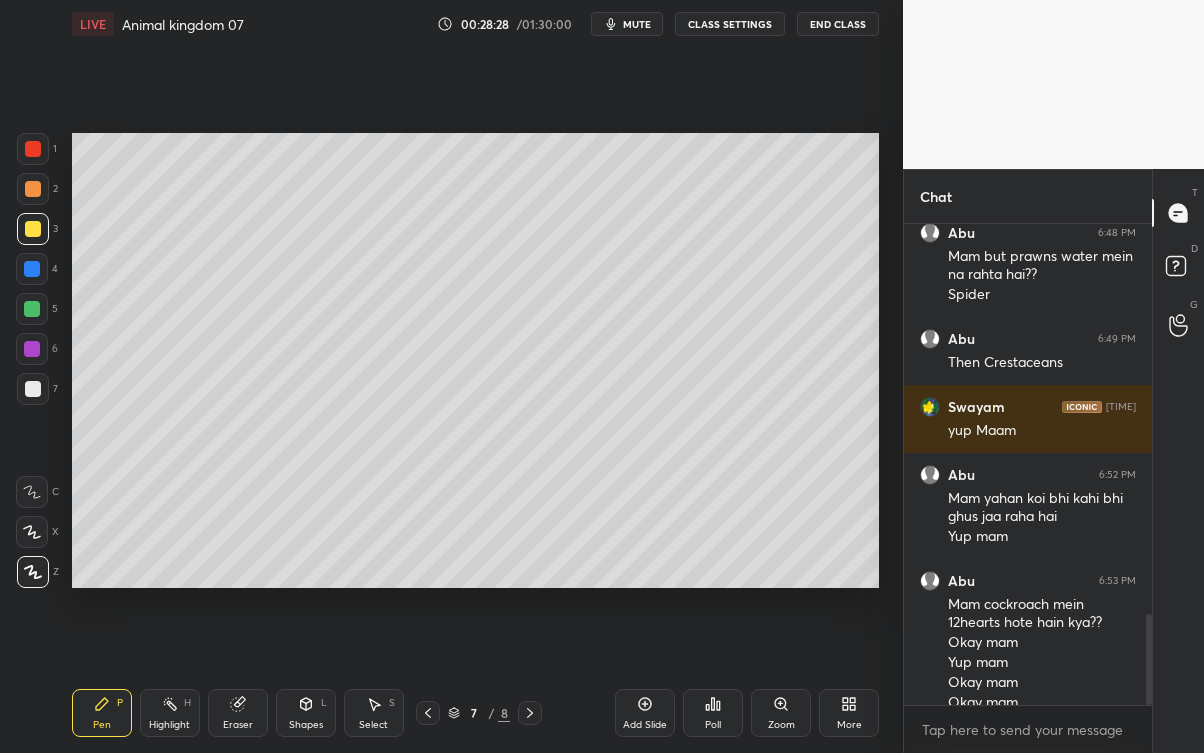 scroll, scrollTop: 2071, scrollLeft: 0, axis: vertical 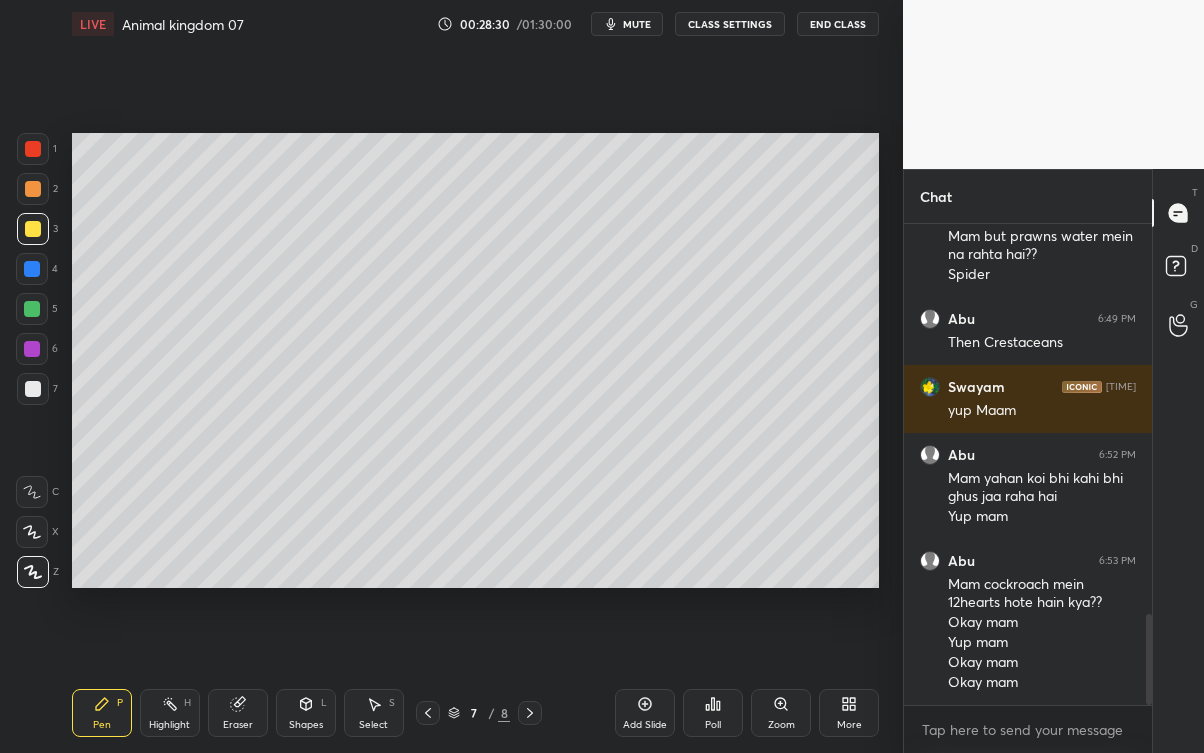 click 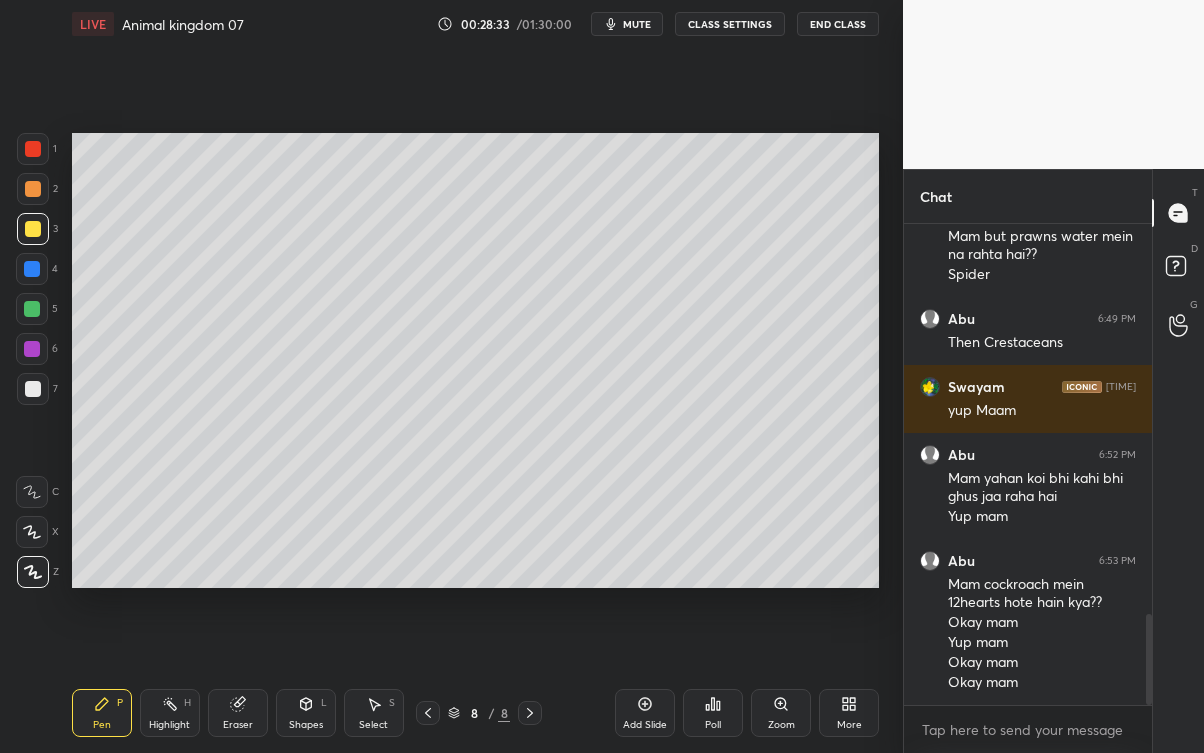 click at bounding box center [33, 389] 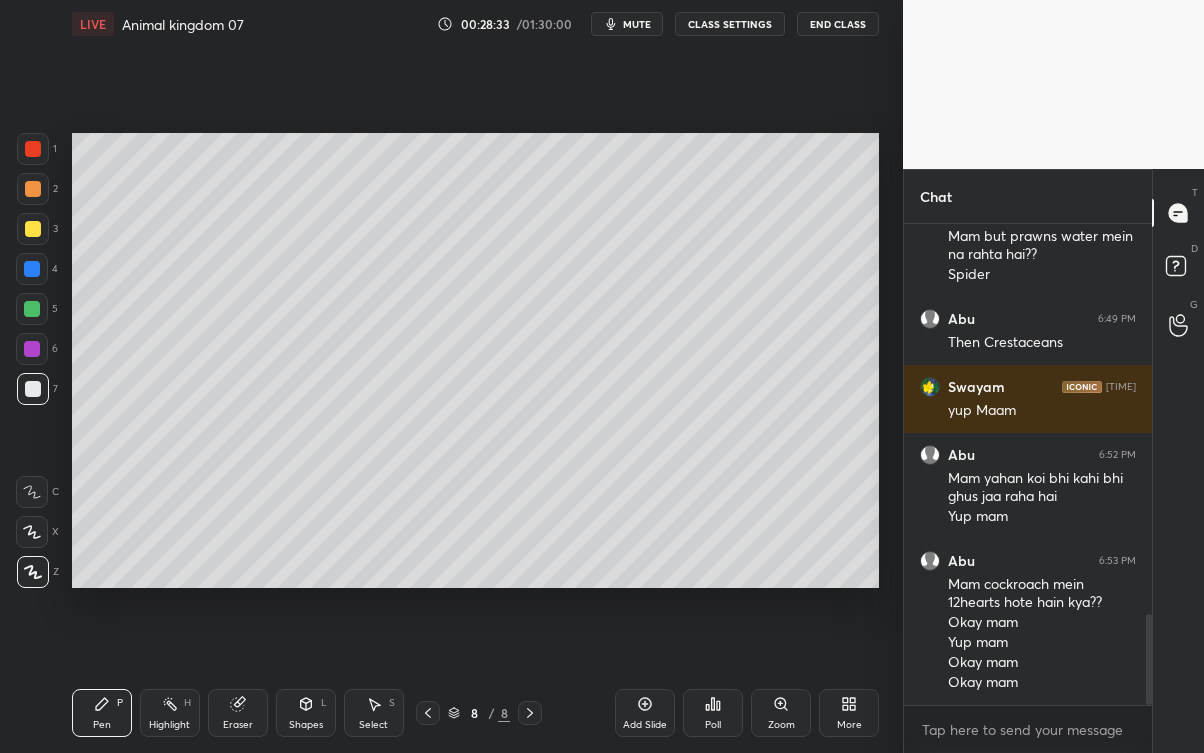 click at bounding box center [33, 229] 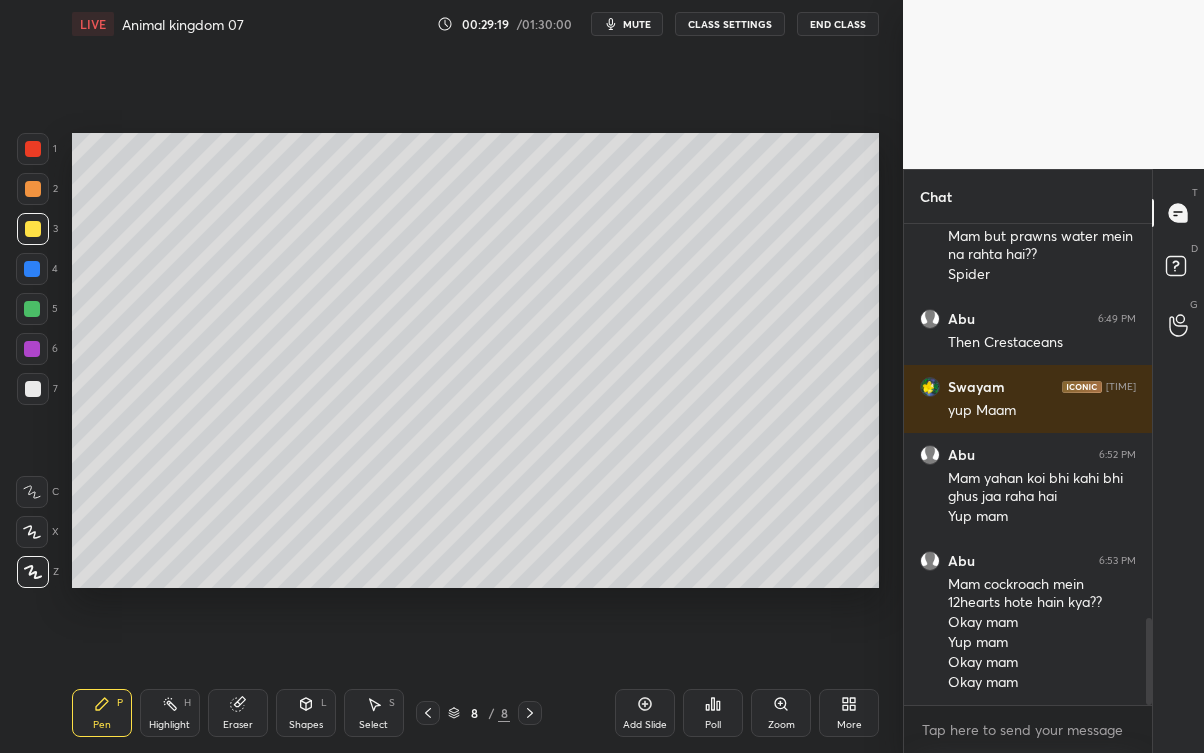 scroll, scrollTop: 2175, scrollLeft: 0, axis: vertical 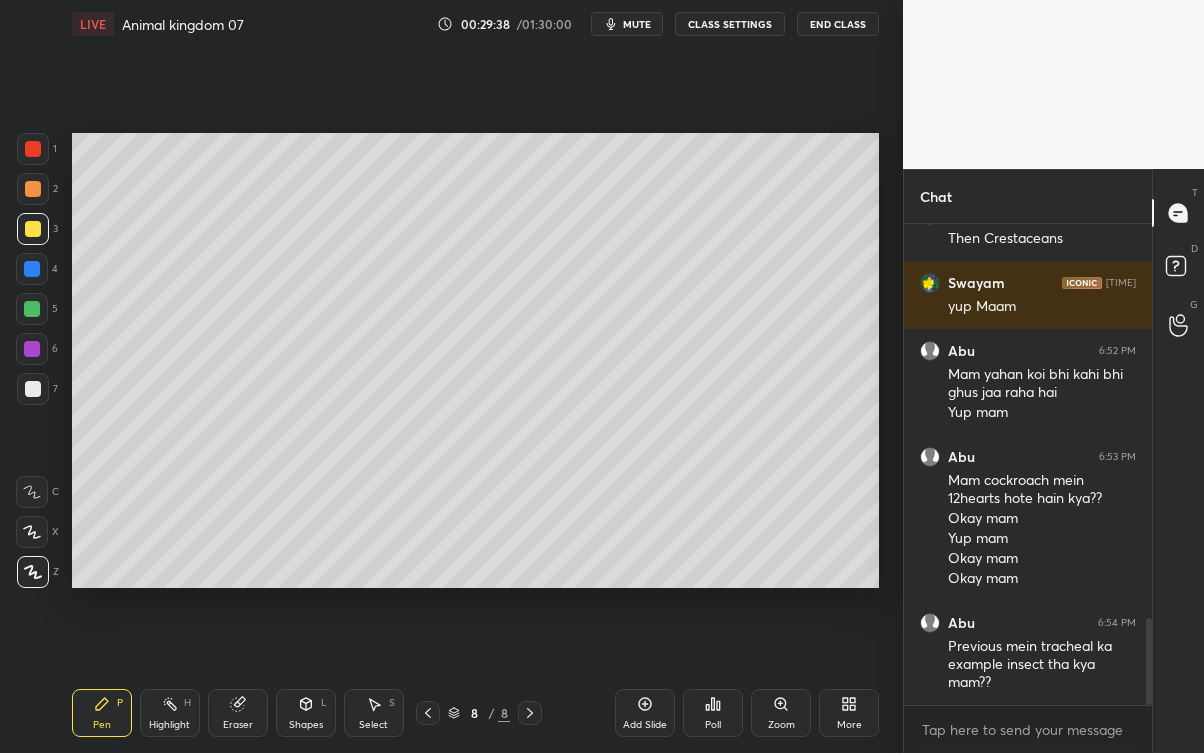click at bounding box center [33, 389] 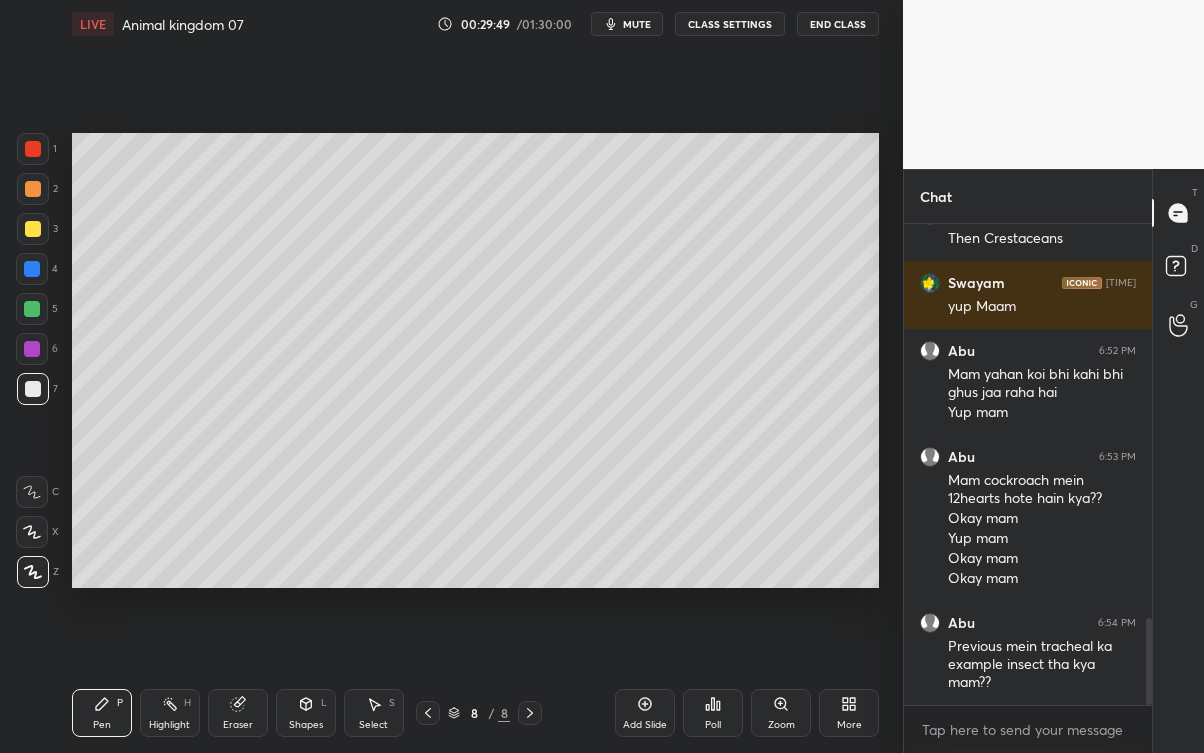 click at bounding box center [33, 229] 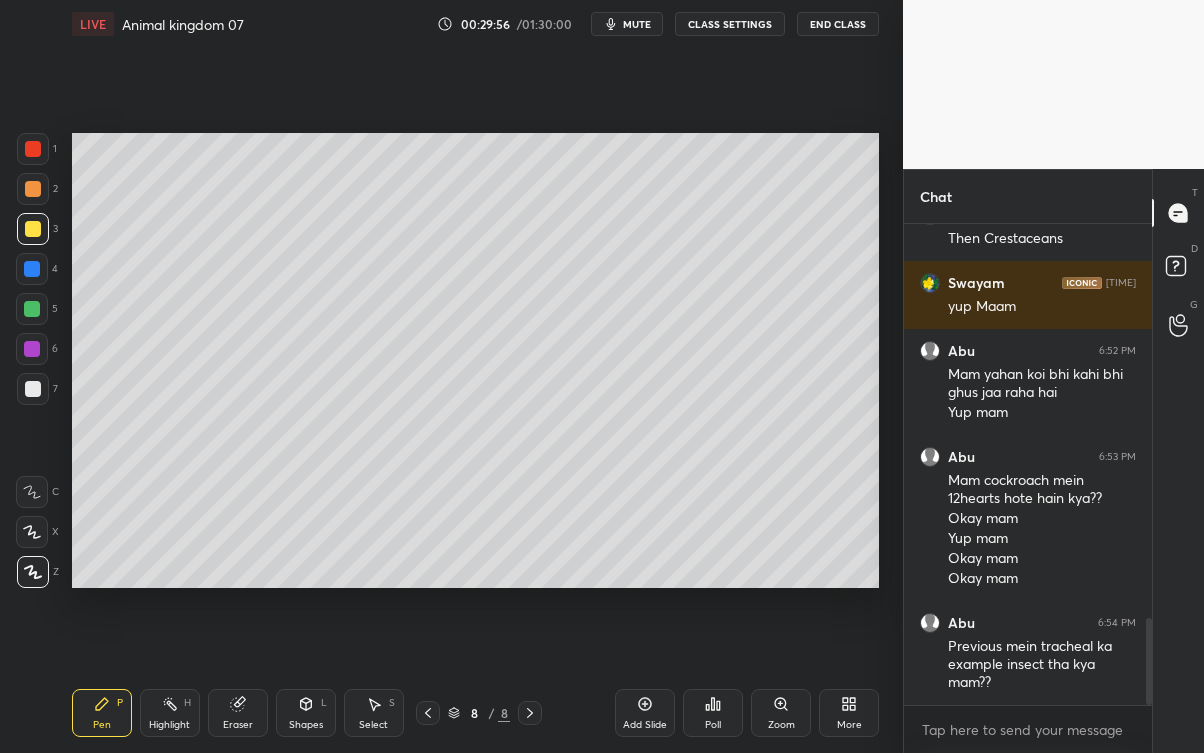 click 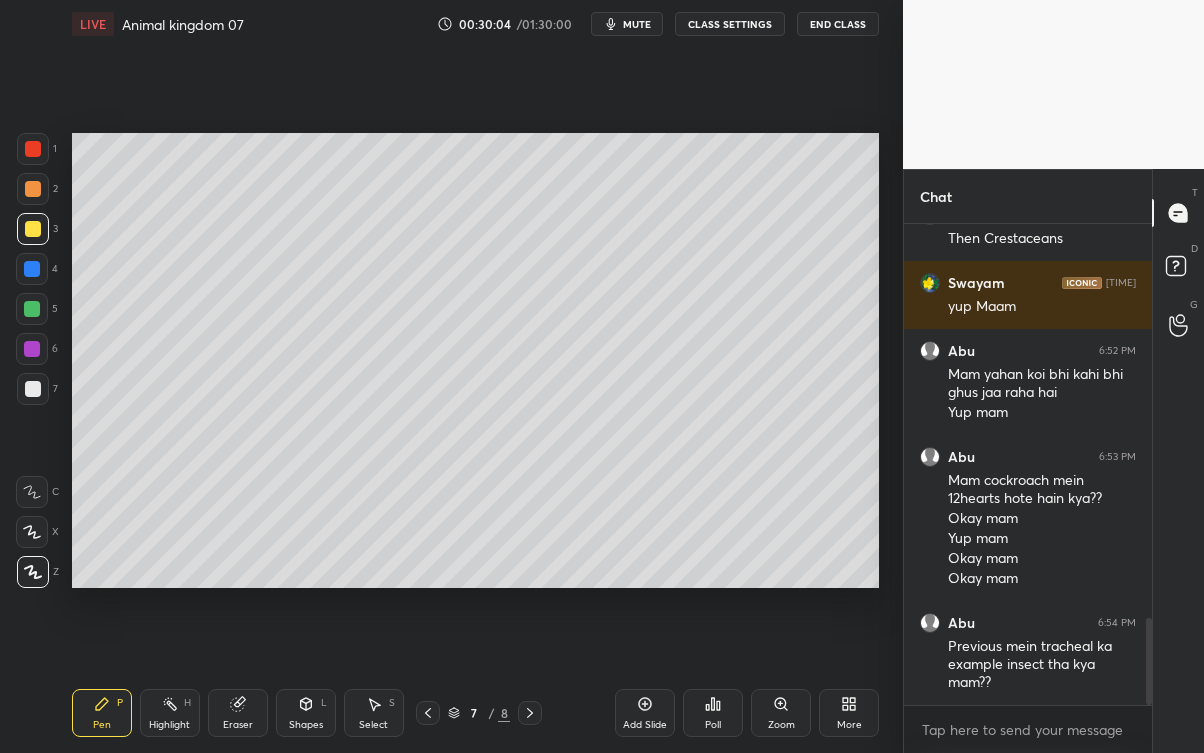 click at bounding box center (530, 713) 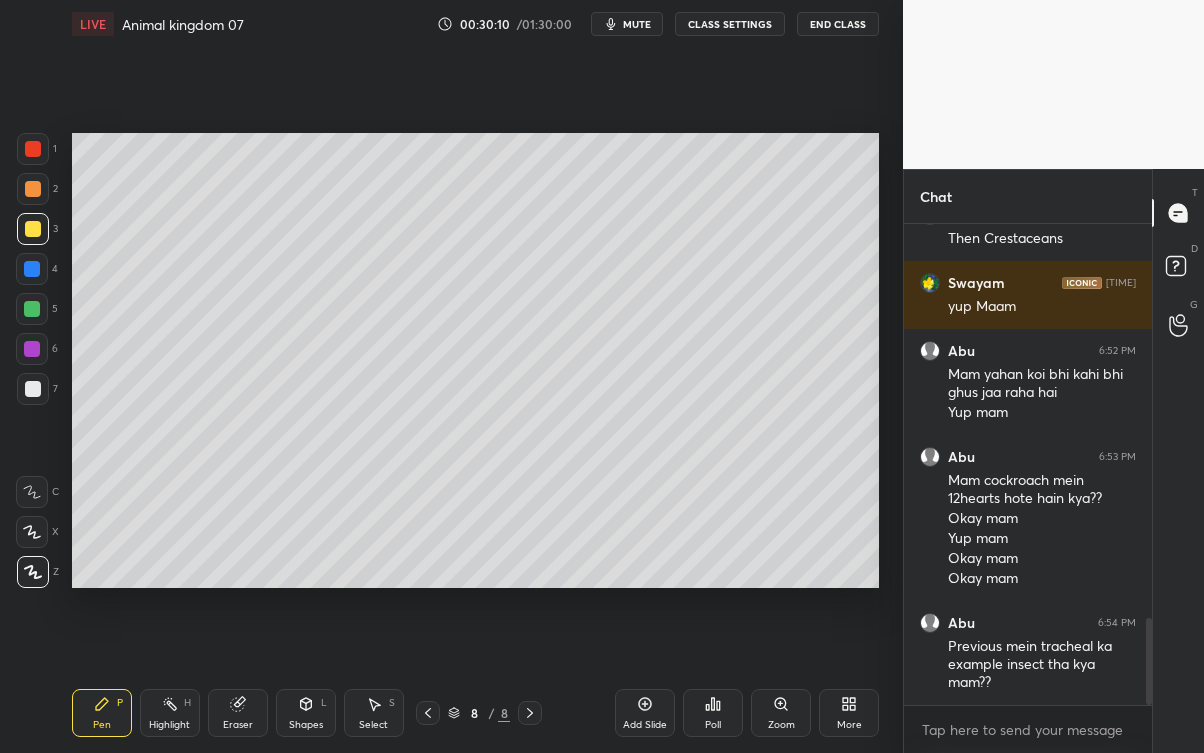 scroll, scrollTop: 2242, scrollLeft: 0, axis: vertical 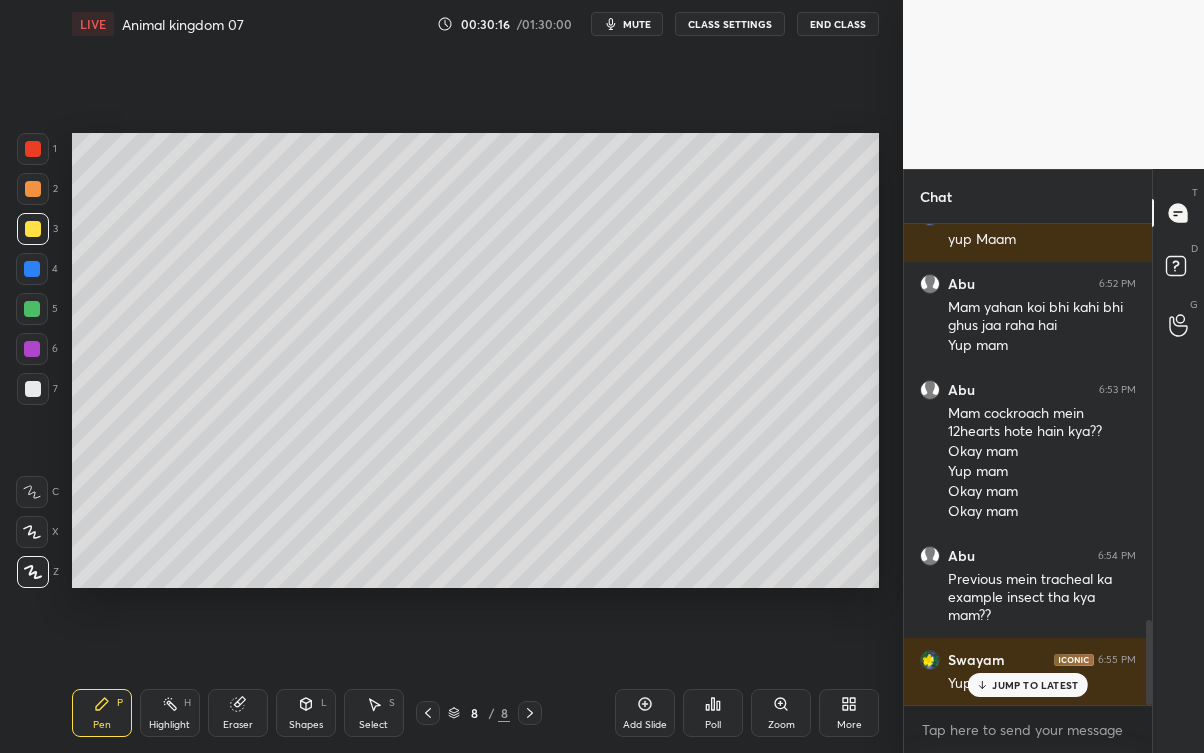 click at bounding box center [33, 389] 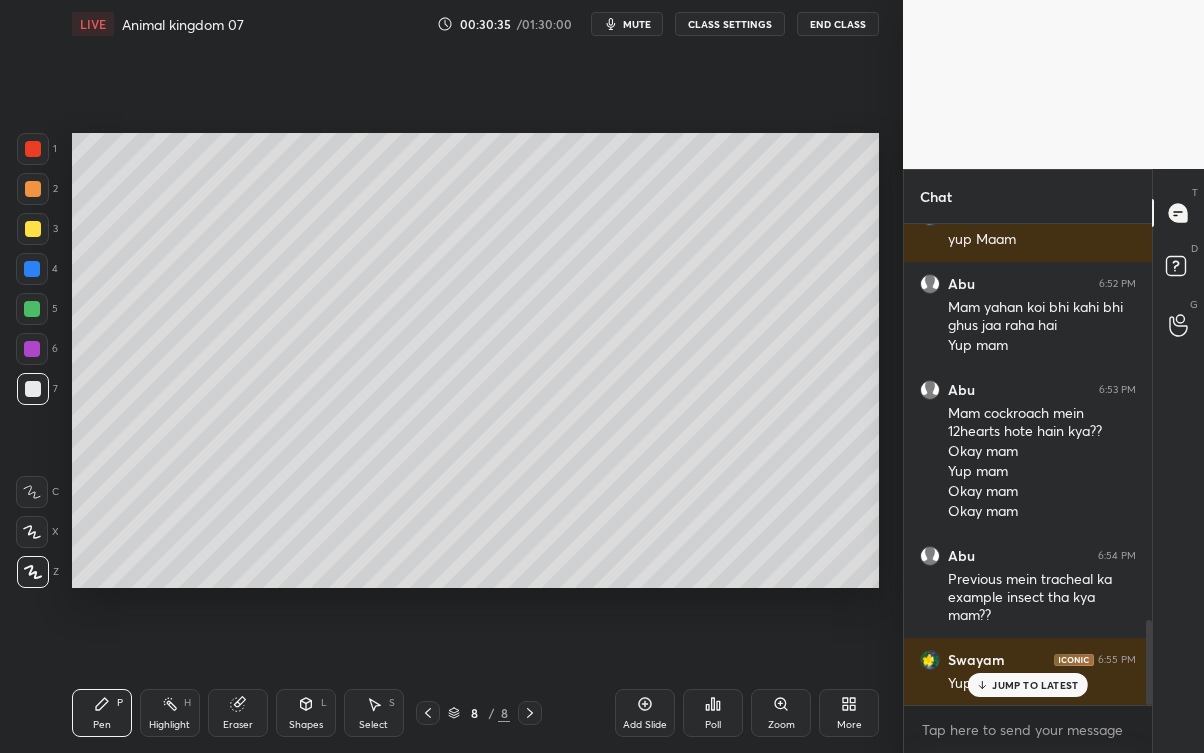 click at bounding box center (33, 229) 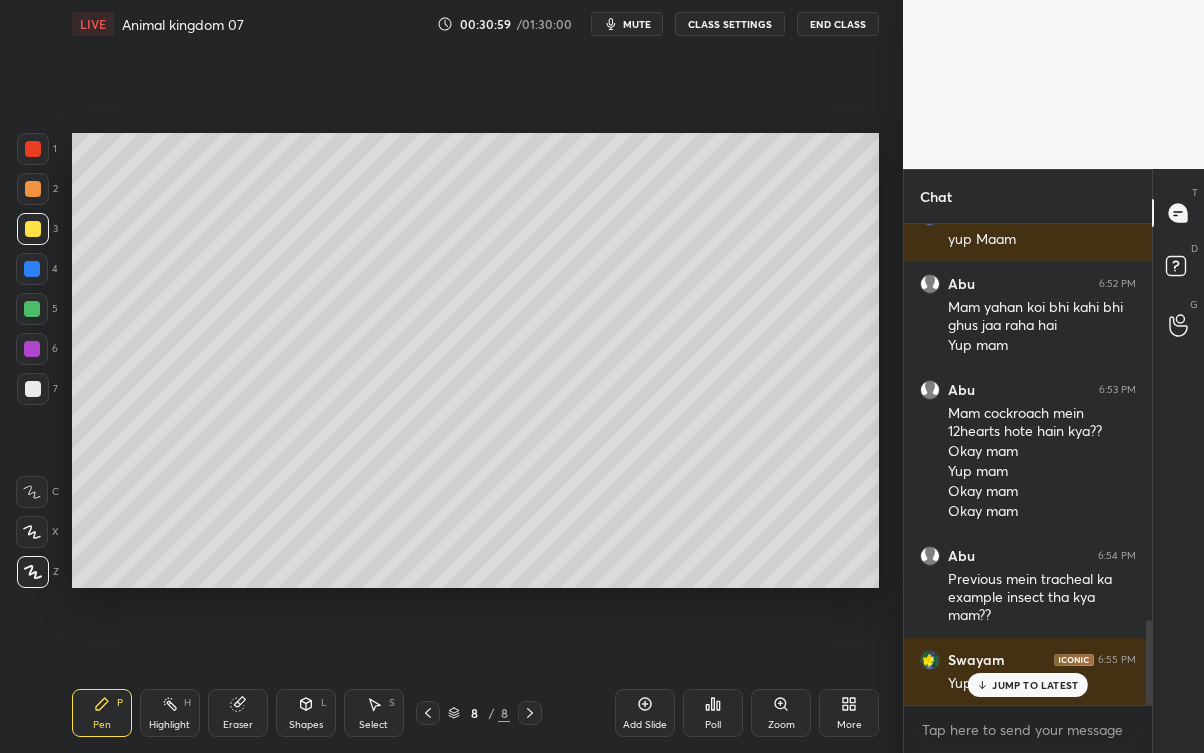 click on "JUMP TO LATEST" at bounding box center [1035, 685] 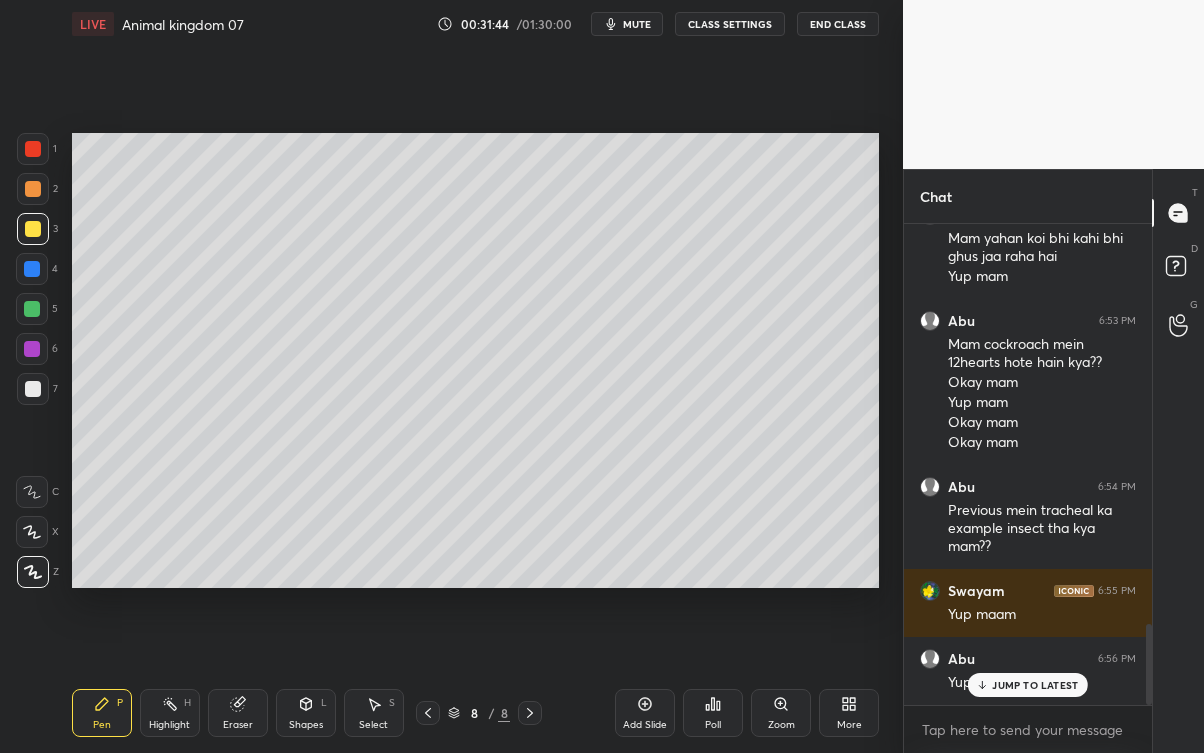 scroll, scrollTop: 2378, scrollLeft: 0, axis: vertical 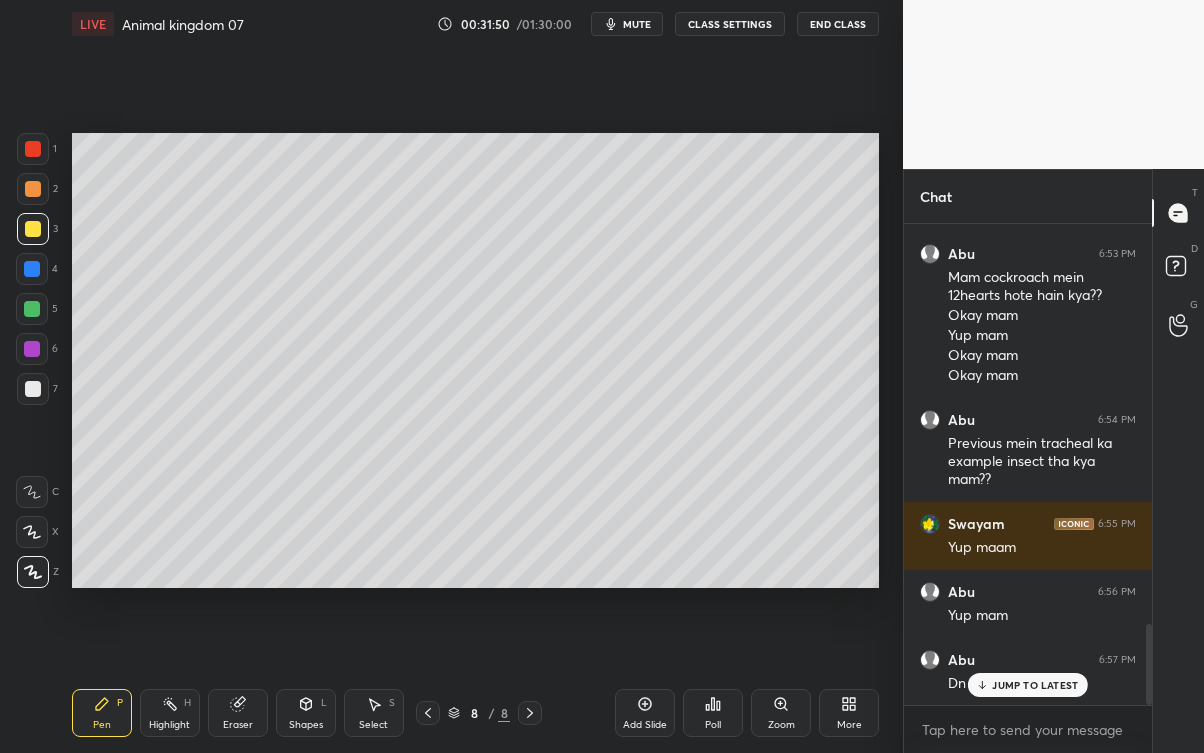click on "JUMP TO LATEST" at bounding box center [1035, 685] 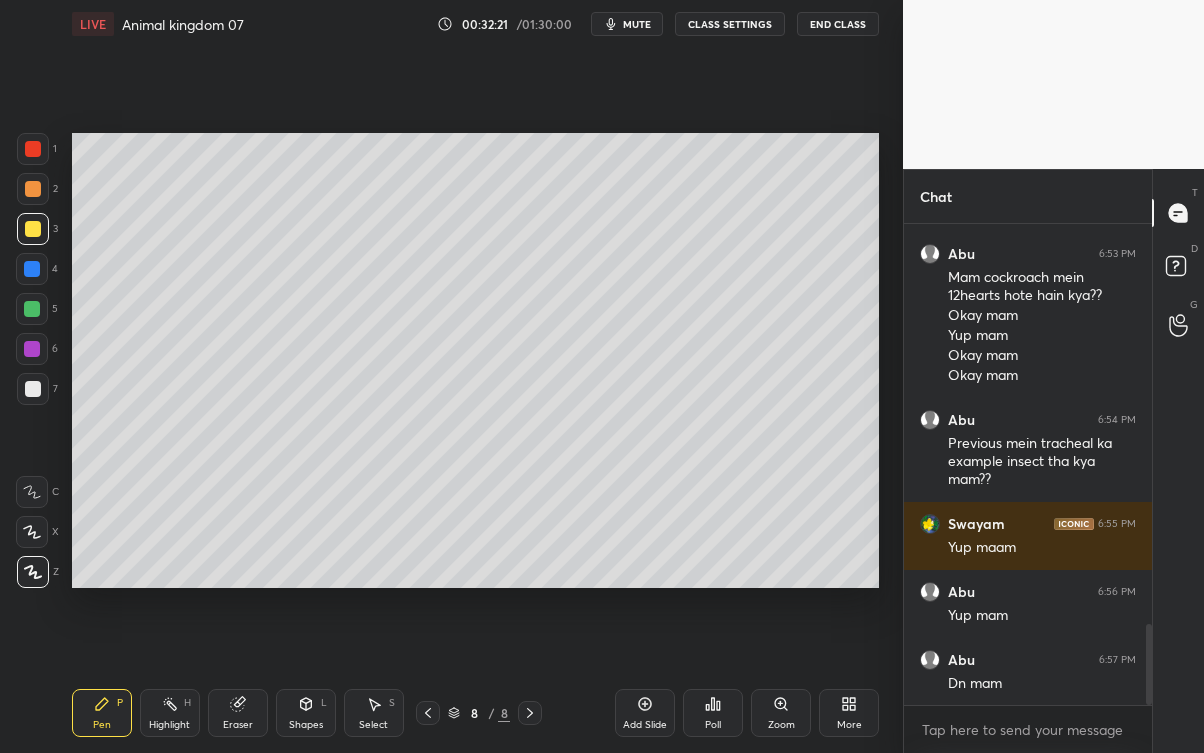 click 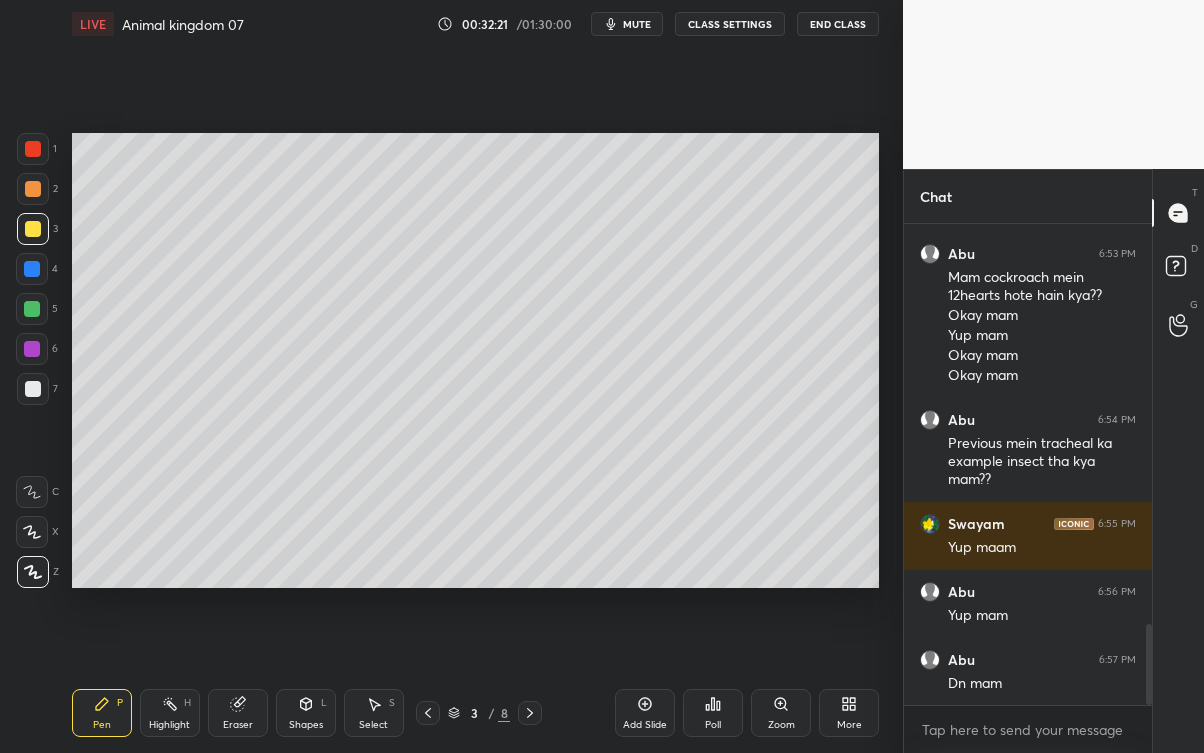 click 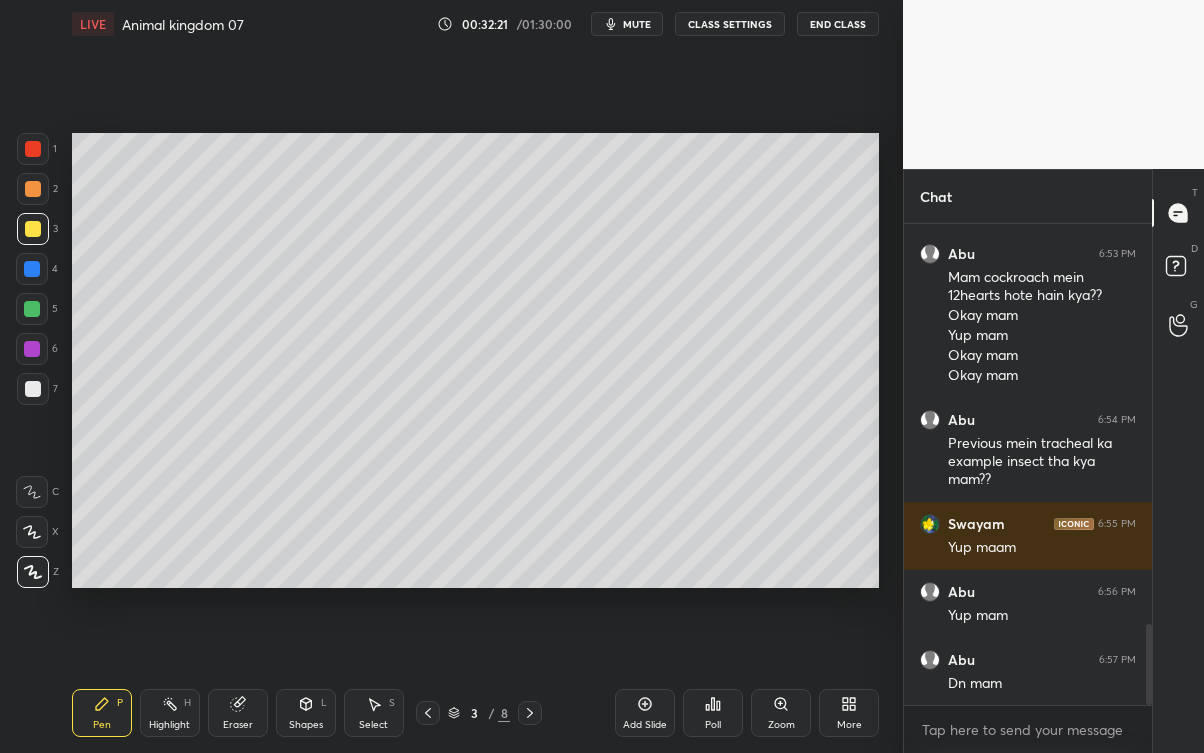 click 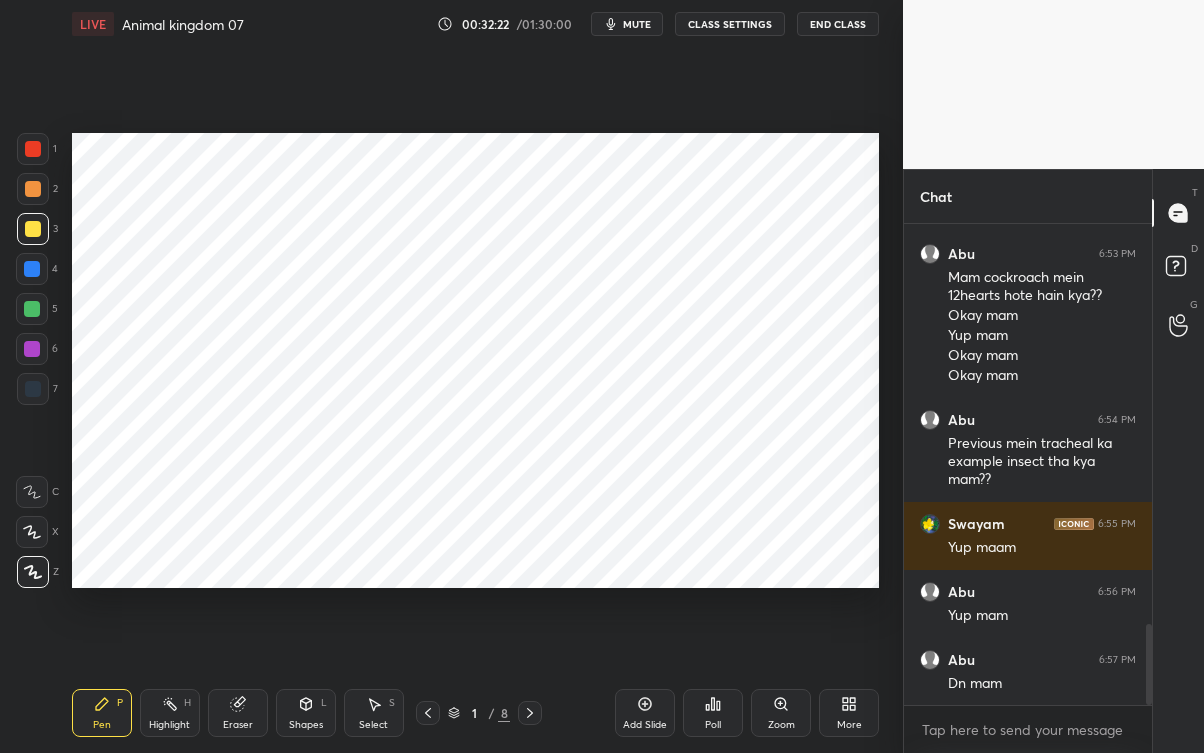 click 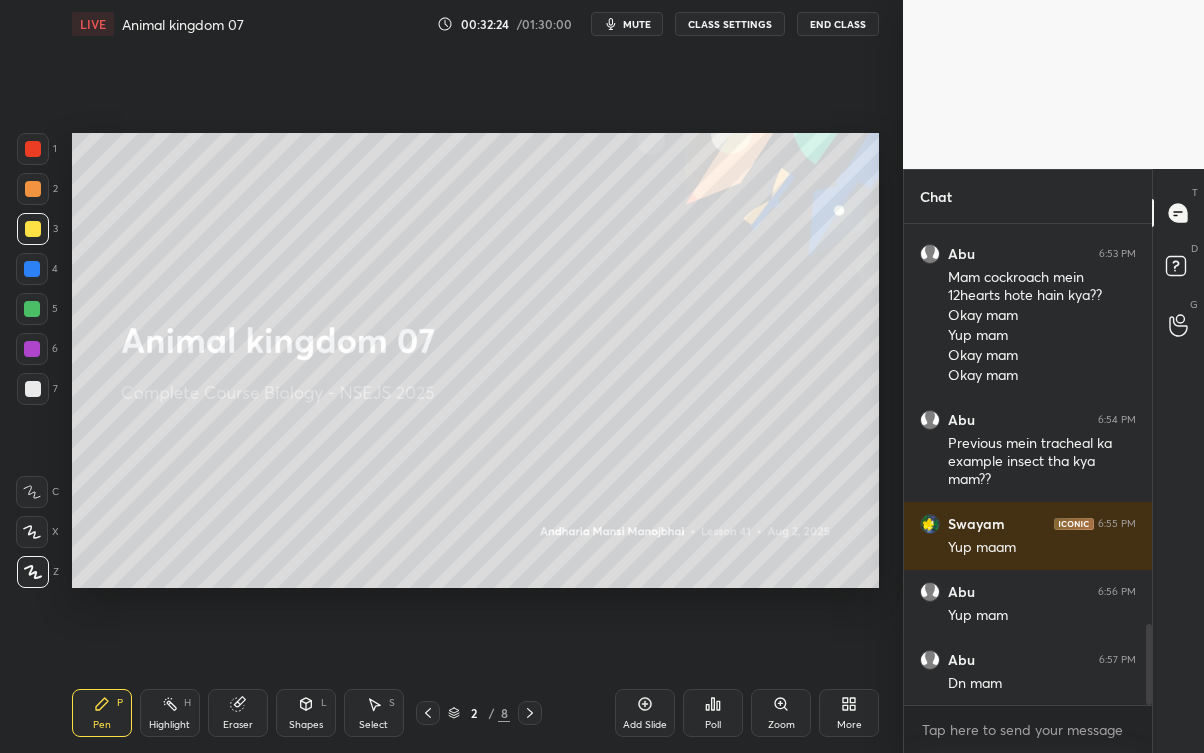 click on "2 / 8" at bounding box center (480, 713) 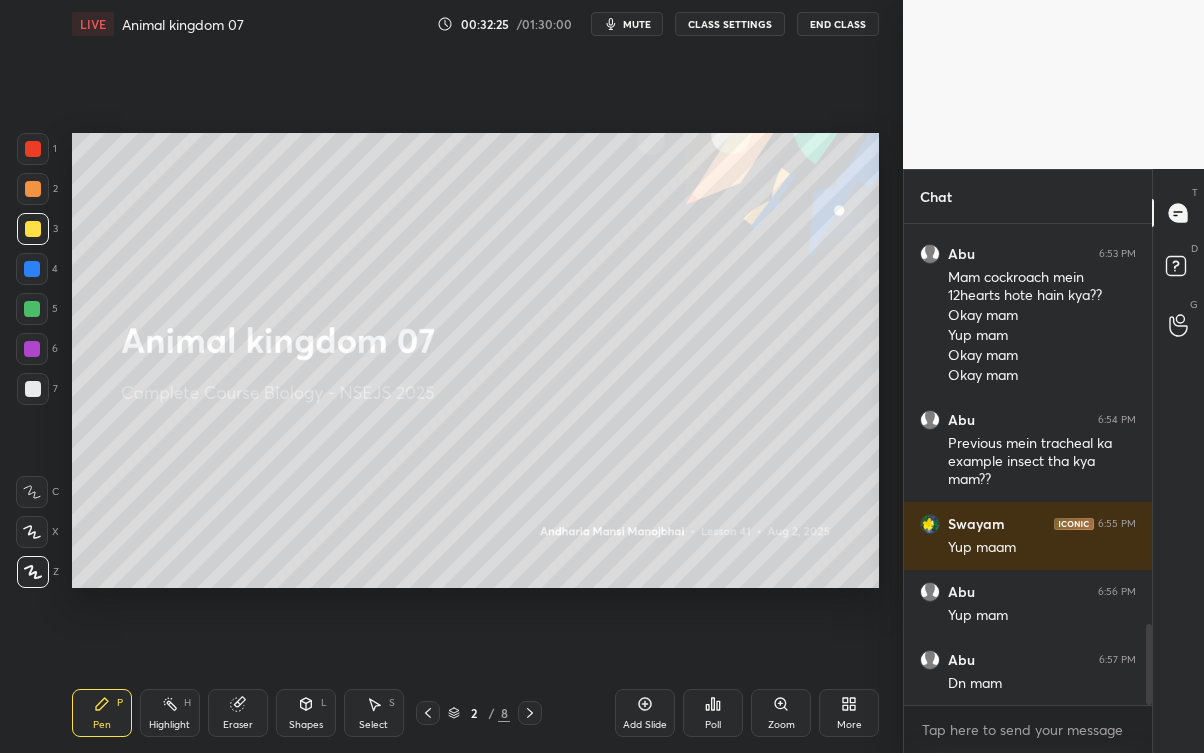 click 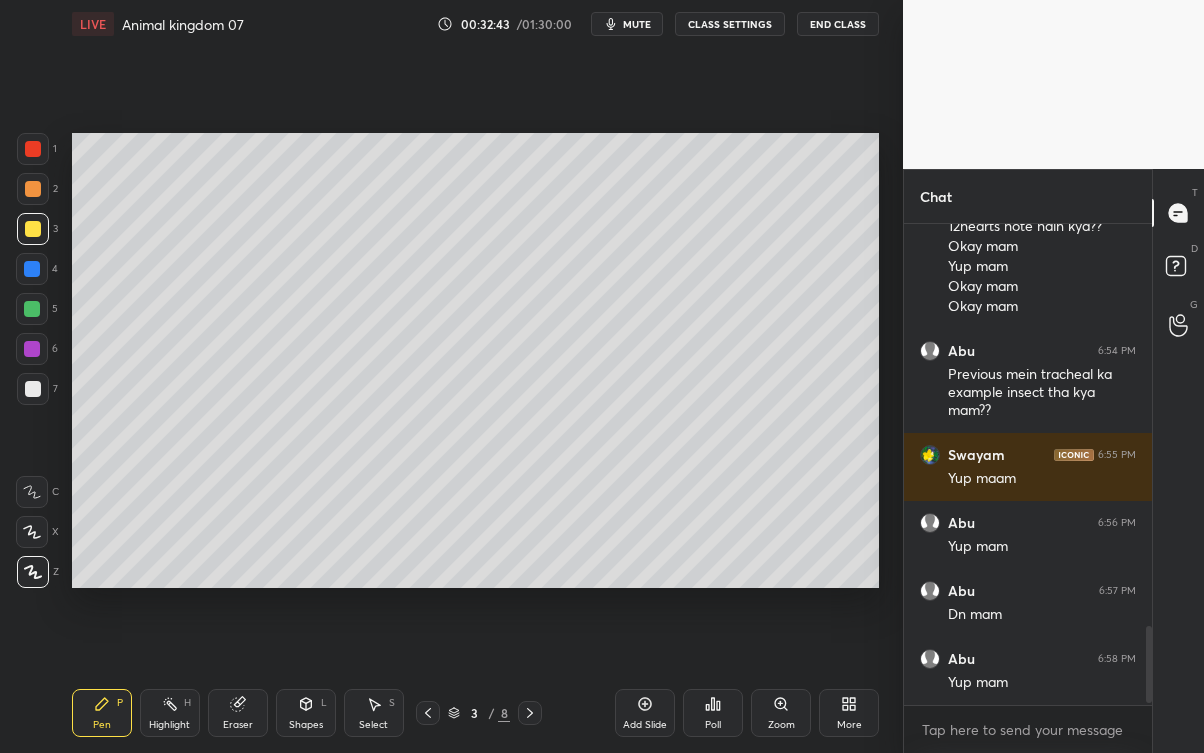 scroll, scrollTop: 2514, scrollLeft: 0, axis: vertical 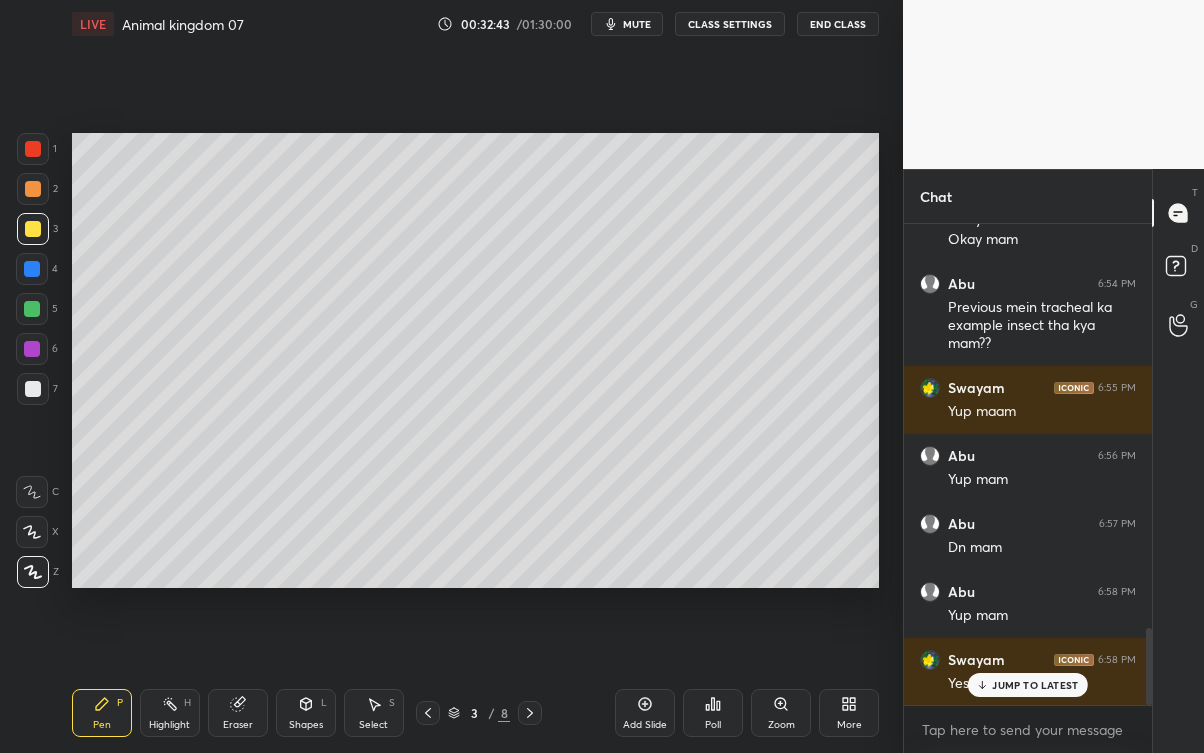 click at bounding box center [530, 713] 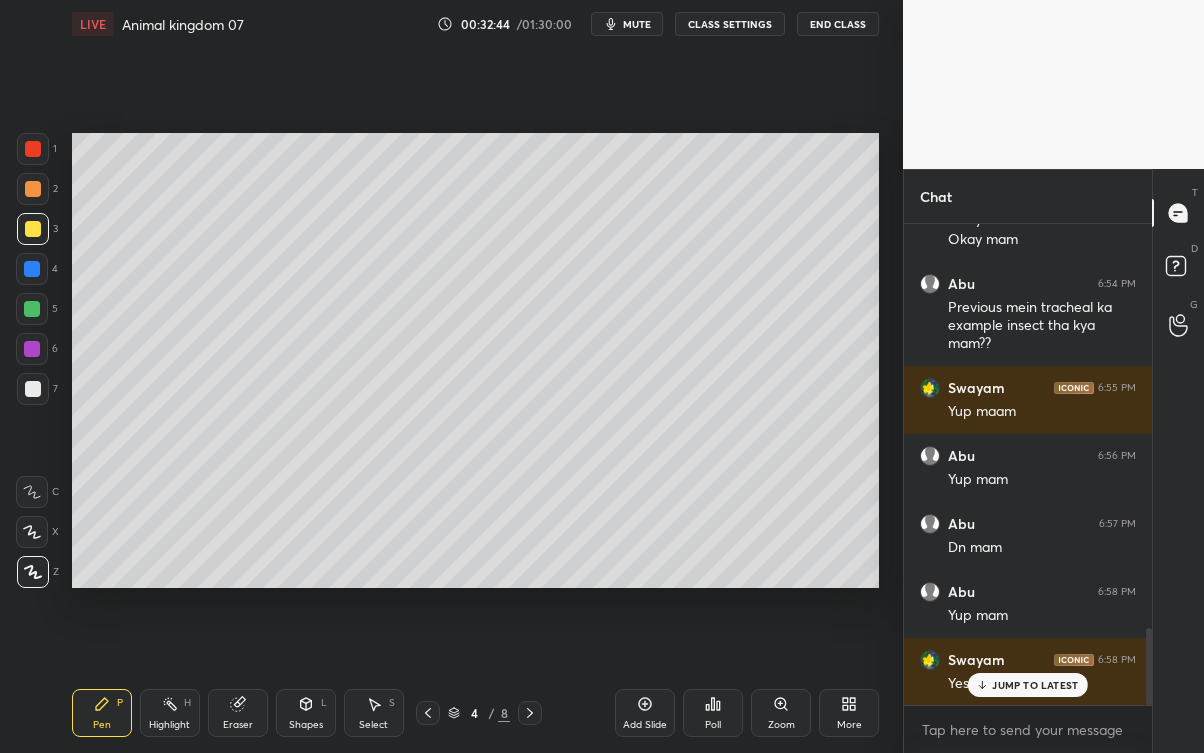 click 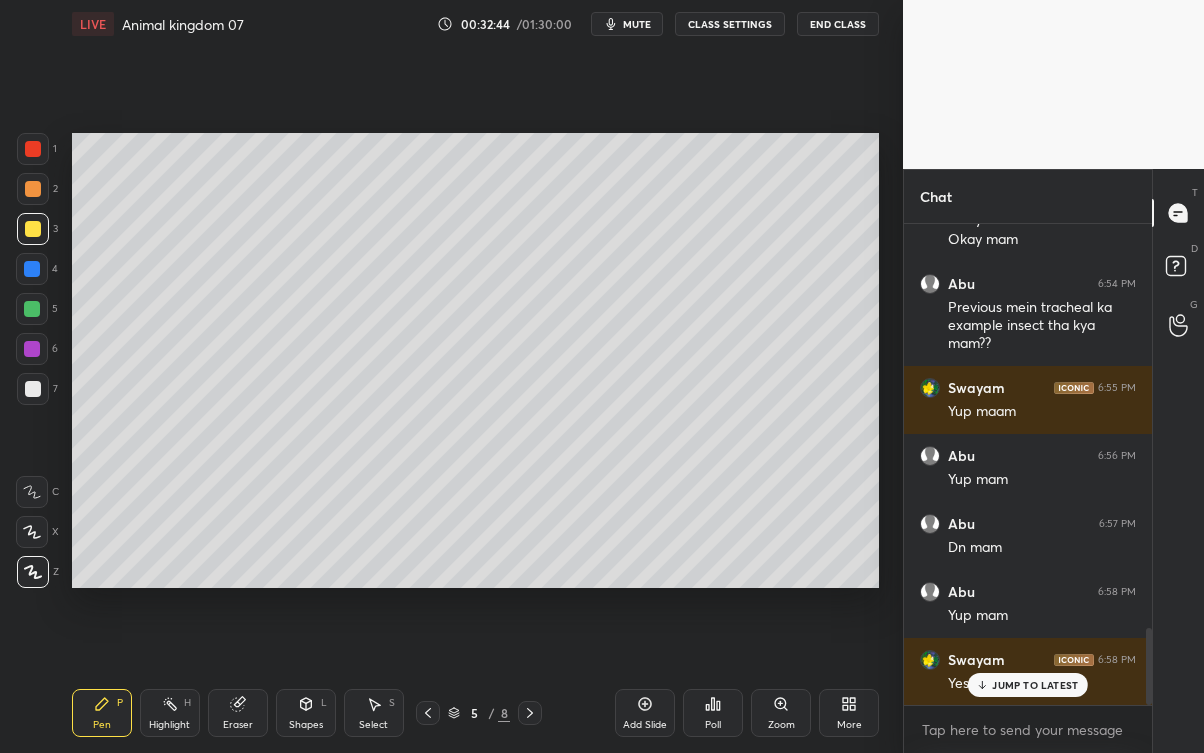 click at bounding box center (530, 713) 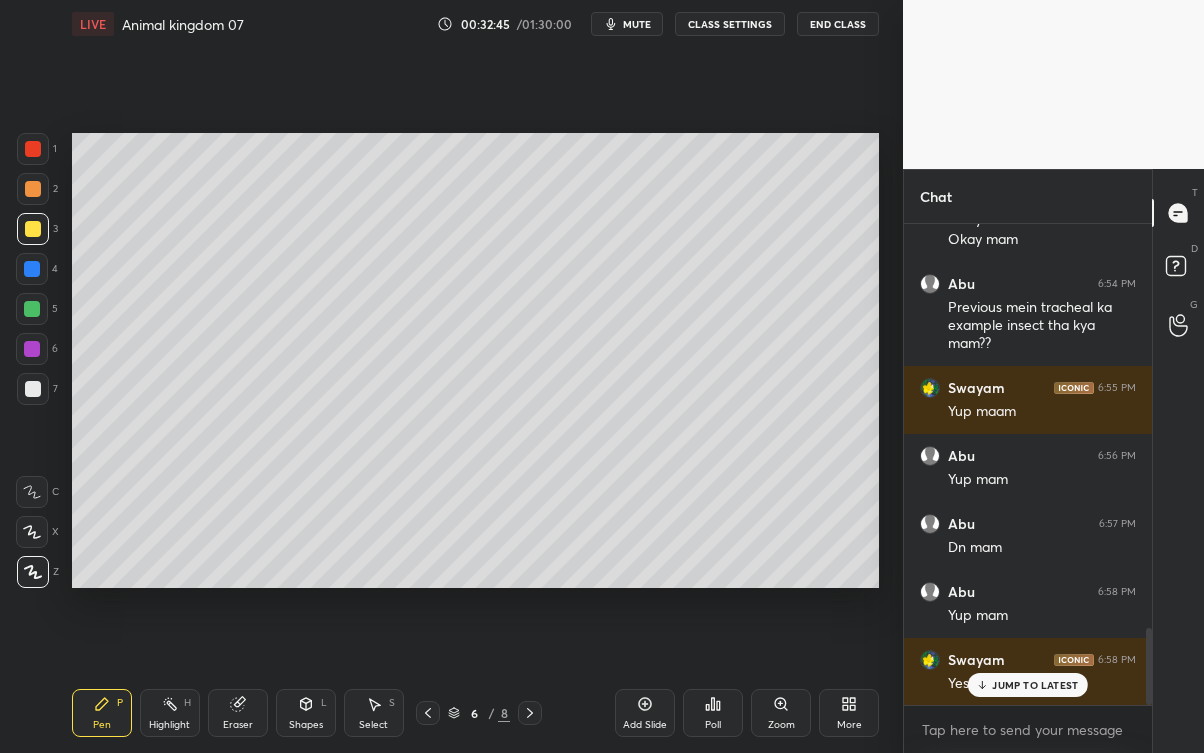 click 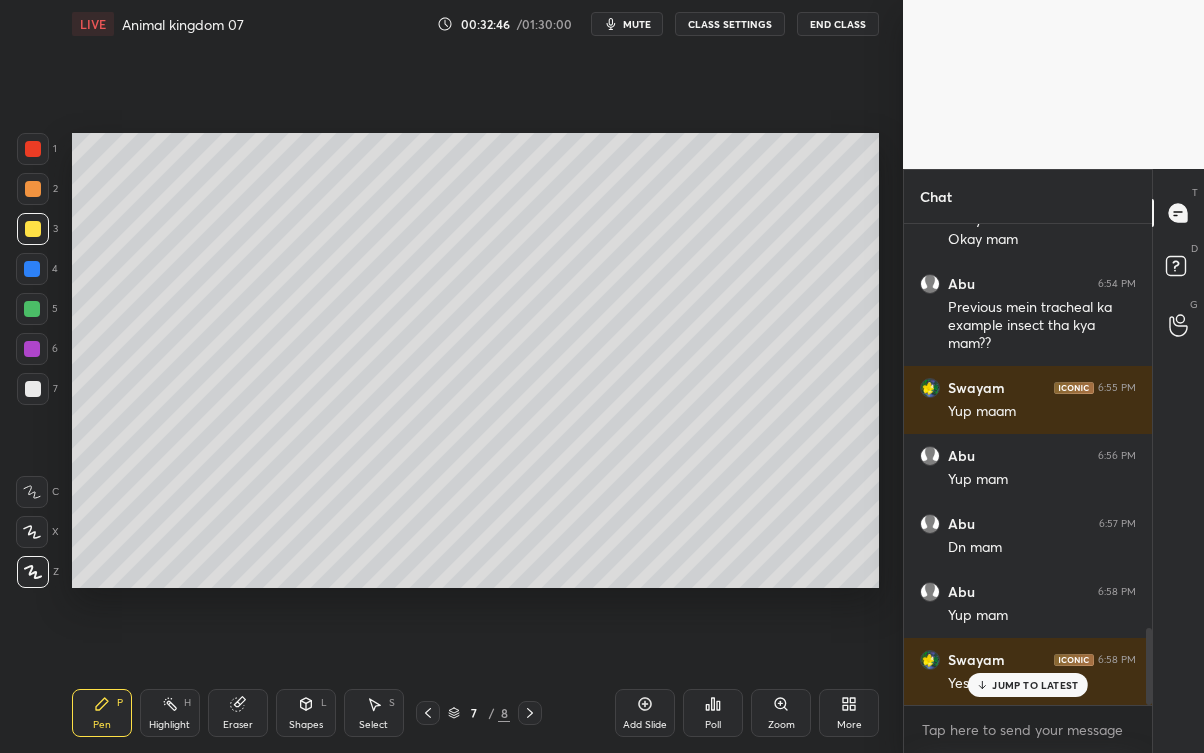 click 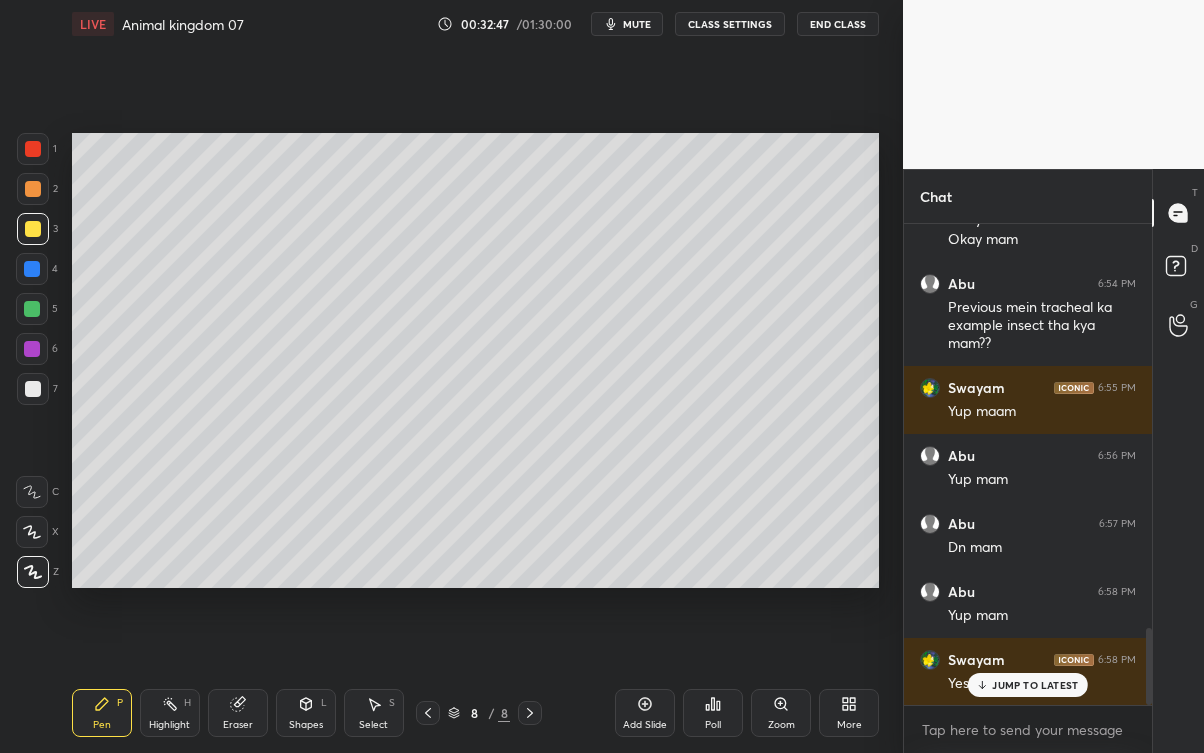 click 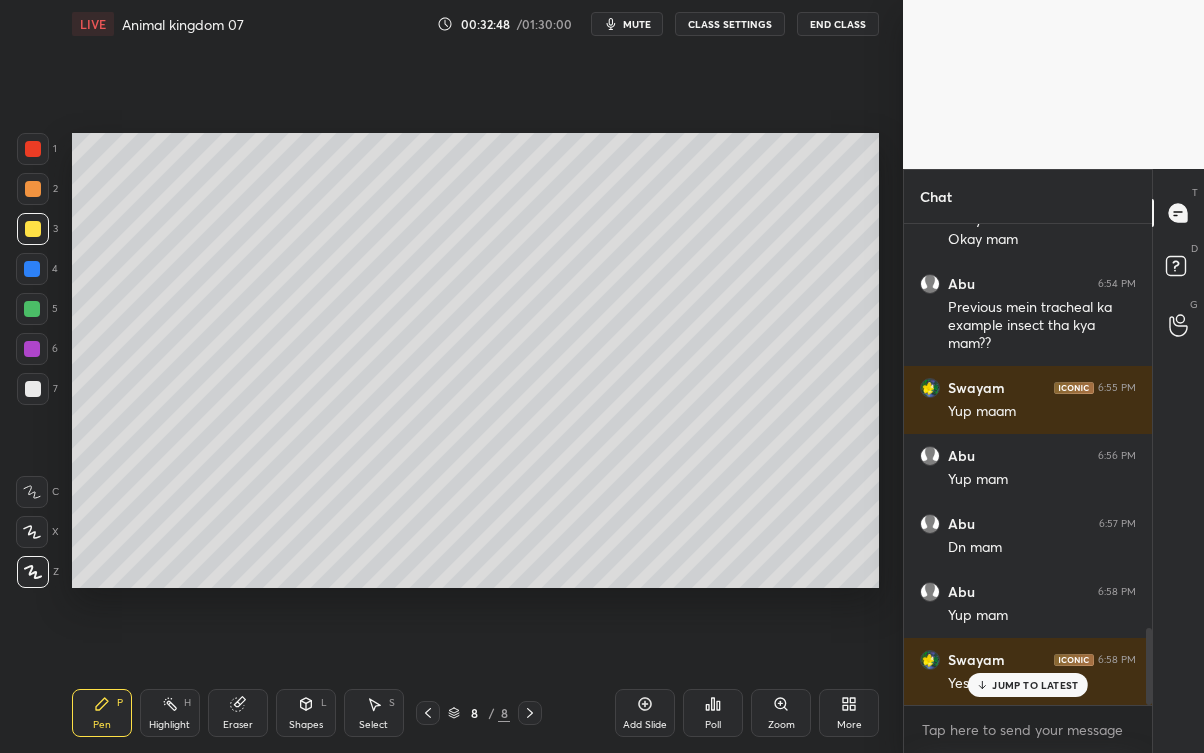 click on "Add Slide" at bounding box center (645, 725) 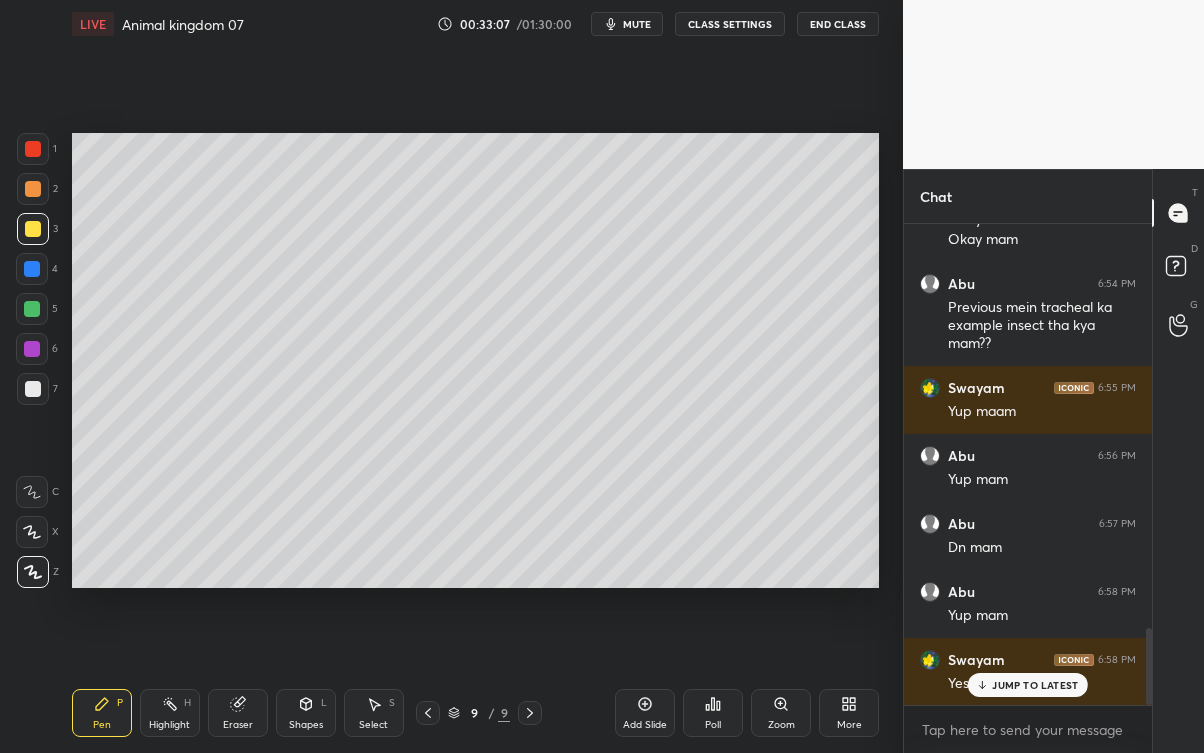 click at bounding box center [33, 389] 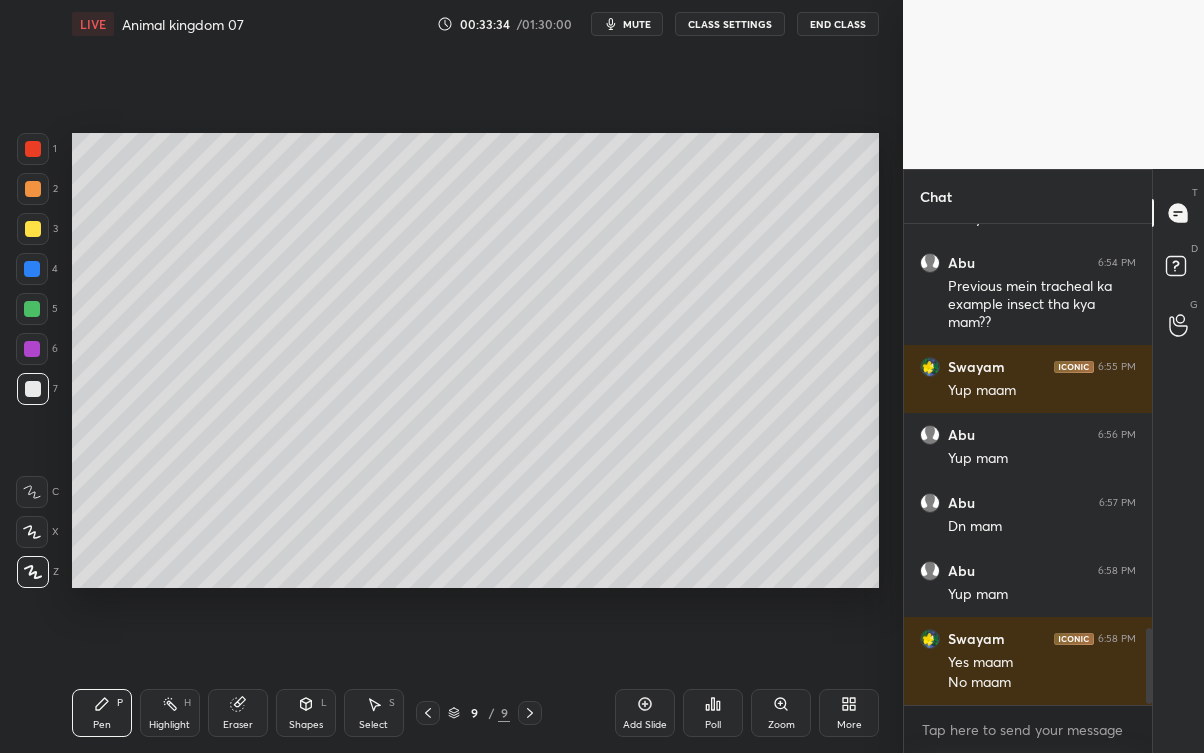 scroll, scrollTop: 2602, scrollLeft: 0, axis: vertical 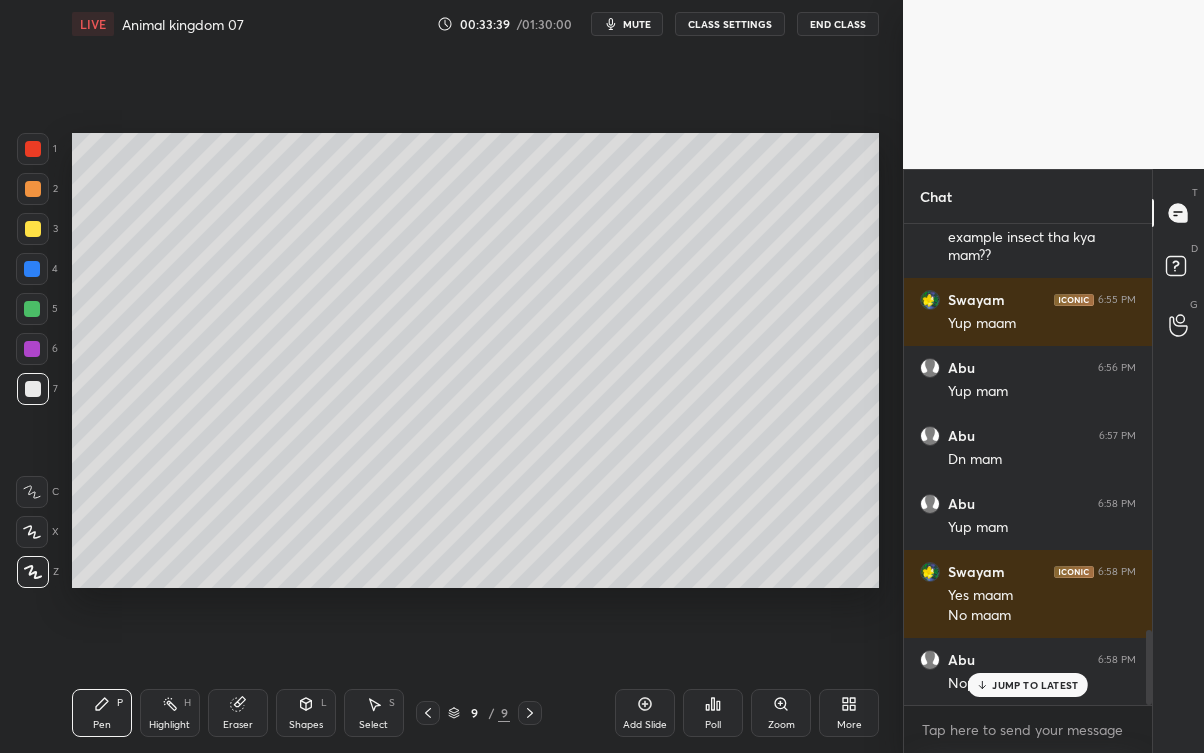 click on "JUMP TO LATEST" at bounding box center [1035, 685] 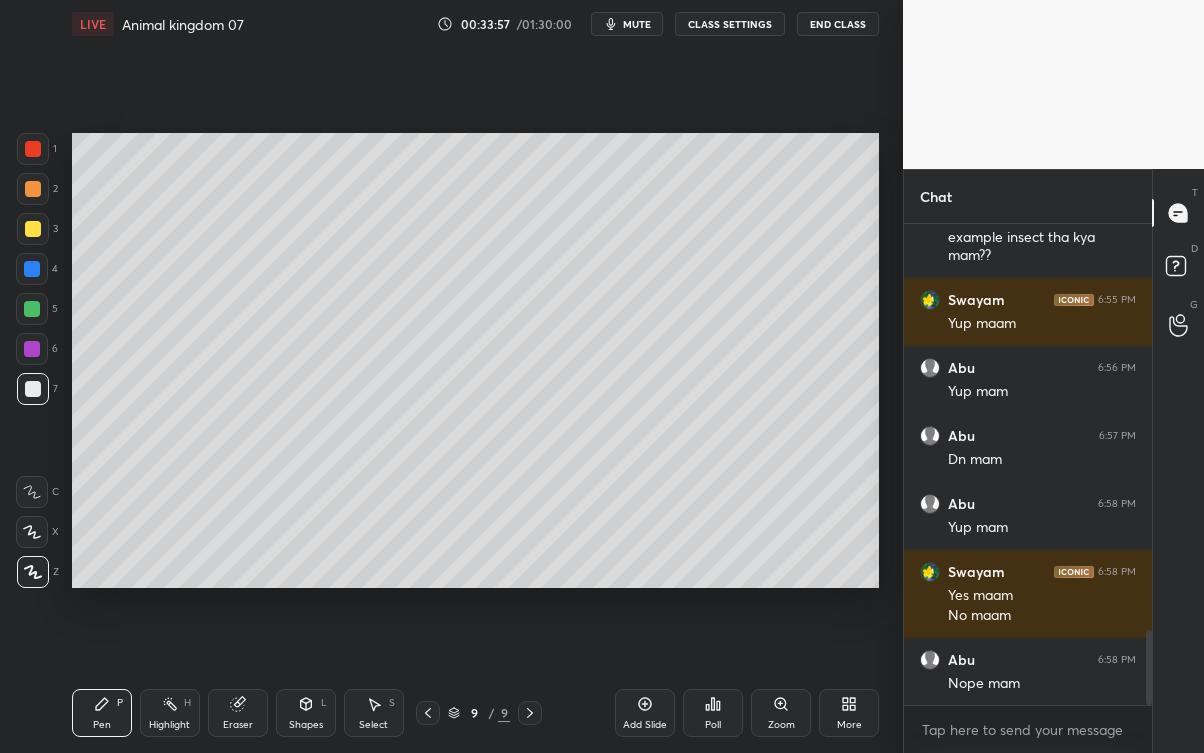 click on "Eraser" at bounding box center (238, 725) 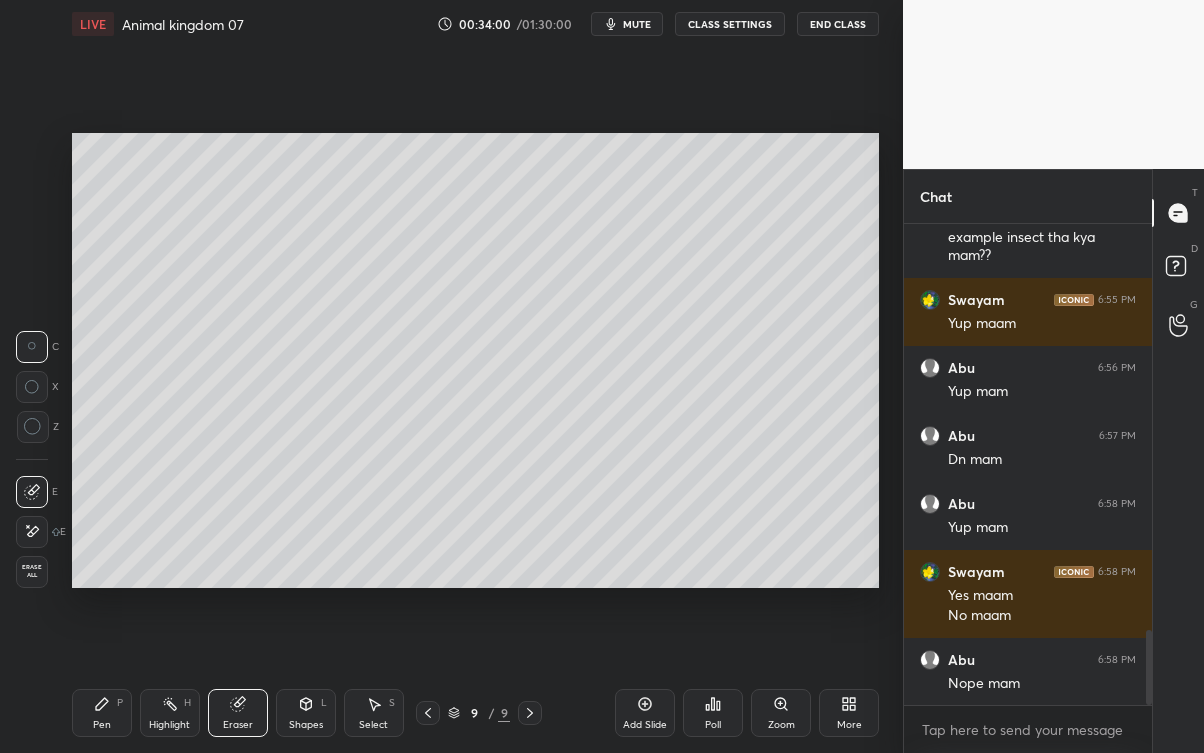 click 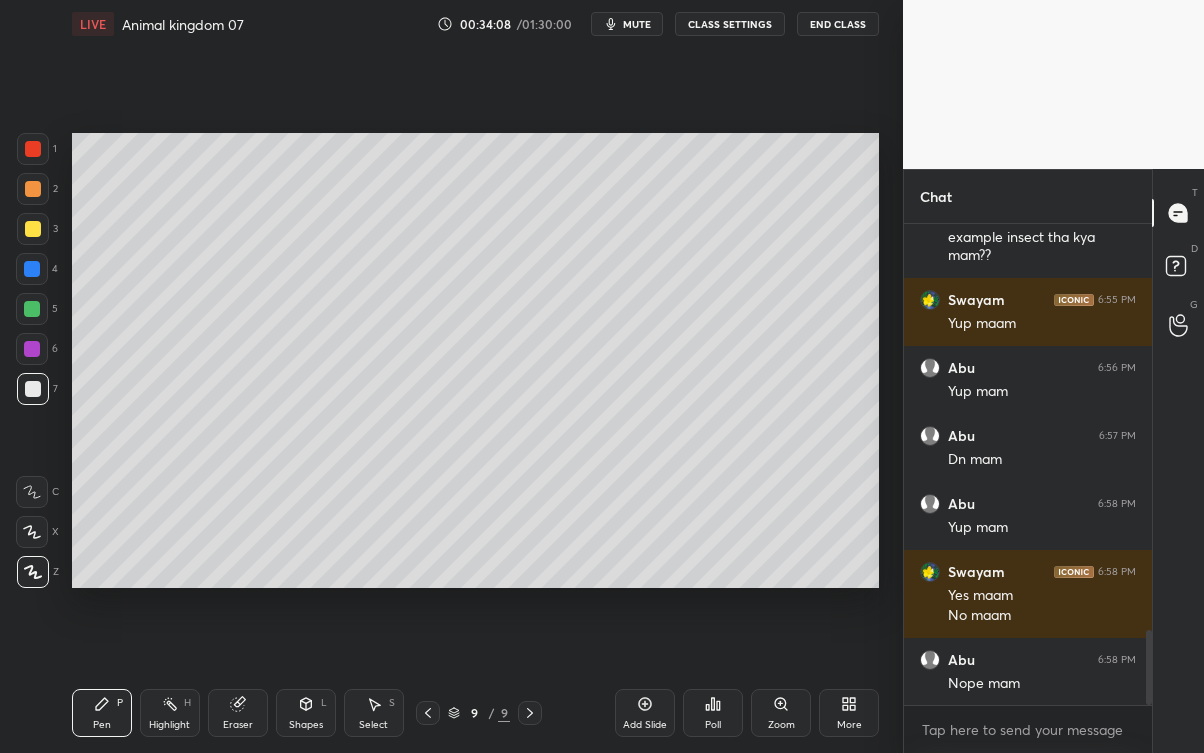 click at bounding box center [33, 229] 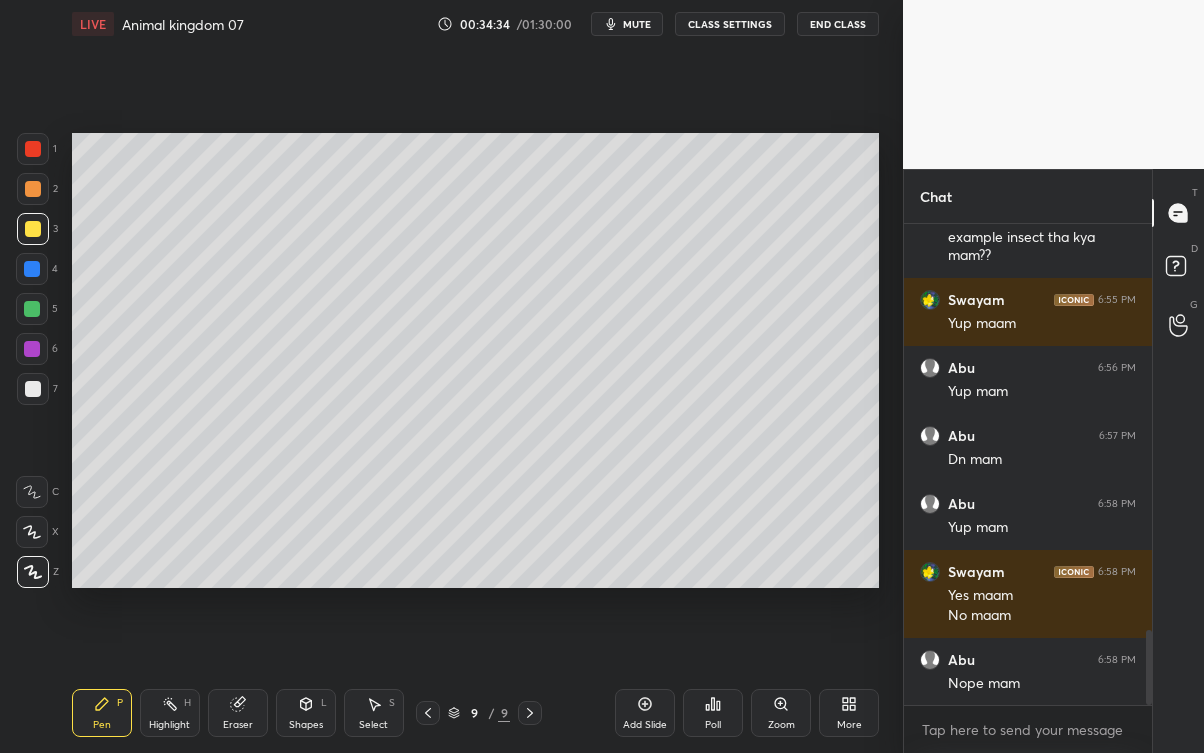 scroll, scrollTop: 2671, scrollLeft: 0, axis: vertical 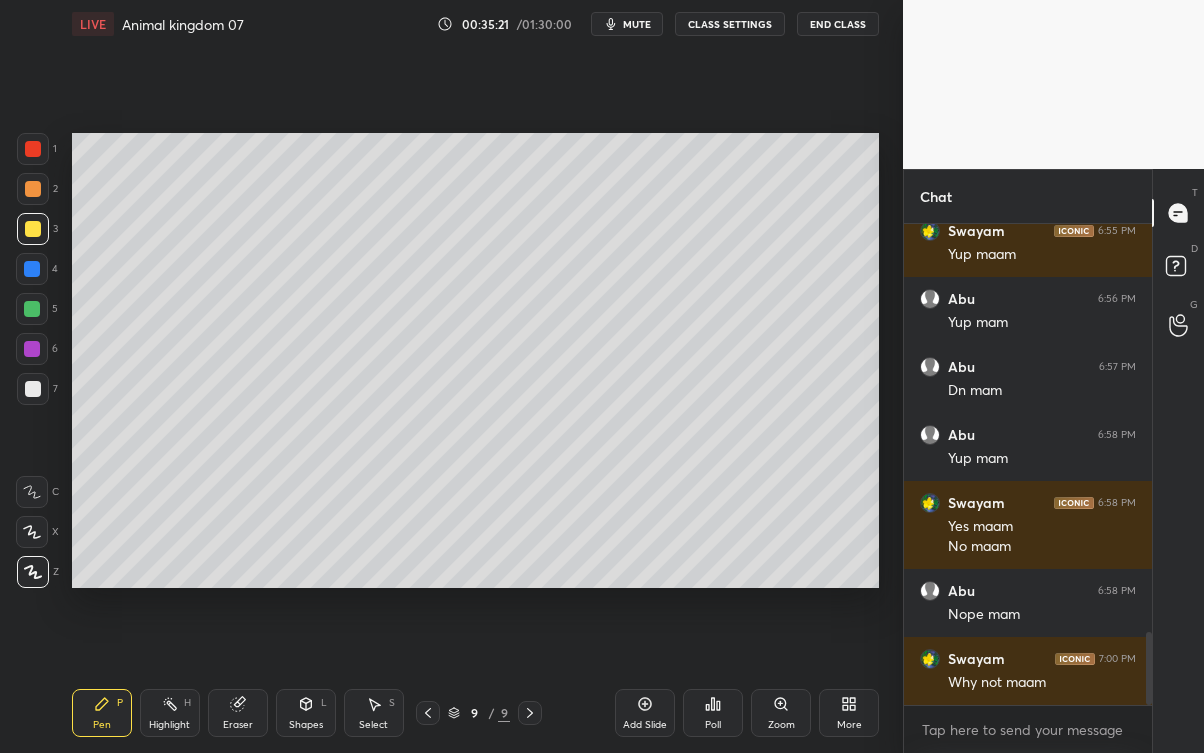 click on "Eraser" at bounding box center [238, 713] 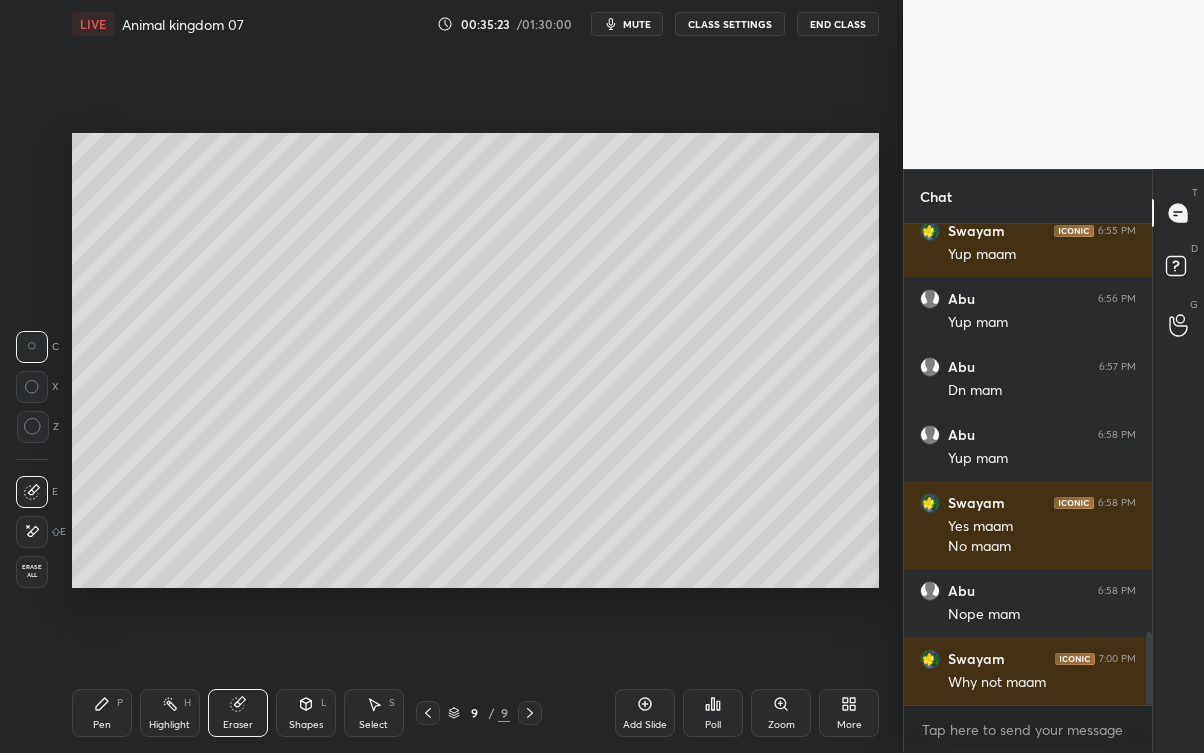 click 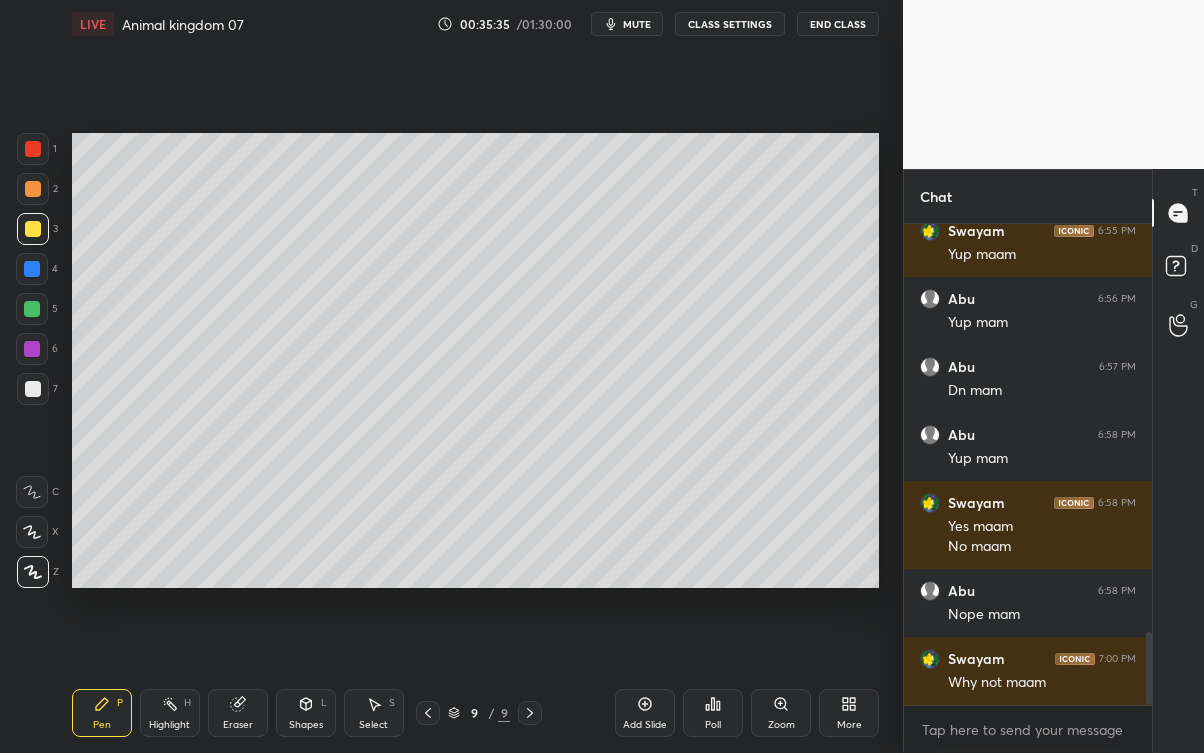 click on "Eraser" at bounding box center [238, 713] 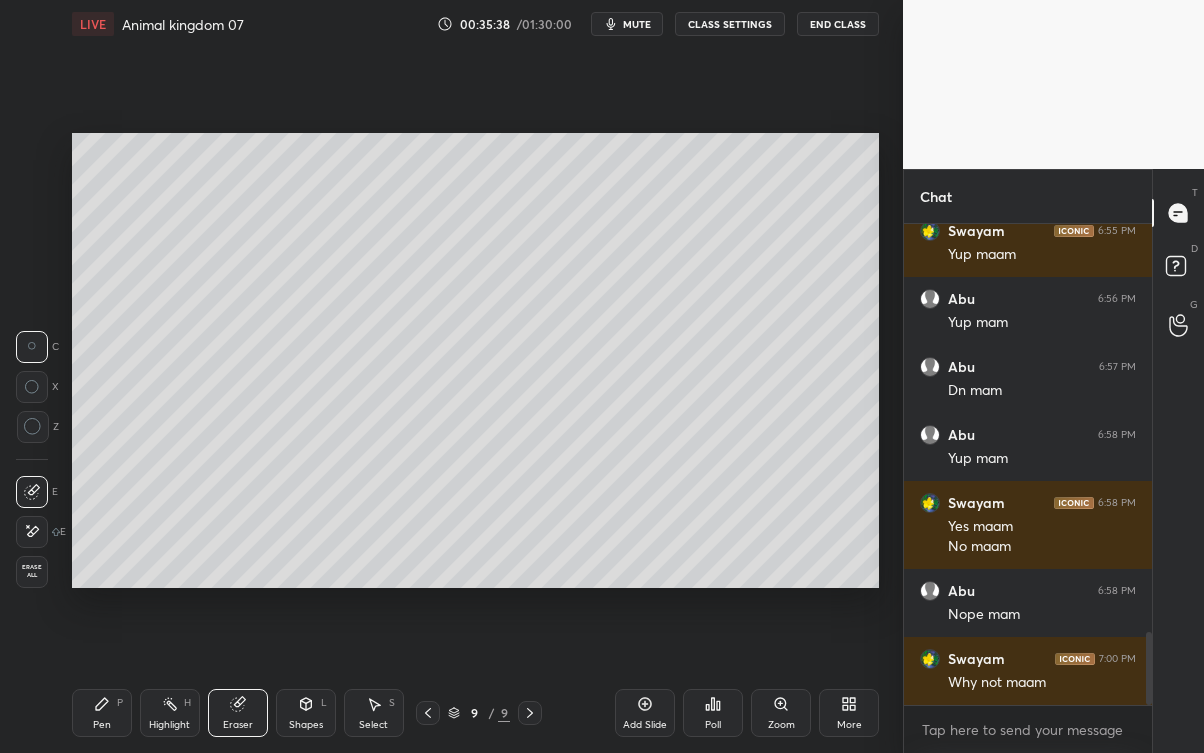 click on "Pen P" at bounding box center [102, 713] 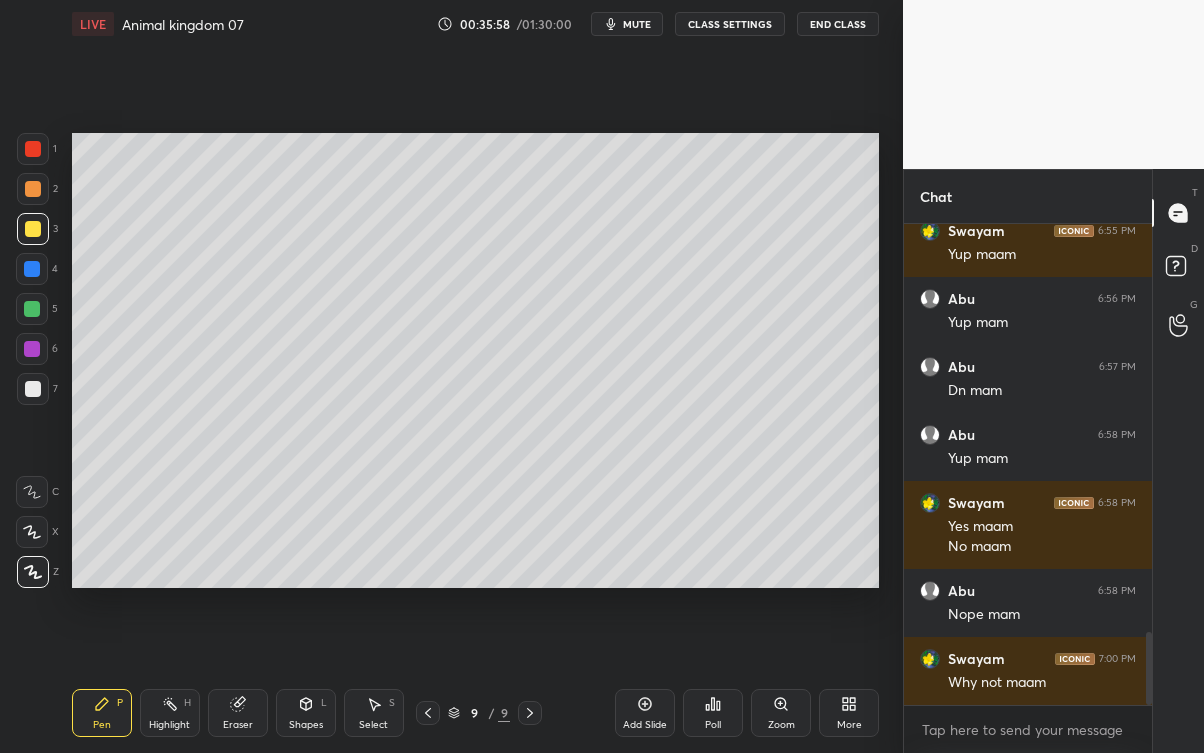 click at bounding box center [33, 389] 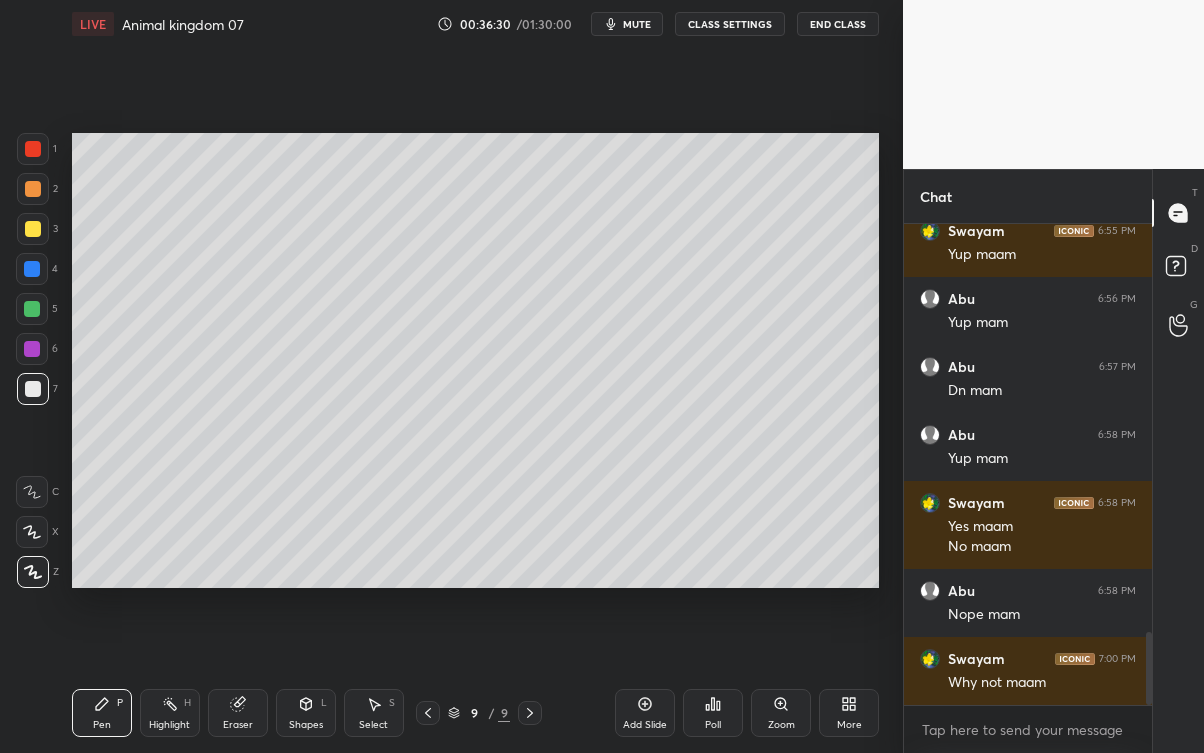 click at bounding box center (33, 229) 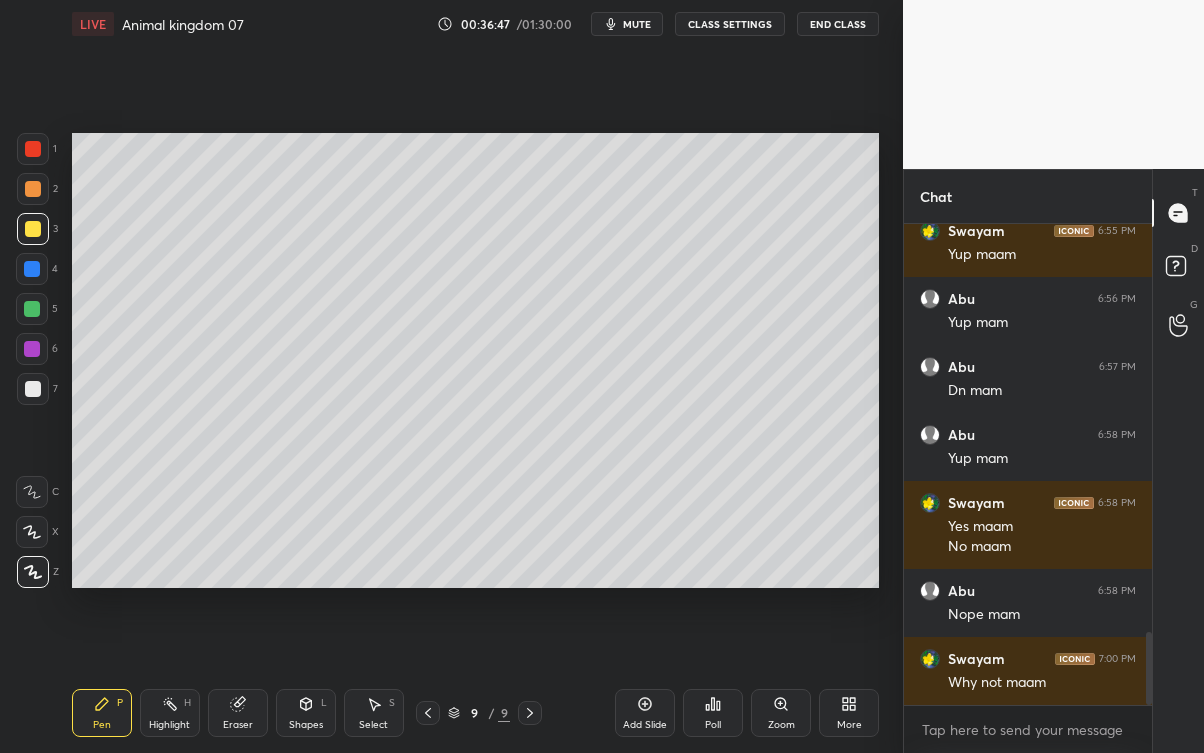 click 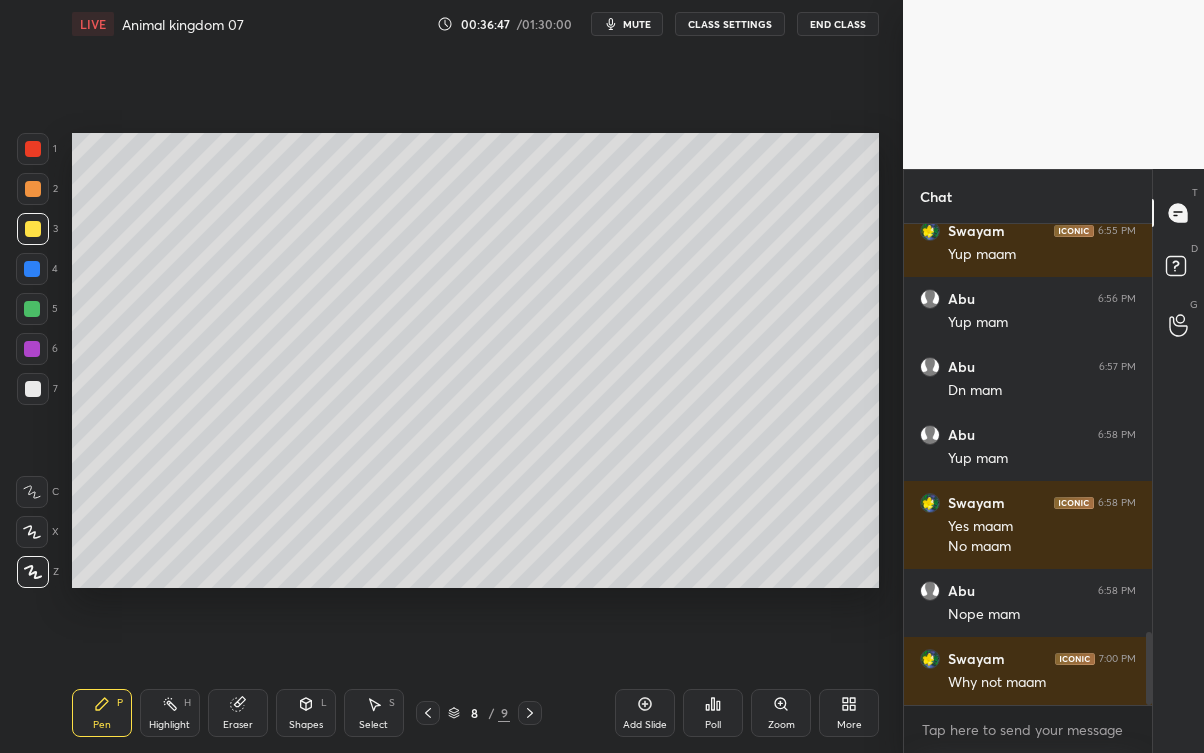 click 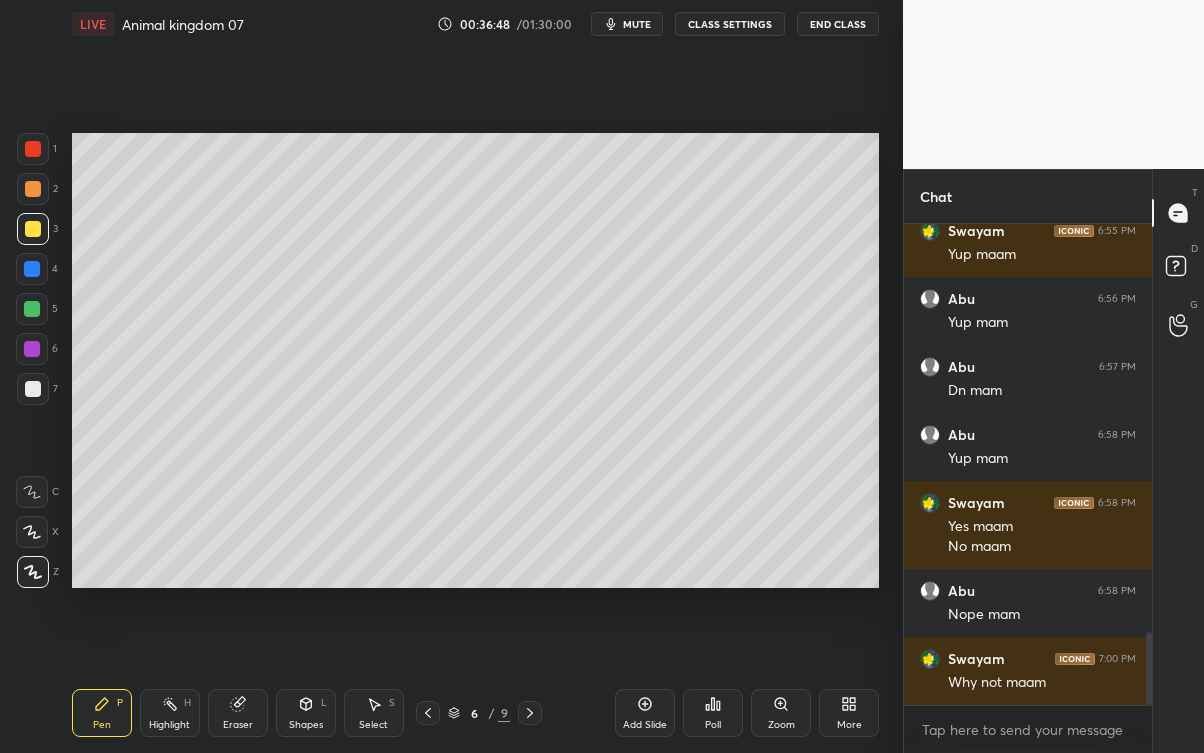 click 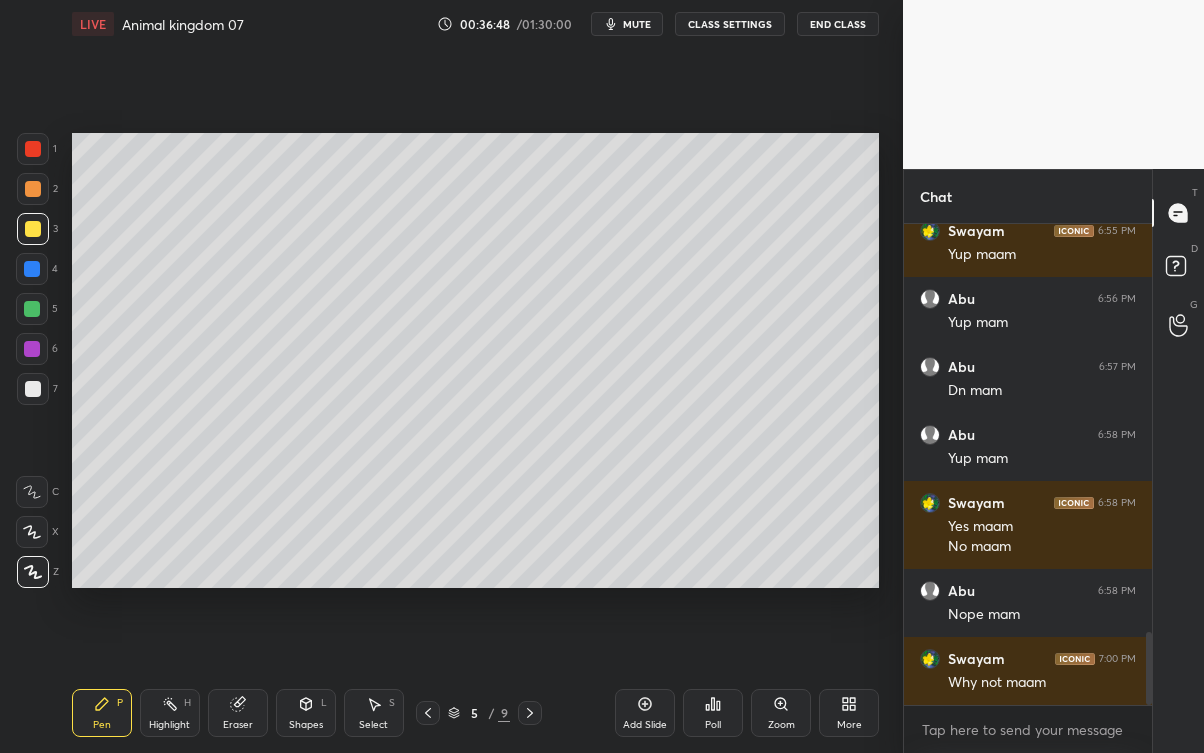 click 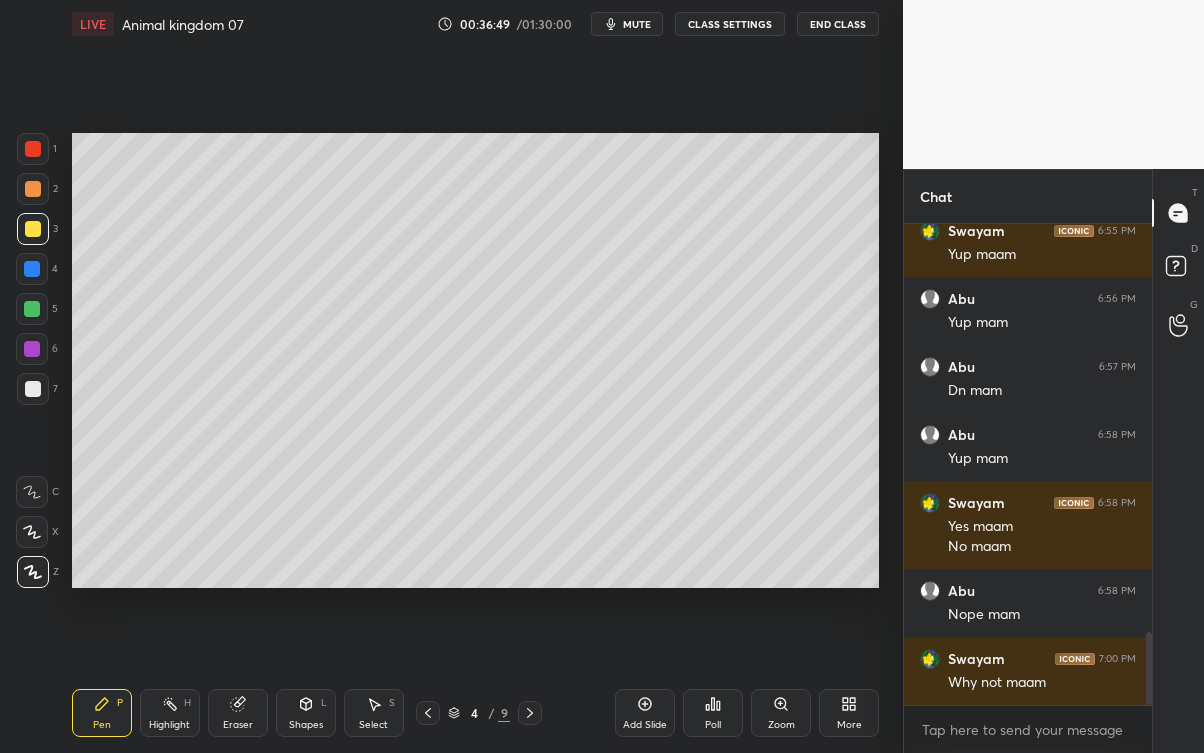 click 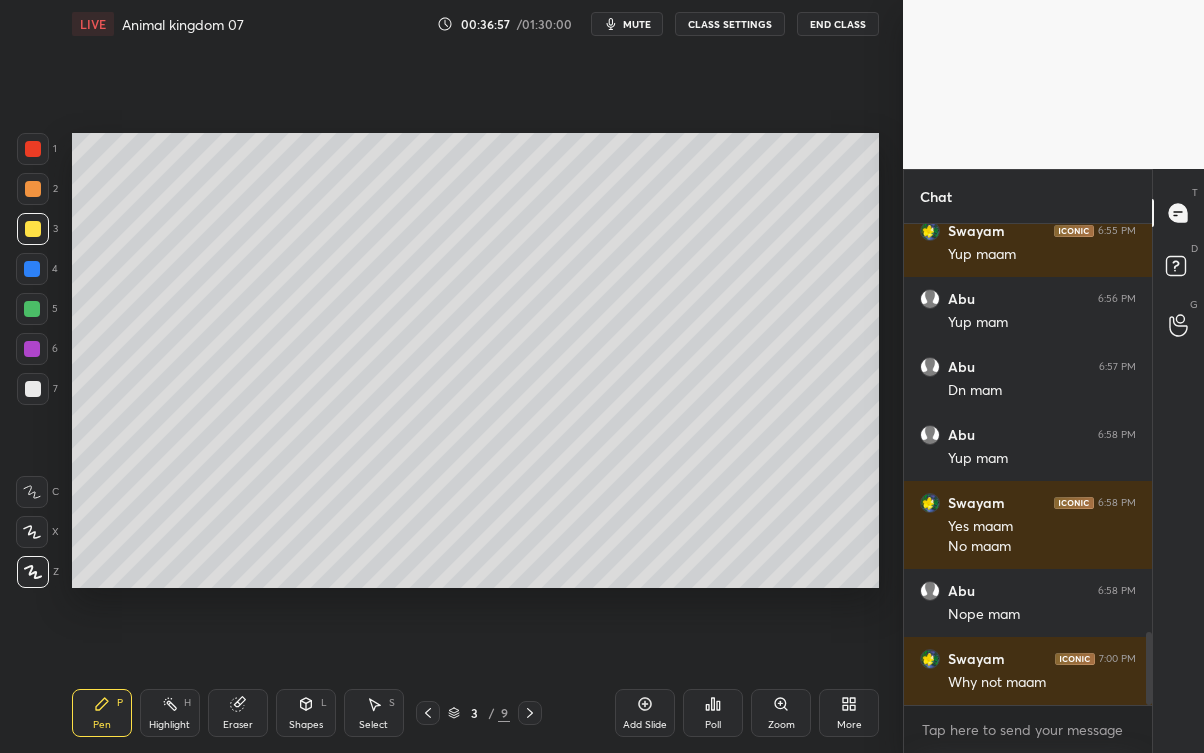 click 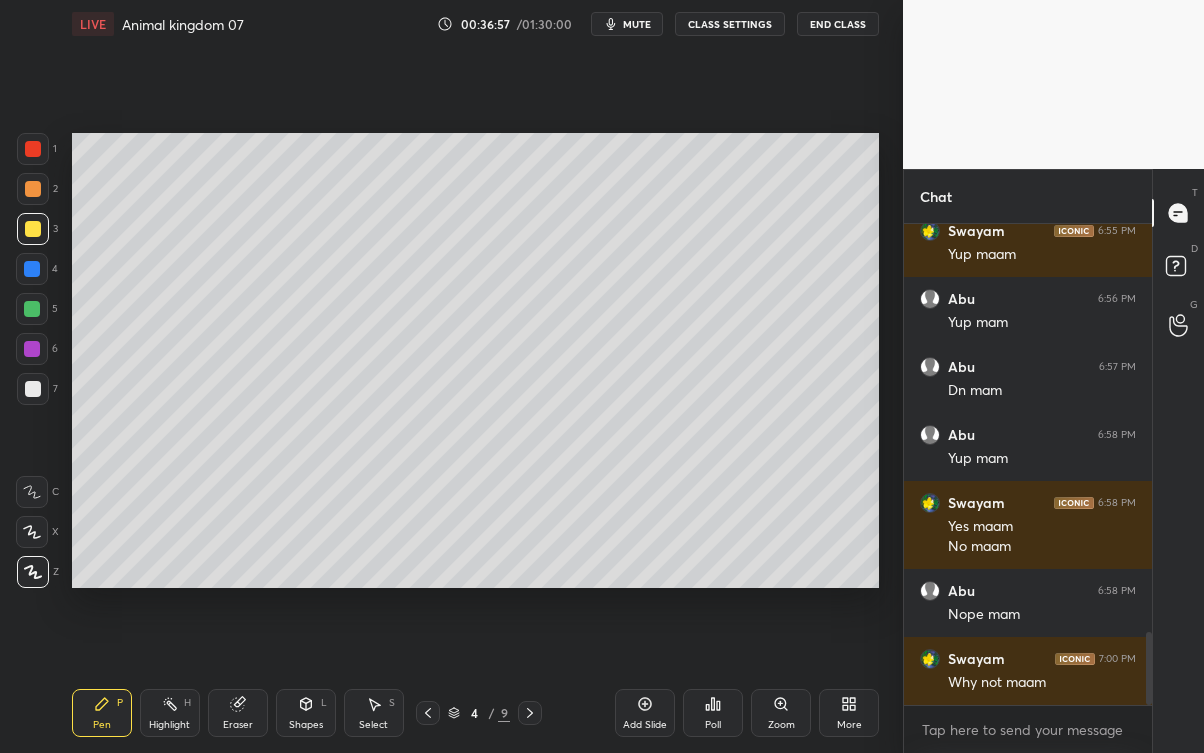 click at bounding box center [530, 713] 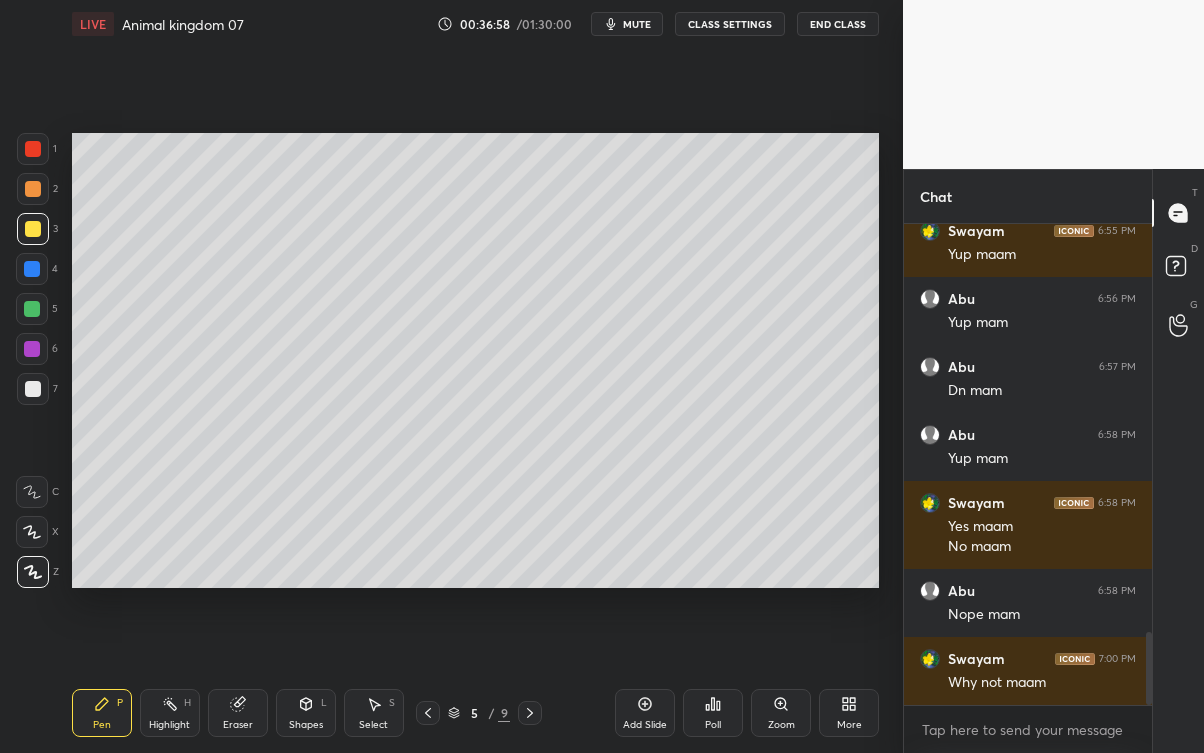 click 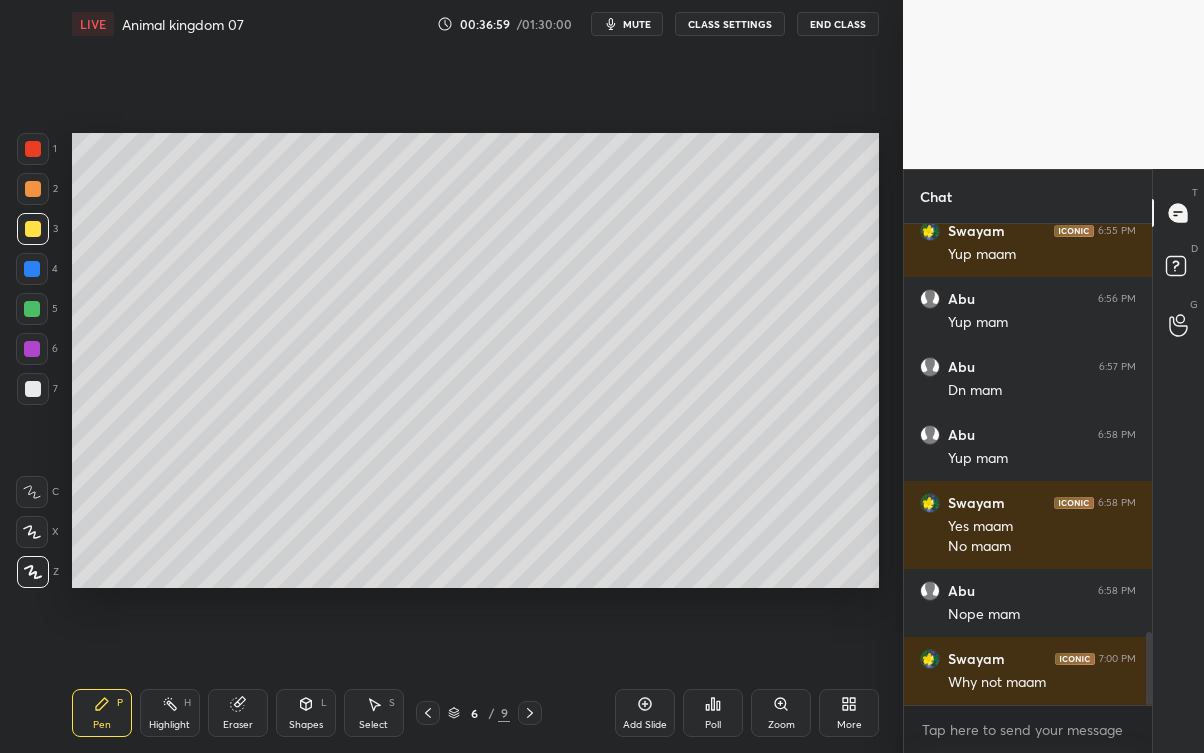 click 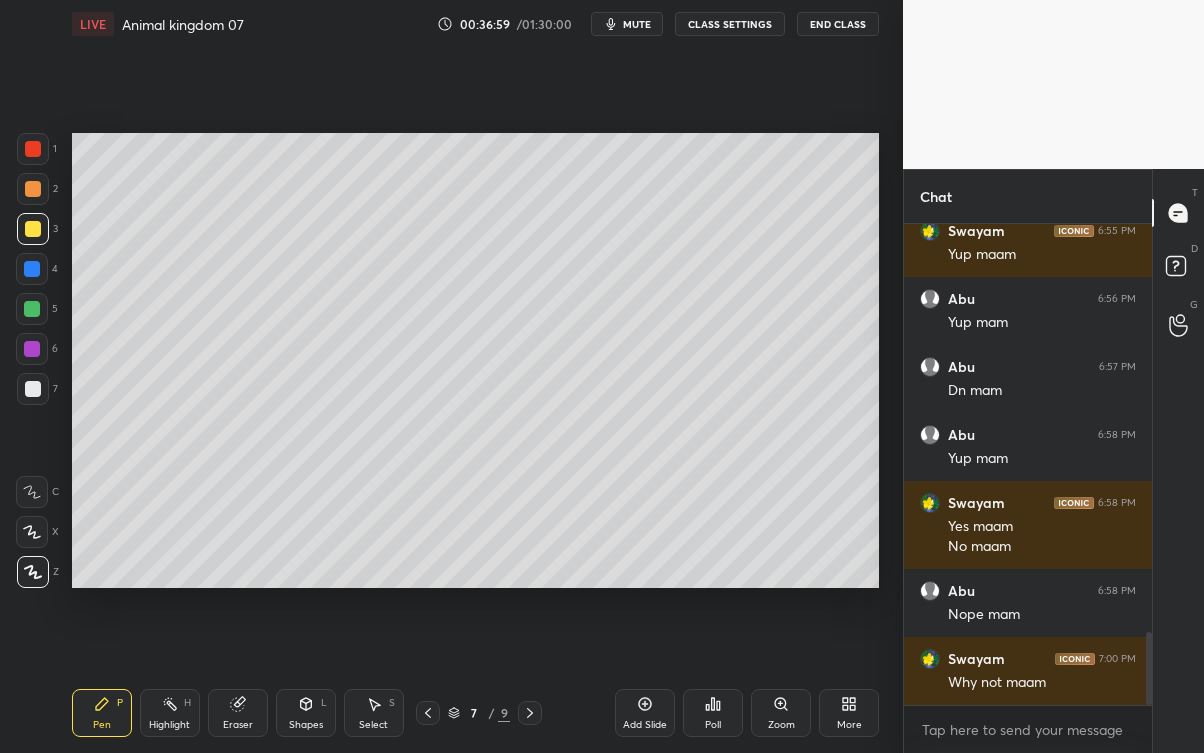 click 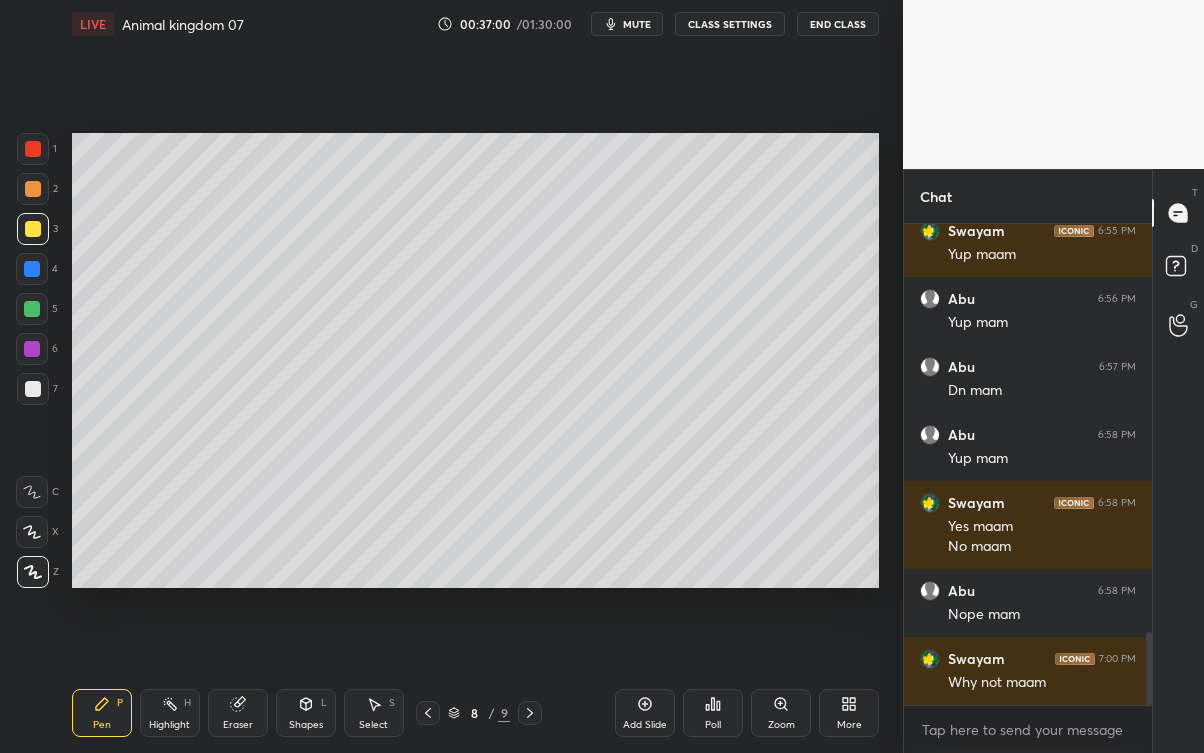 click at bounding box center (530, 713) 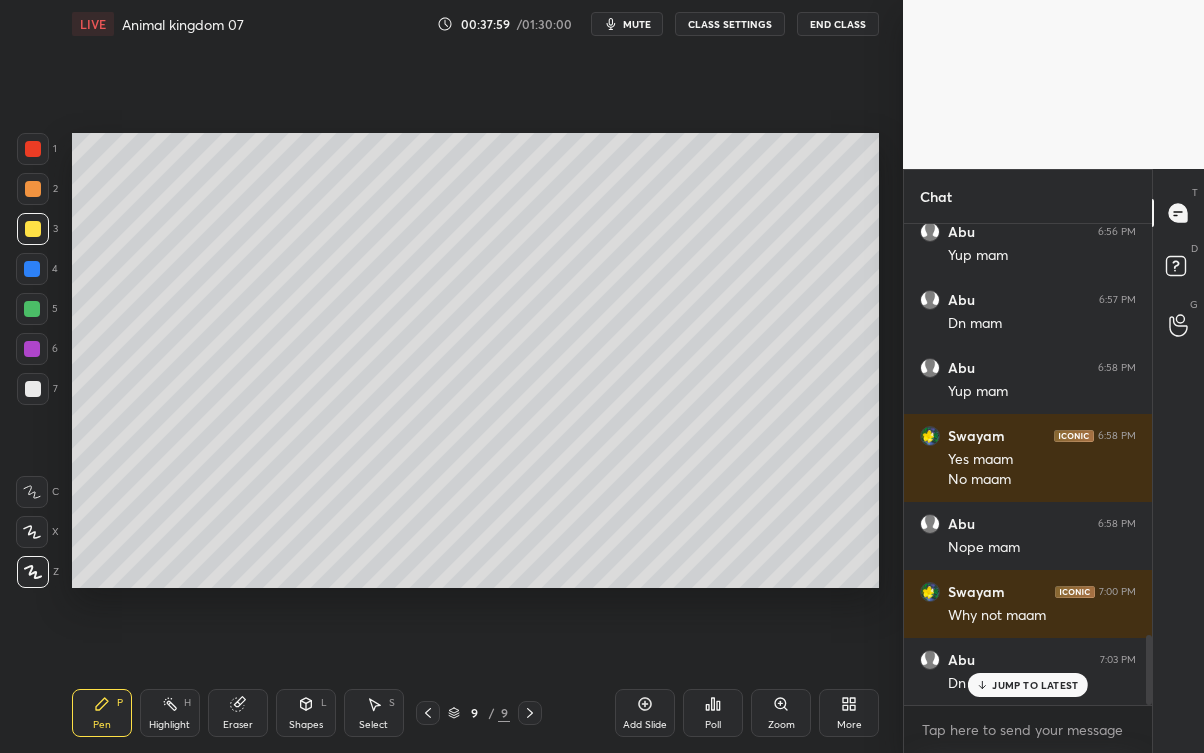 scroll, scrollTop: 2824, scrollLeft: 0, axis: vertical 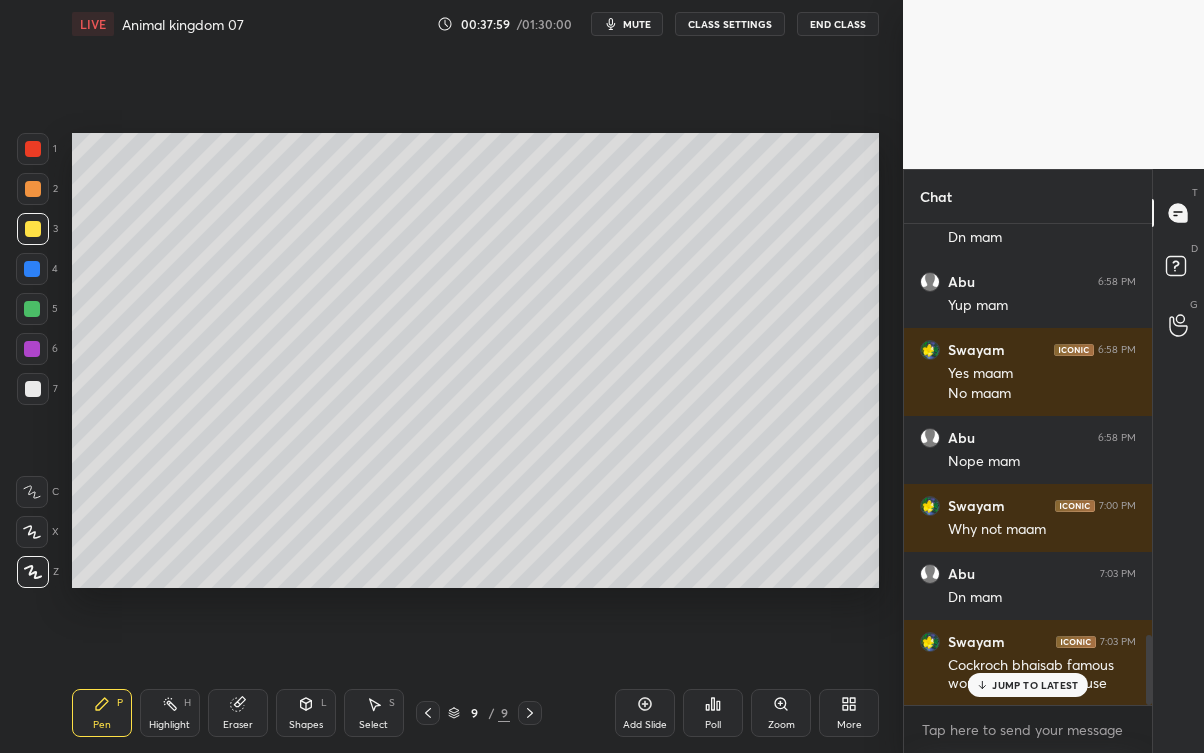 click on "JUMP TO LATEST" at bounding box center [1035, 685] 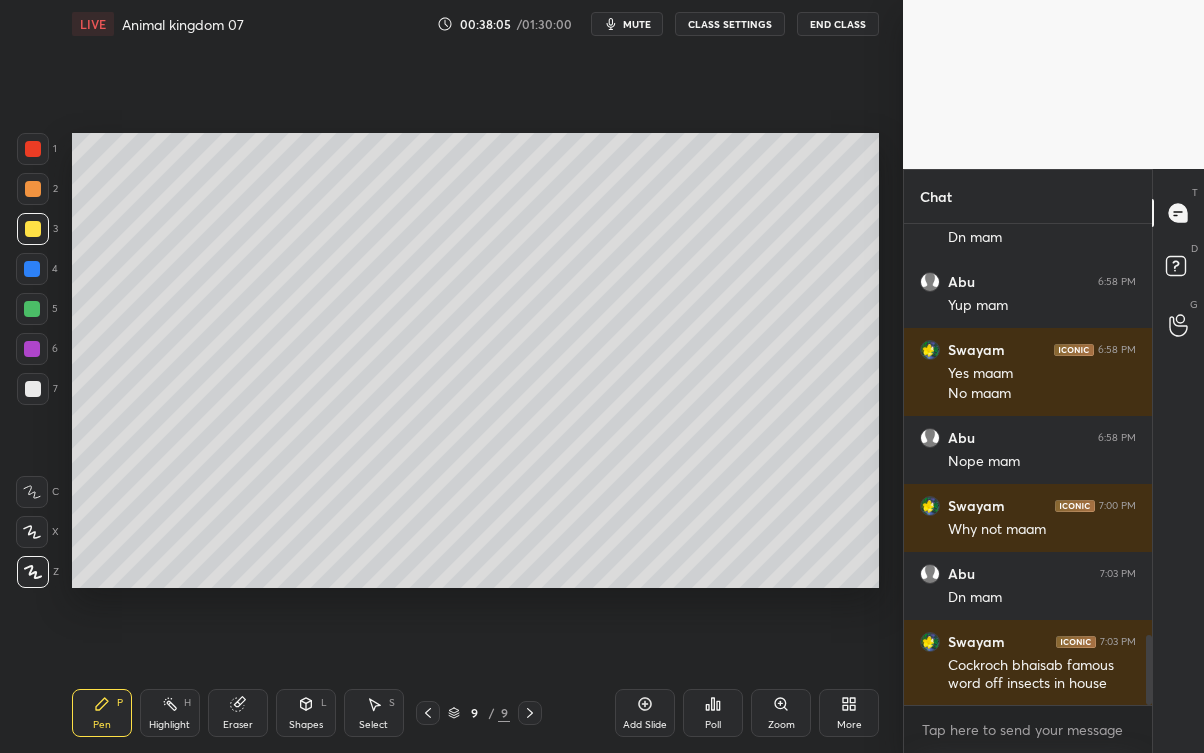 click on "Add Slide" at bounding box center (645, 725) 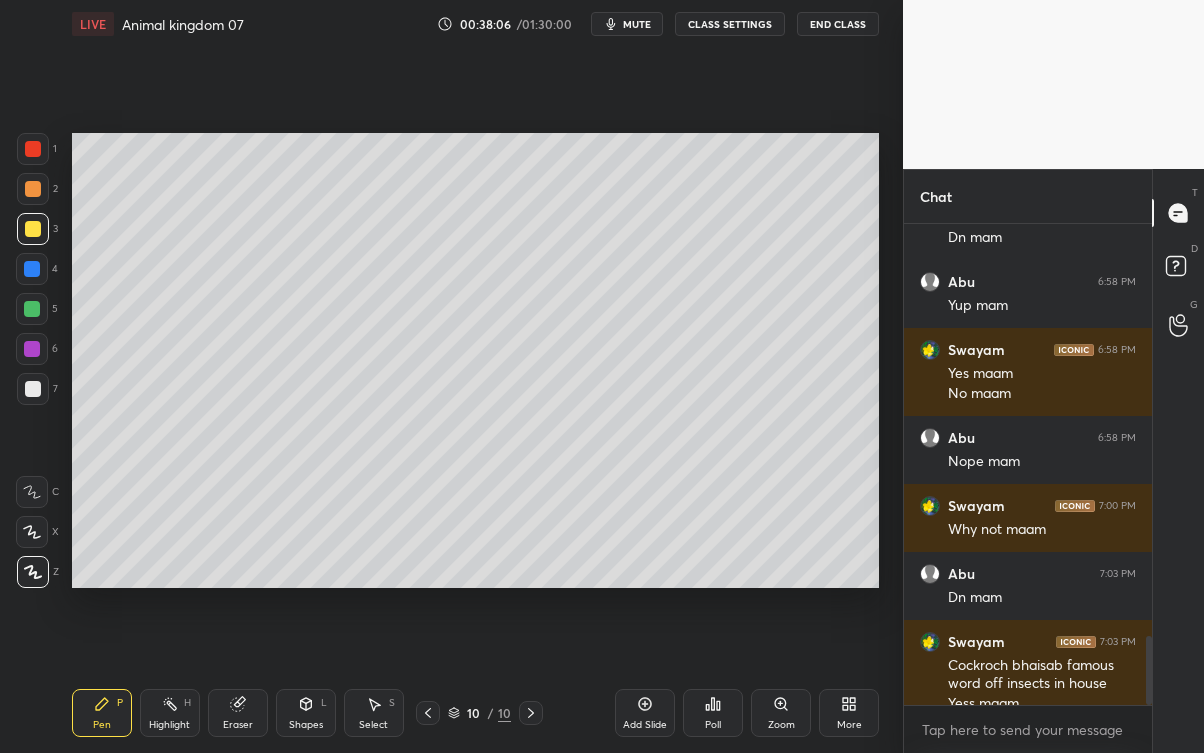 scroll, scrollTop: 2845, scrollLeft: 0, axis: vertical 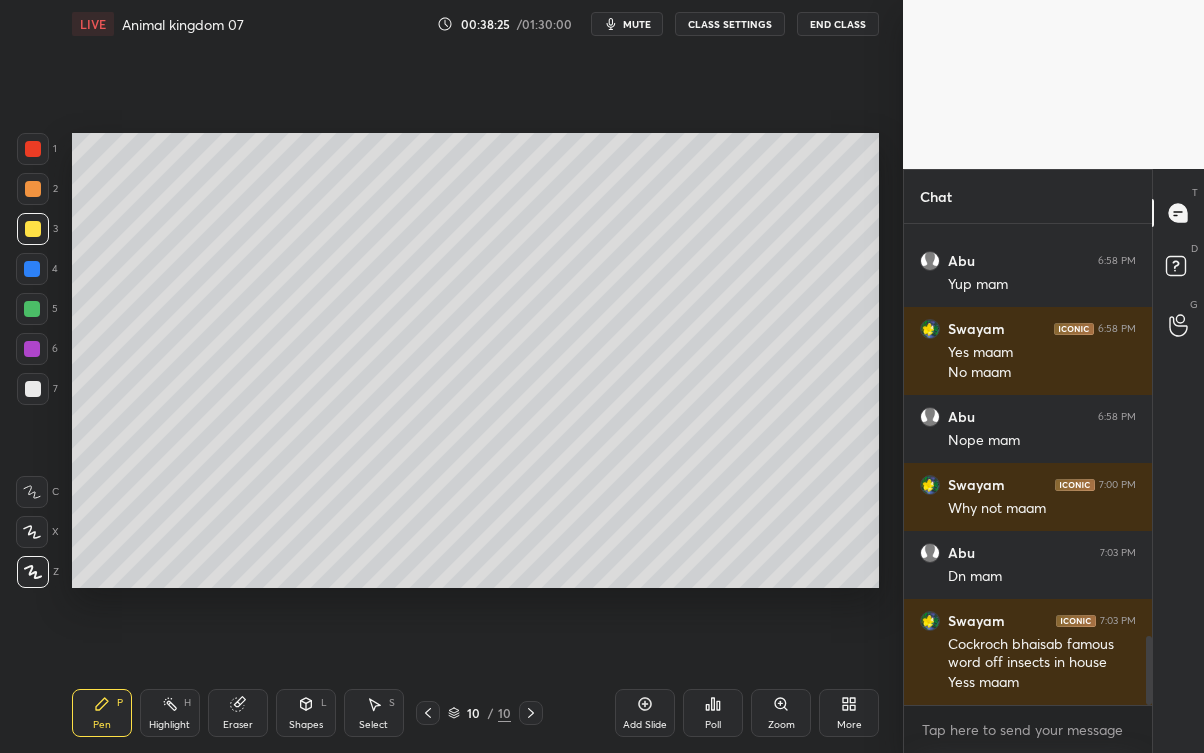 click at bounding box center [33, 389] 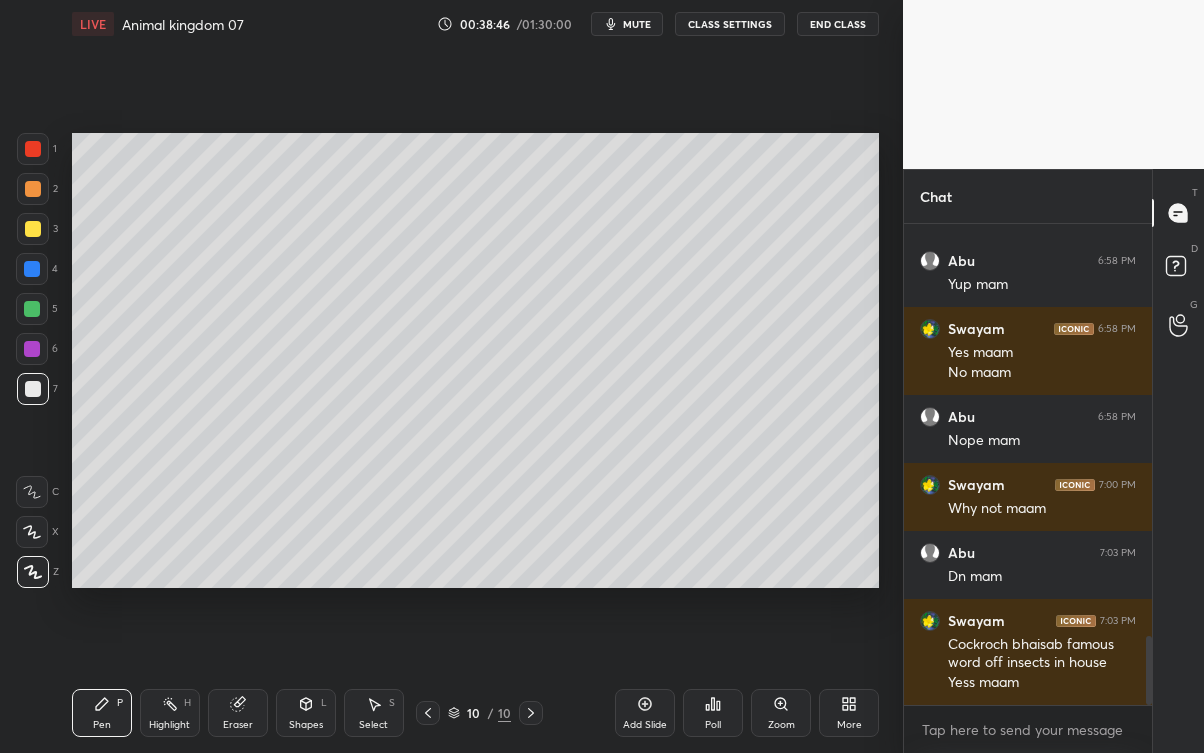 click at bounding box center [33, 229] 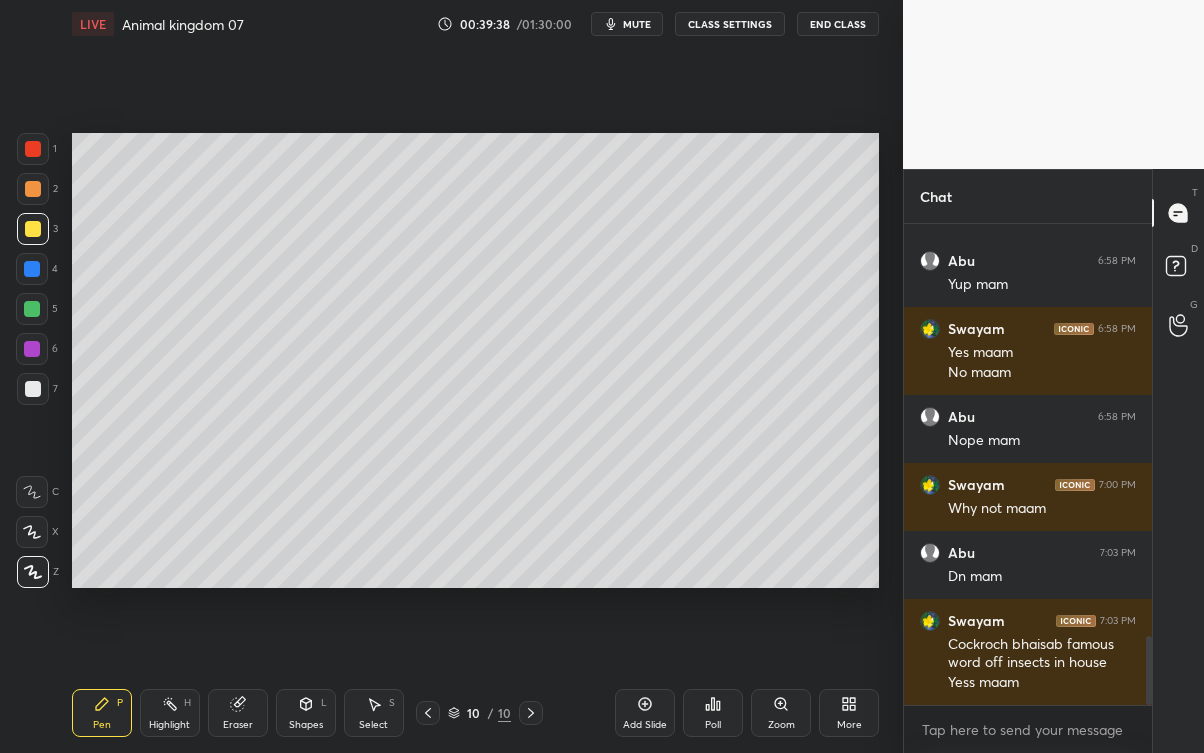 click on "1 2 3 4 5 6 7 C X Z C X Z E E Erase all   H H" at bounding box center [32, 360] 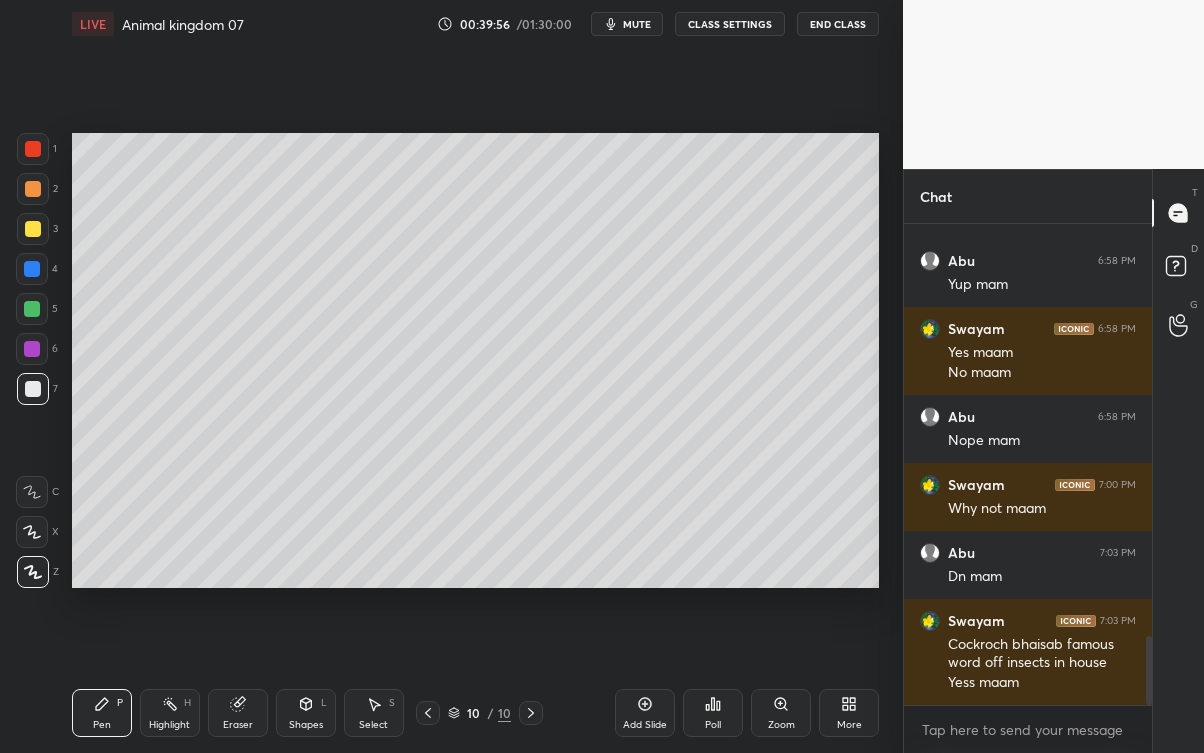 click on "Eraser" at bounding box center [238, 713] 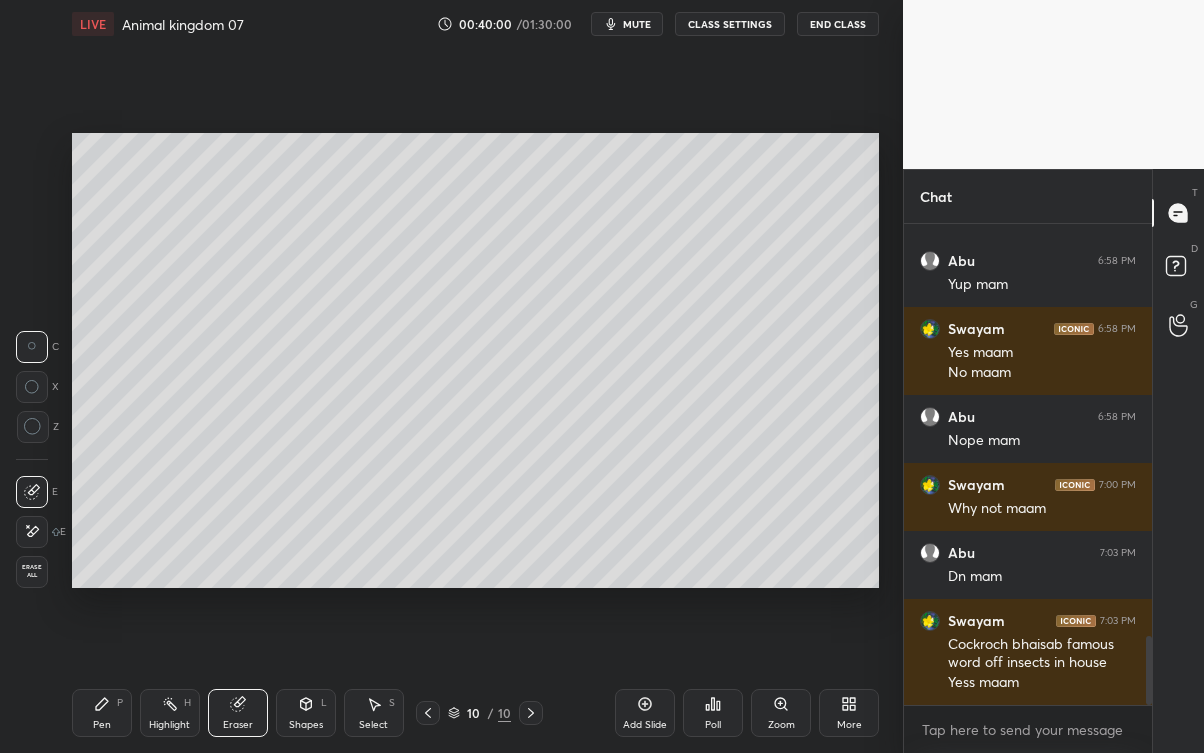 click on "Pen P" at bounding box center (102, 713) 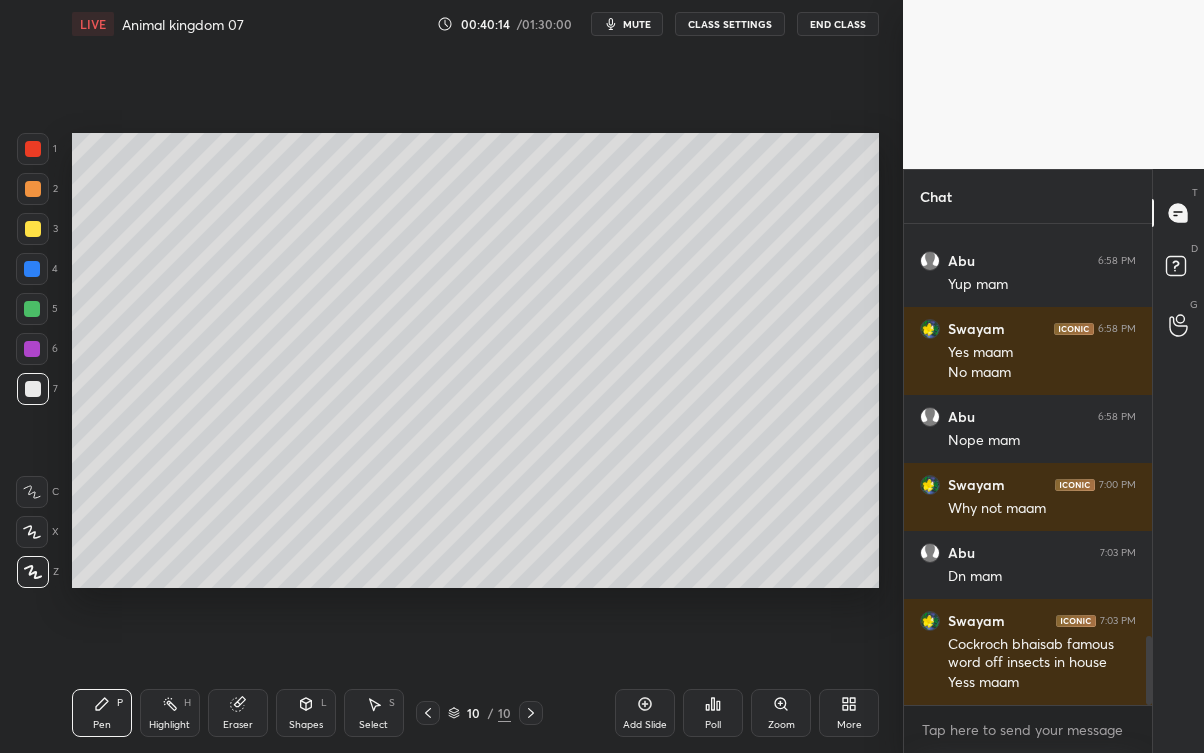 click on "Eraser" at bounding box center (238, 725) 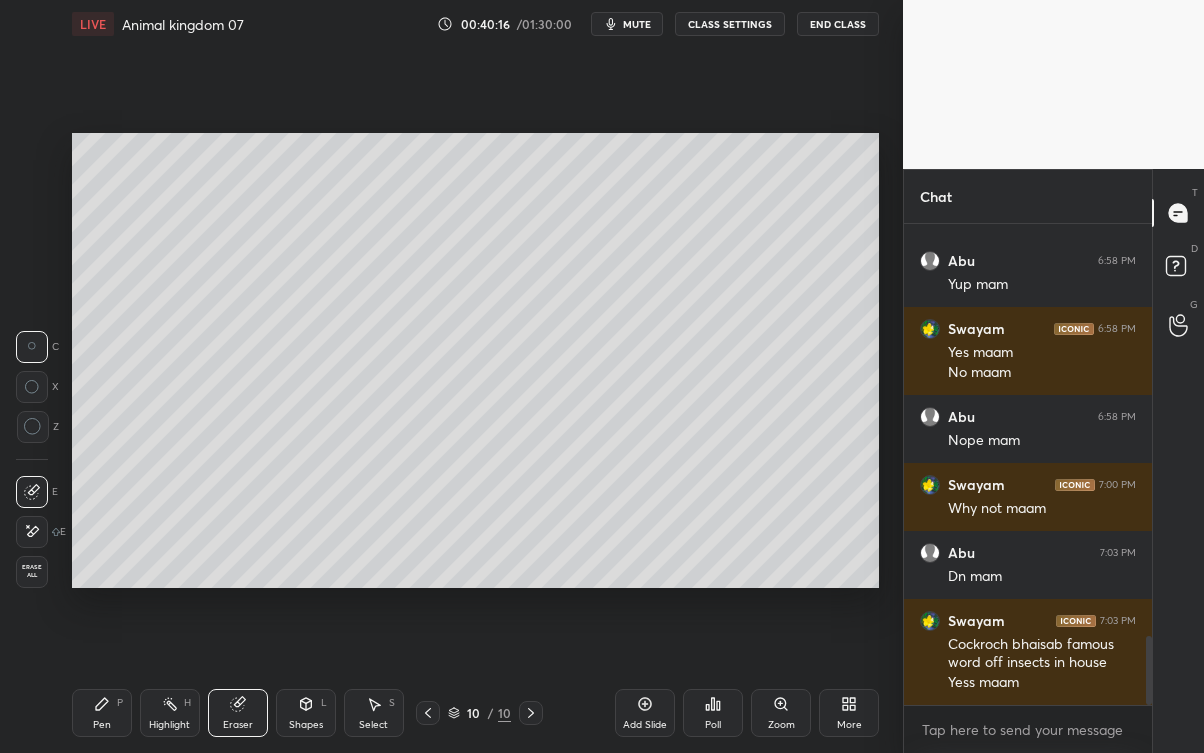 click on "LIVE Animal kingdom 07 [TIME] / [TIME] mute CLASS SETTINGS End Class Setting up your live class Poll for secs No correct answer Start poll Back Animal kingdom 07 • L41 of Complete Course Biology - NSEJS 2025 [PERSON] Pen P Highlight H Eraser Shapes L Select S 10 / 10 Add Slide Poll Zoom More" at bounding box center [475, 376] 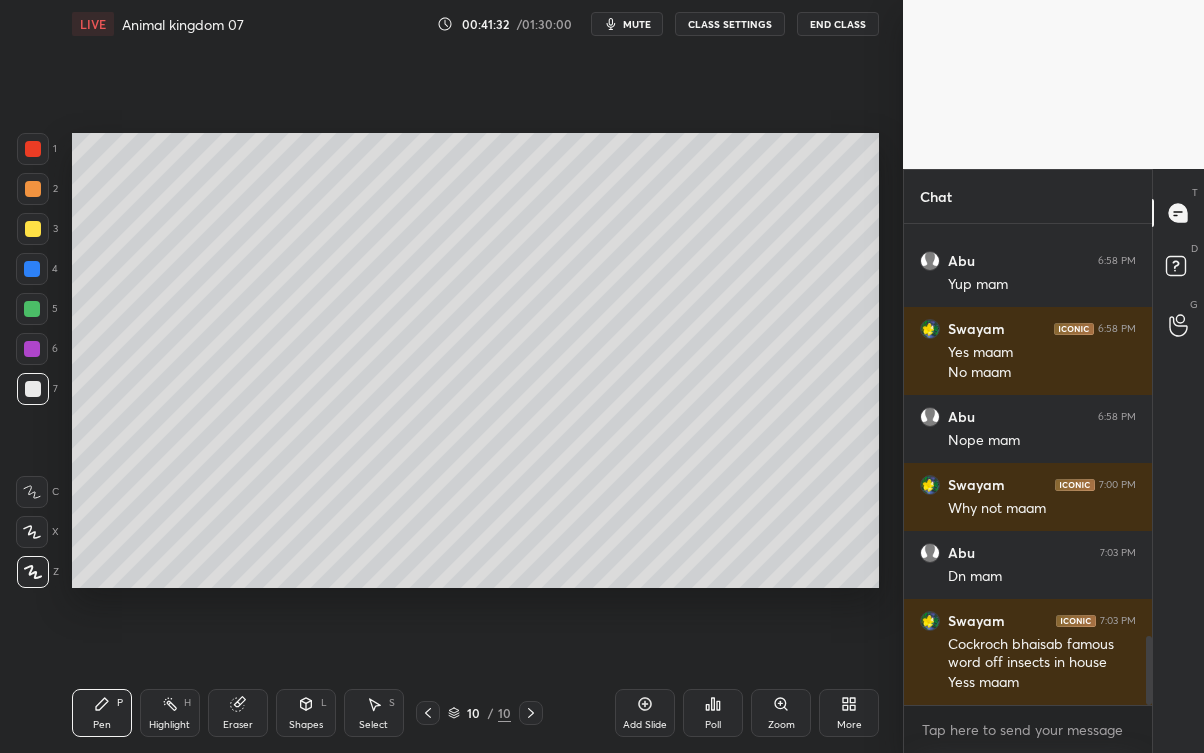 click on "Add Slide" at bounding box center (645, 713) 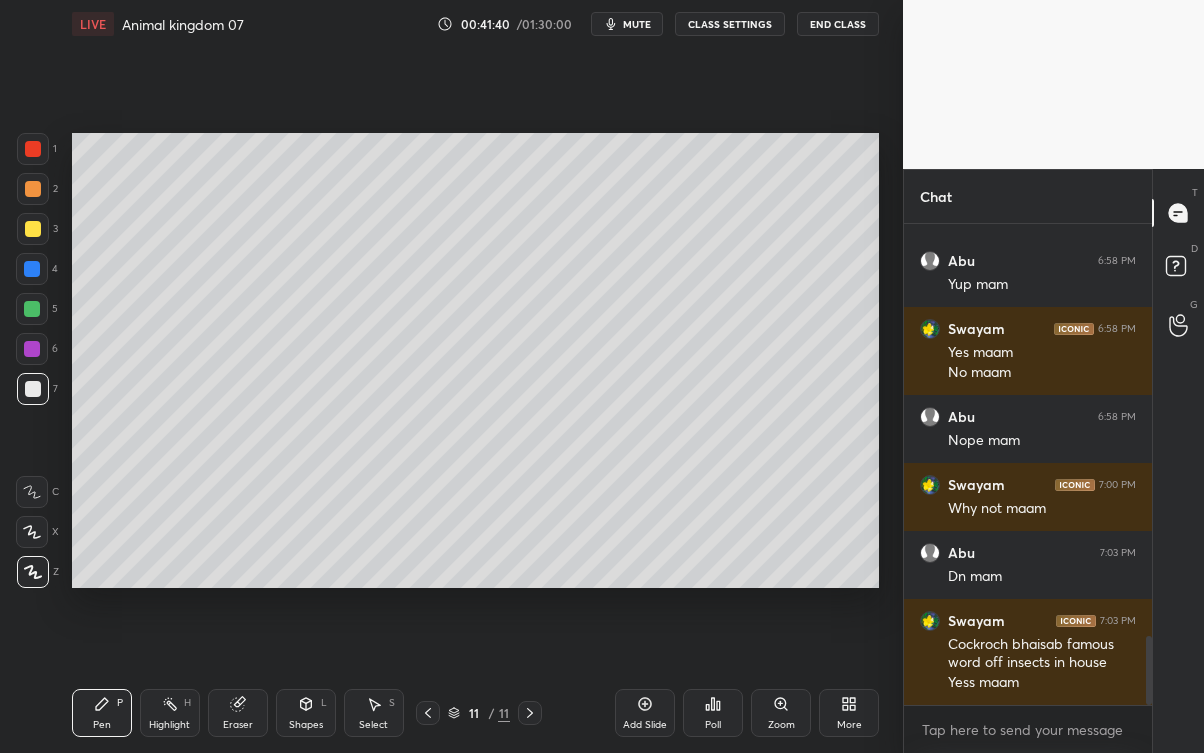 click at bounding box center [33, 229] 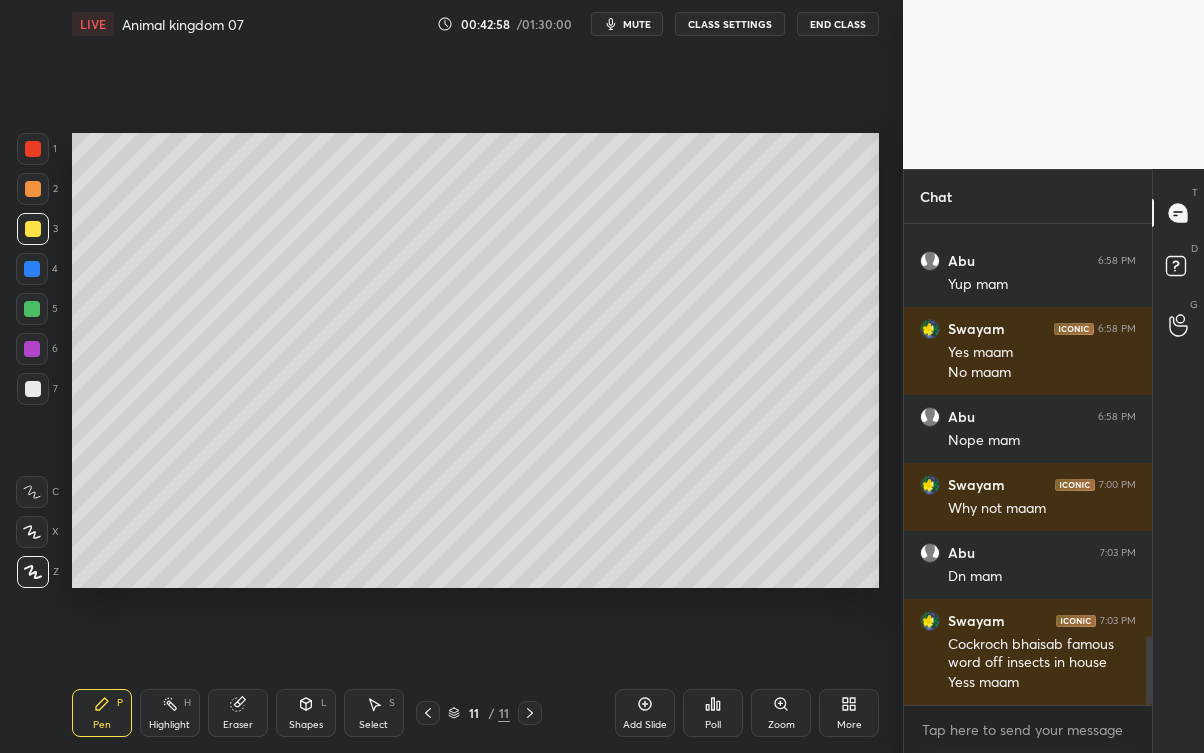 click on "Setting up your live class Poll for   secs No correct answer Start poll" at bounding box center (475, 360) 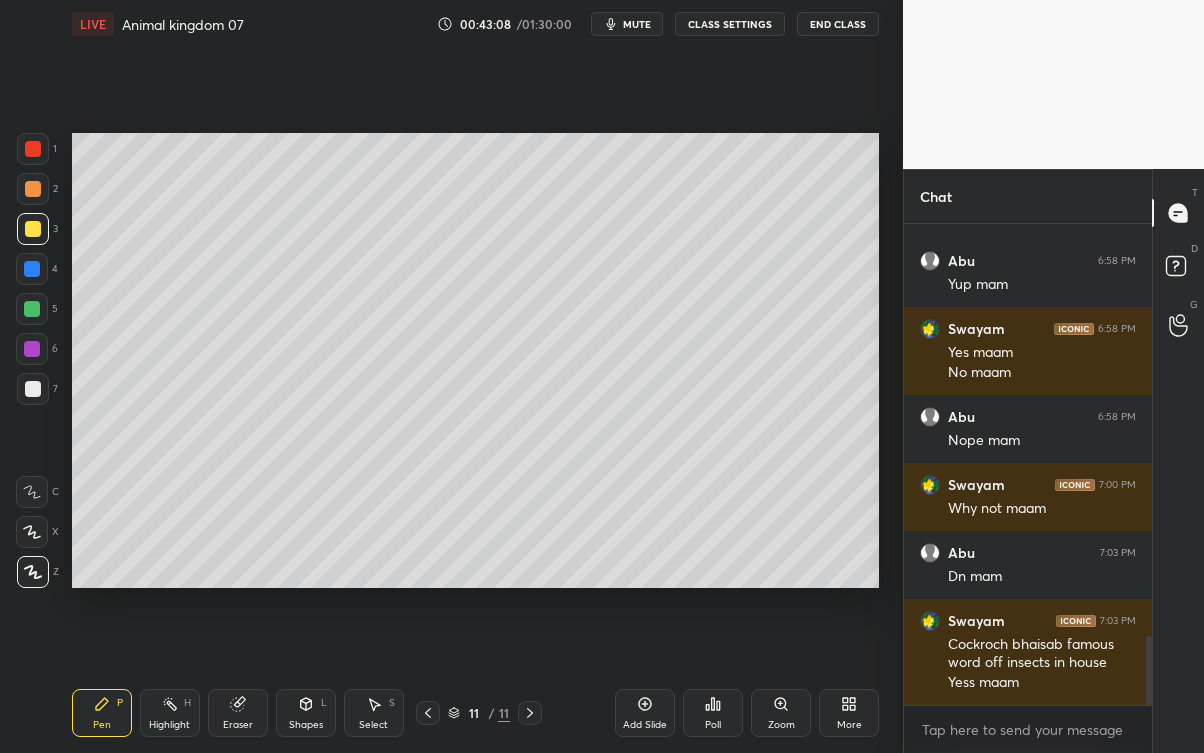 click at bounding box center [33, 389] 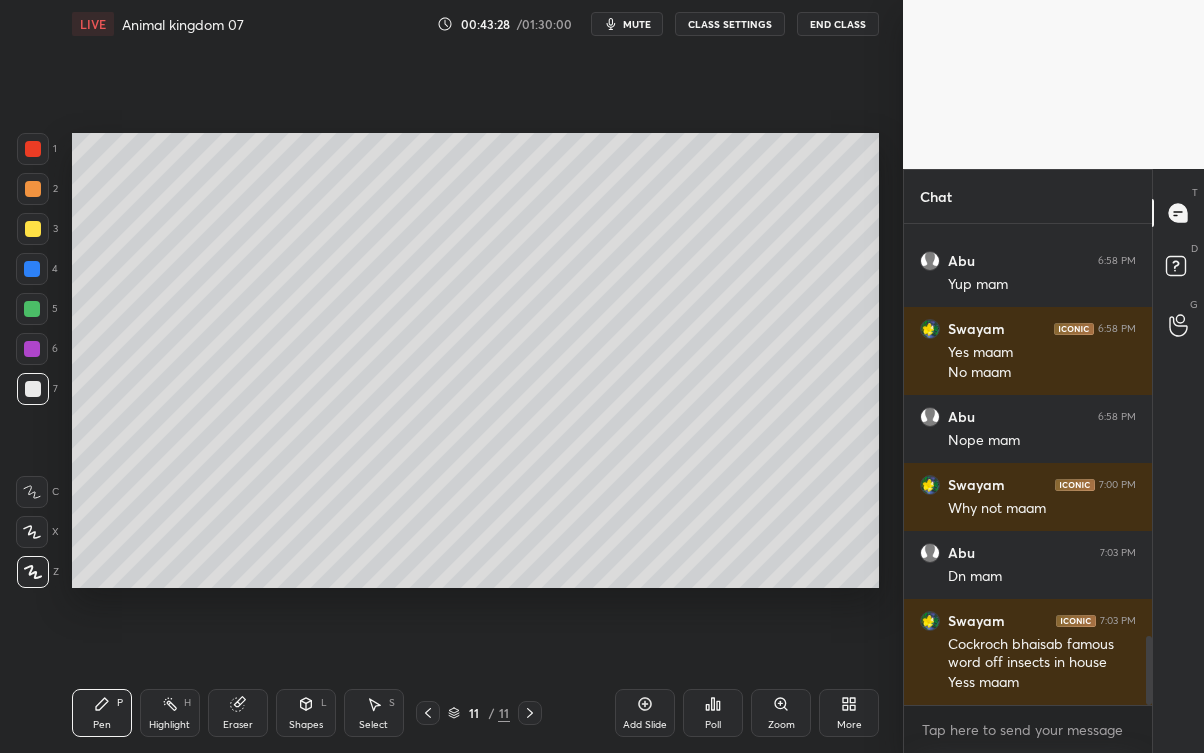 click 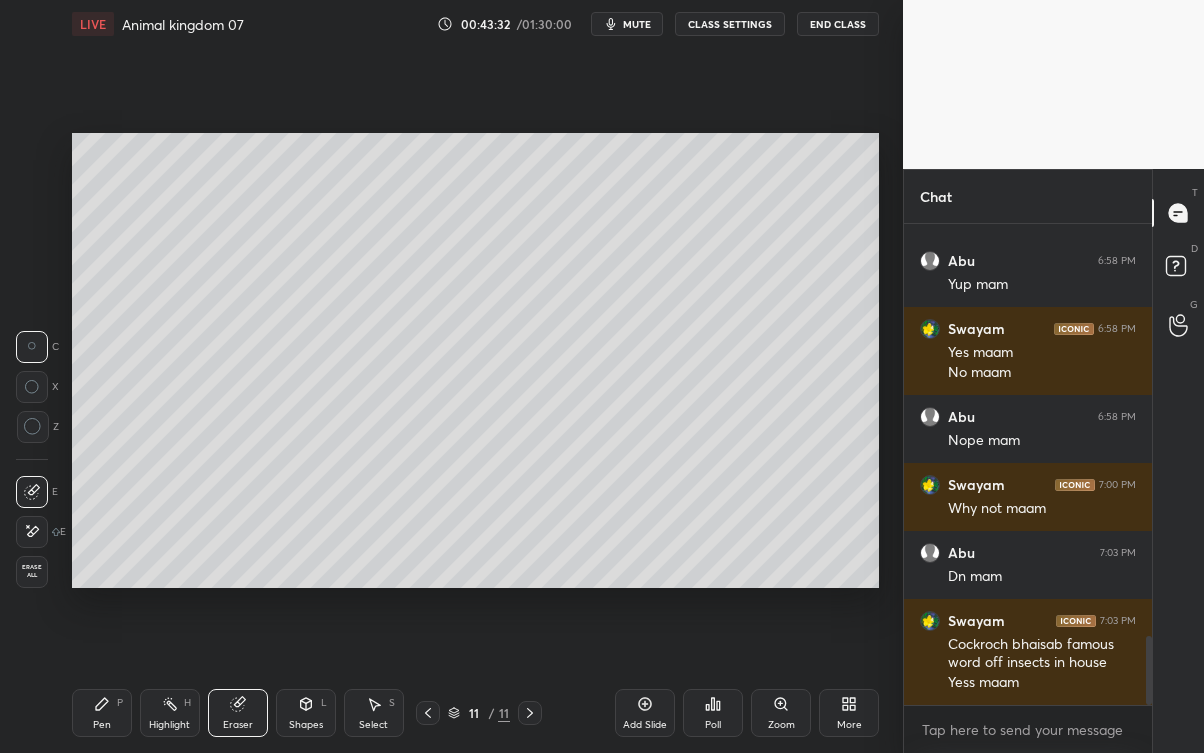 click 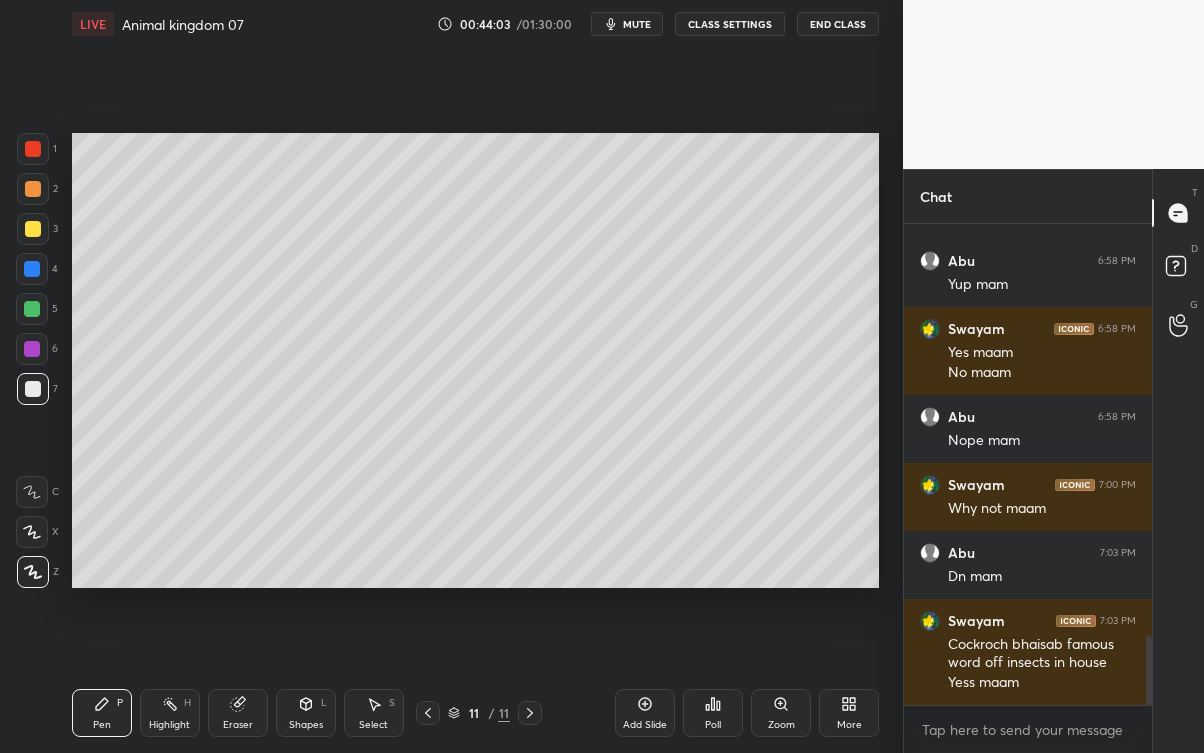 click 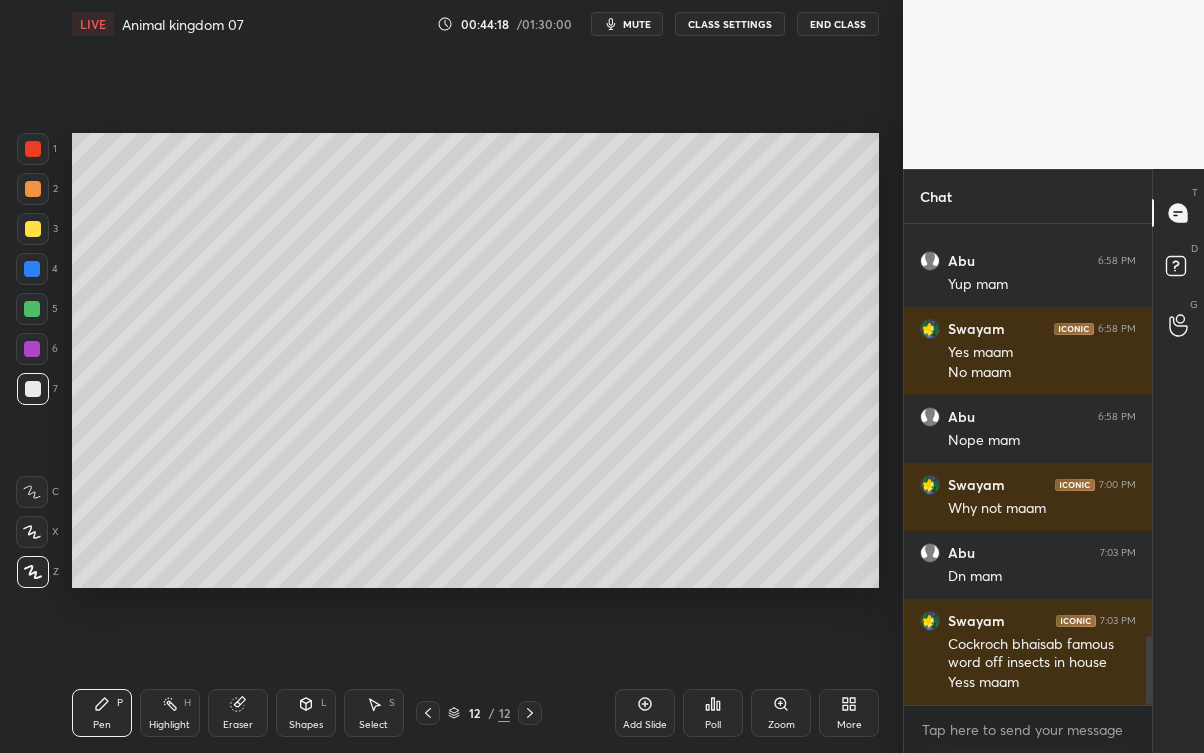 click 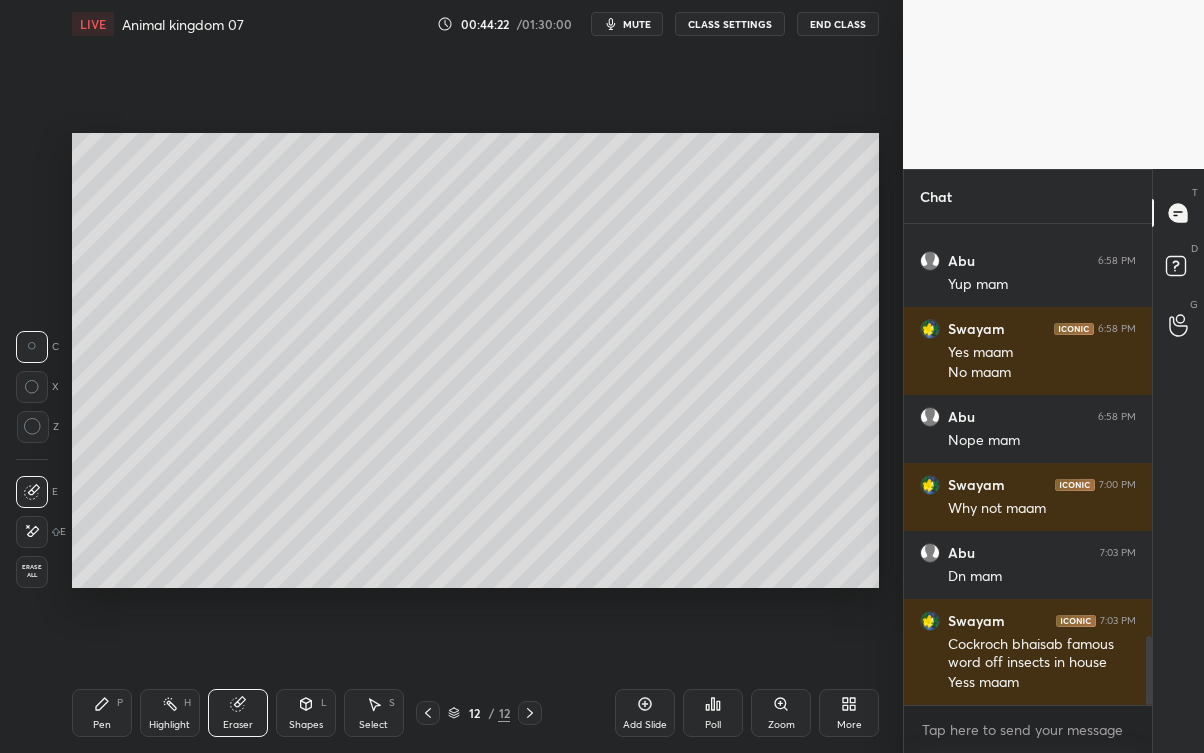 click on "Pen P" at bounding box center [102, 713] 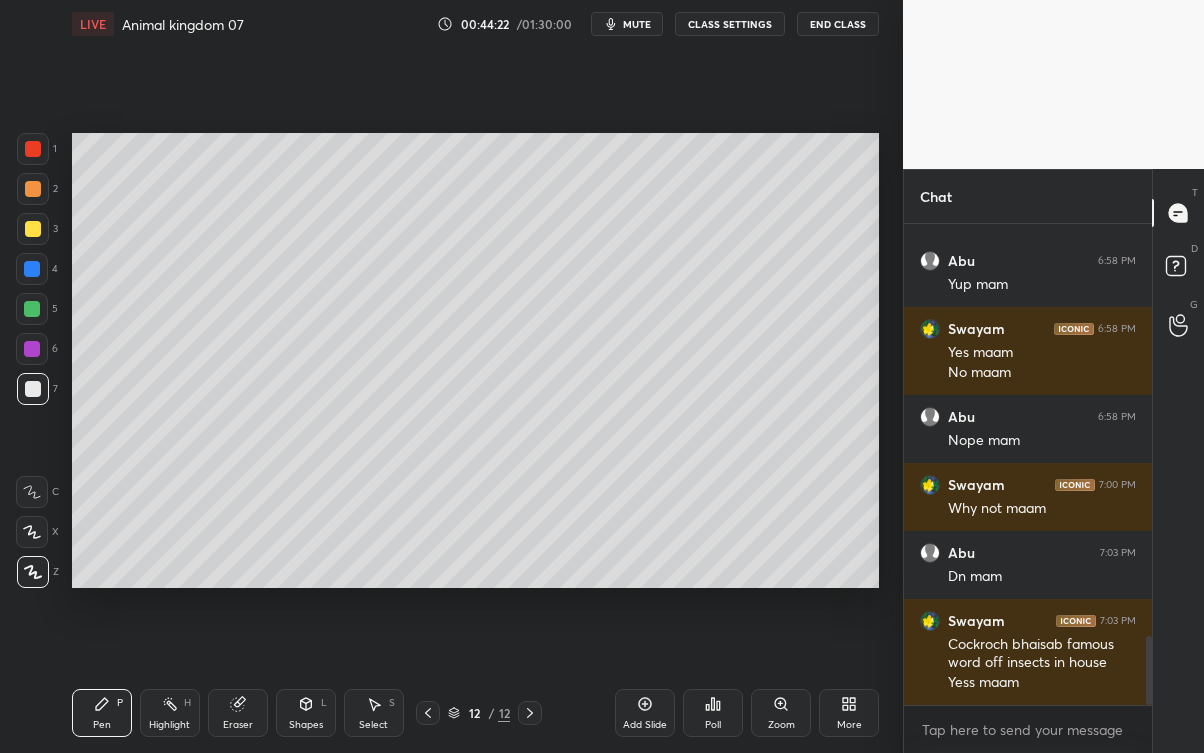 click 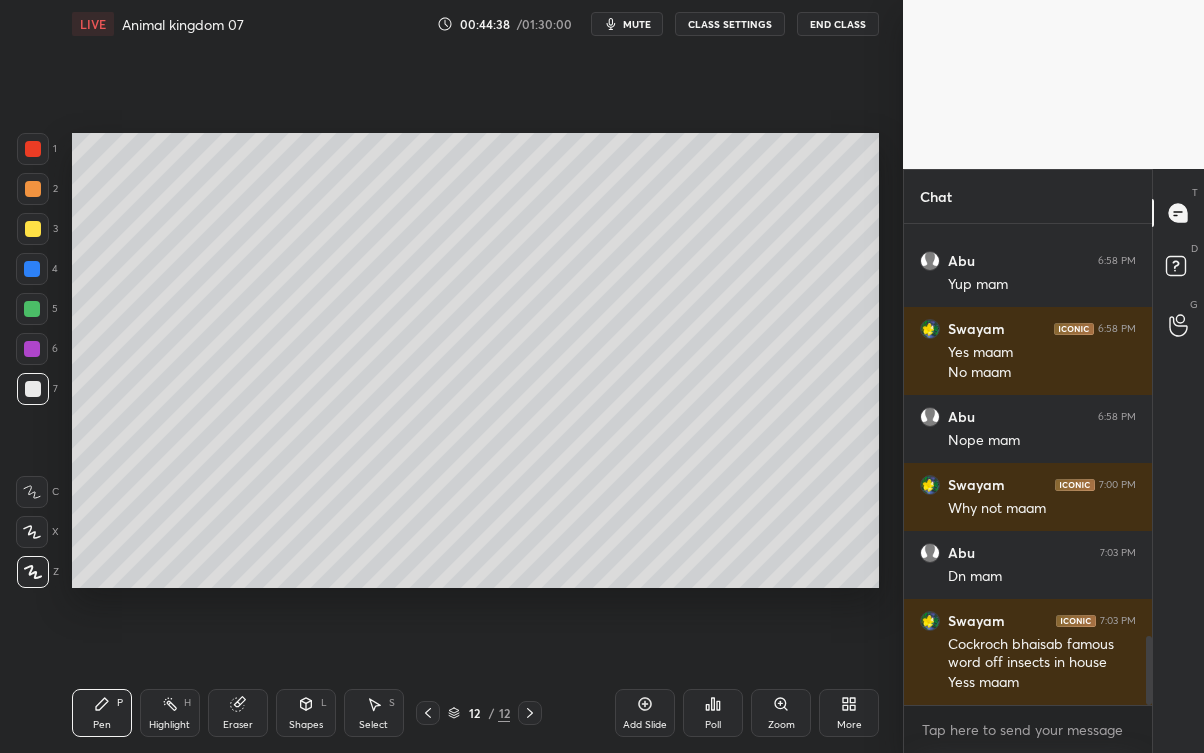 click at bounding box center (33, 229) 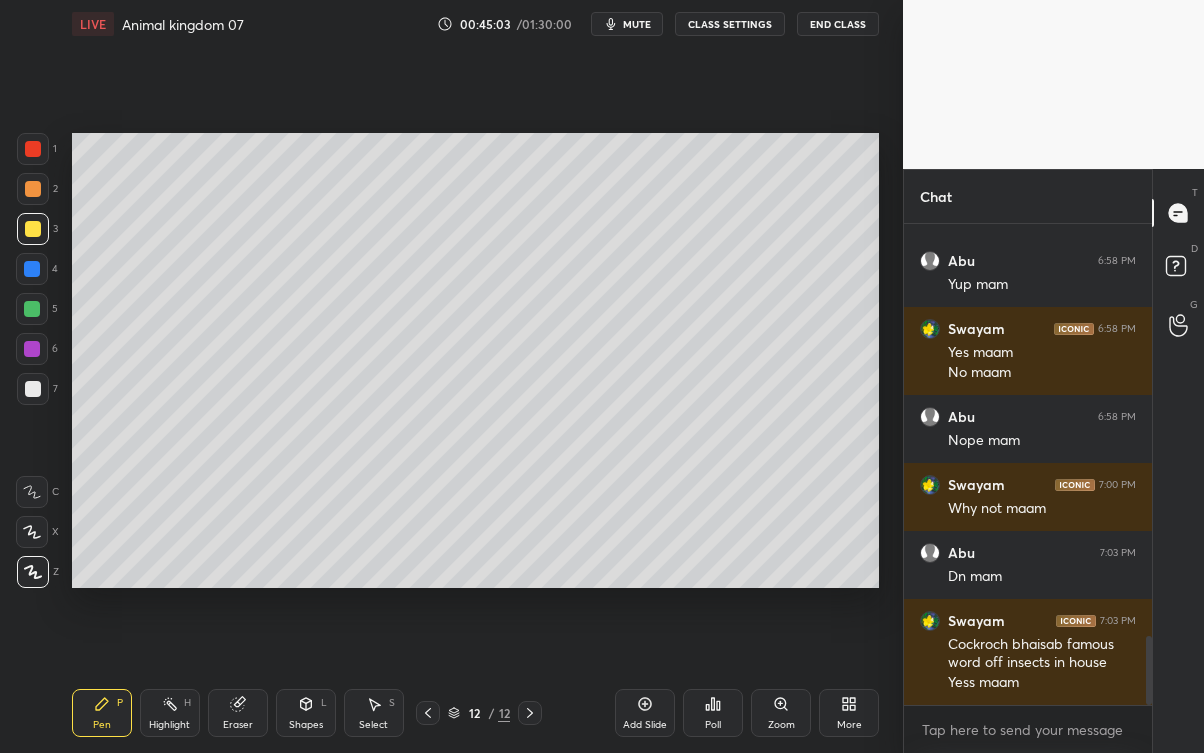 click at bounding box center [33, 389] 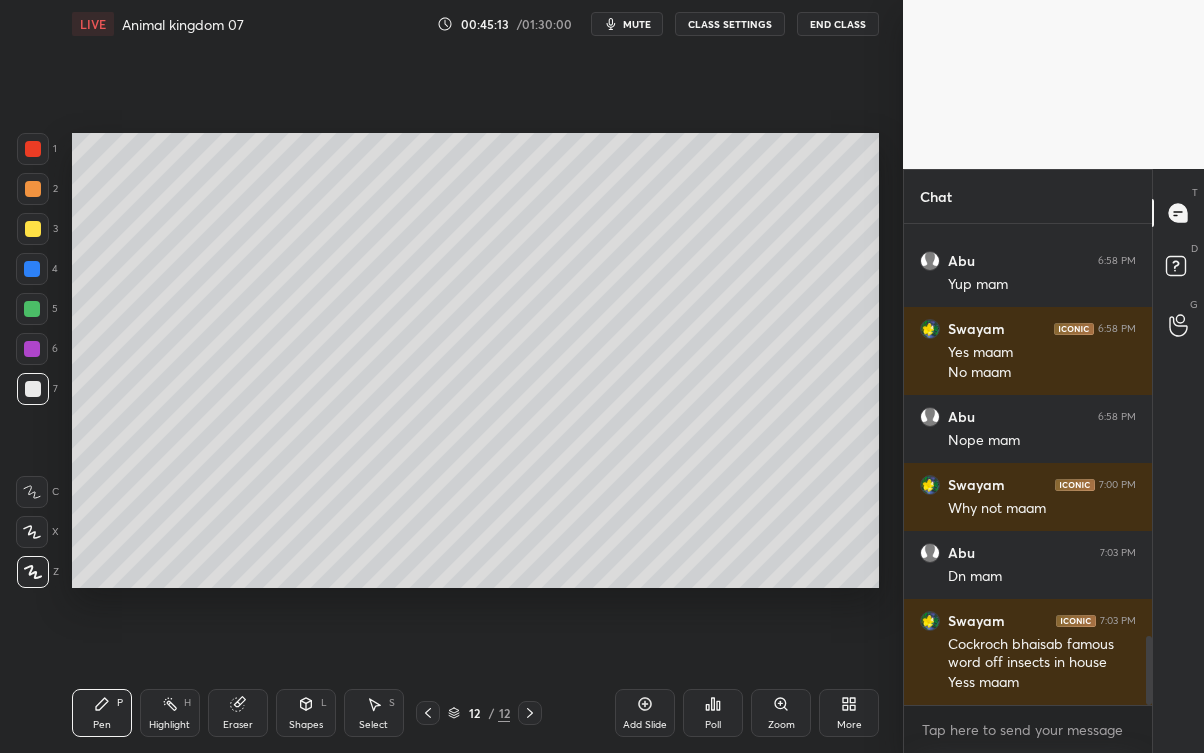 click on "1 2 3 4 5 6 7 C X Z C X Z E E Erase all   H H" at bounding box center (32, 360) 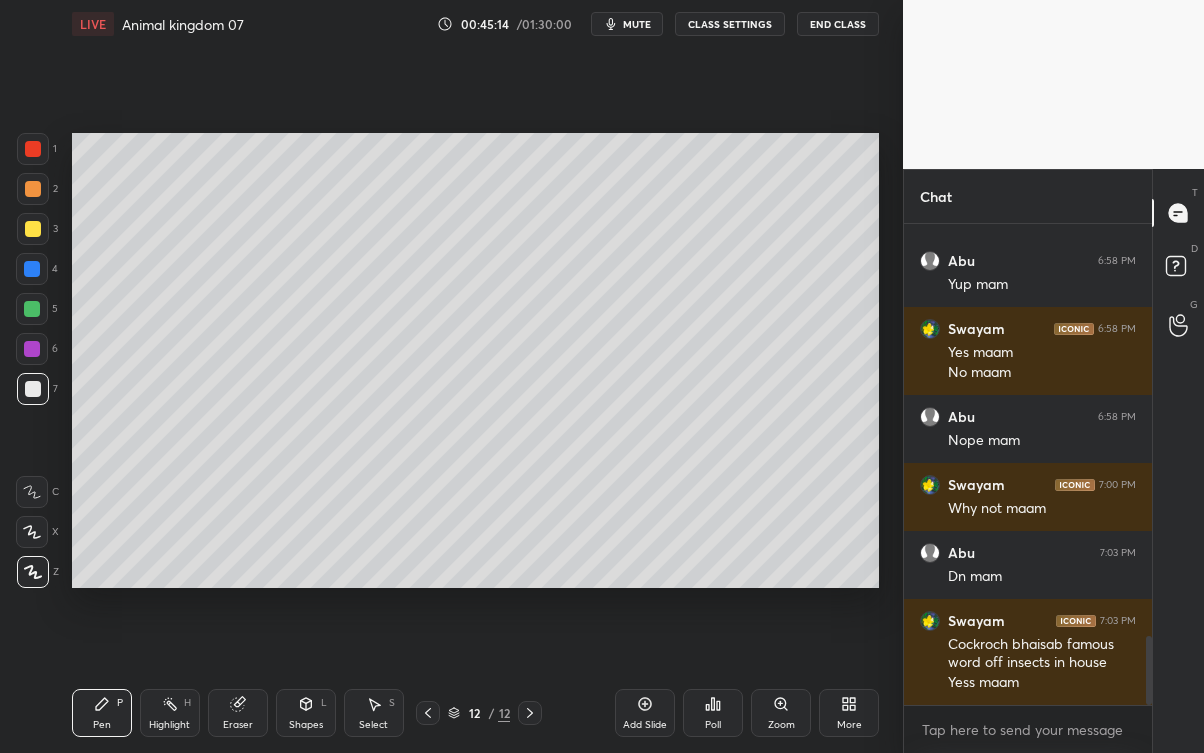 click at bounding box center [33, 229] 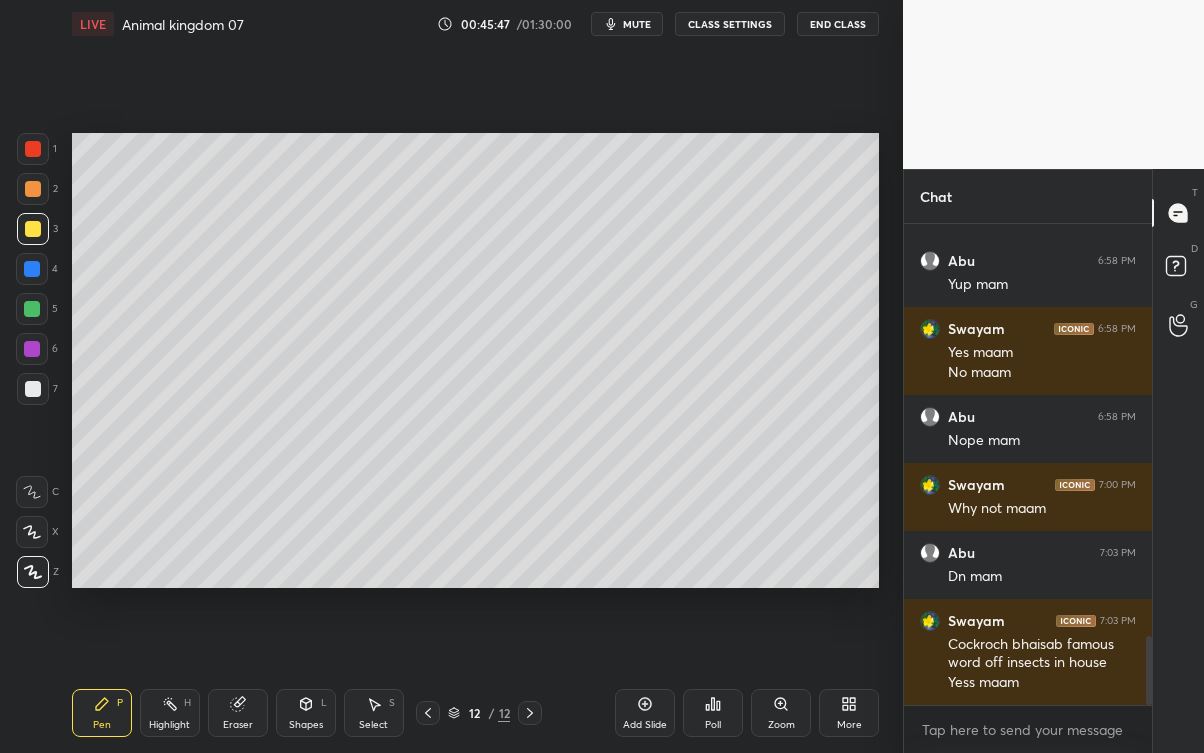 click on "7" at bounding box center [37, 389] 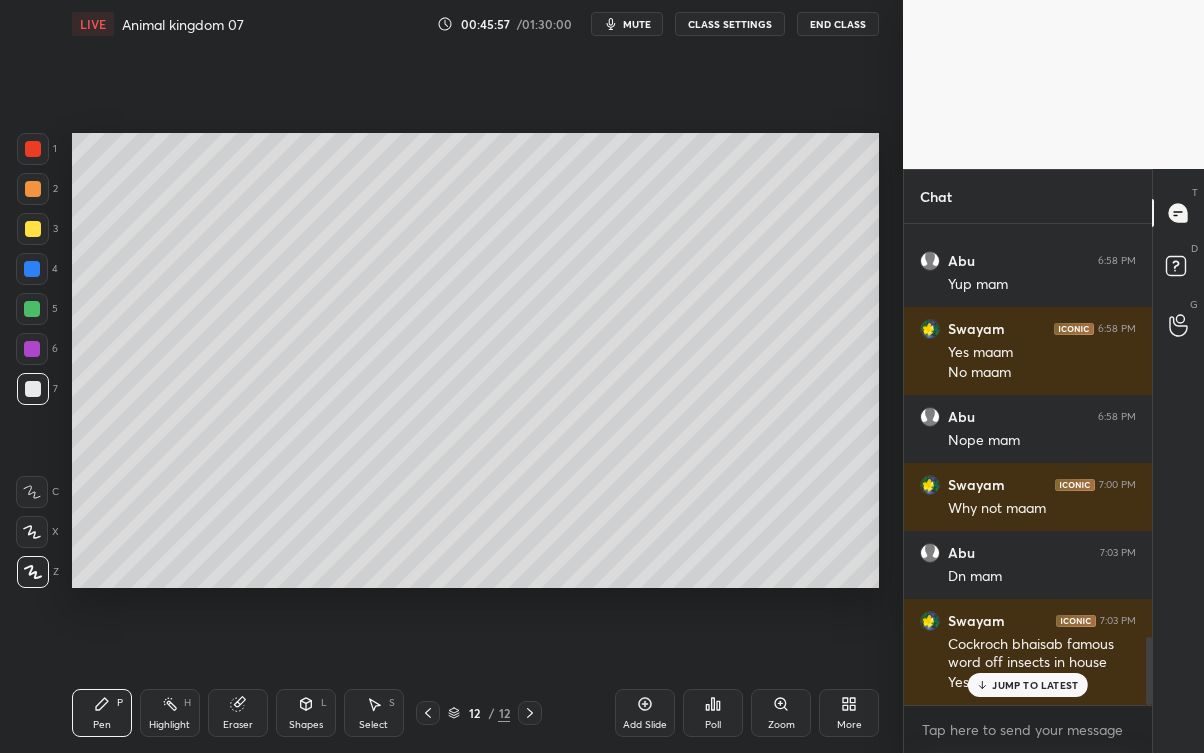 scroll, scrollTop: 2912, scrollLeft: 0, axis: vertical 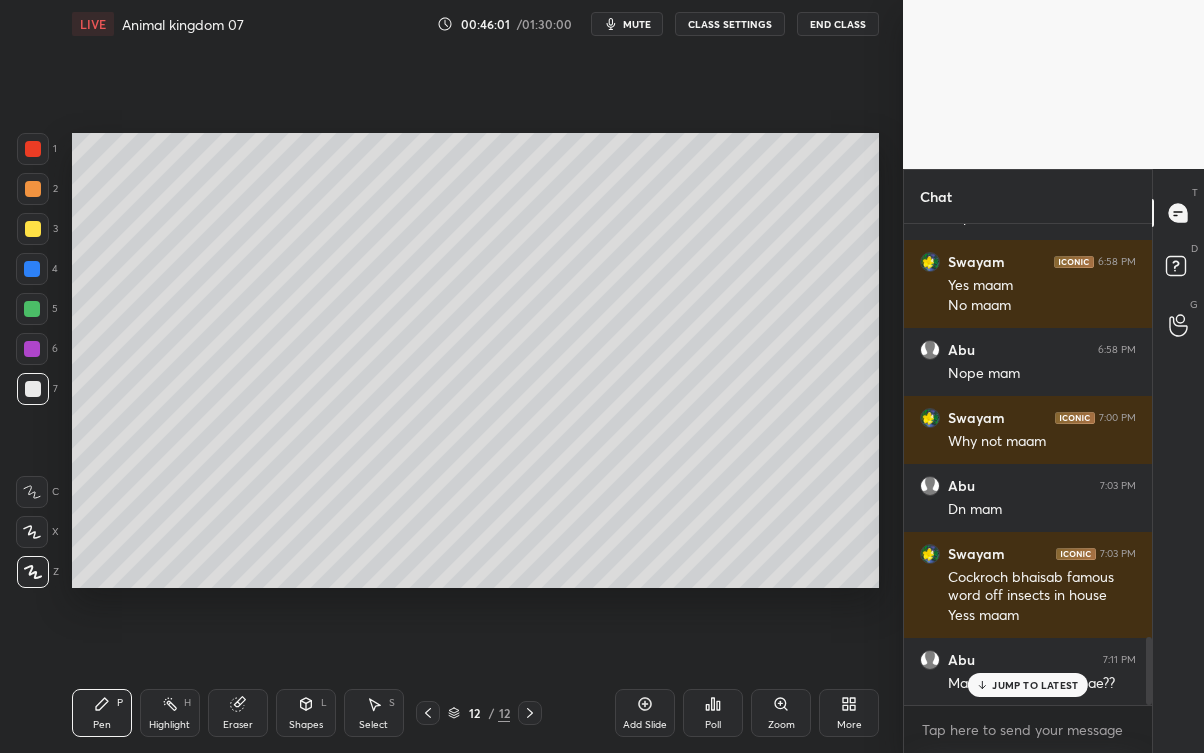 click on "JUMP TO LATEST" at bounding box center [1035, 685] 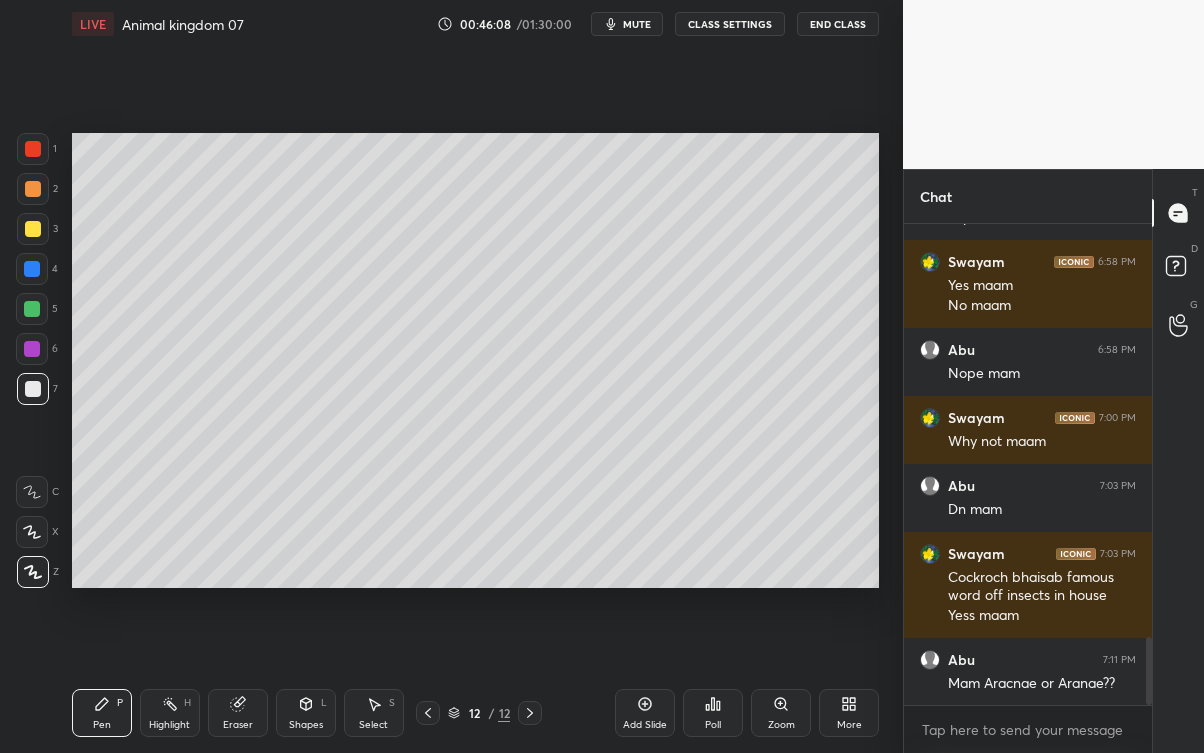 click on "Eraser" at bounding box center (238, 713) 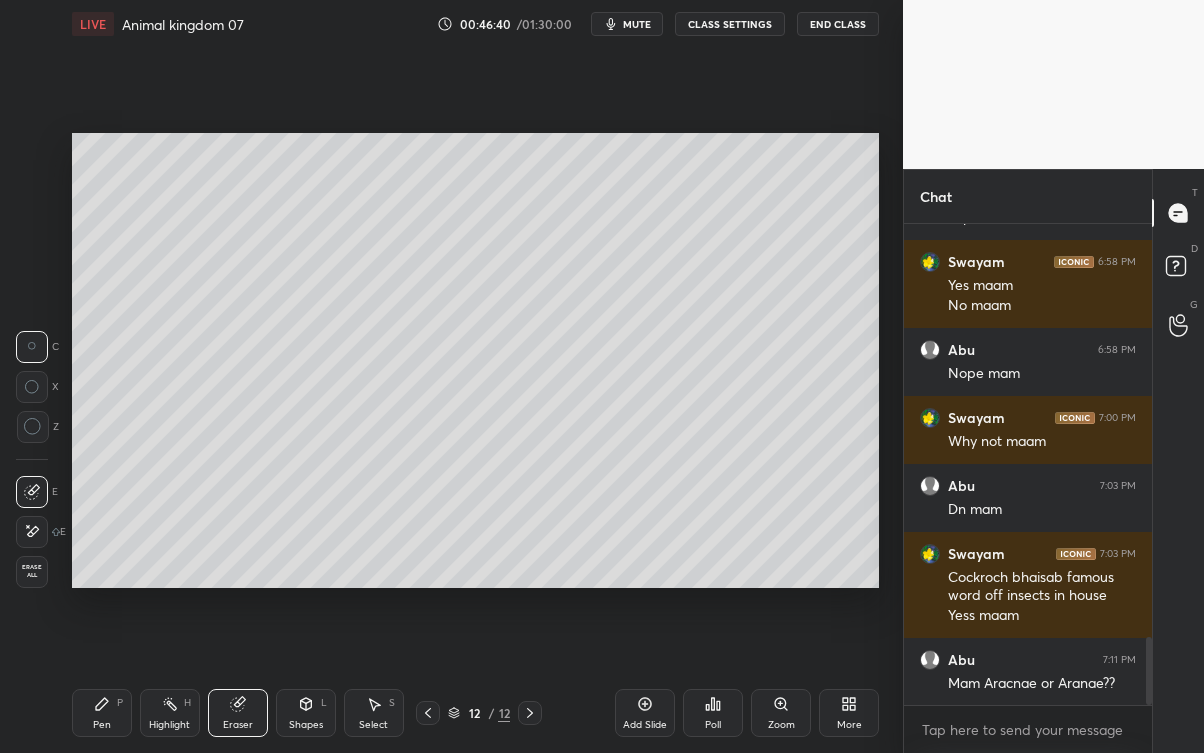 click on "Pen P" at bounding box center [102, 713] 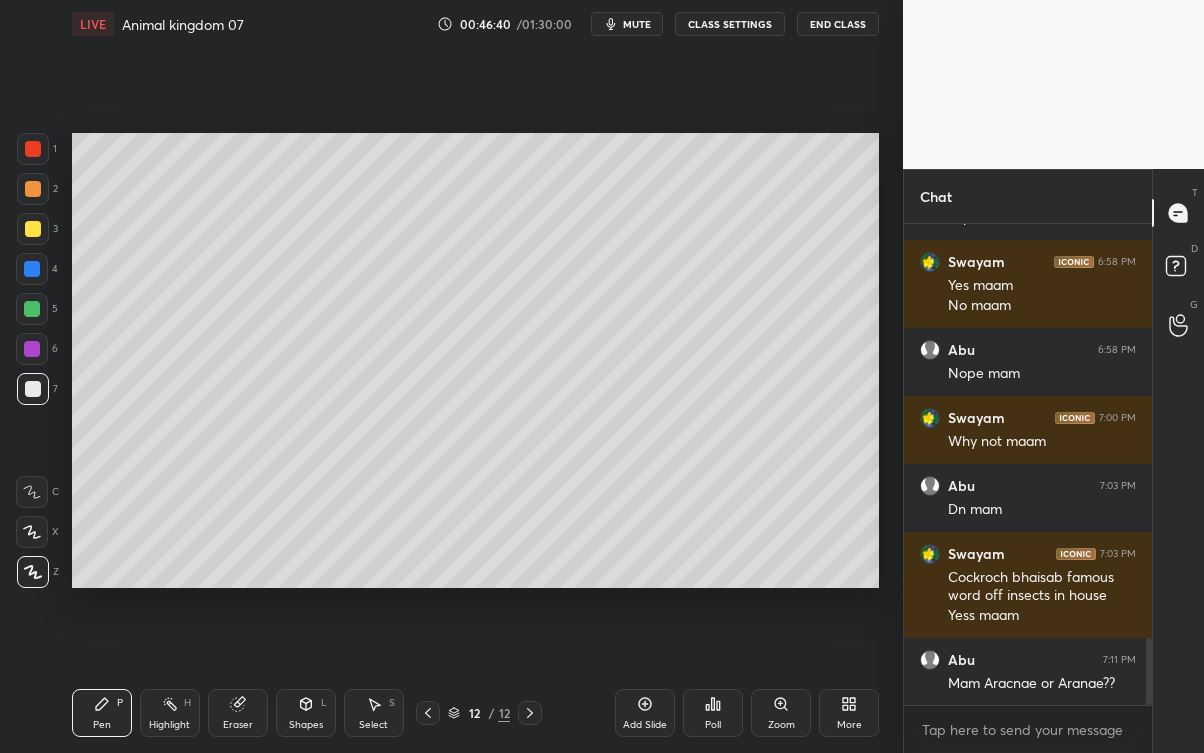 scroll, scrollTop: 2981, scrollLeft: 0, axis: vertical 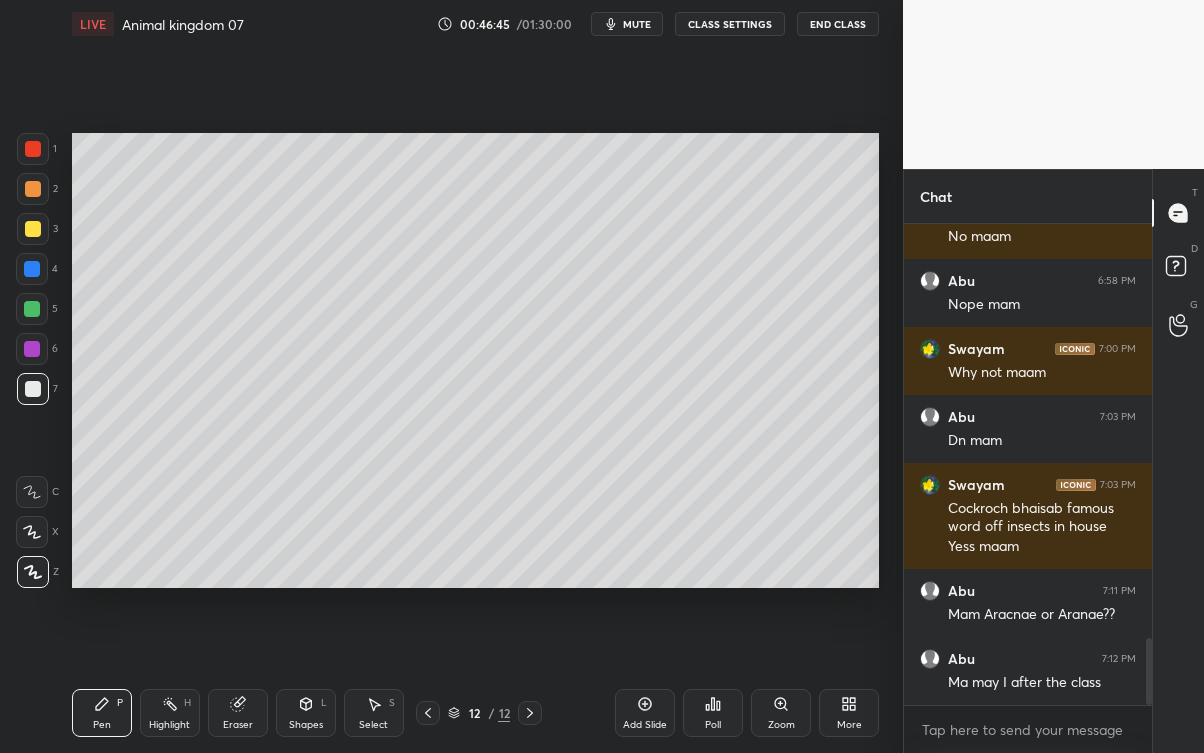 click on "Add Slide" at bounding box center (645, 725) 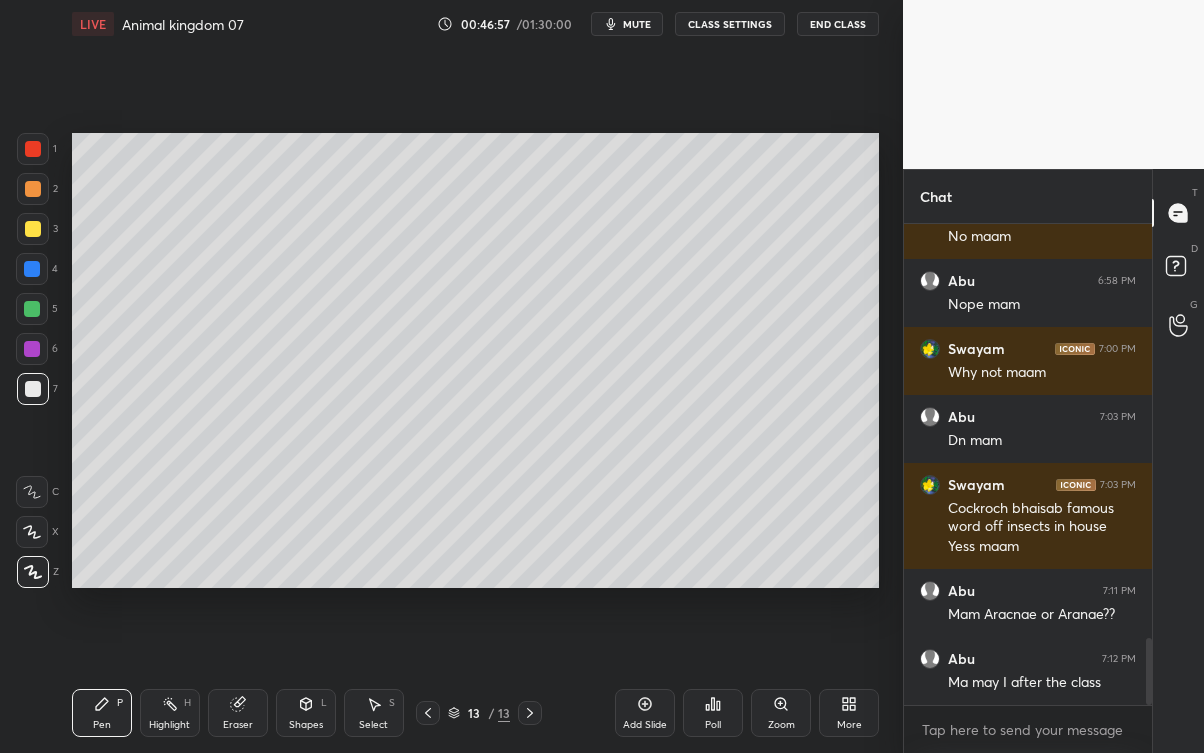 click at bounding box center (33, 229) 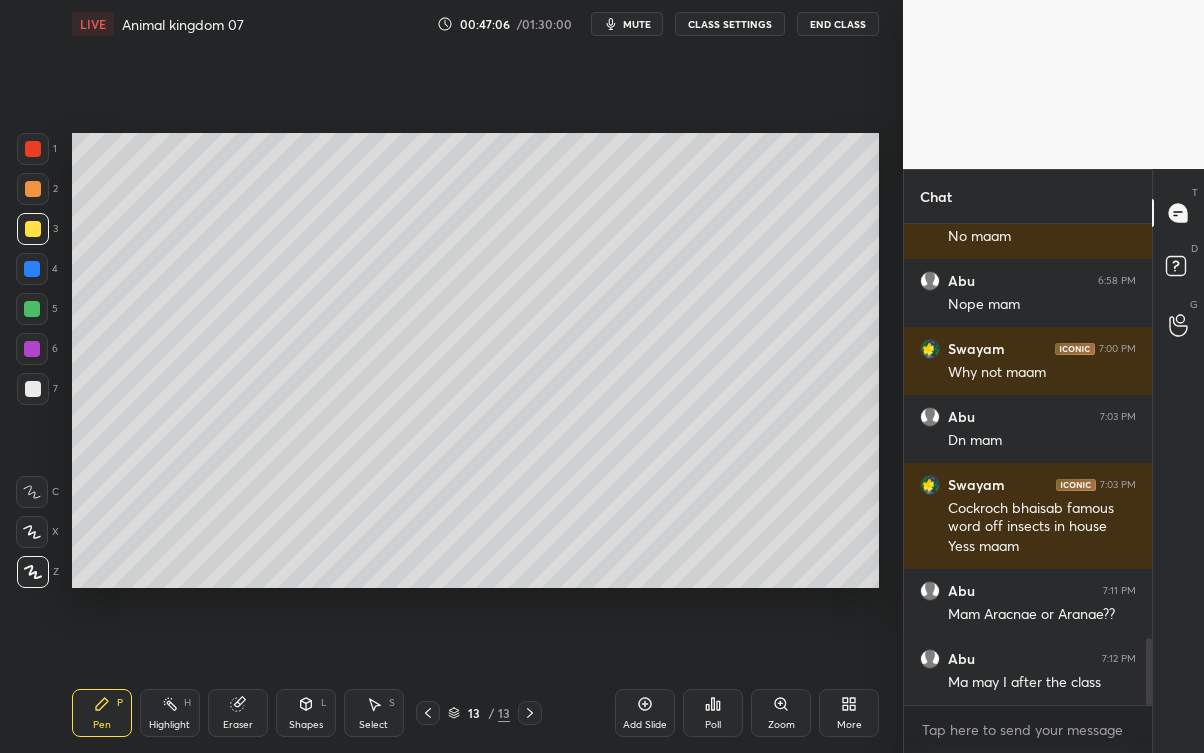 click at bounding box center (33, 389) 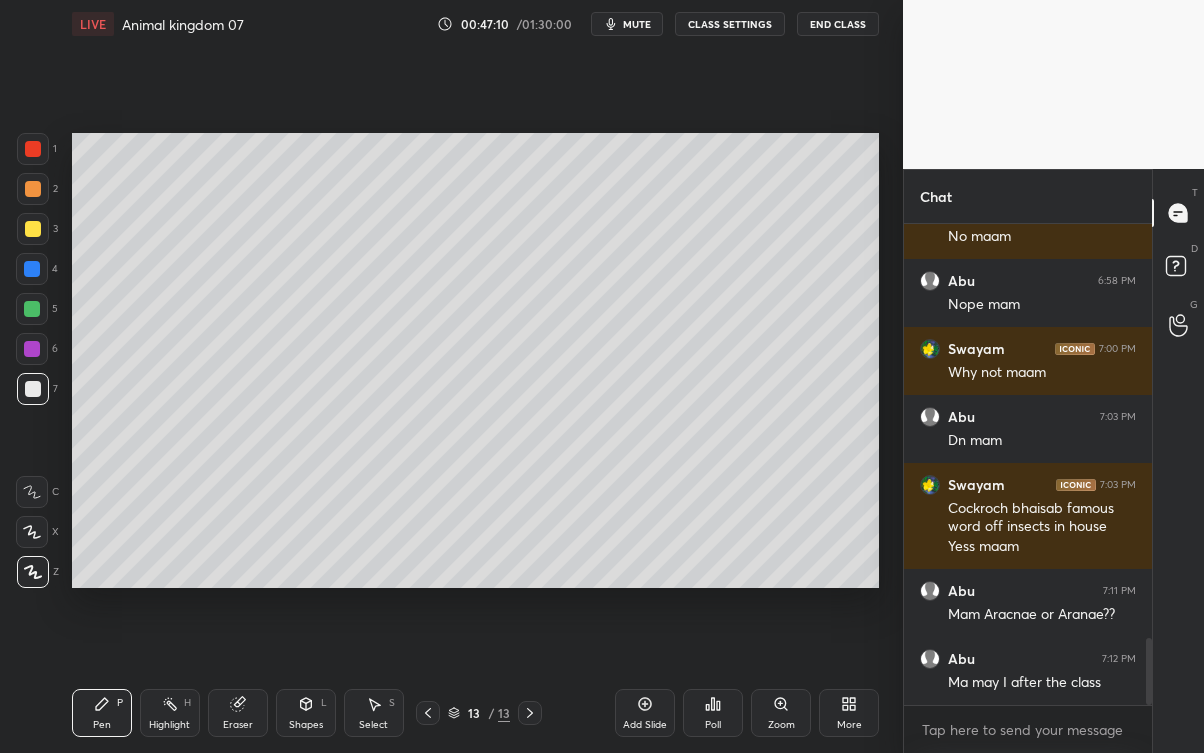 click at bounding box center [33, 229] 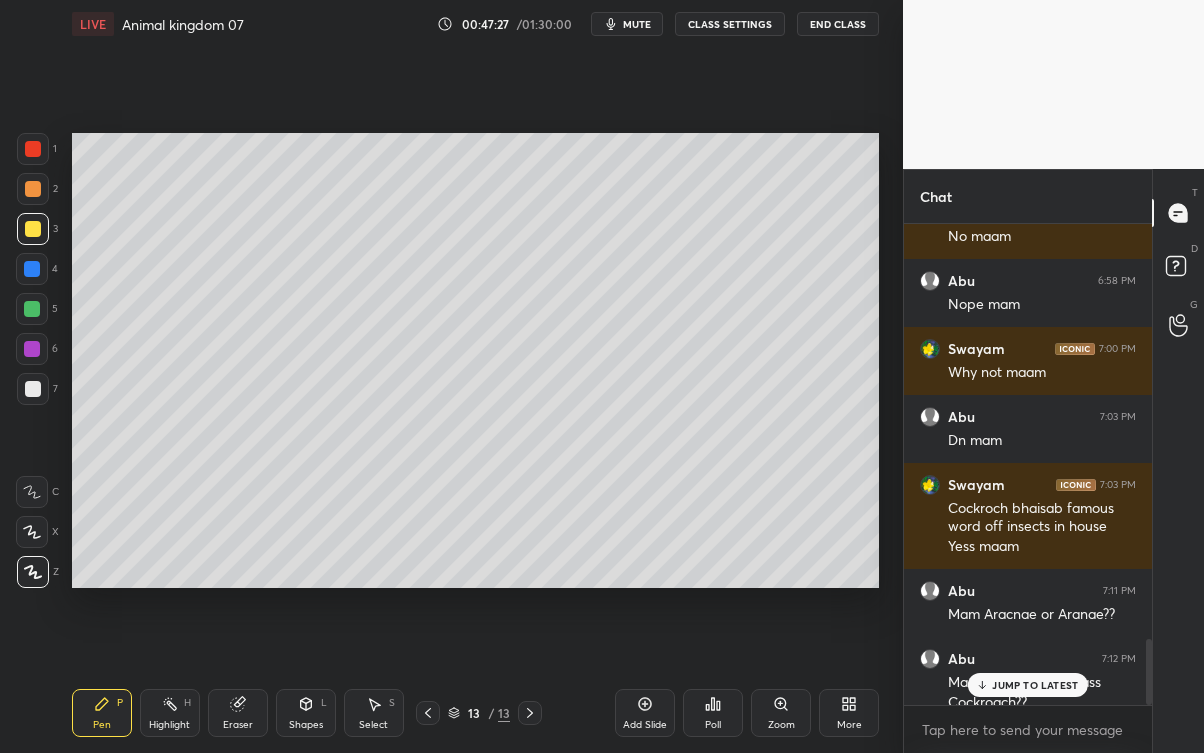 scroll, scrollTop: 3000, scrollLeft: 0, axis: vertical 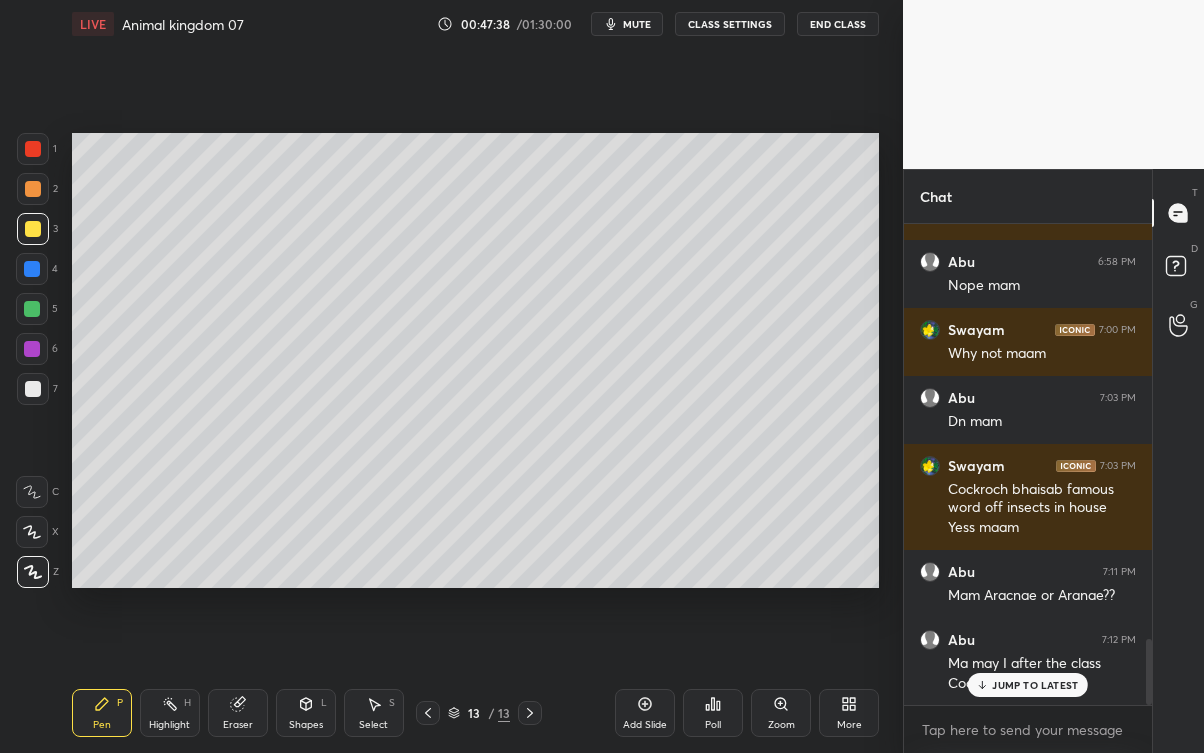 click on "JUMP TO LATEST" at bounding box center [1035, 685] 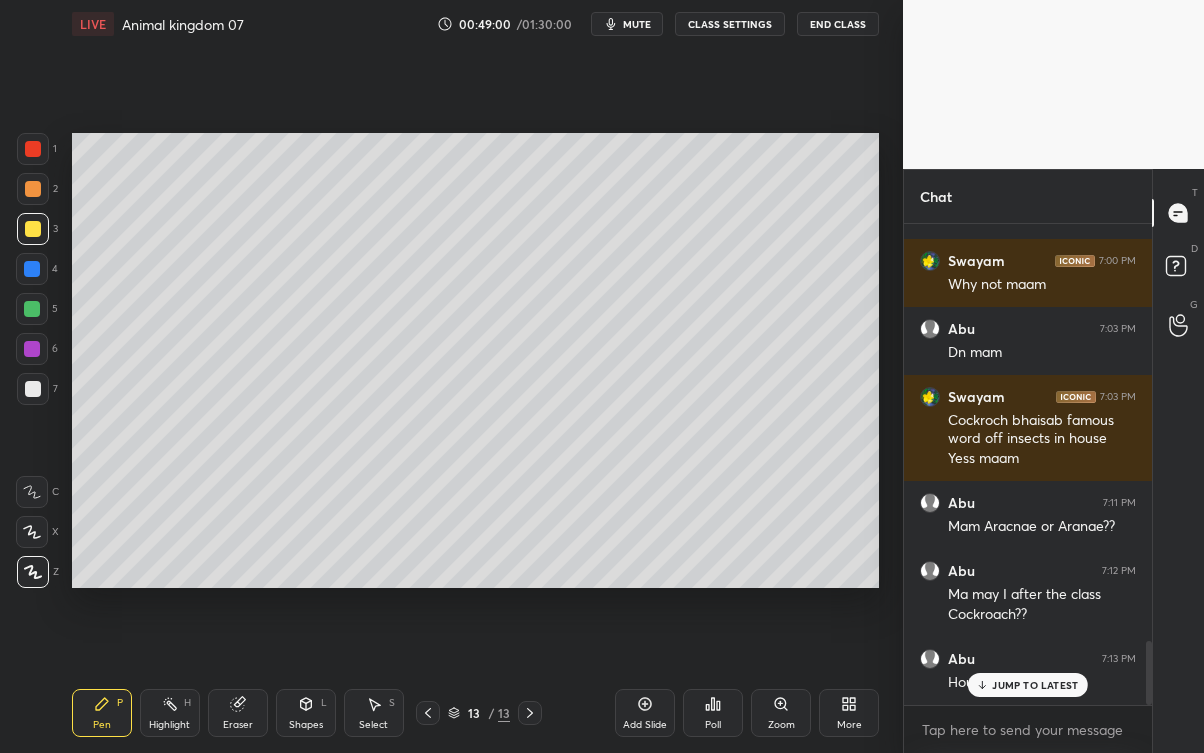 scroll, scrollTop: 3136, scrollLeft: 0, axis: vertical 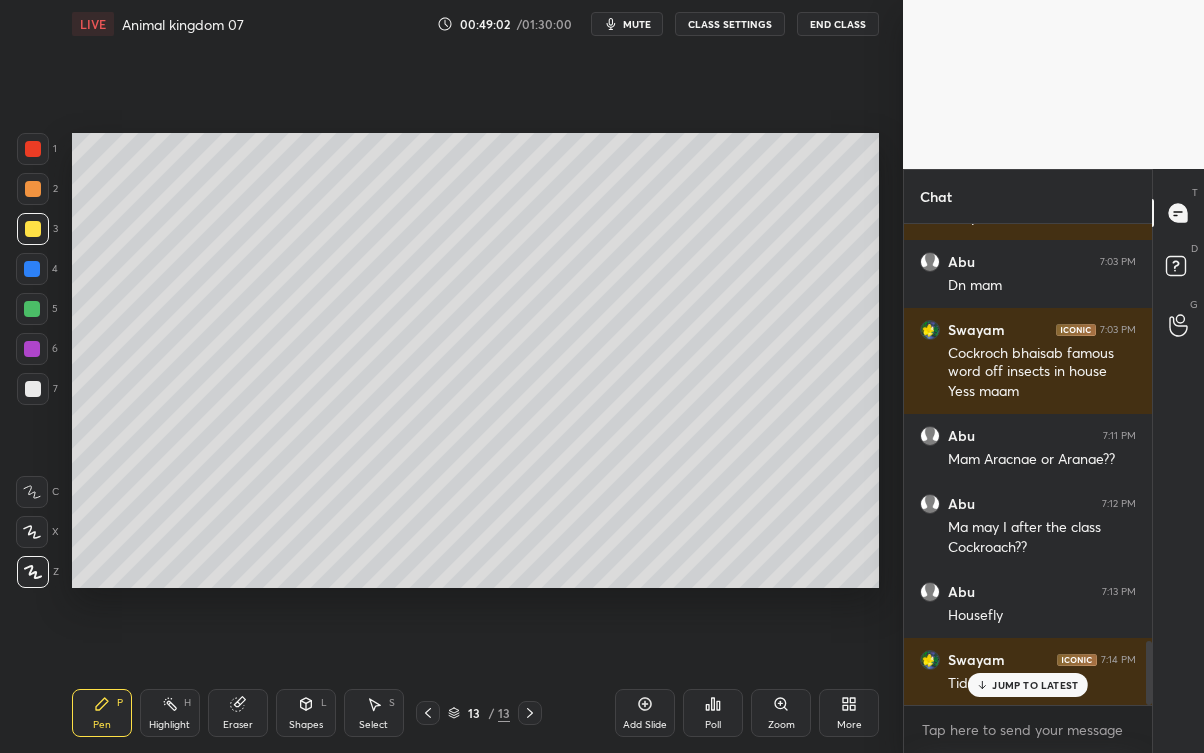 click on "JUMP TO LATEST" at bounding box center [1035, 685] 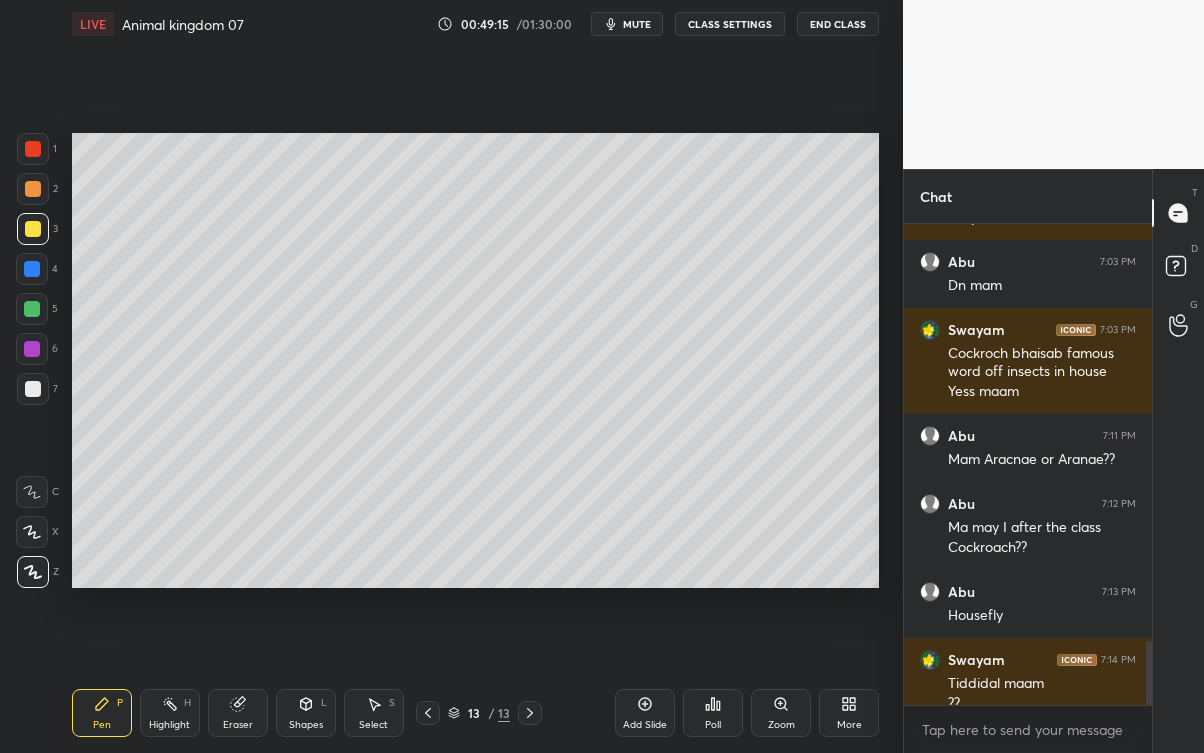 scroll, scrollTop: 3157, scrollLeft: 0, axis: vertical 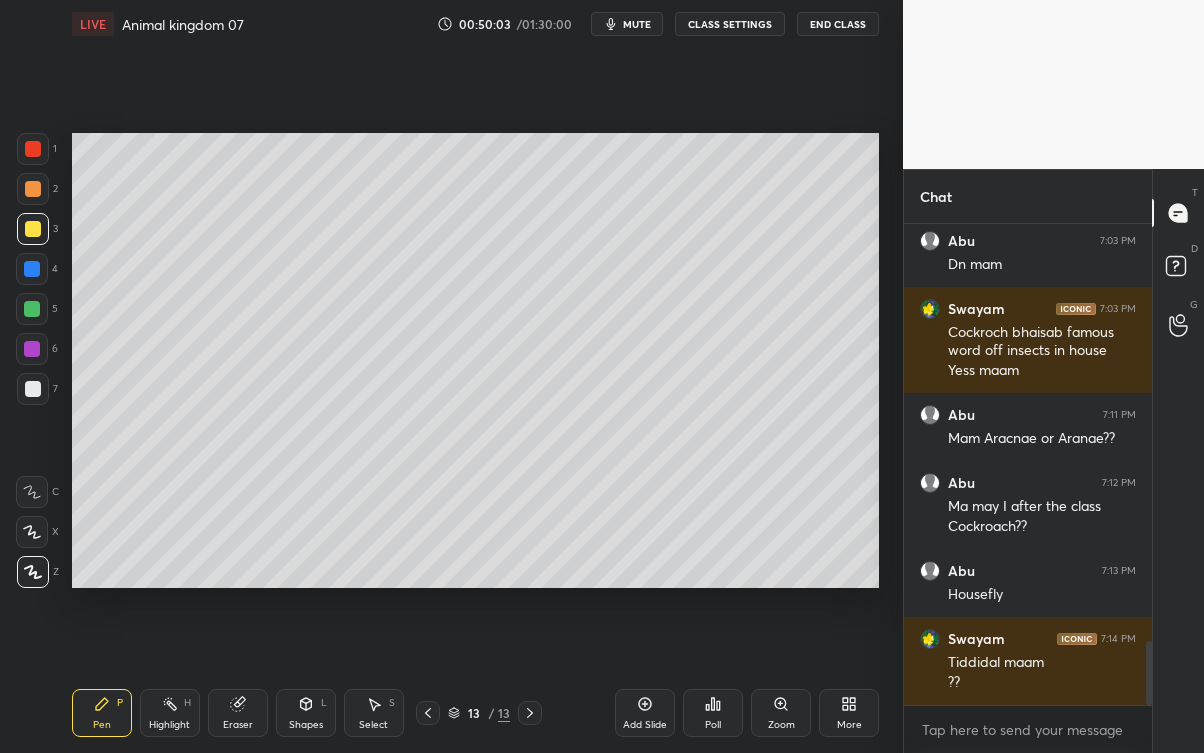 click 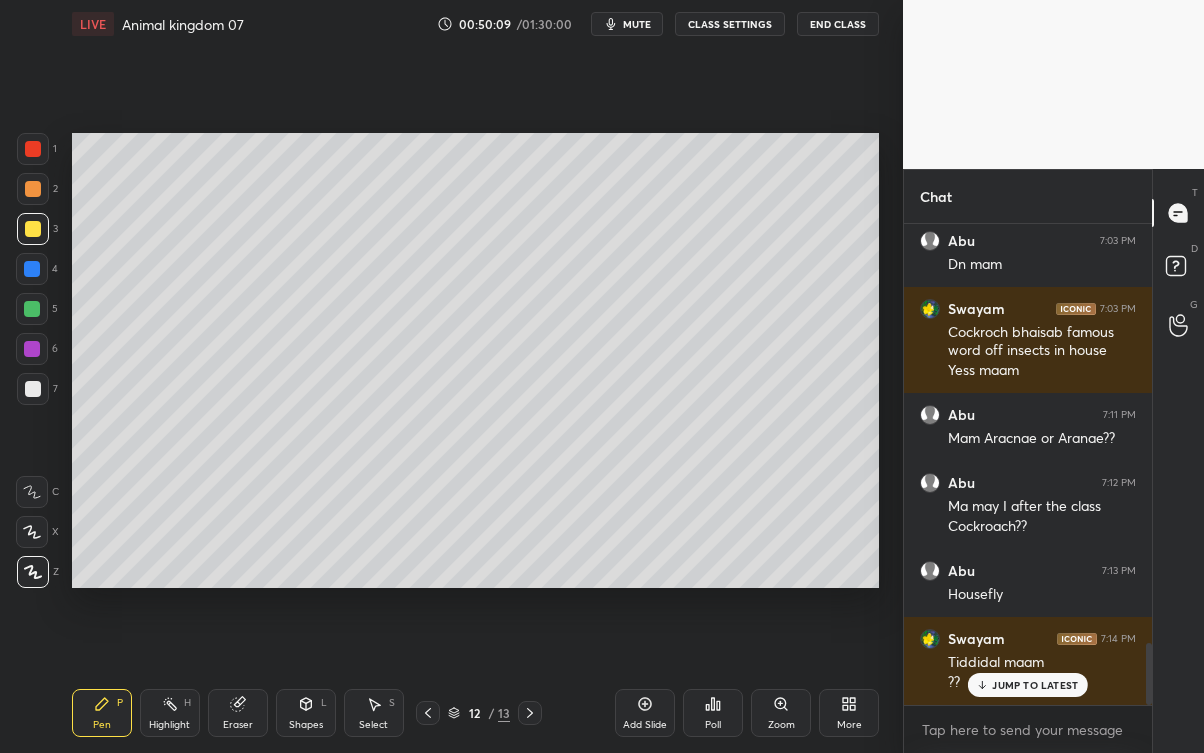 scroll, scrollTop: 3242, scrollLeft: 0, axis: vertical 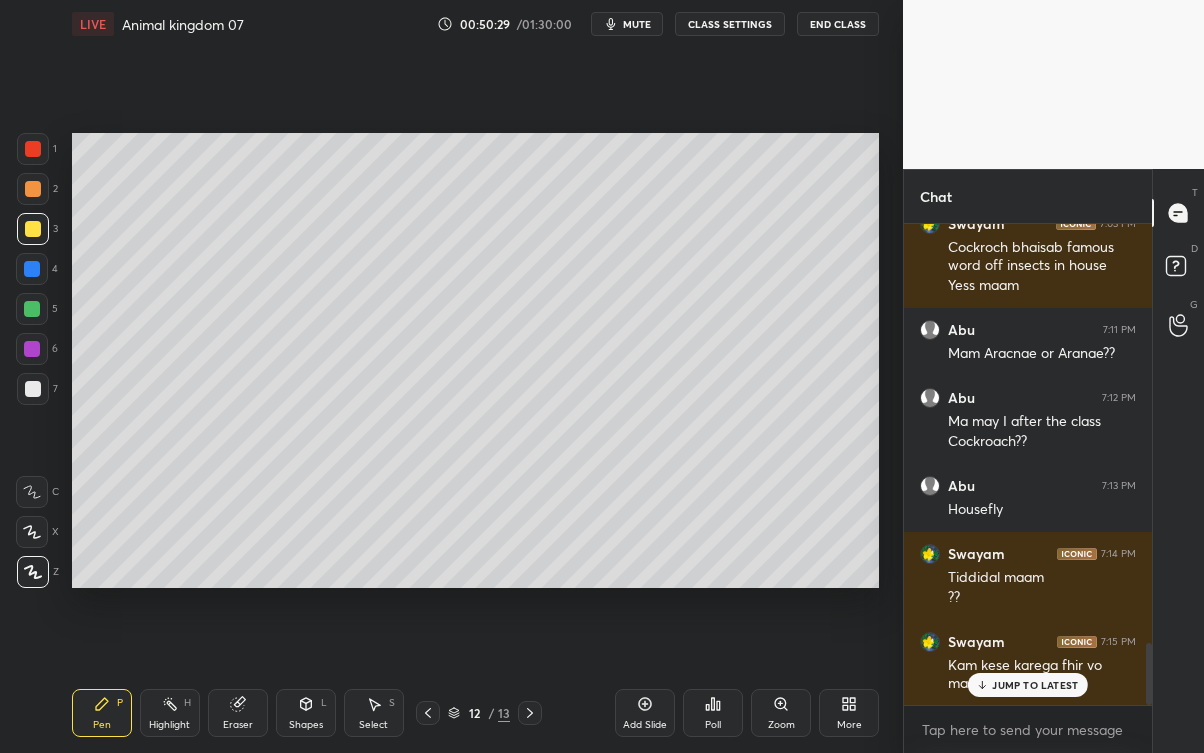 click 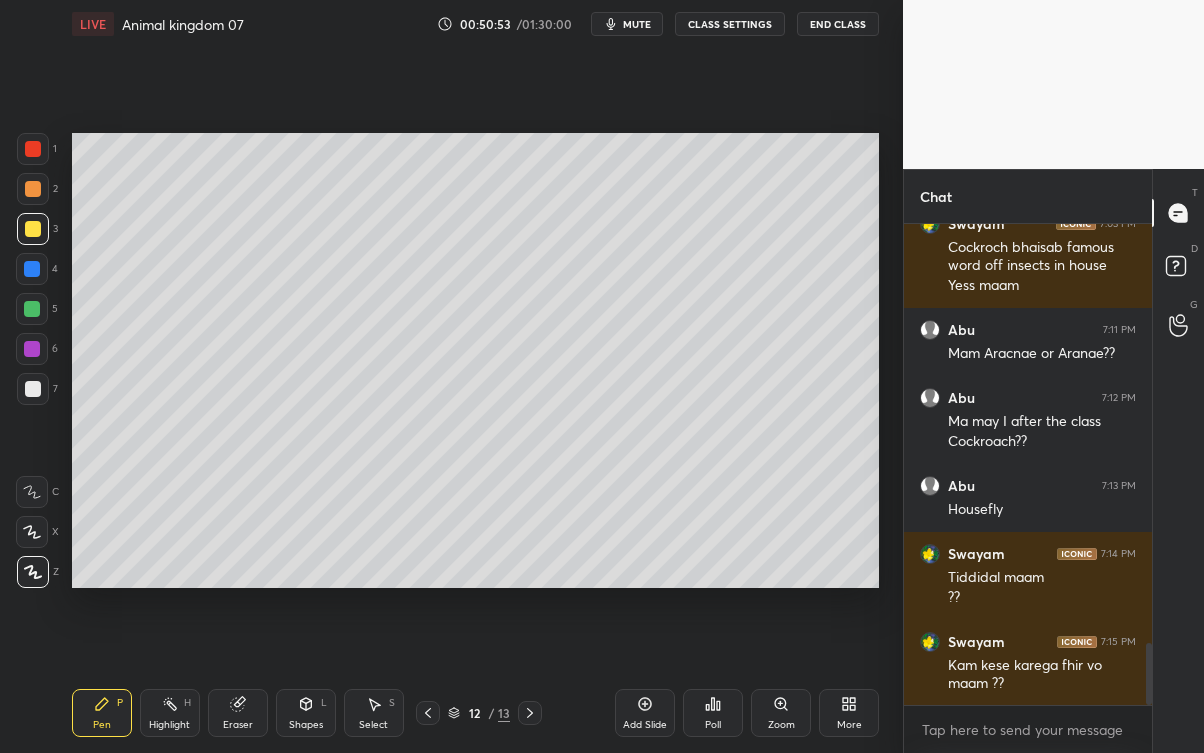 click 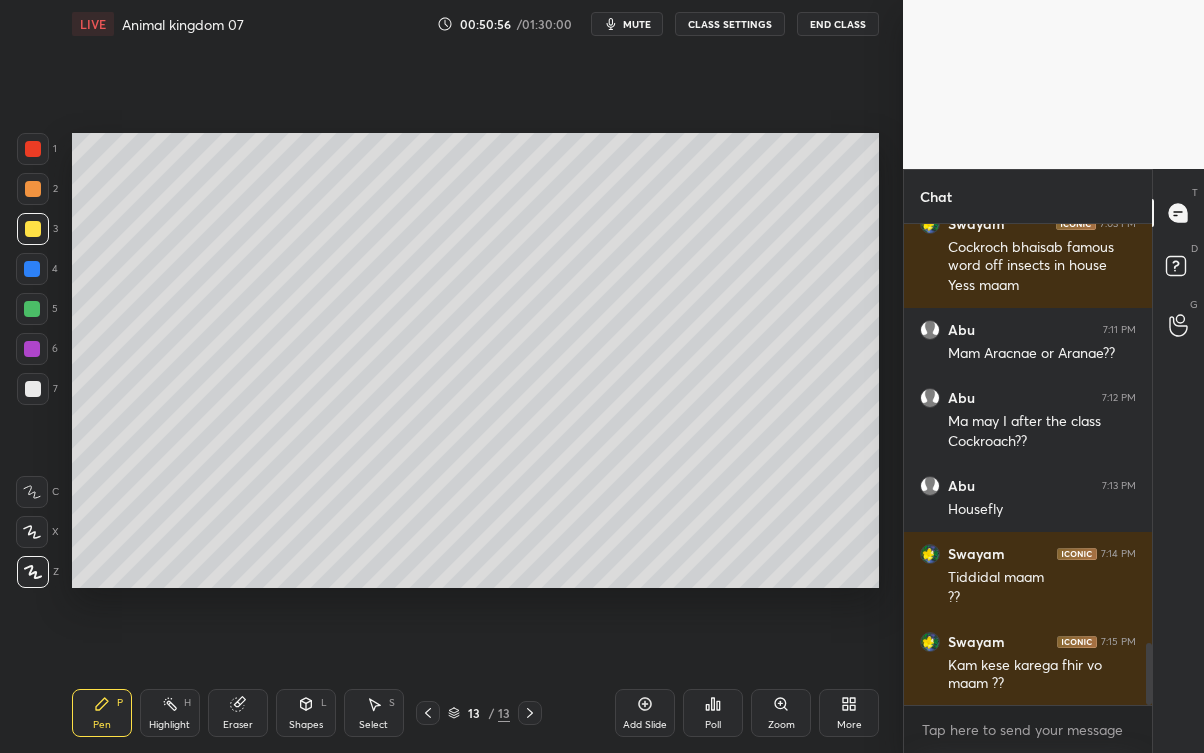 click on "Eraser" at bounding box center (238, 713) 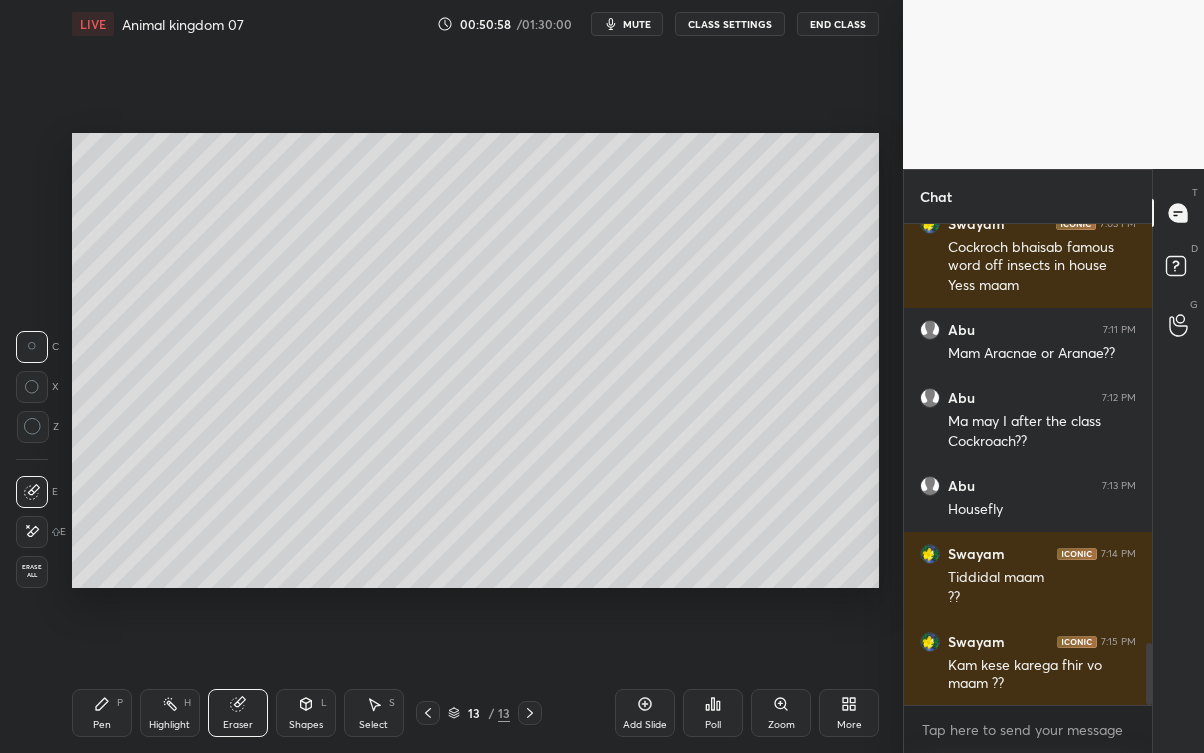 click on "Pen P" at bounding box center [102, 713] 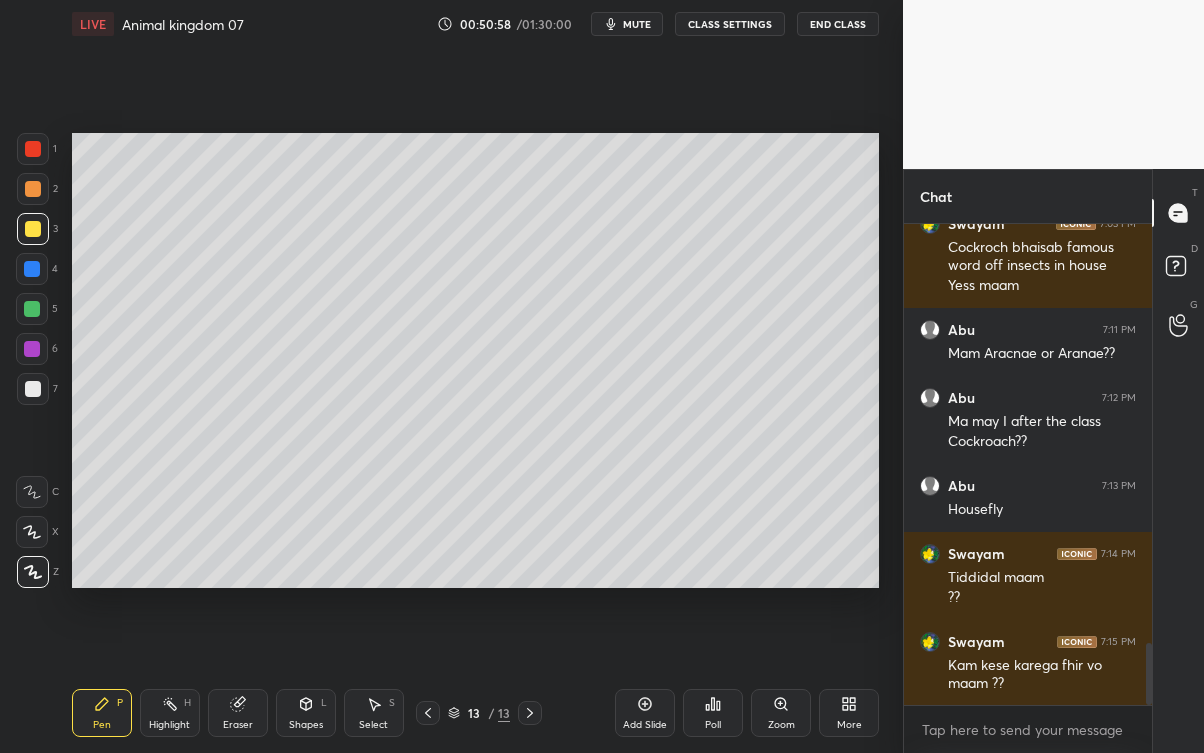 scroll, scrollTop: 3311, scrollLeft: 0, axis: vertical 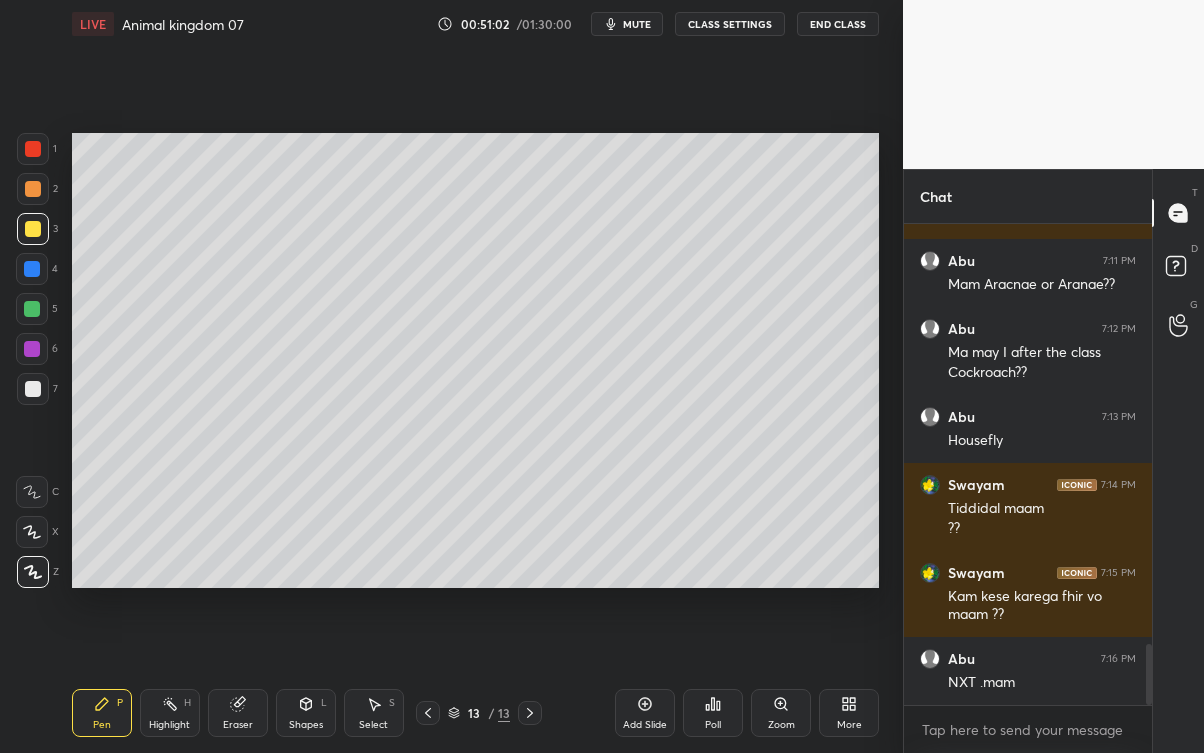 click on "Add Slide" at bounding box center [645, 725] 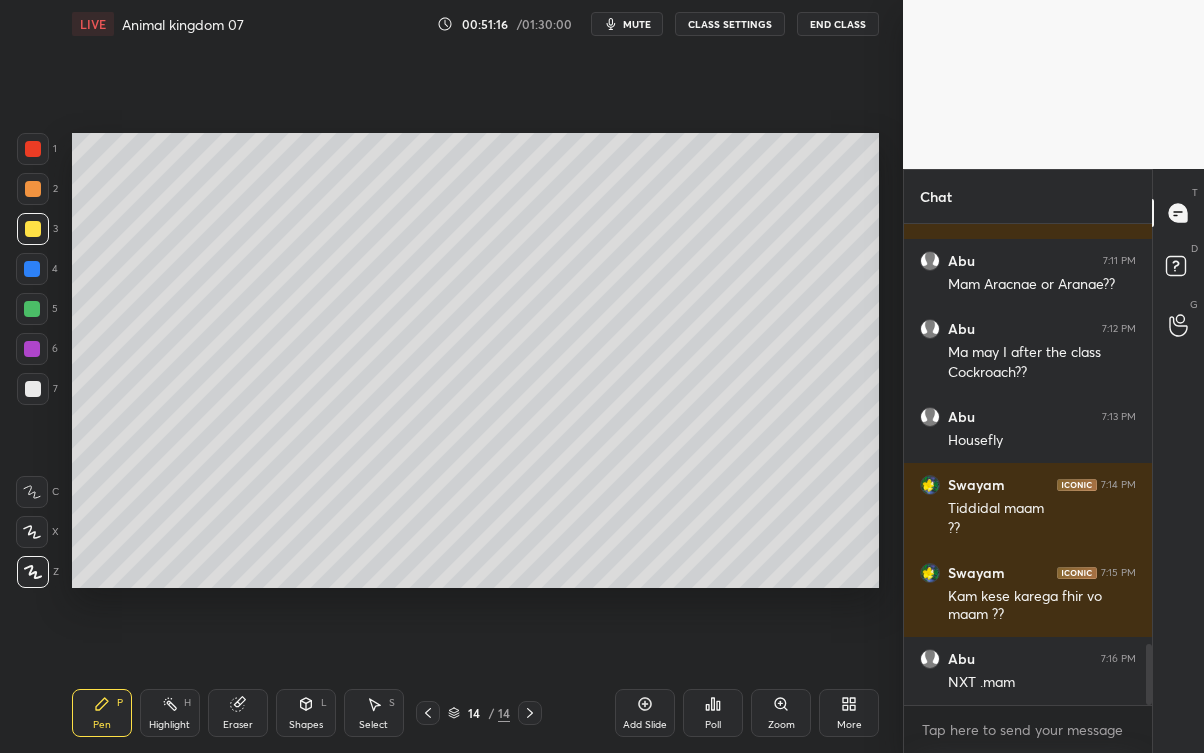 click at bounding box center (33, 389) 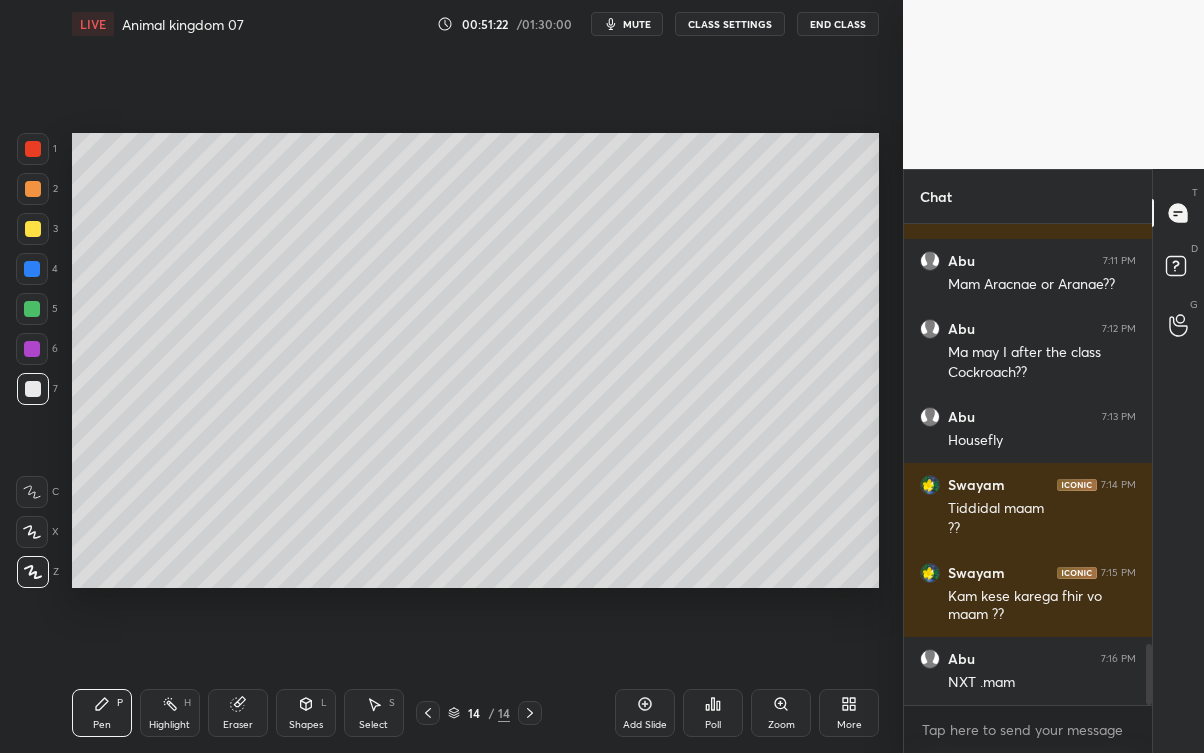 scroll, scrollTop: 3330, scrollLeft: 0, axis: vertical 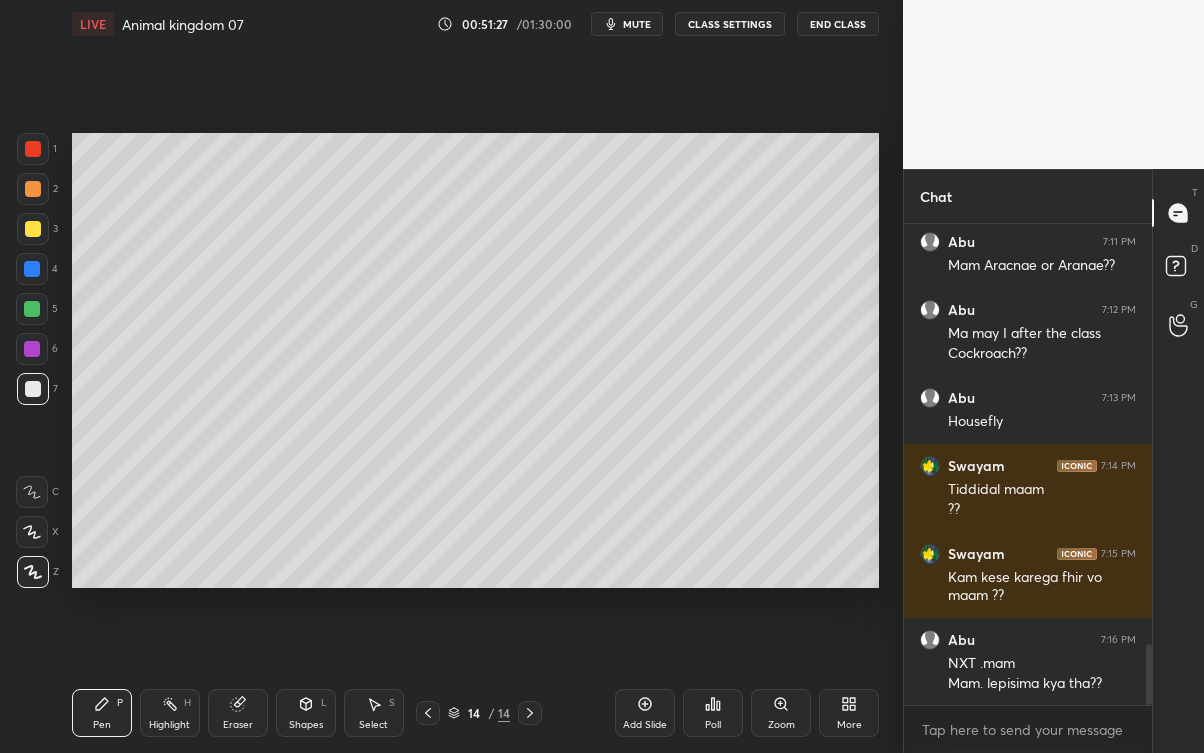 click at bounding box center [428, 713] 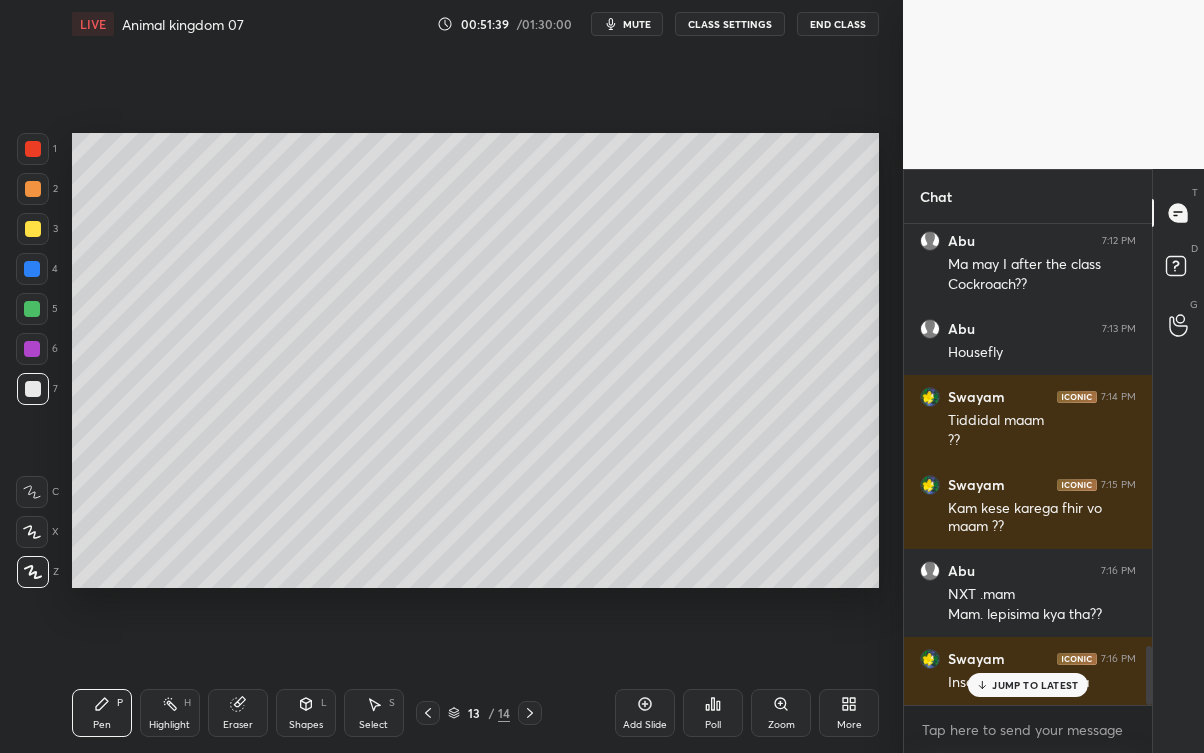 scroll, scrollTop: 3466, scrollLeft: 0, axis: vertical 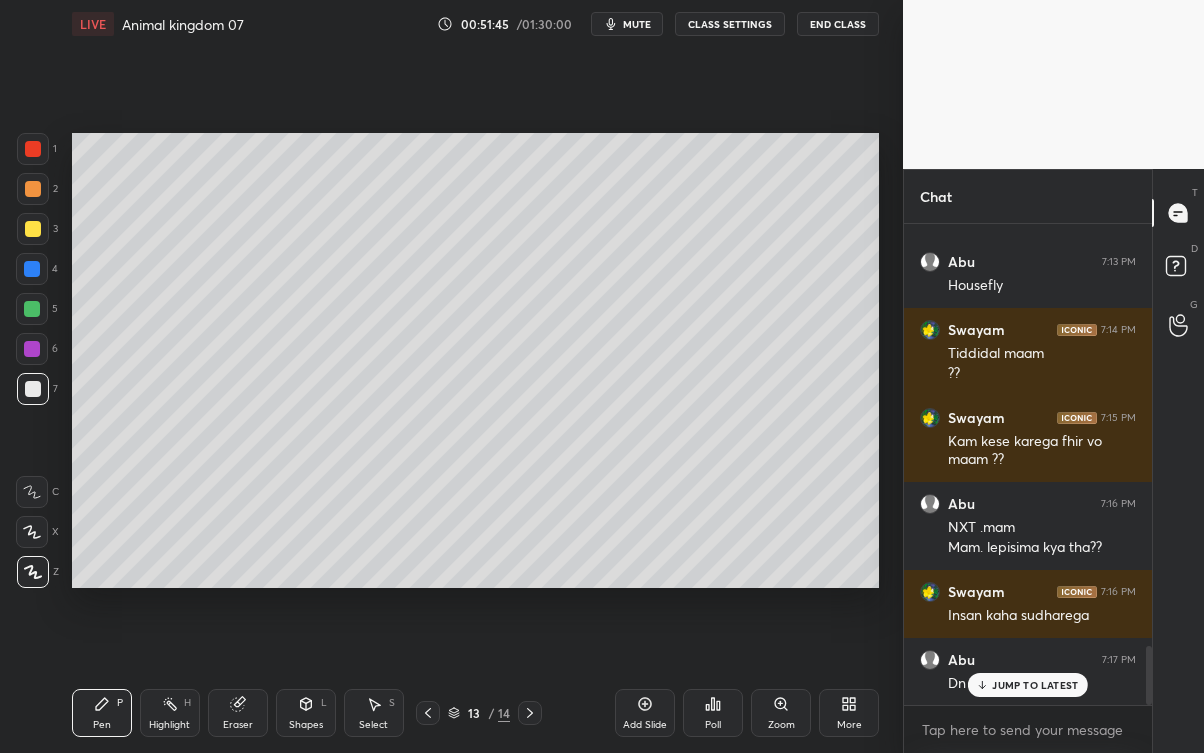 click on "JUMP TO LATEST" at bounding box center [1035, 685] 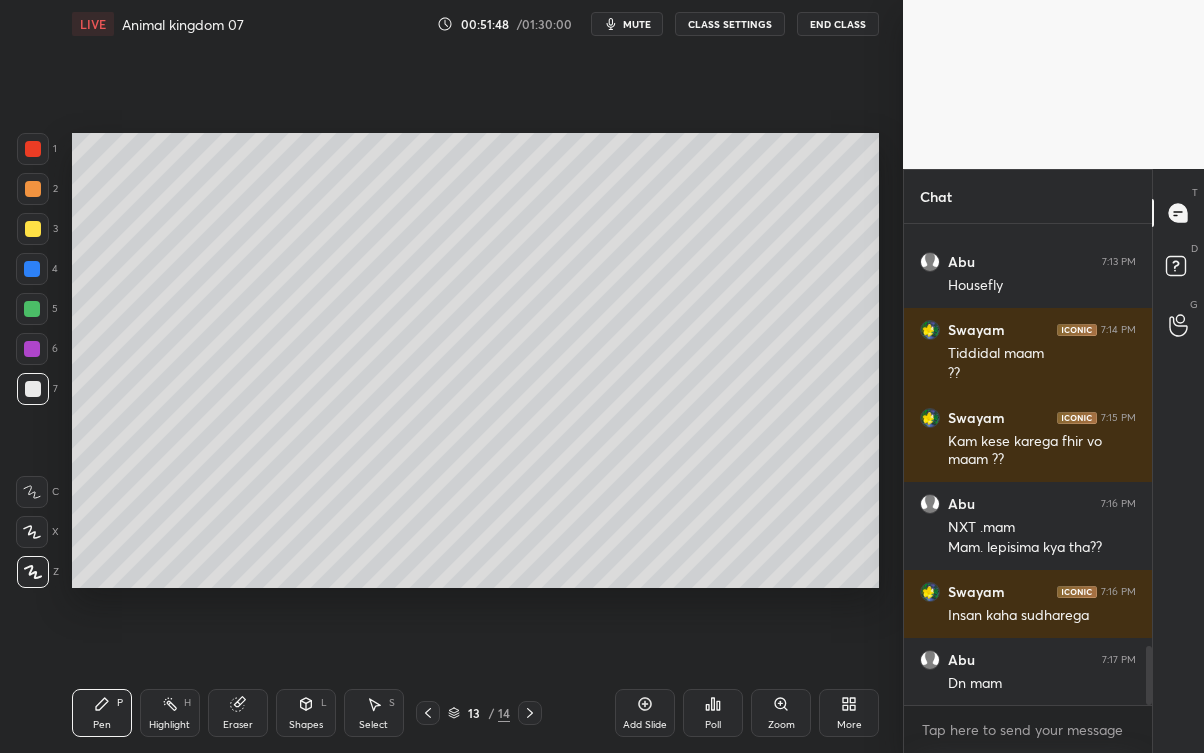 click on "13 / 14" at bounding box center [480, 713] 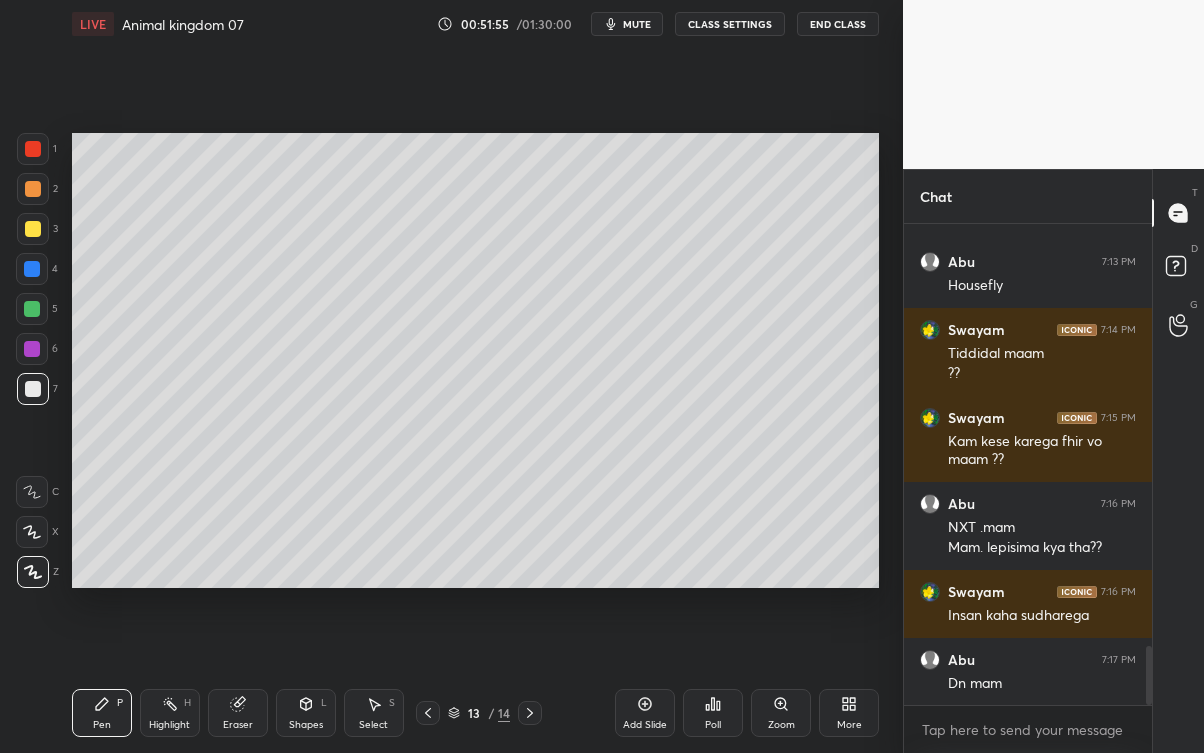 click 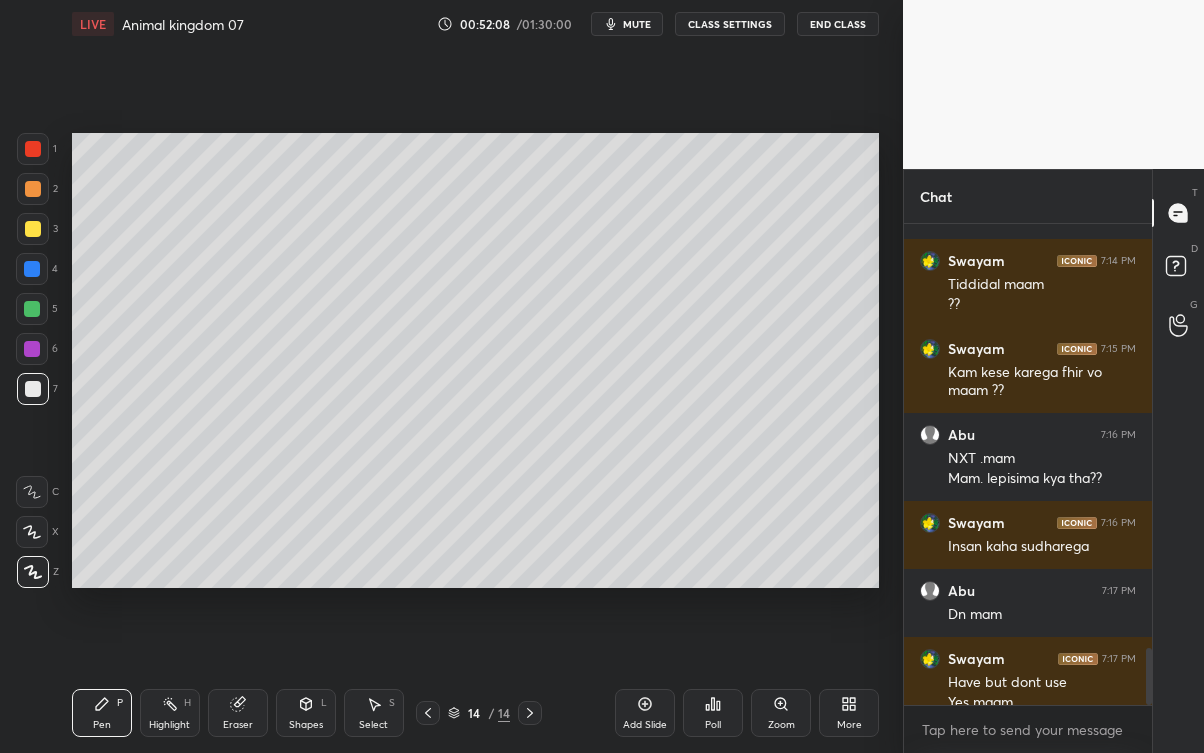 scroll, scrollTop: 3554, scrollLeft: 0, axis: vertical 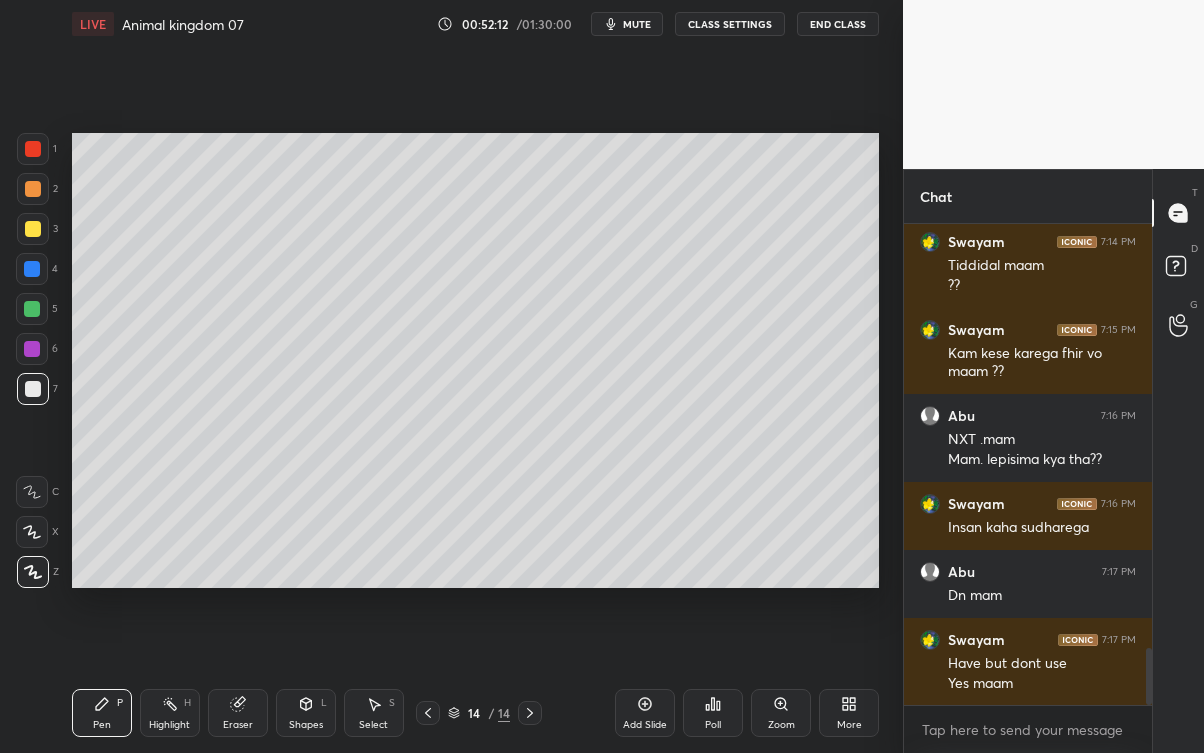 click on "Eraser" at bounding box center [238, 713] 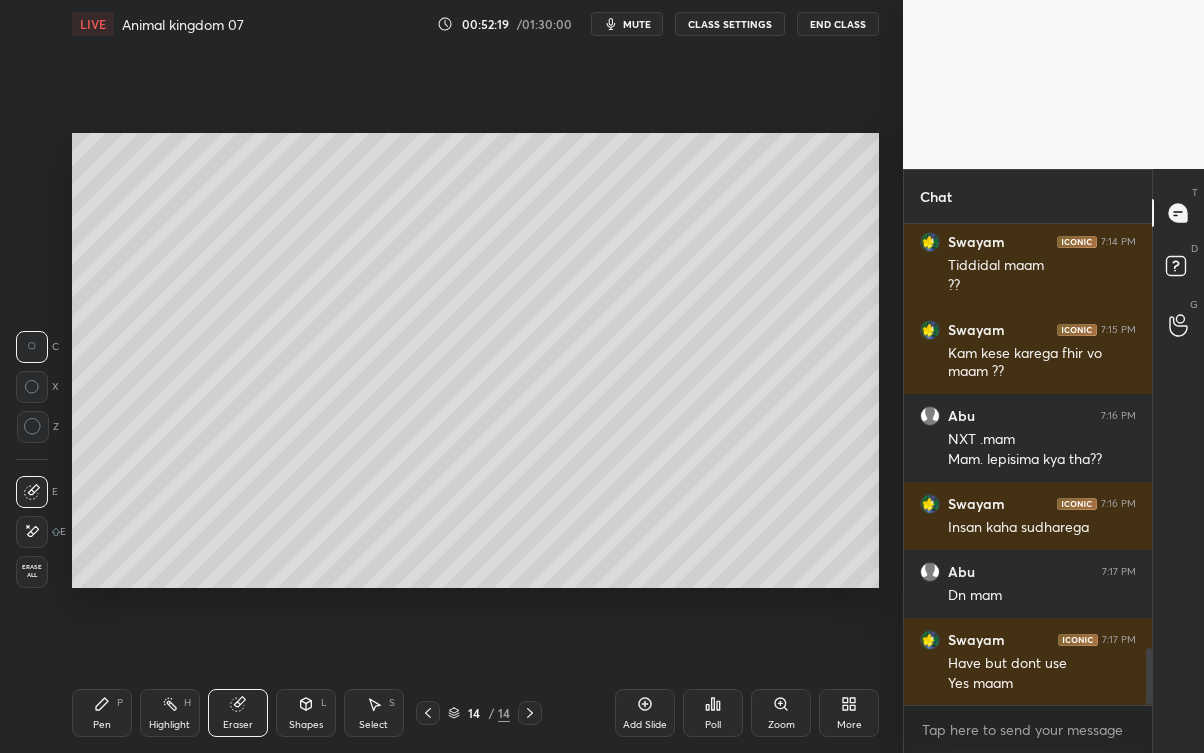 click 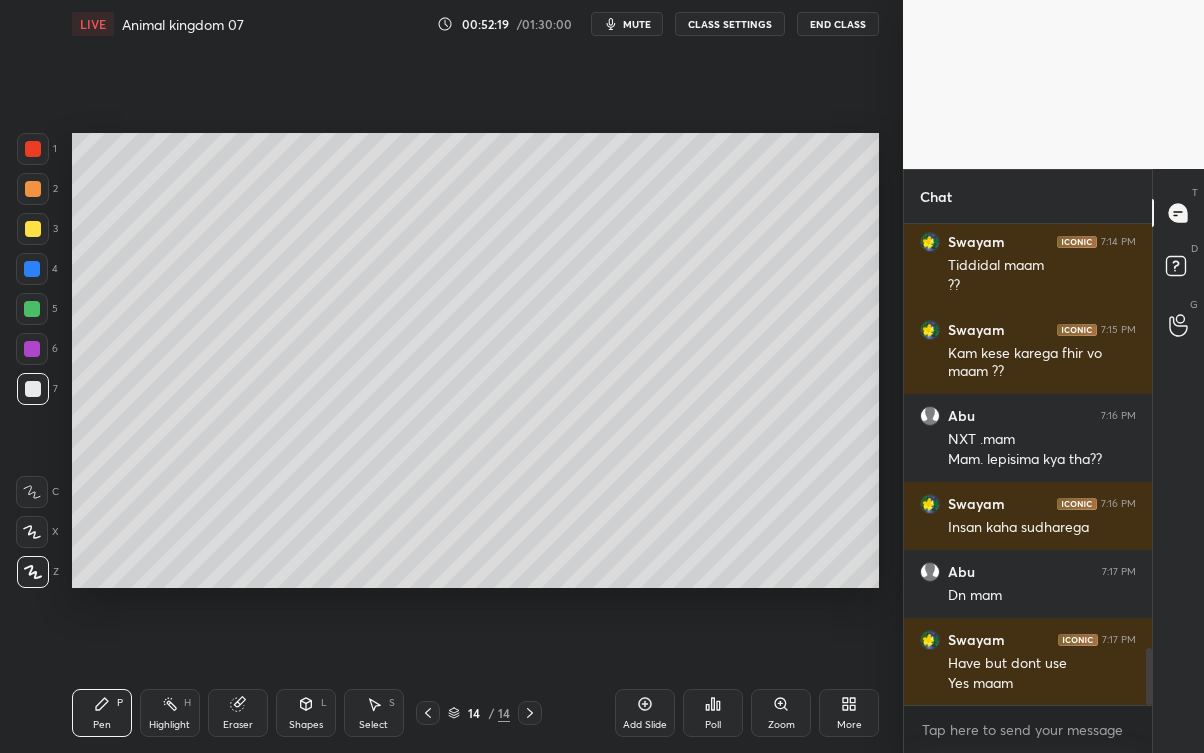 click on "Pen P" at bounding box center (102, 713) 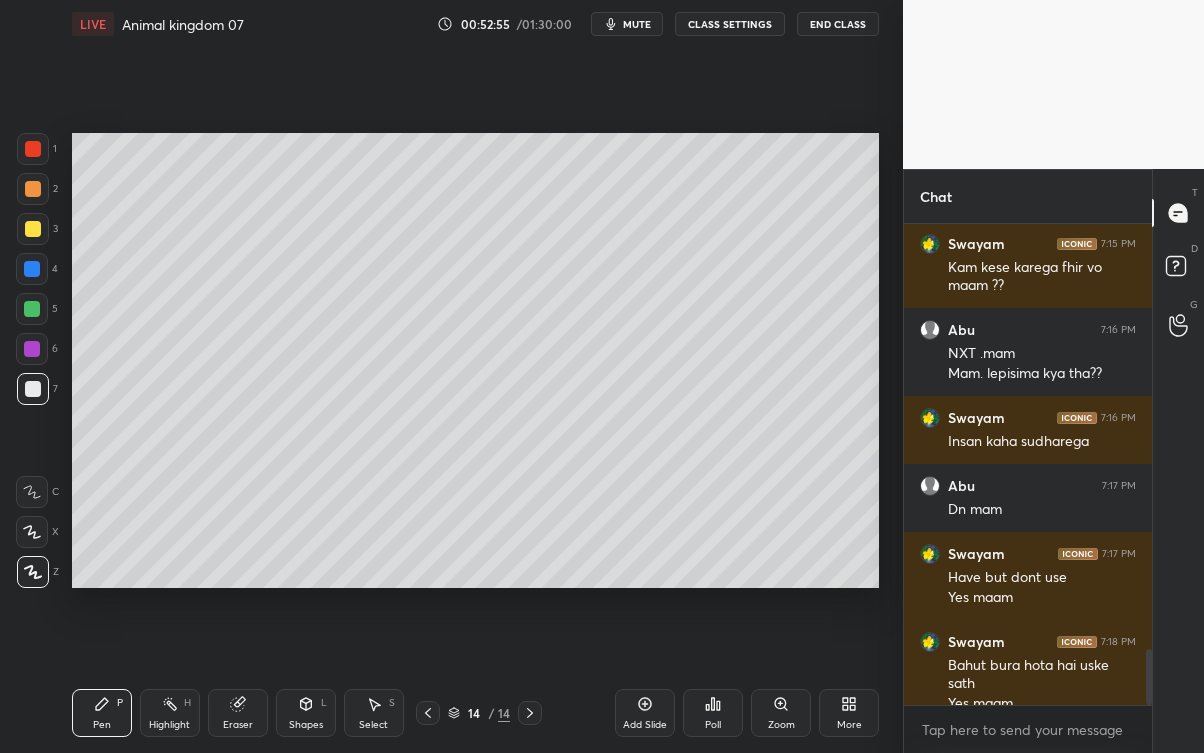scroll, scrollTop: 3661, scrollLeft: 0, axis: vertical 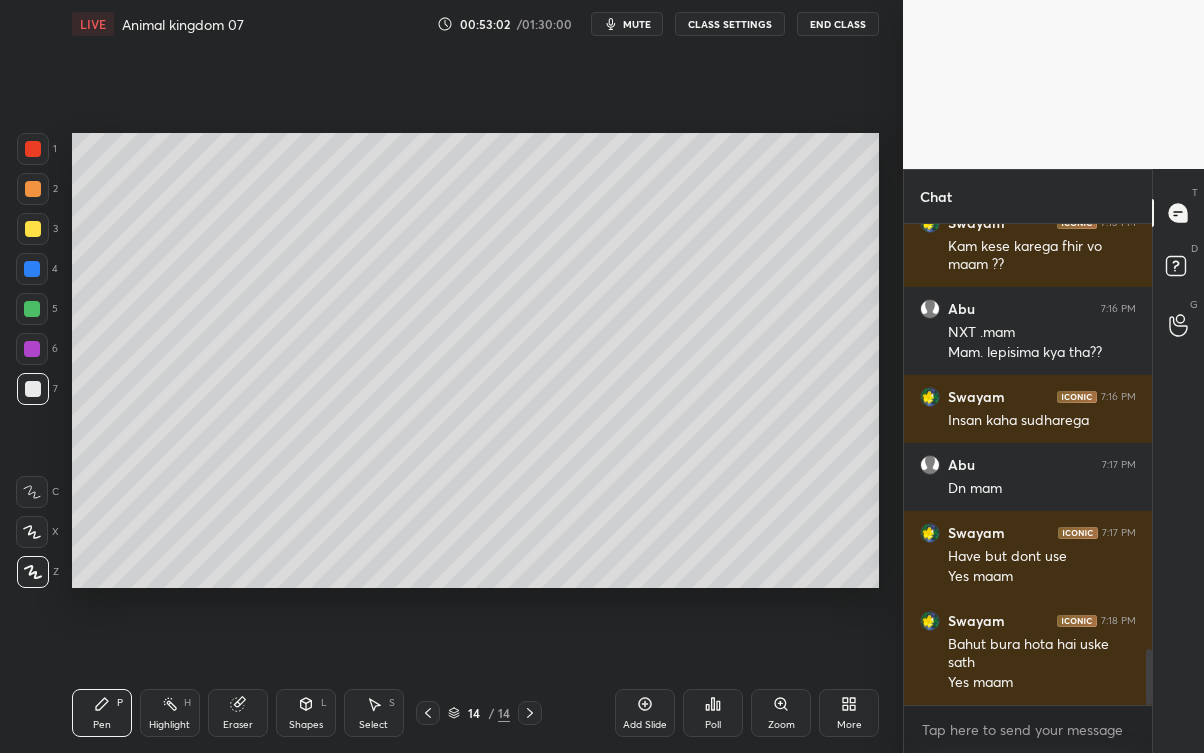 click 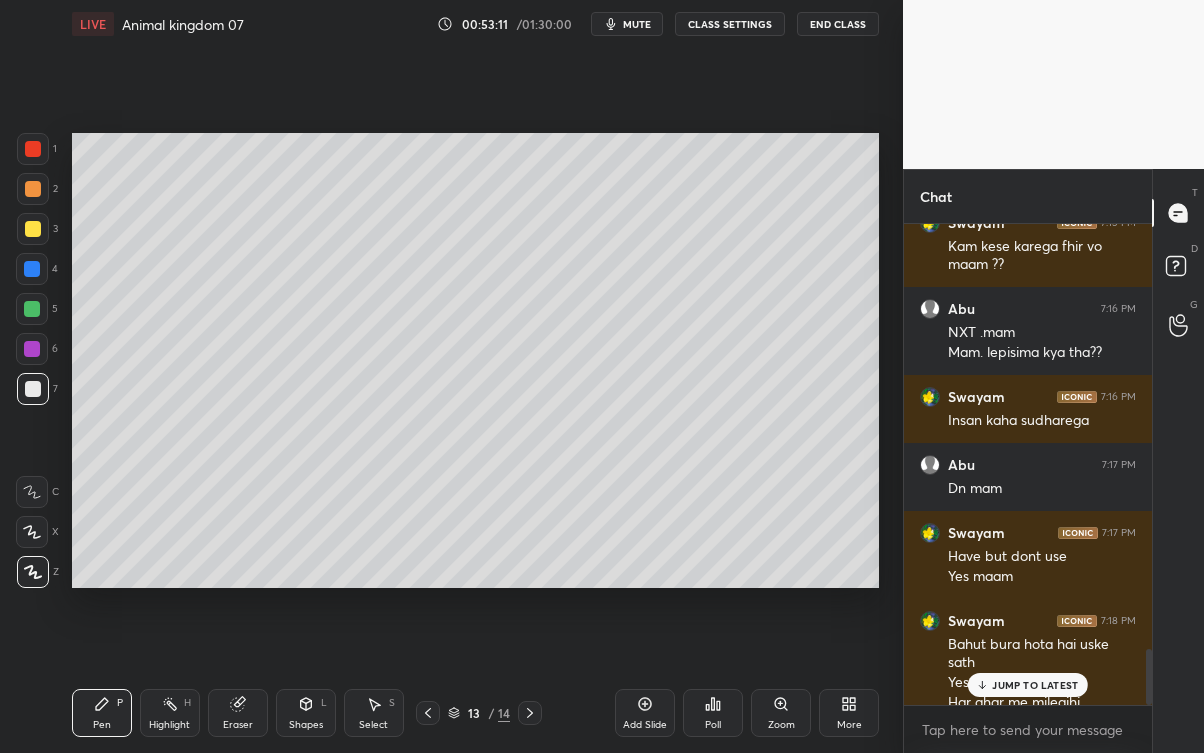 scroll, scrollTop: 3680, scrollLeft: 0, axis: vertical 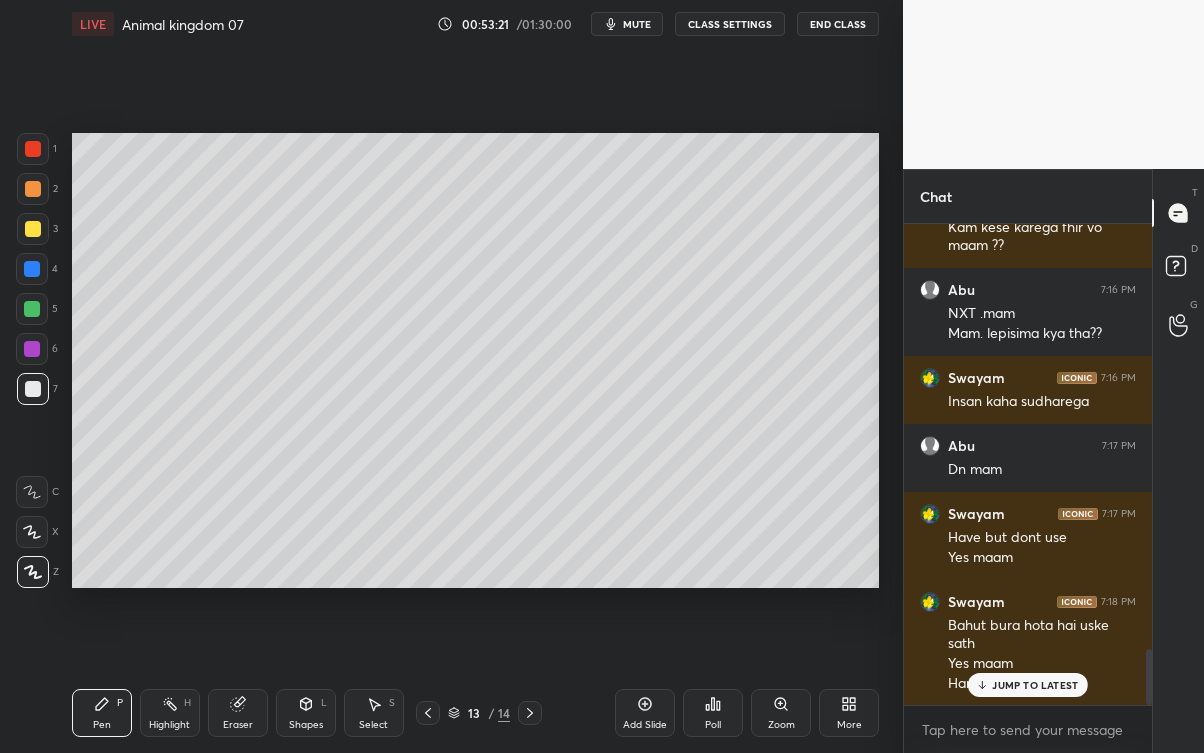 click on "JUMP TO LATEST" at bounding box center (1035, 685) 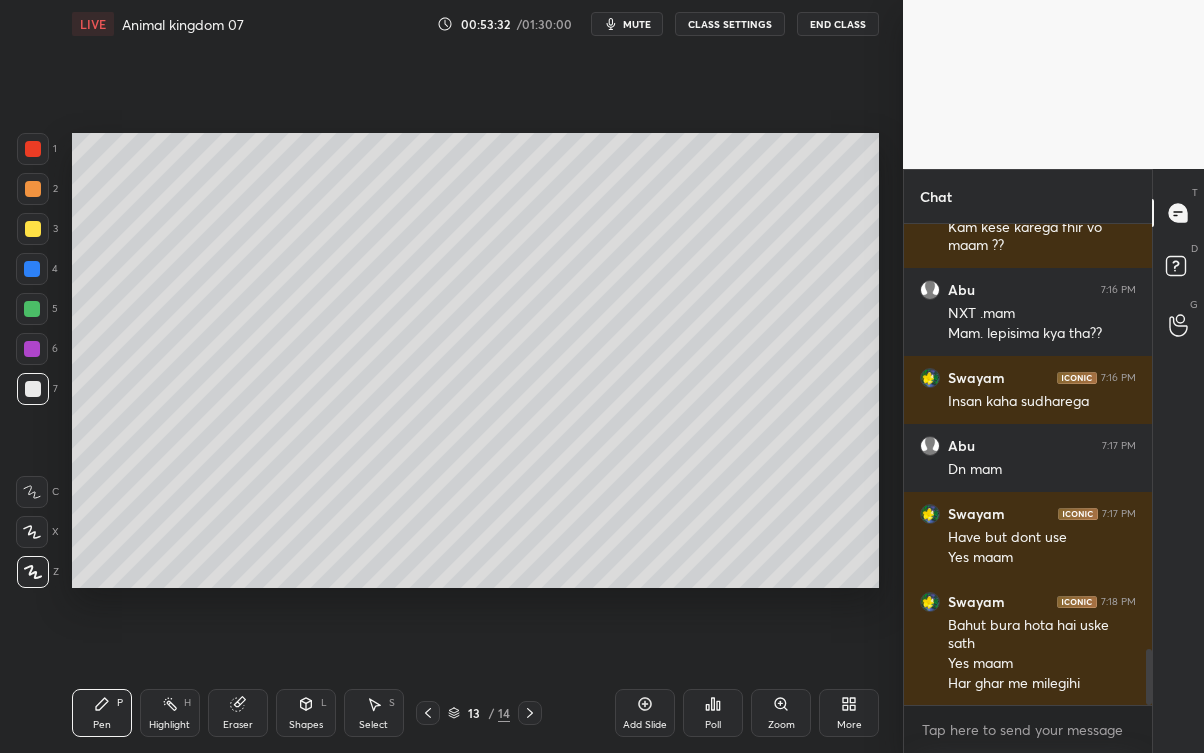 click on "13 / 14" at bounding box center [480, 713] 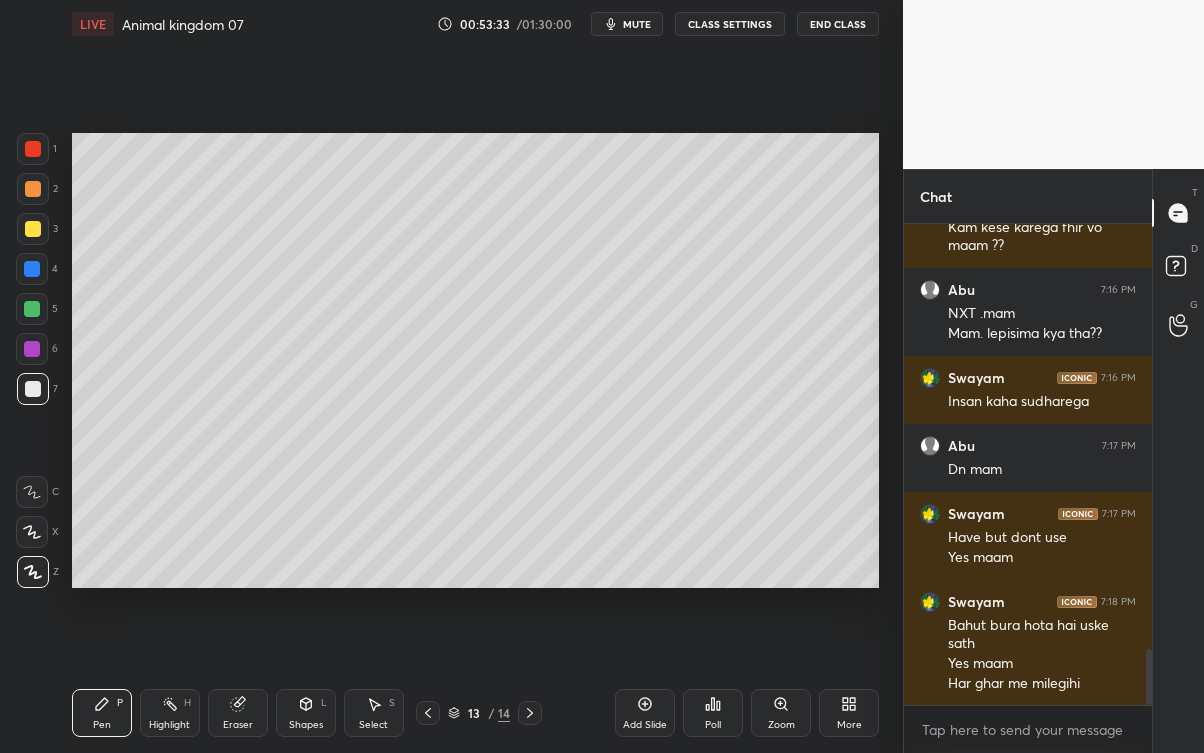 click 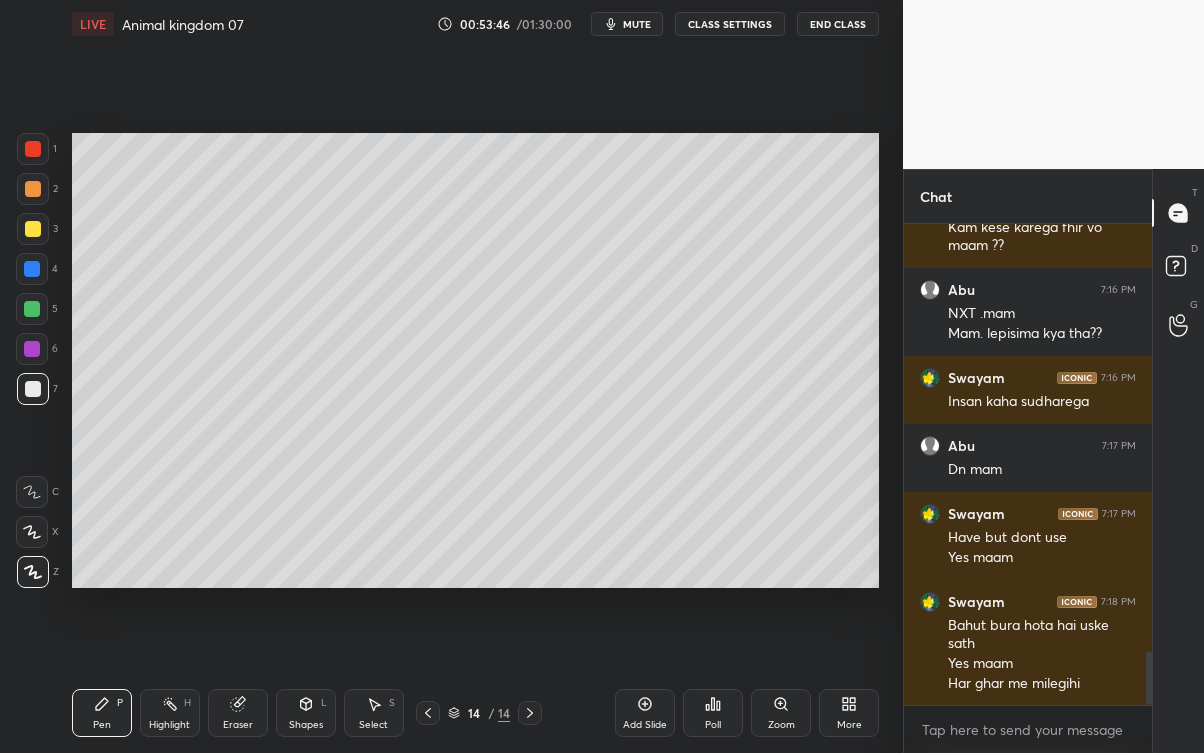 scroll, scrollTop: 3767, scrollLeft: 0, axis: vertical 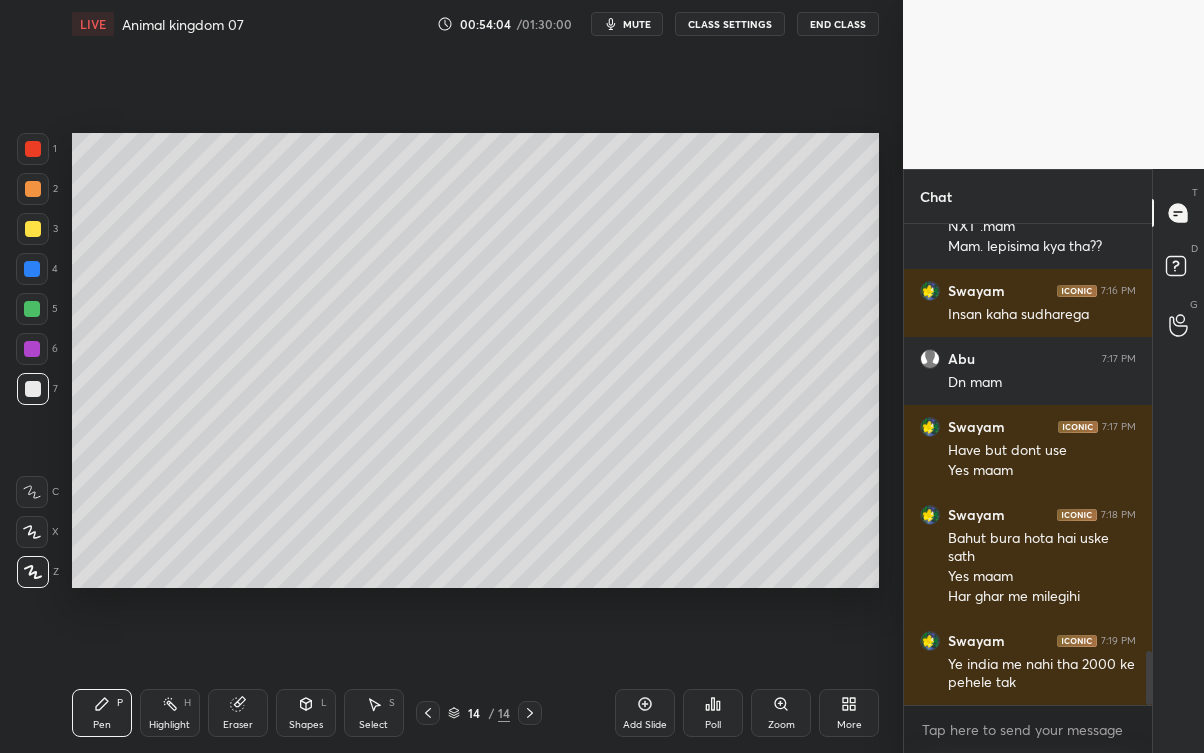 click on "Add Slide" at bounding box center [645, 725] 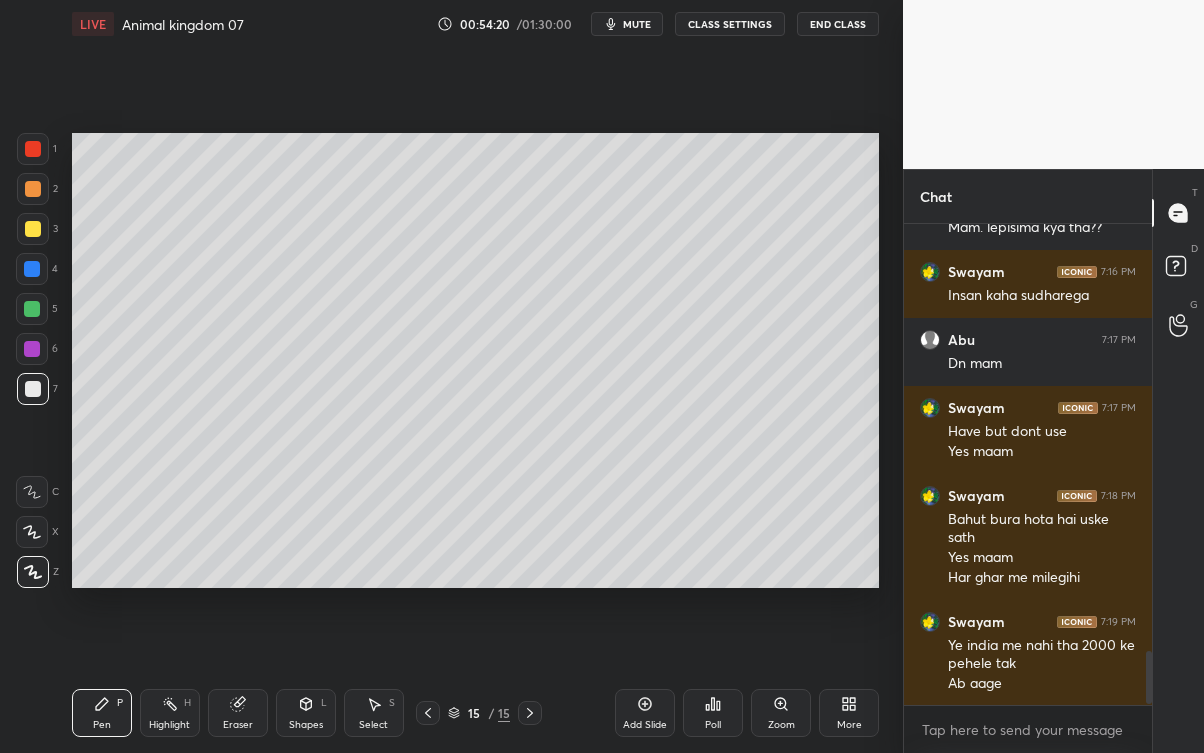 scroll, scrollTop: 3855, scrollLeft: 0, axis: vertical 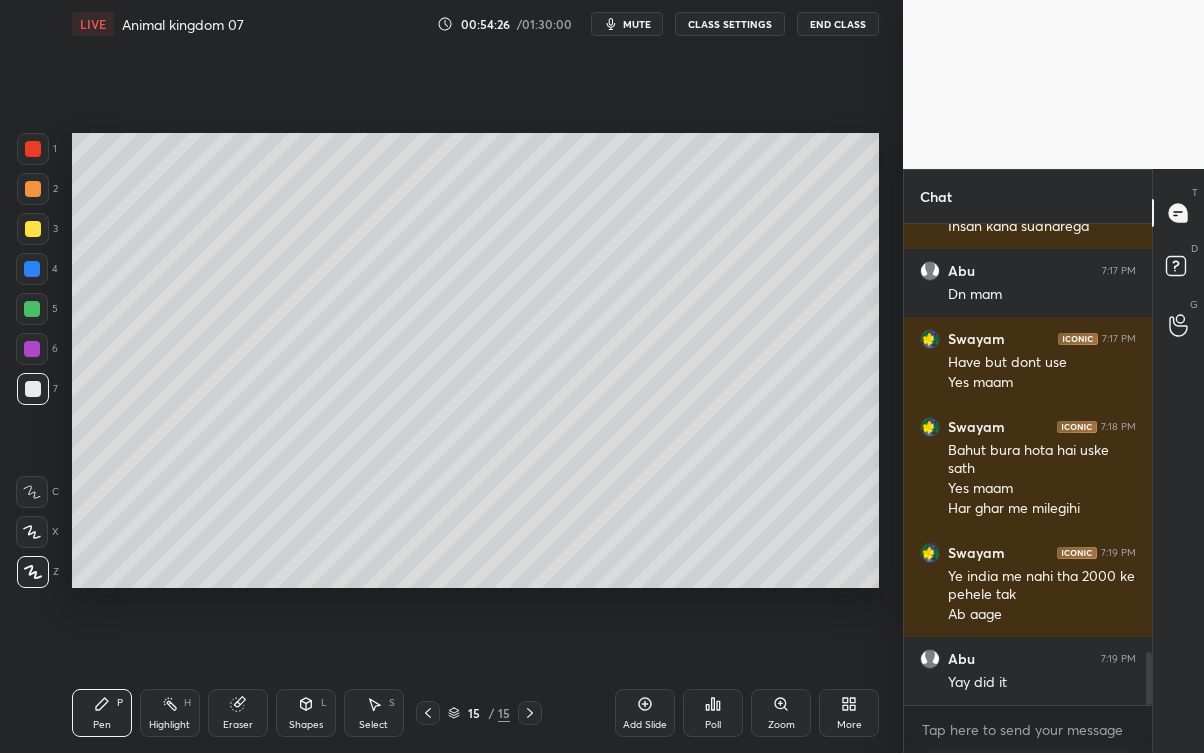 click at bounding box center [33, 229] 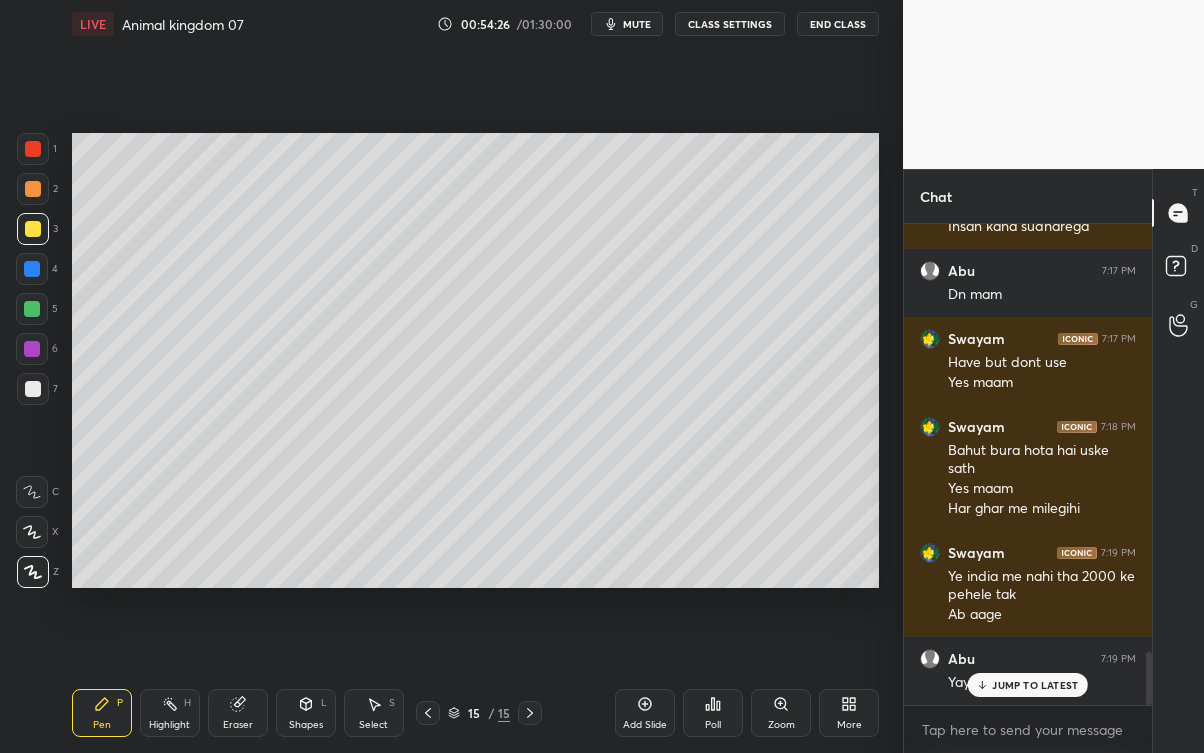 scroll, scrollTop: 3922, scrollLeft: 0, axis: vertical 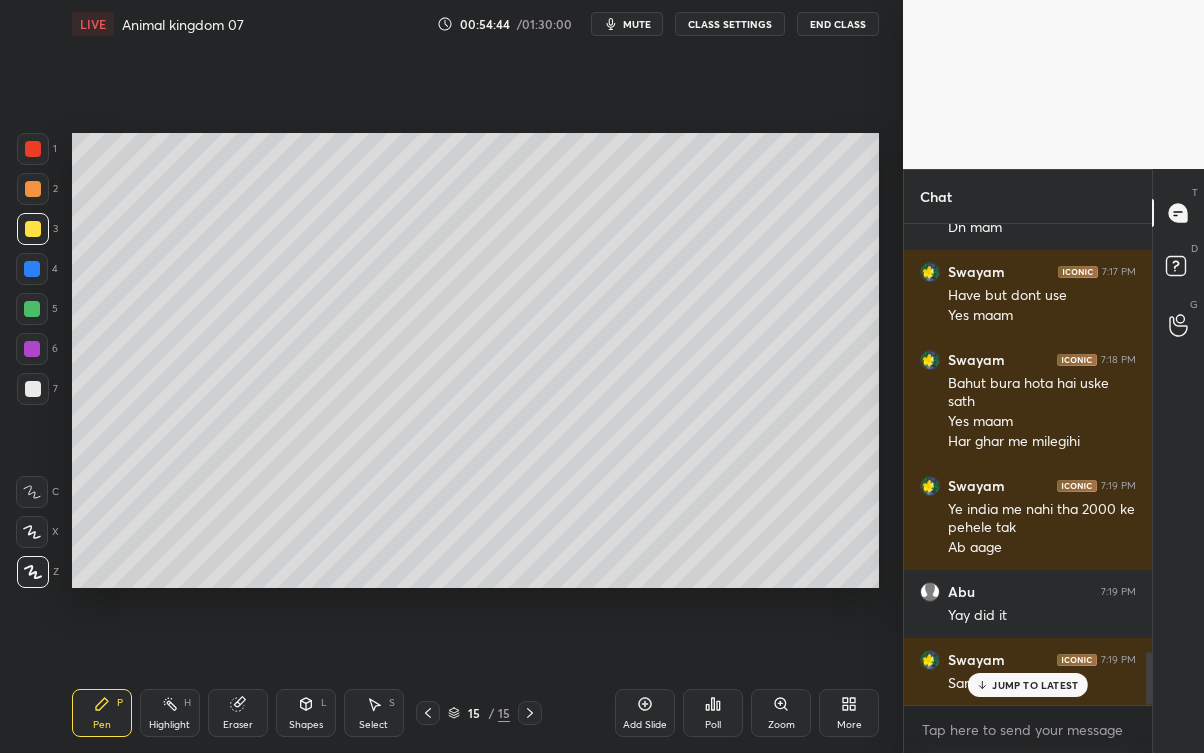 click on "JUMP TO LATEST" at bounding box center [1035, 685] 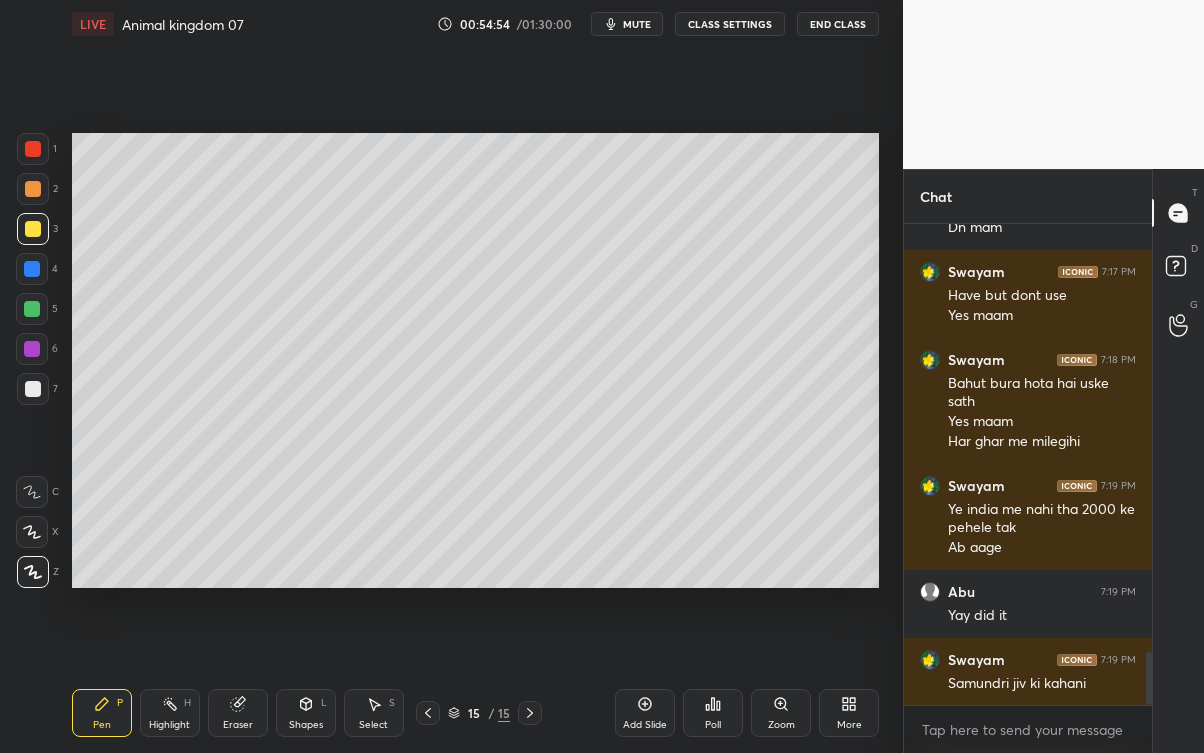 scroll, scrollTop: 4008, scrollLeft: 0, axis: vertical 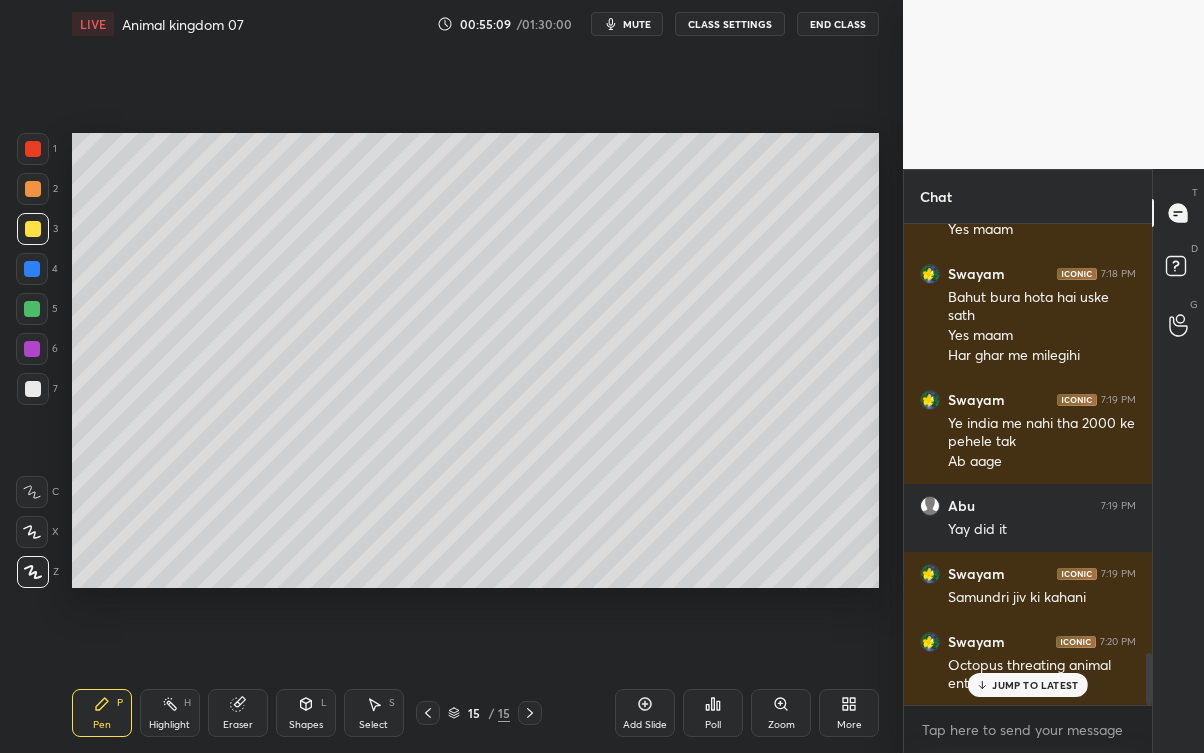 click on "JUMP TO LATEST" at bounding box center [1035, 685] 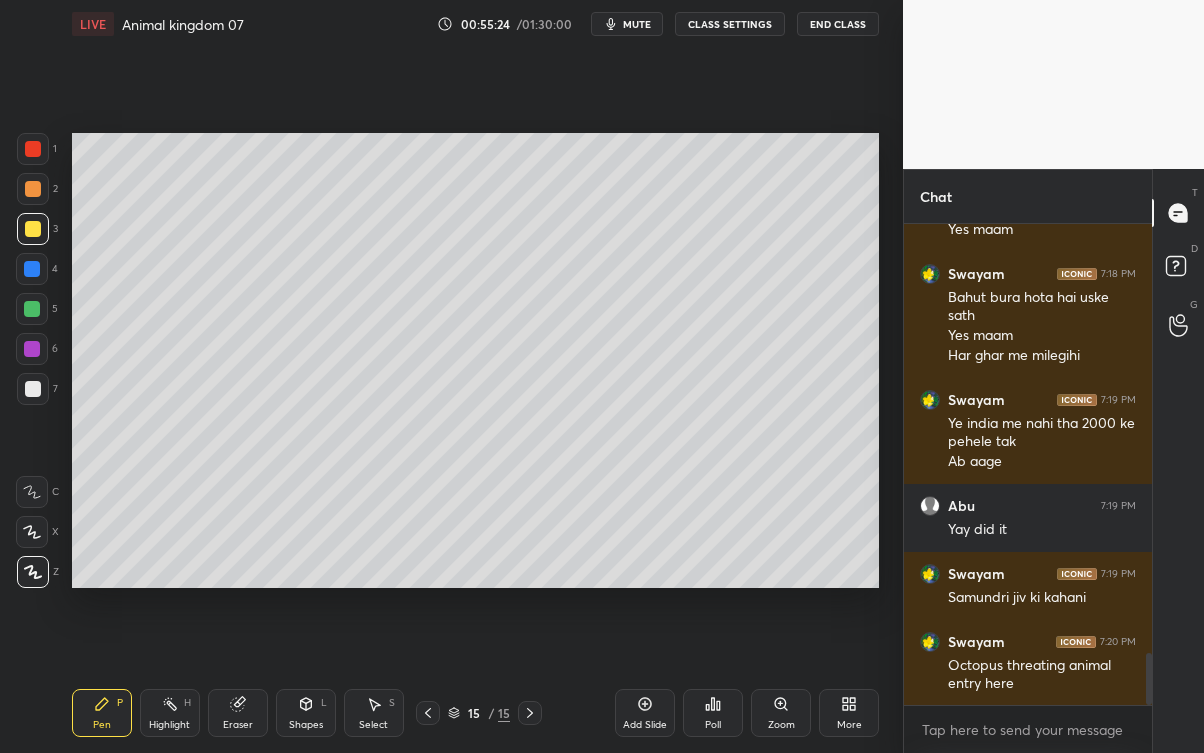click at bounding box center [33, 389] 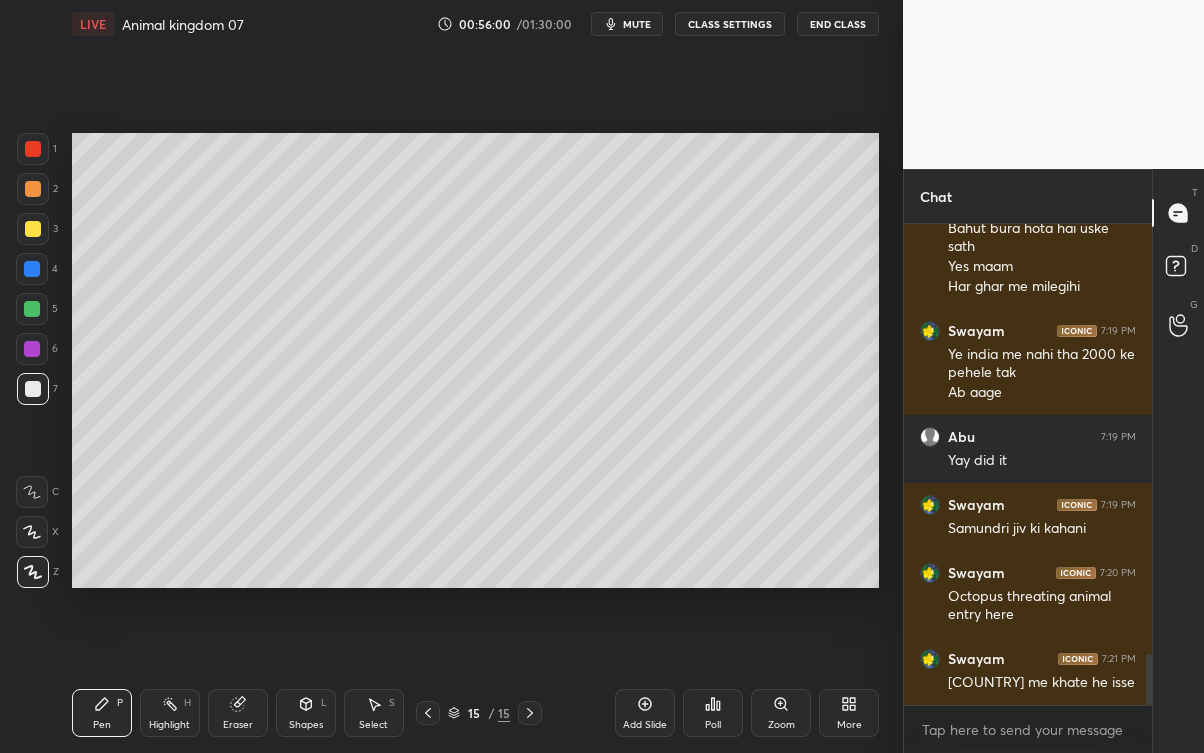 scroll, scrollTop: 4096, scrollLeft: 0, axis: vertical 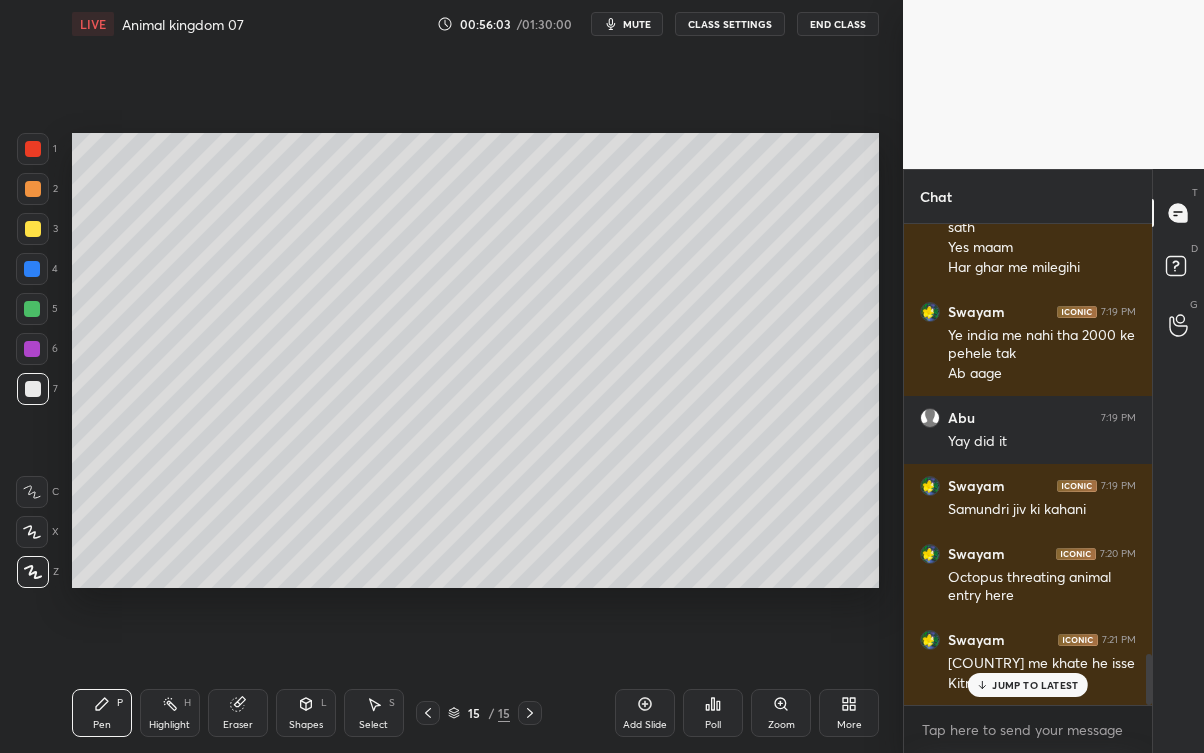 click on "JUMP TO LATEST" at bounding box center [1035, 685] 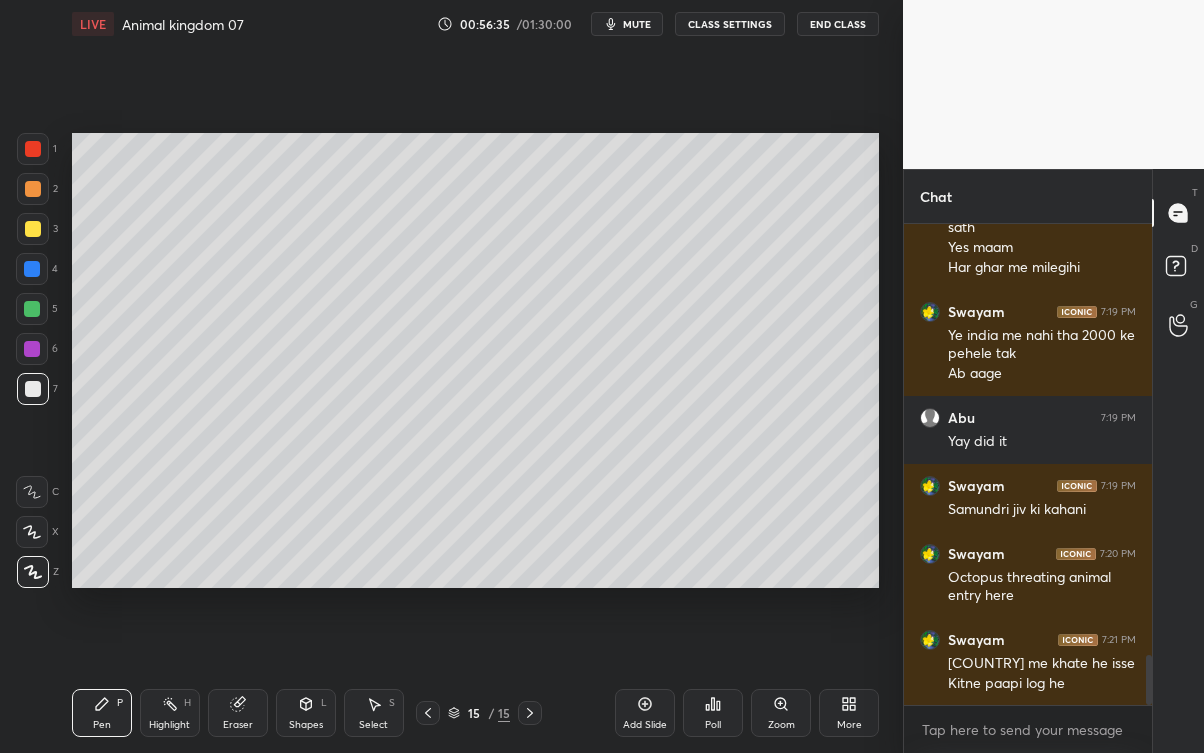 scroll, scrollTop: 4165, scrollLeft: 0, axis: vertical 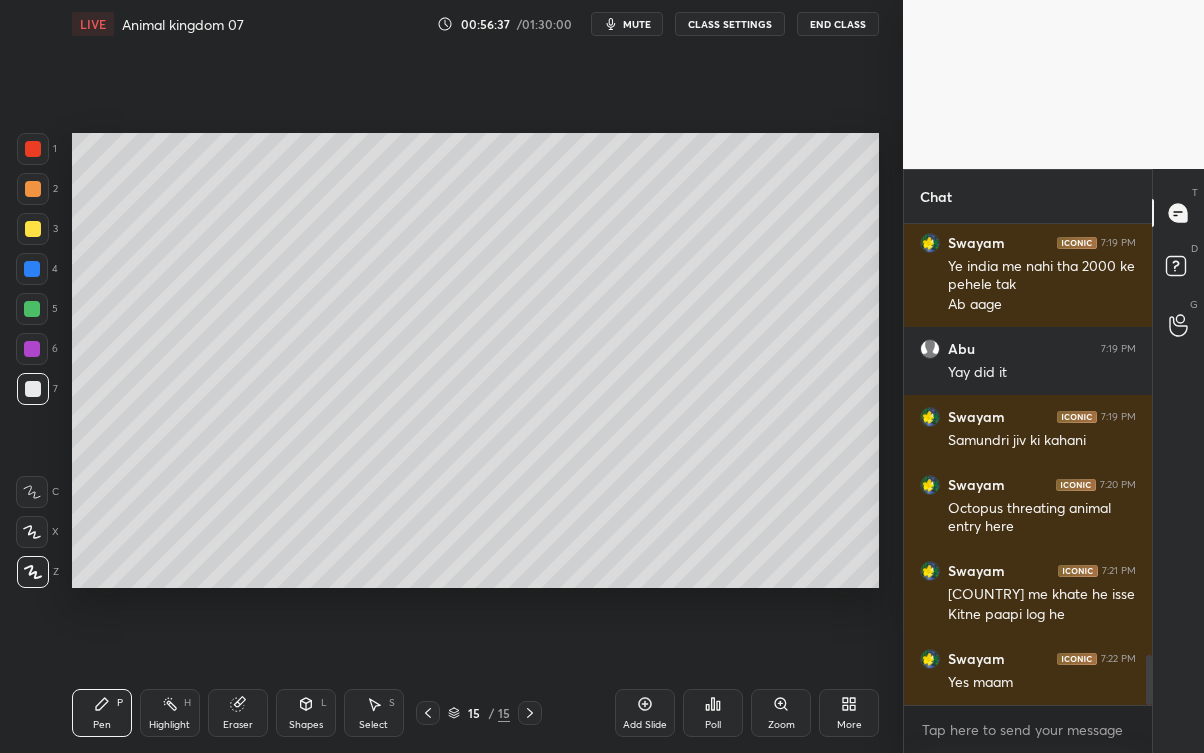 click at bounding box center (33, 229) 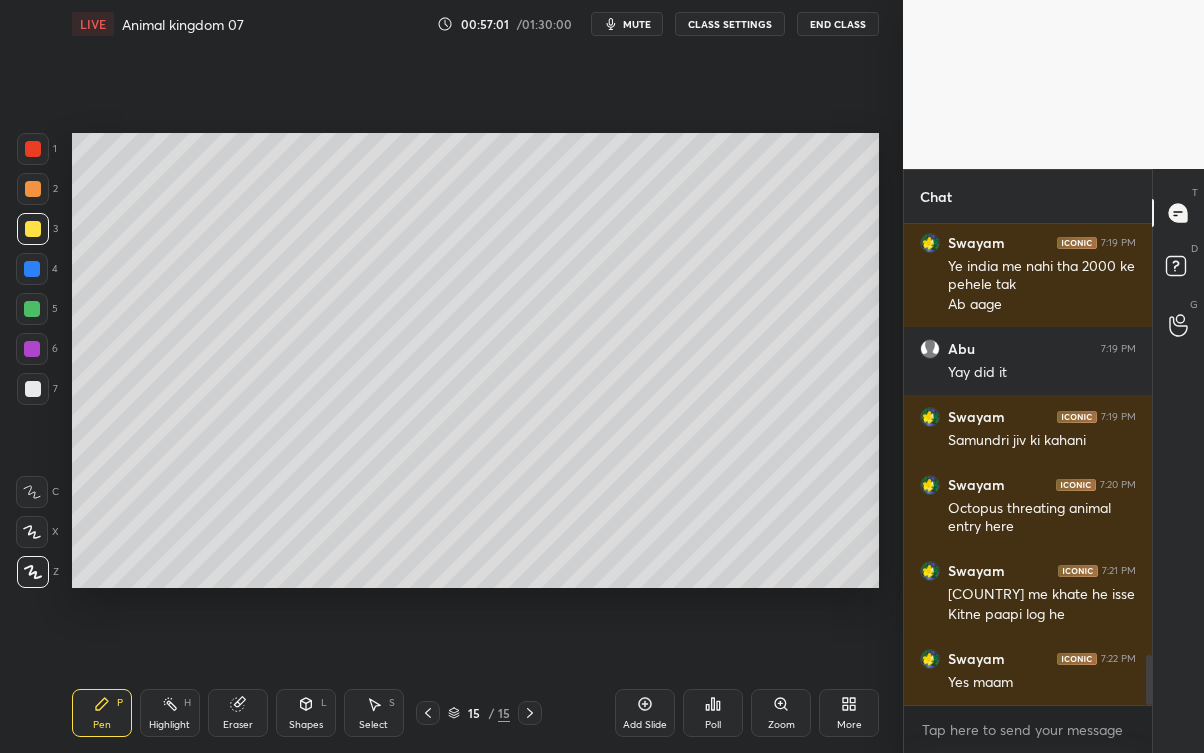 click at bounding box center [33, 389] 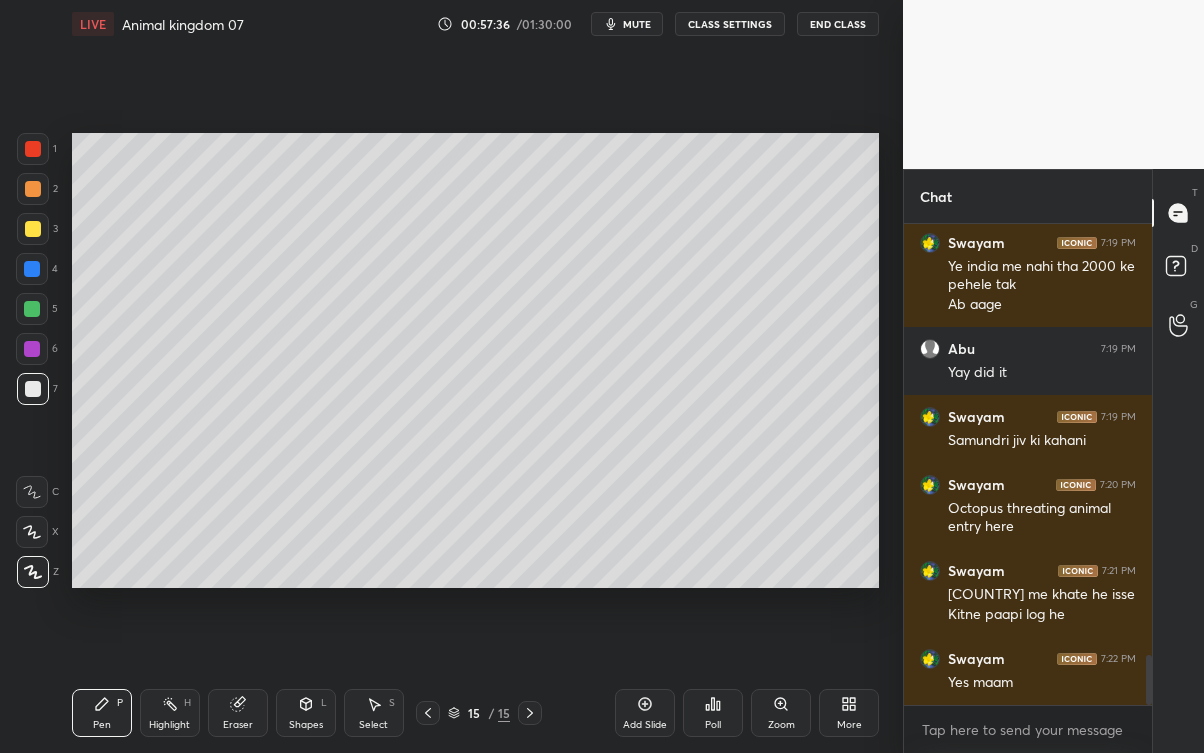 click at bounding box center (33, 229) 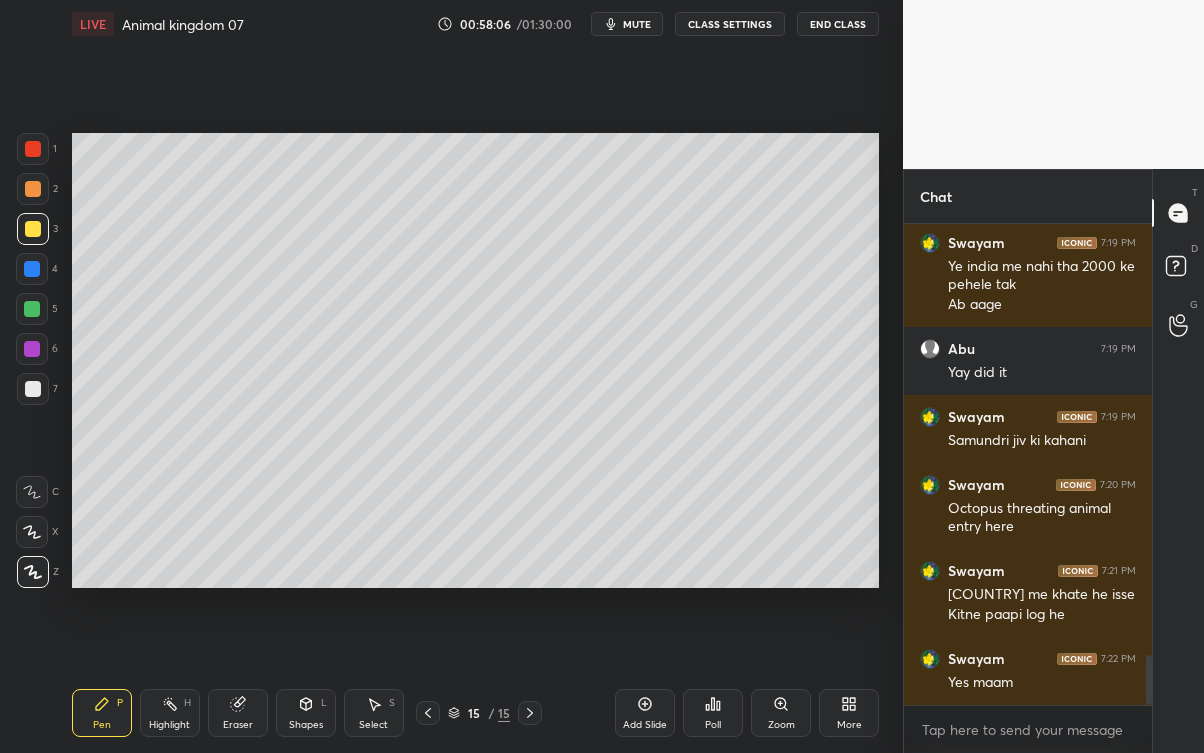 click on "7" at bounding box center (37, 389) 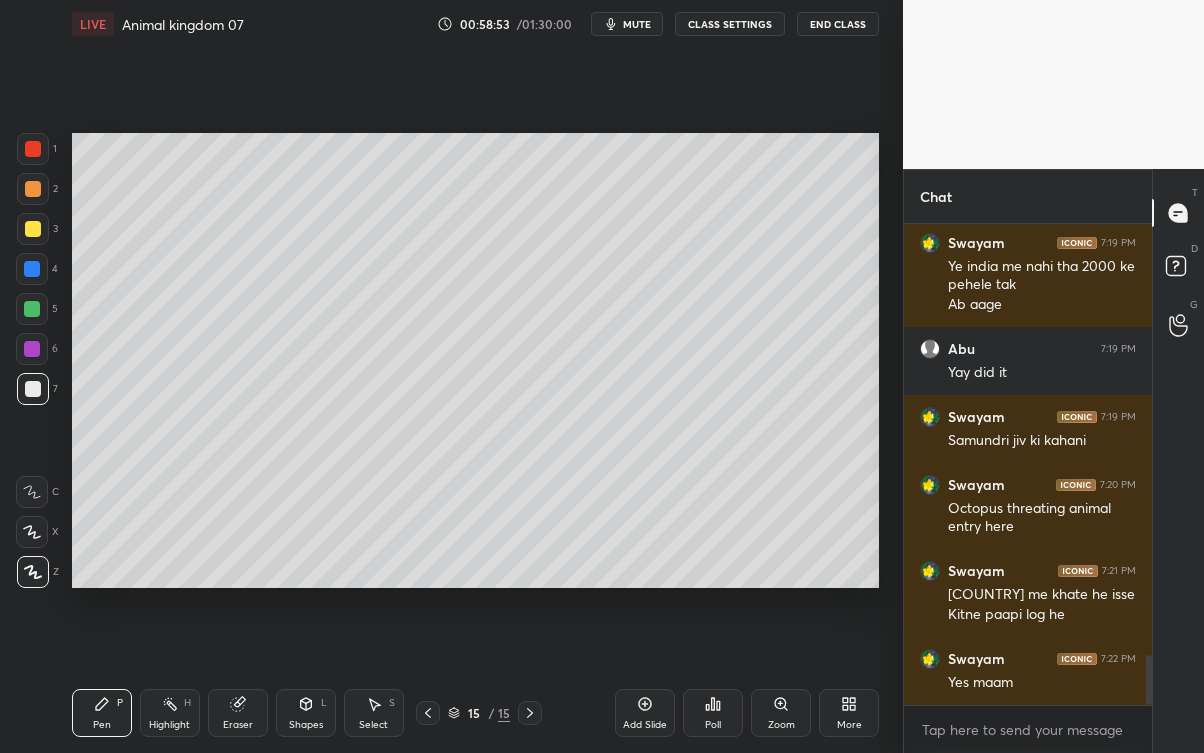 click on "Add Slide" at bounding box center (645, 725) 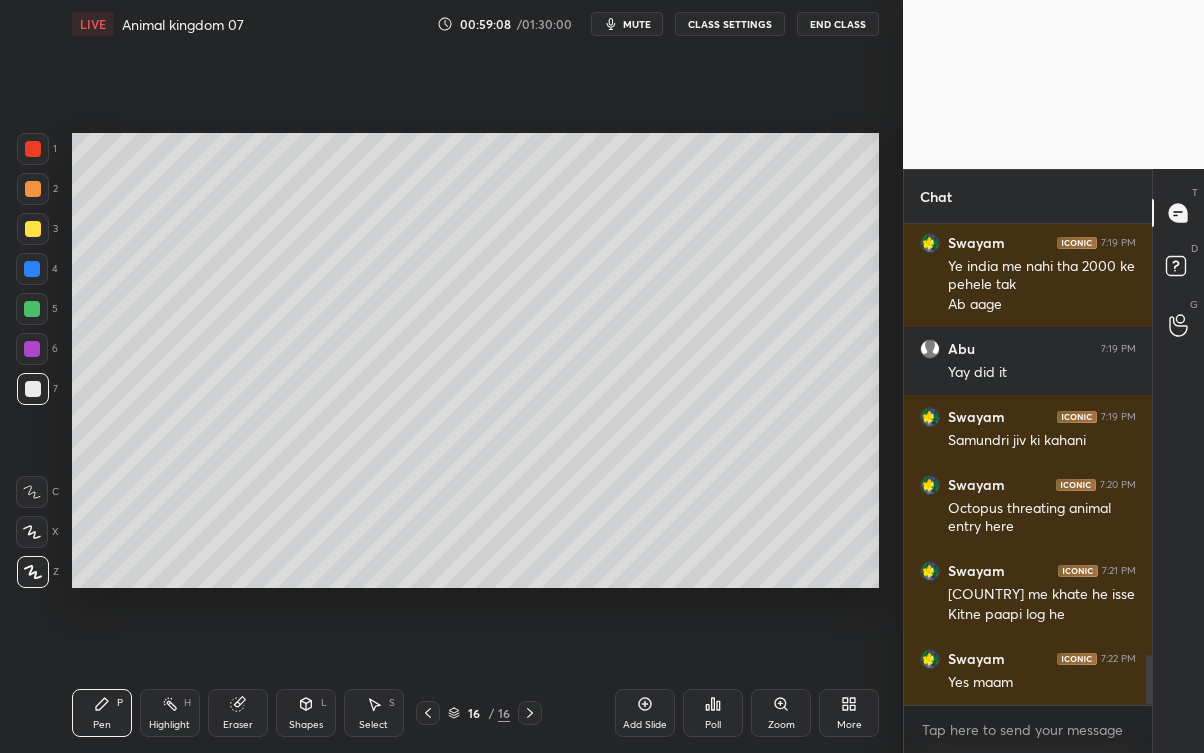 click at bounding box center [32, 309] 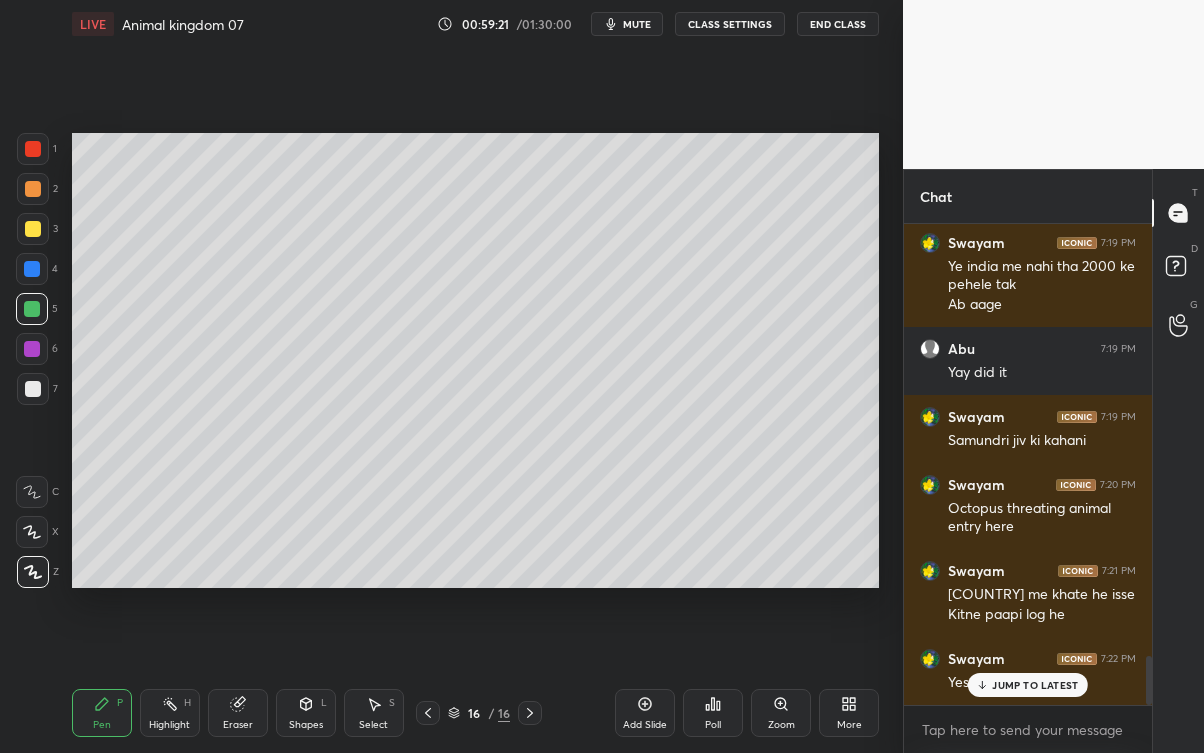 scroll, scrollTop: 4232, scrollLeft: 0, axis: vertical 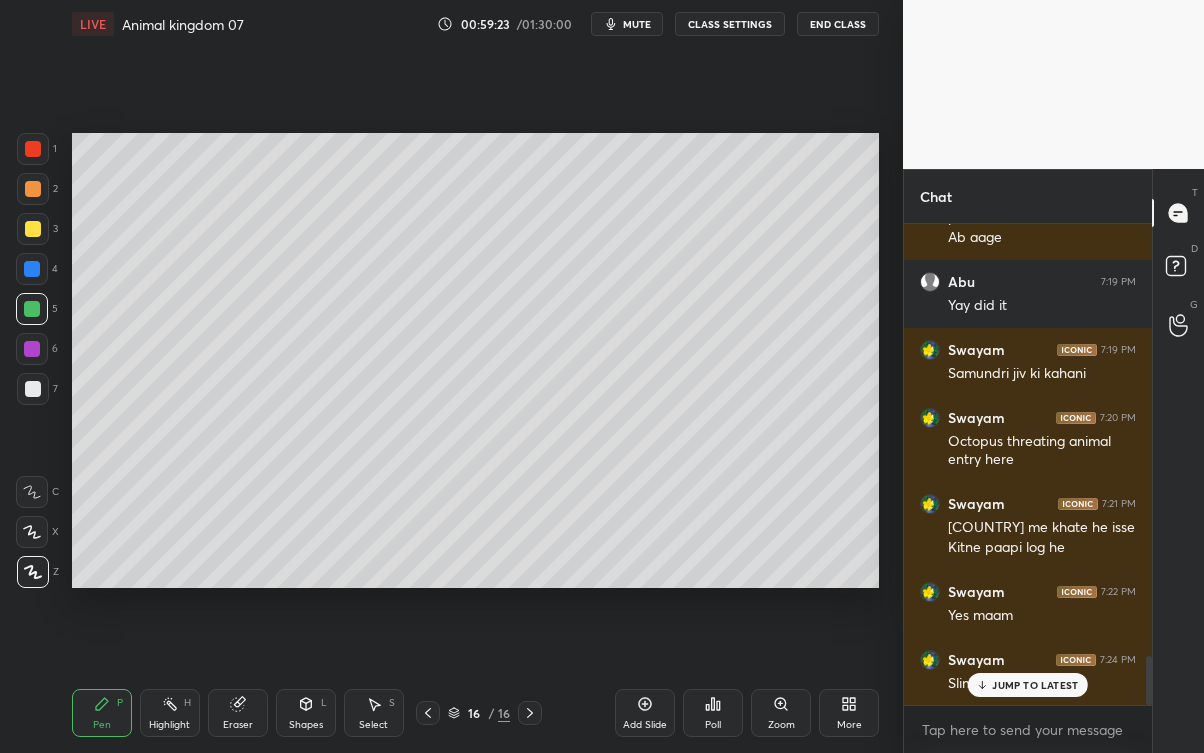 click on "JUMP TO LATEST" at bounding box center [1028, 685] 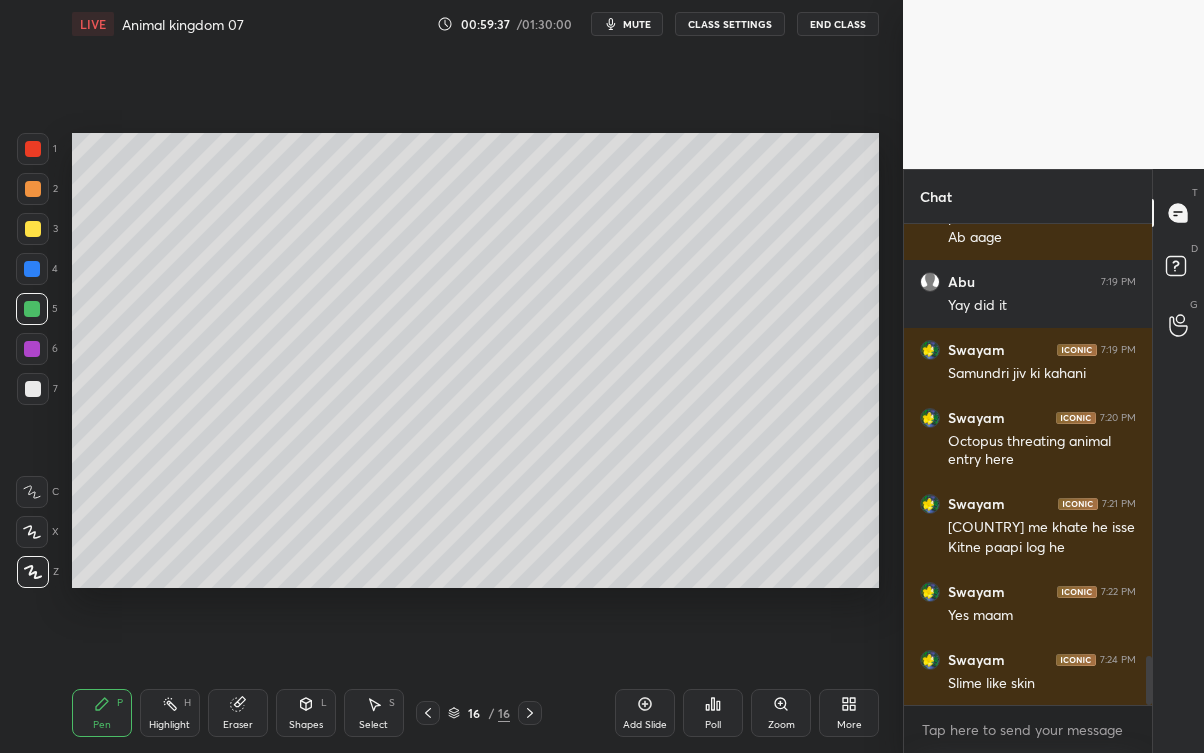 click at bounding box center (32, 349) 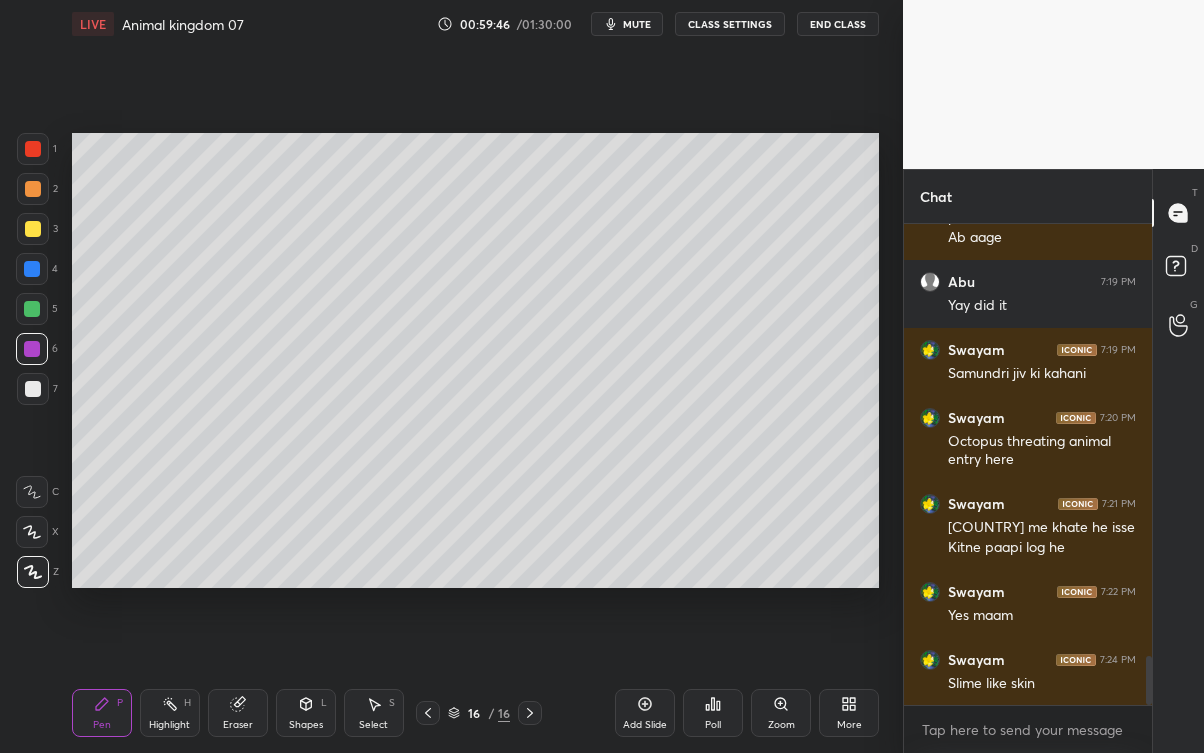 click at bounding box center [33, 229] 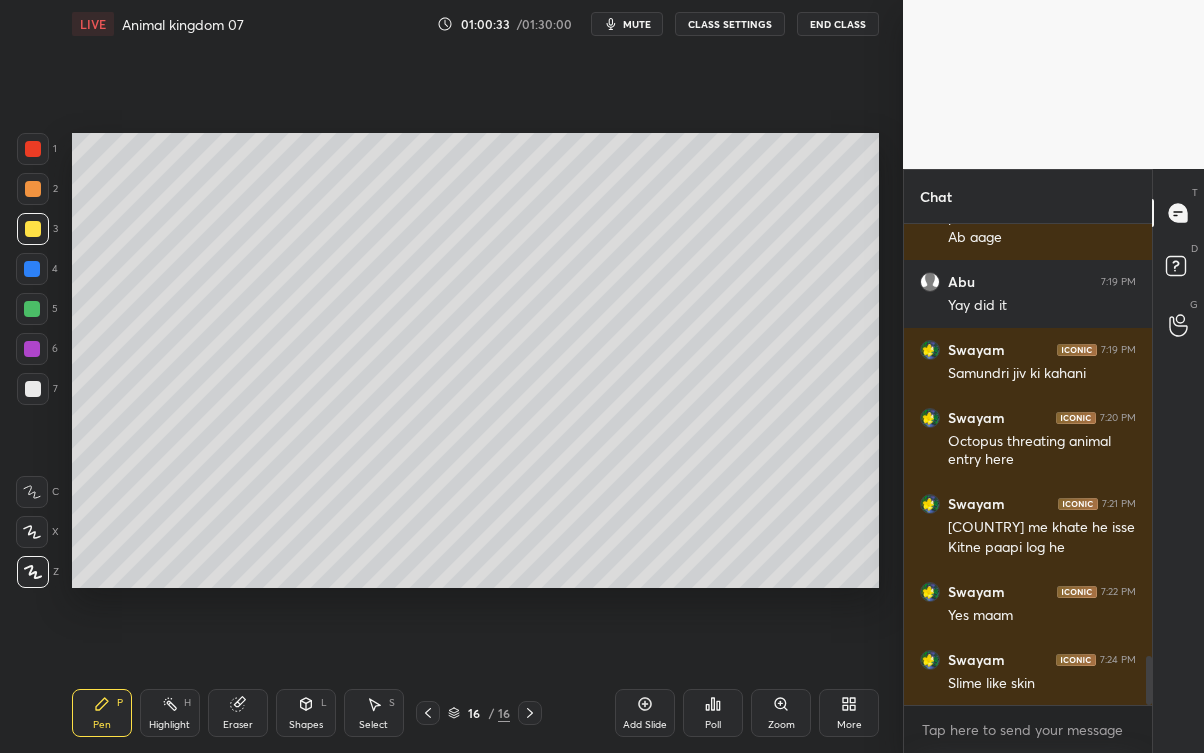 click at bounding box center (32, 269) 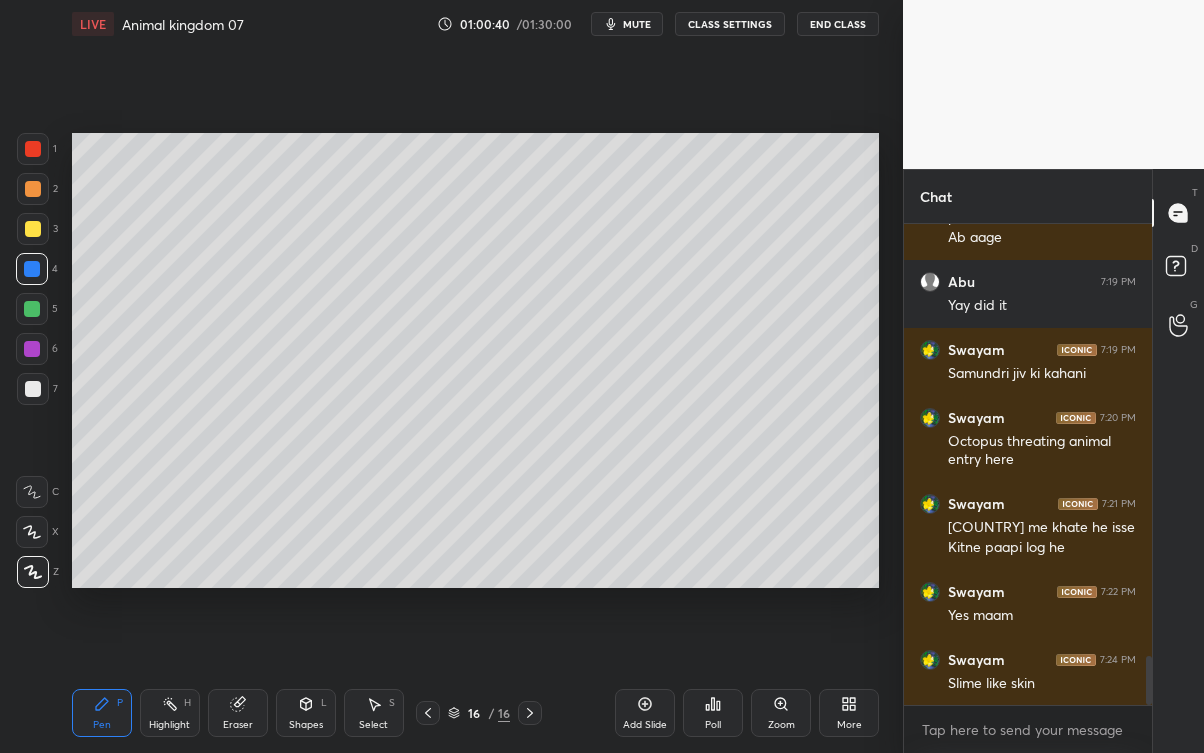 click at bounding box center (33, 229) 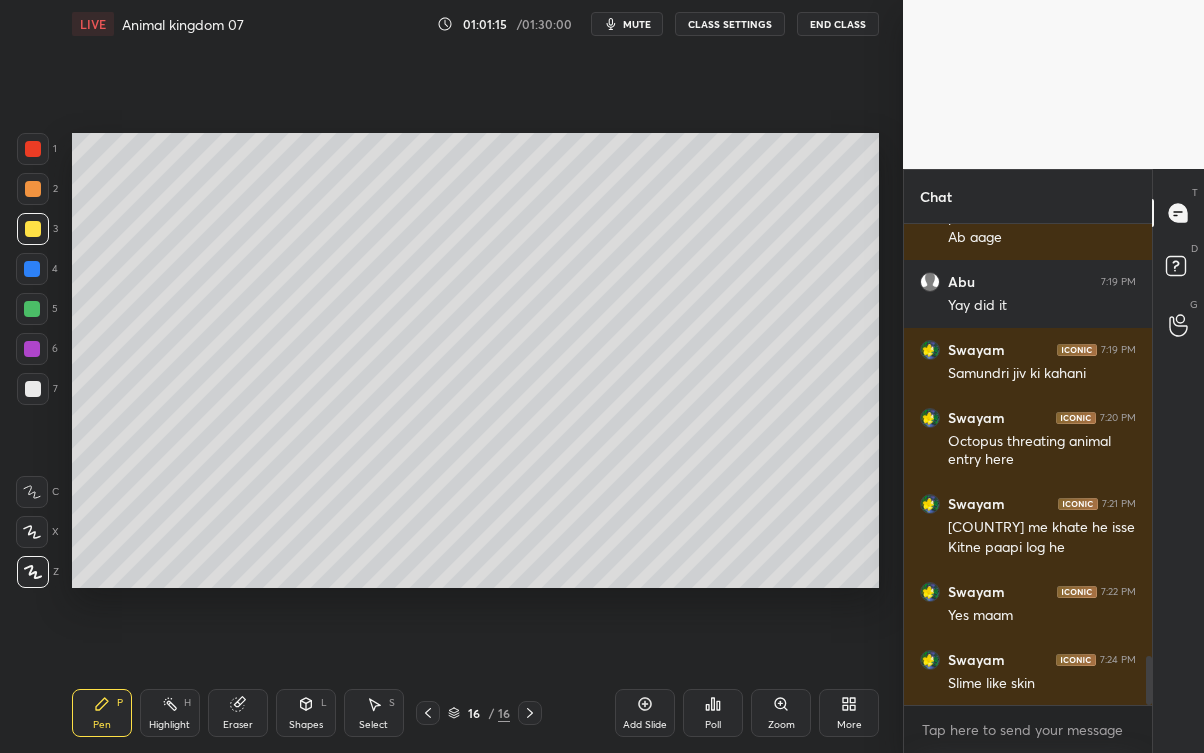 click on "Eraser" at bounding box center [238, 713] 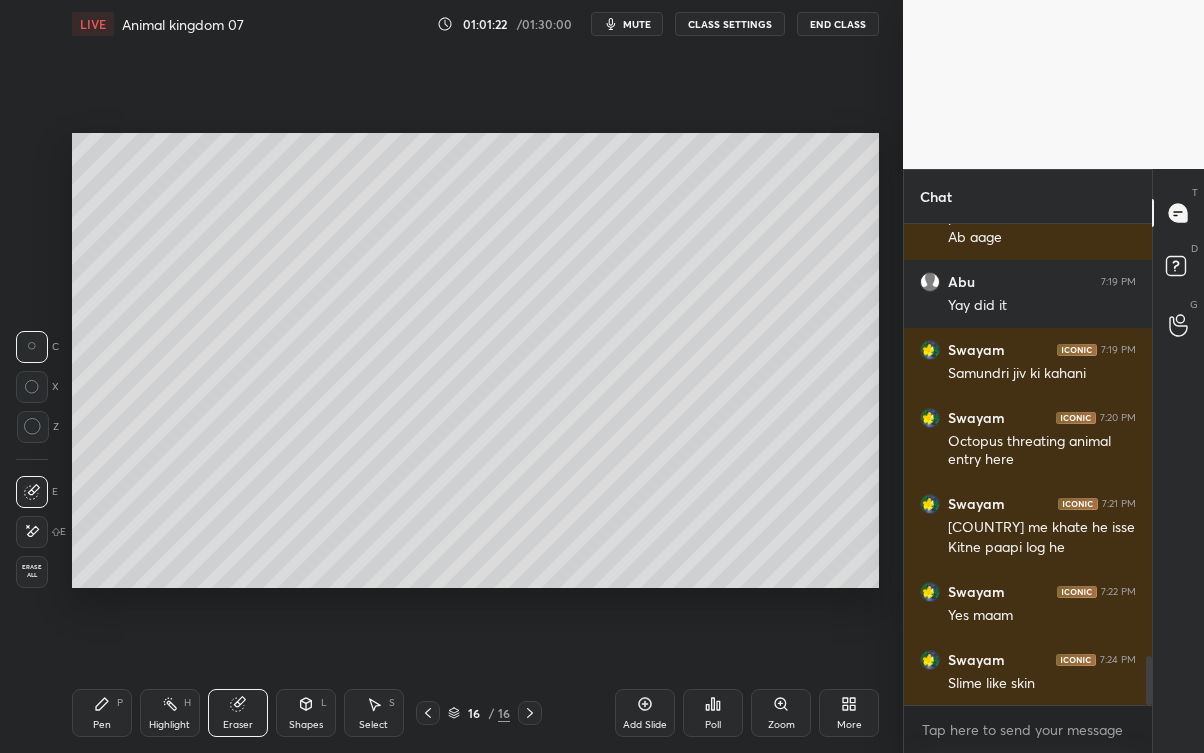 click on "Pen P" at bounding box center (102, 713) 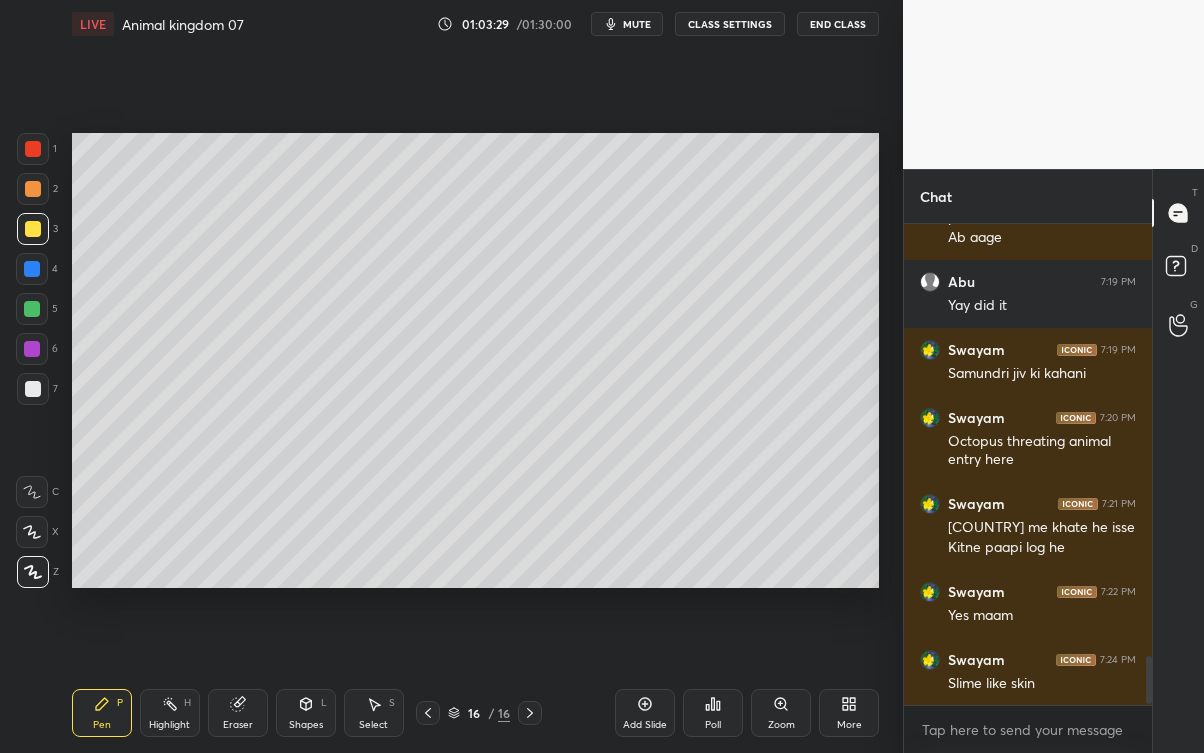 scroll, scrollTop: 4301, scrollLeft: 0, axis: vertical 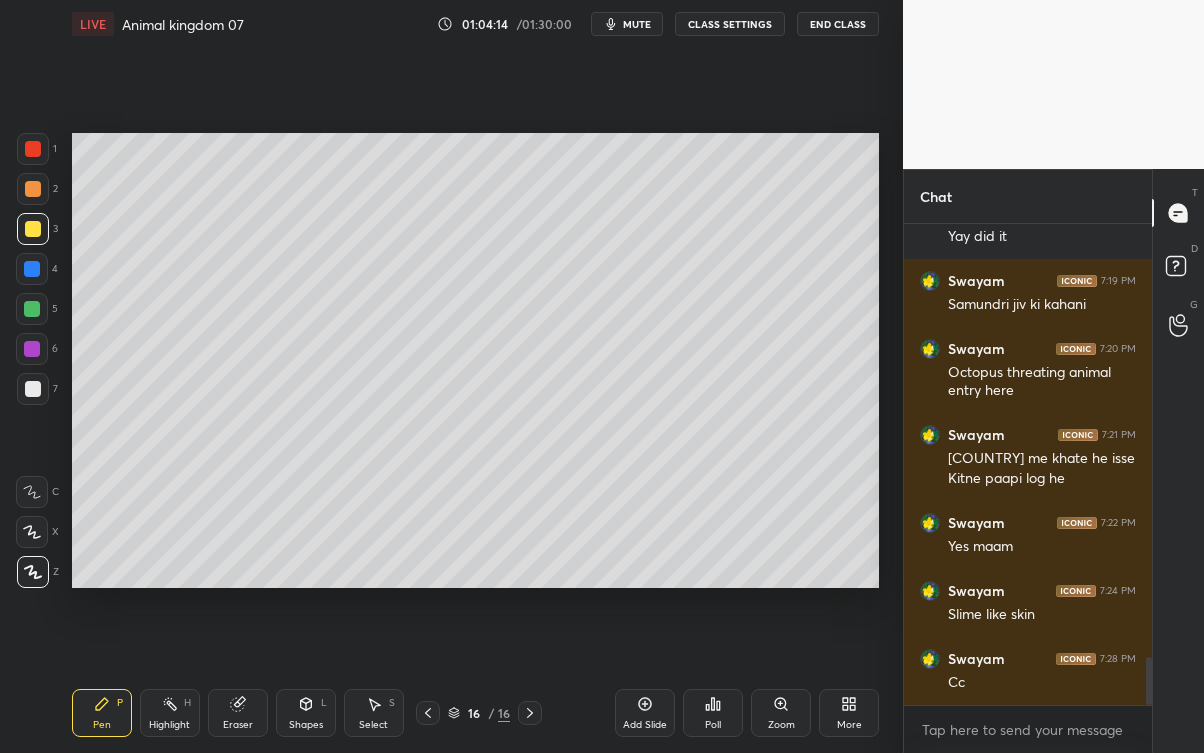 click on "Add Slide" at bounding box center [645, 725] 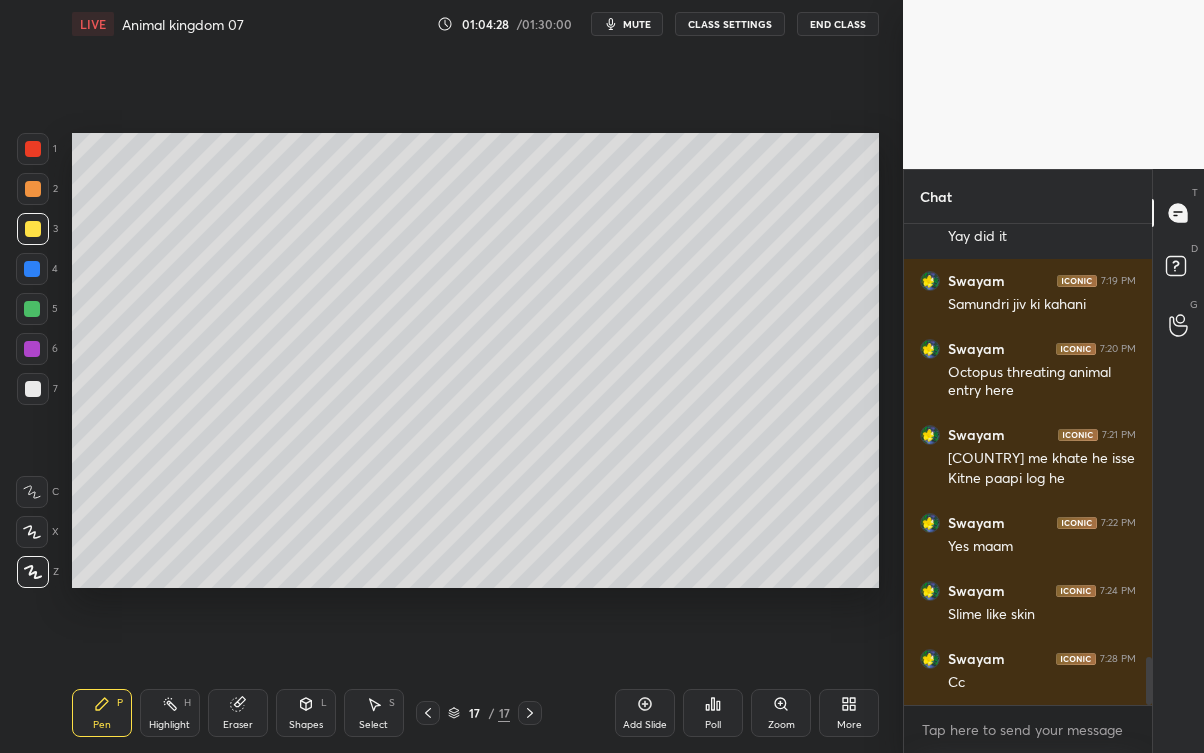 click on "Eraser" at bounding box center [238, 725] 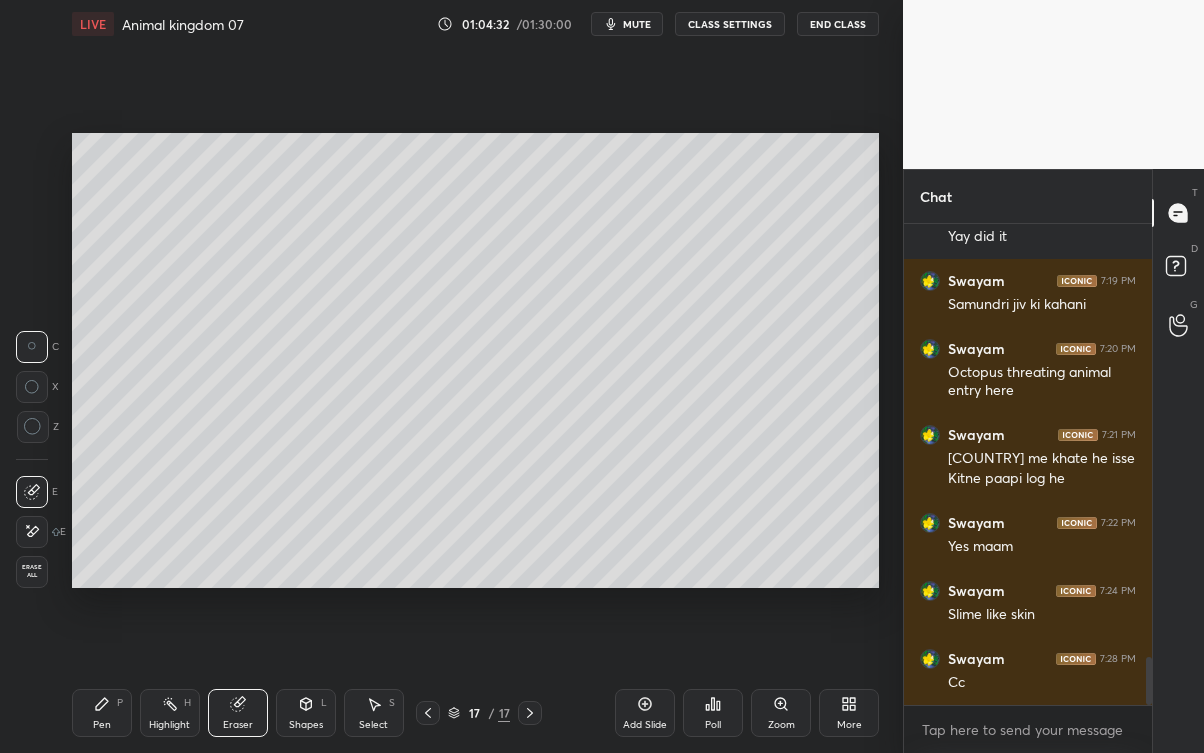 click on "Pen P" at bounding box center (102, 713) 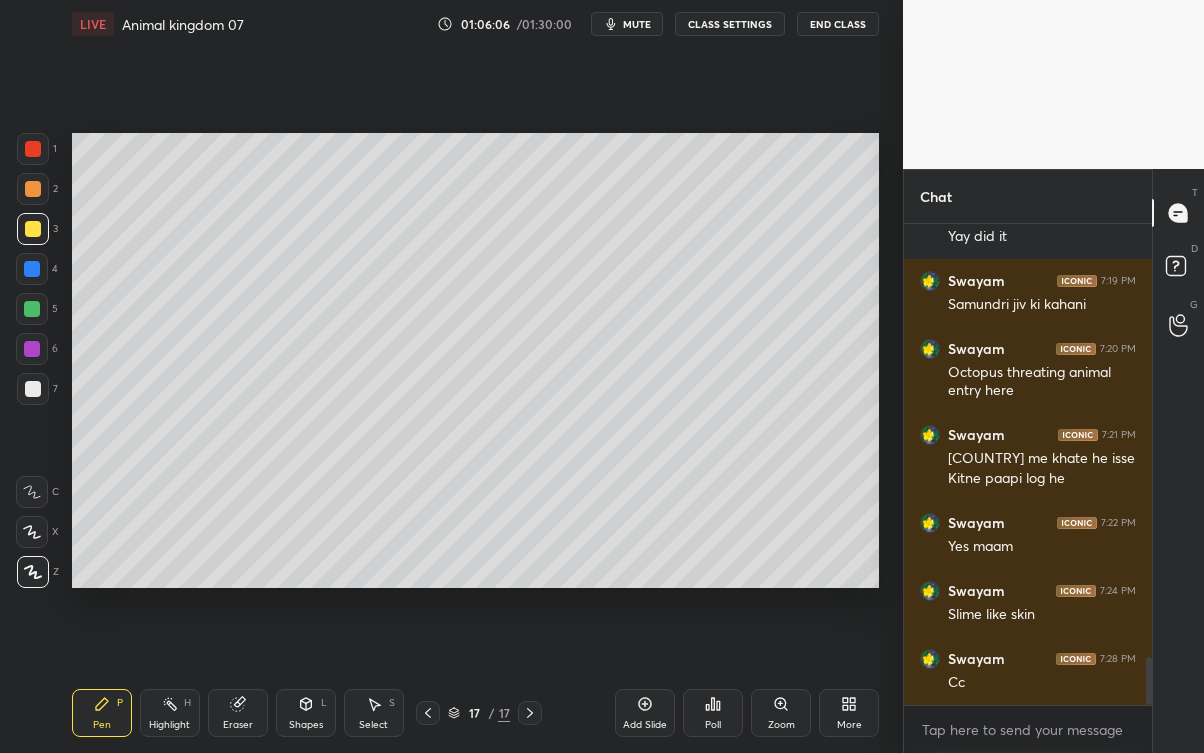 click at bounding box center (33, 389) 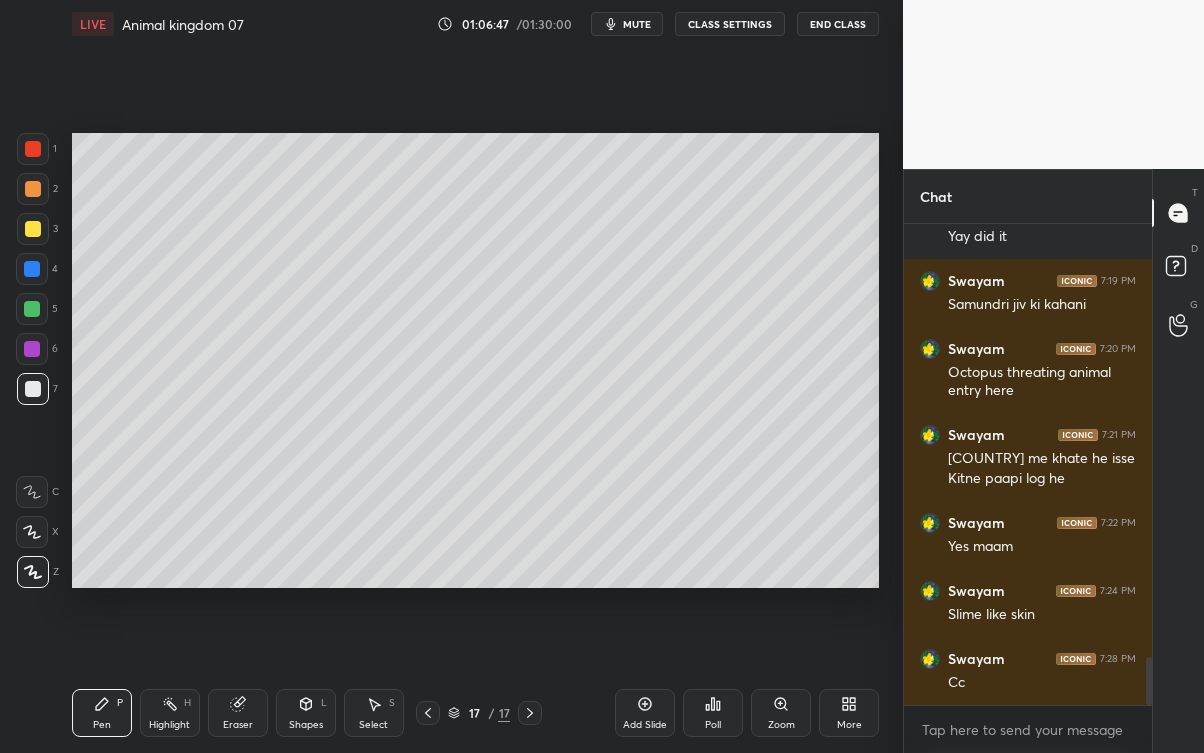 click 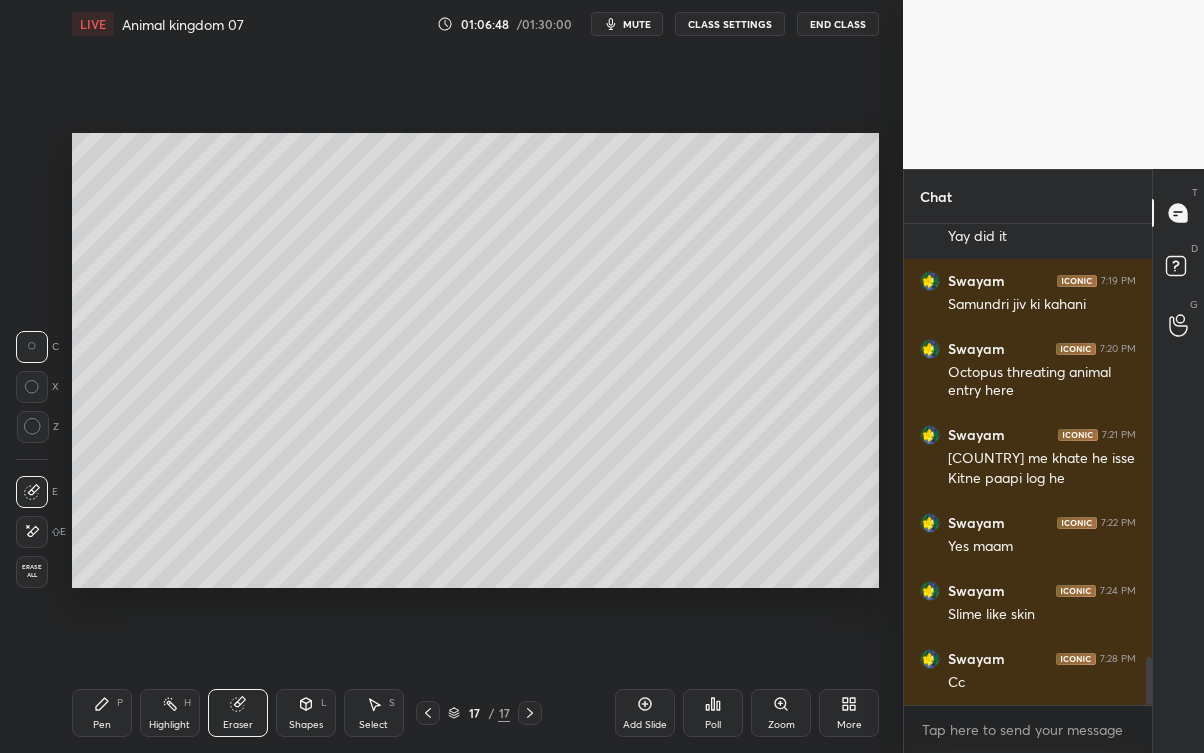 click on "Pen P" at bounding box center [102, 713] 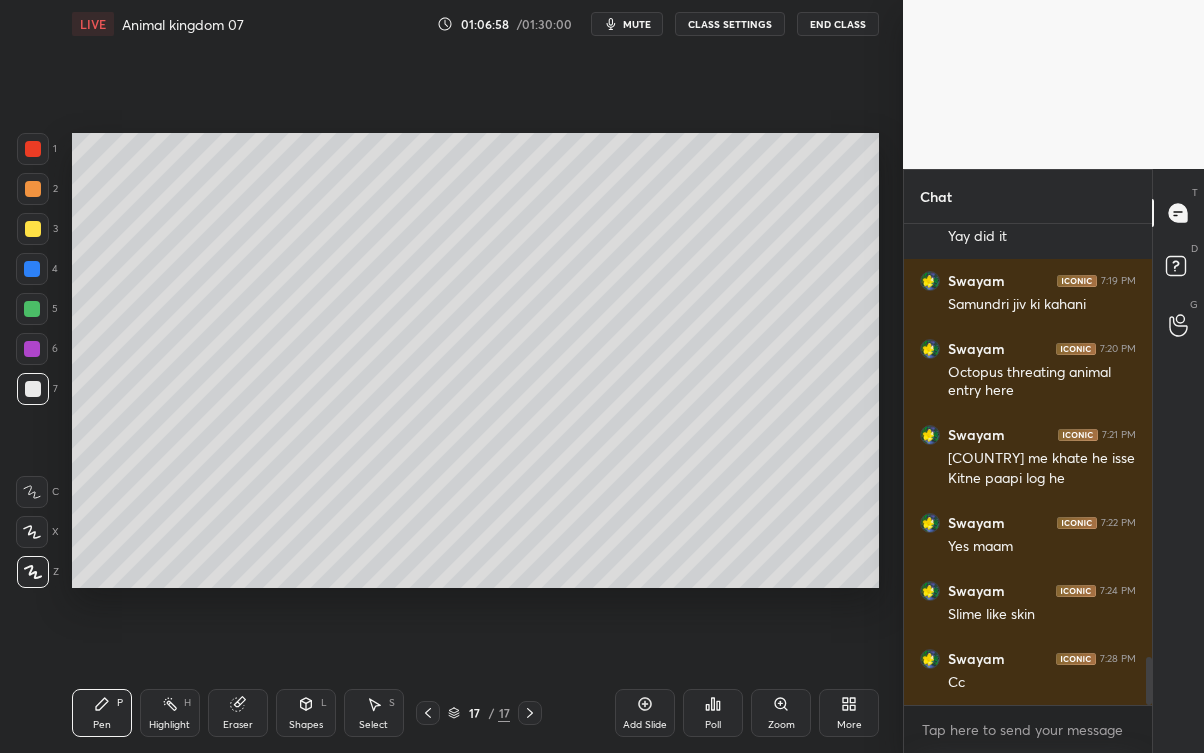 click 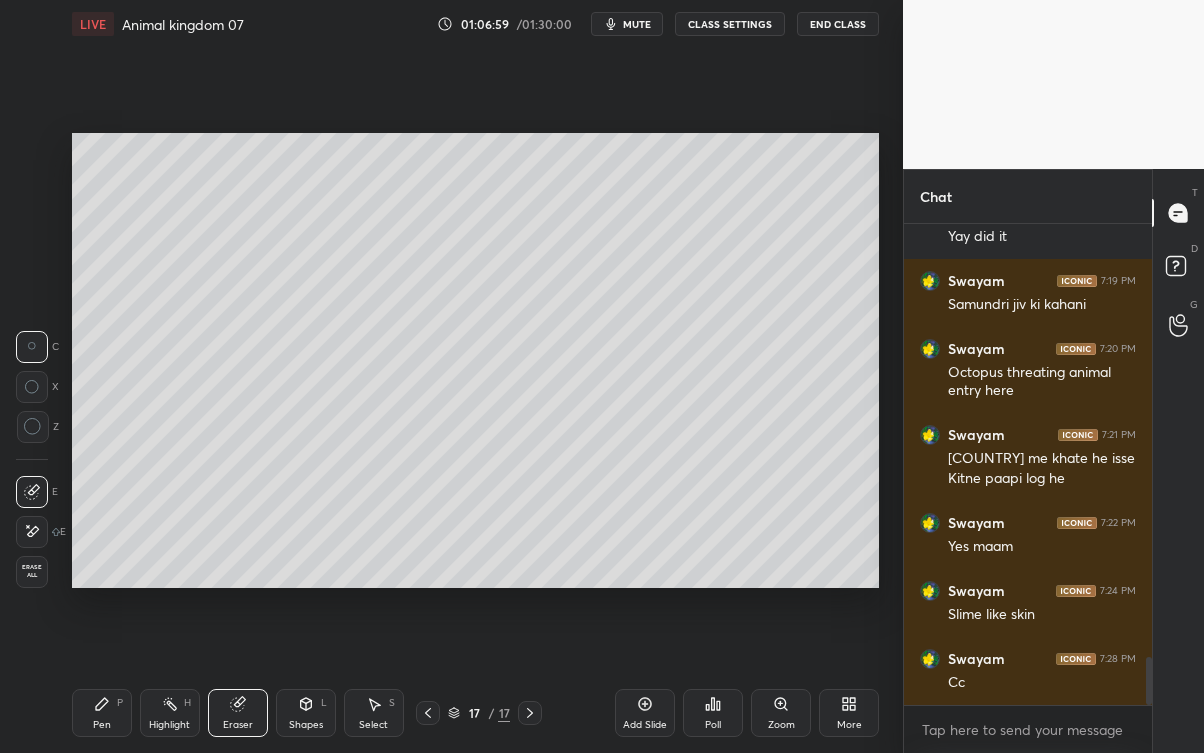 click on "Pen P" at bounding box center (102, 713) 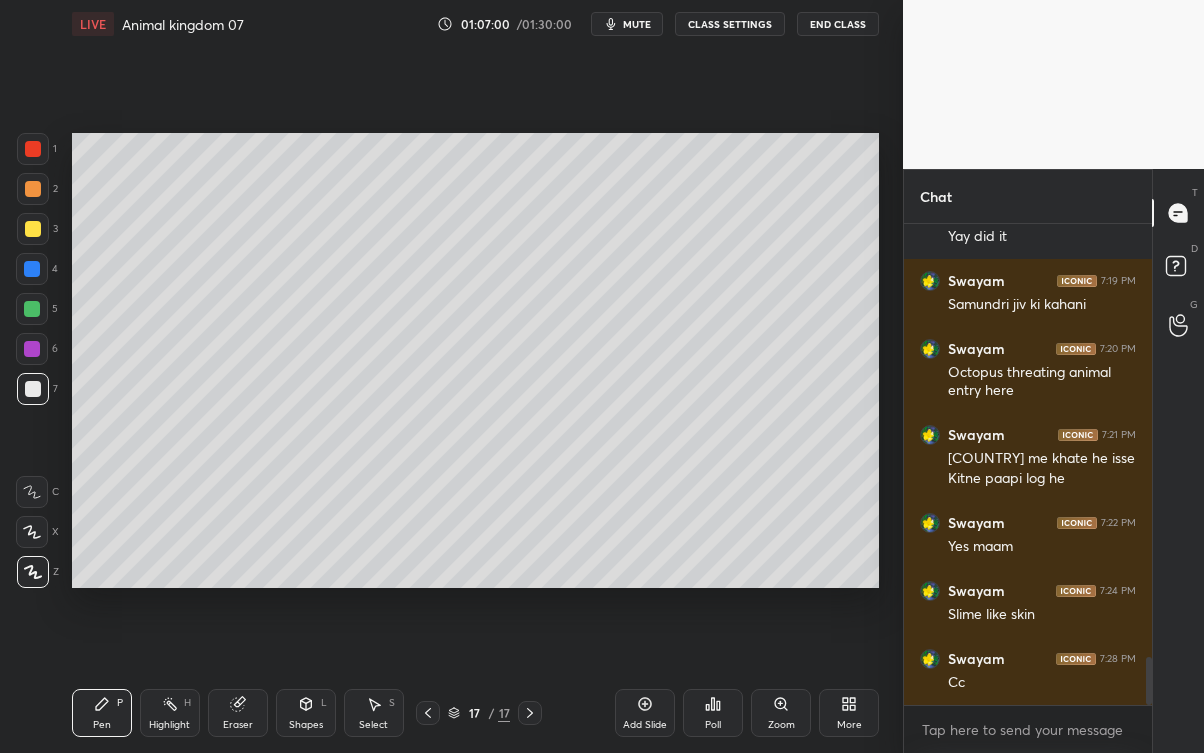 click on "Pen P" at bounding box center (102, 713) 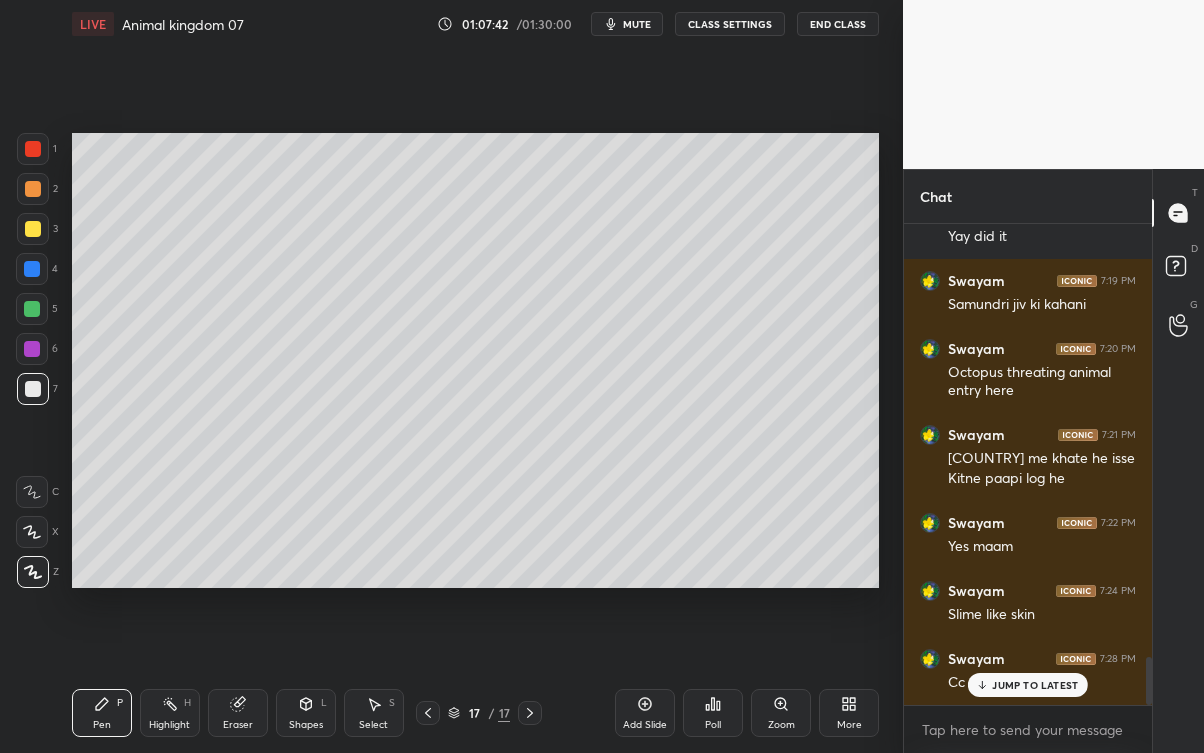 scroll, scrollTop: 4368, scrollLeft: 0, axis: vertical 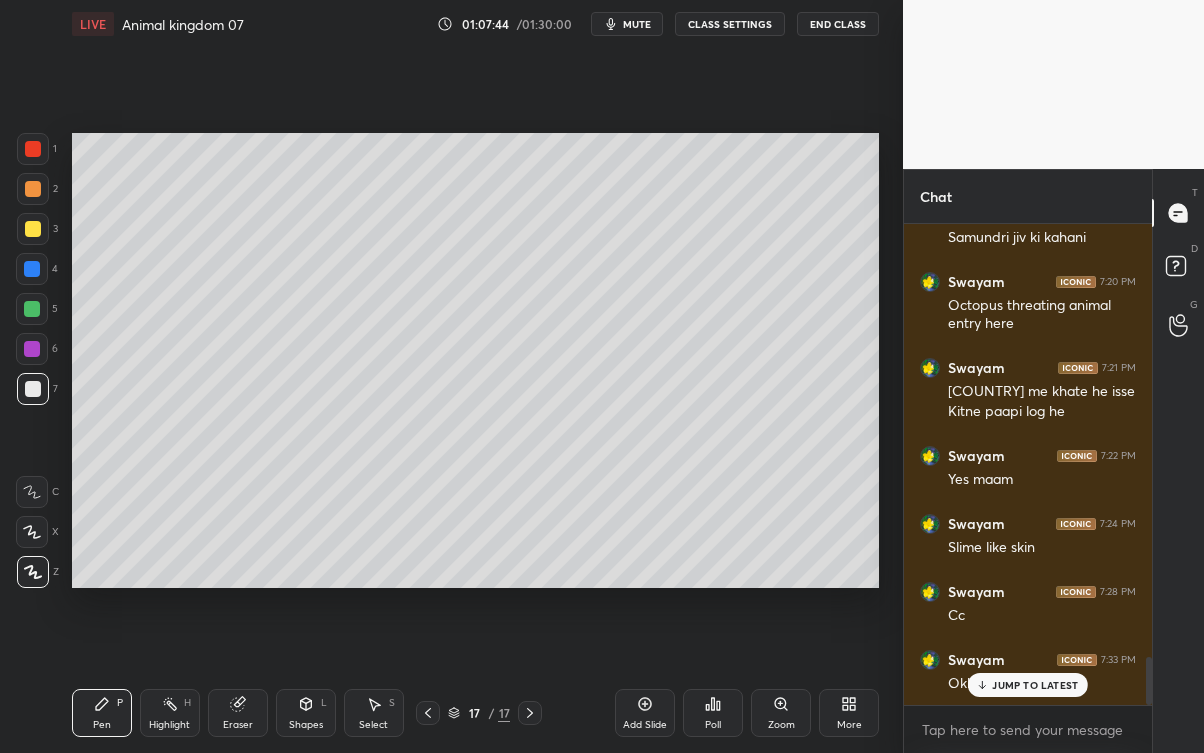 click on "JUMP TO LATEST" at bounding box center [1035, 685] 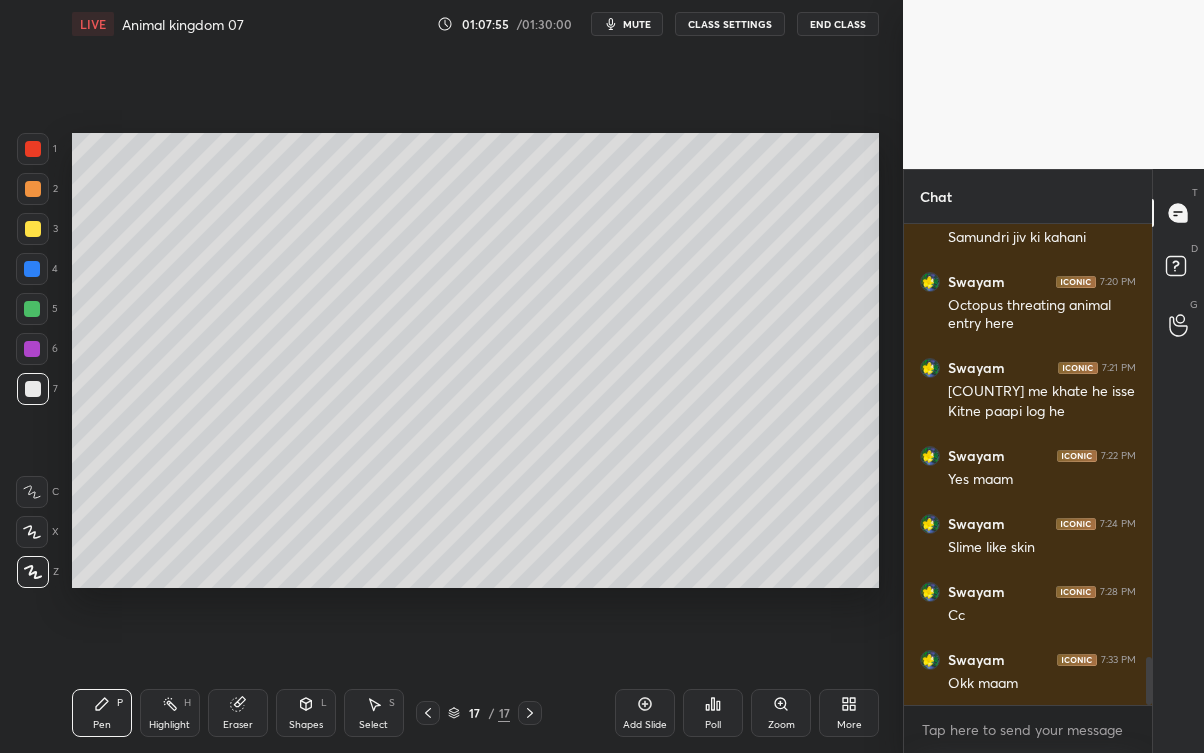 click on "Add Slide" at bounding box center [645, 713] 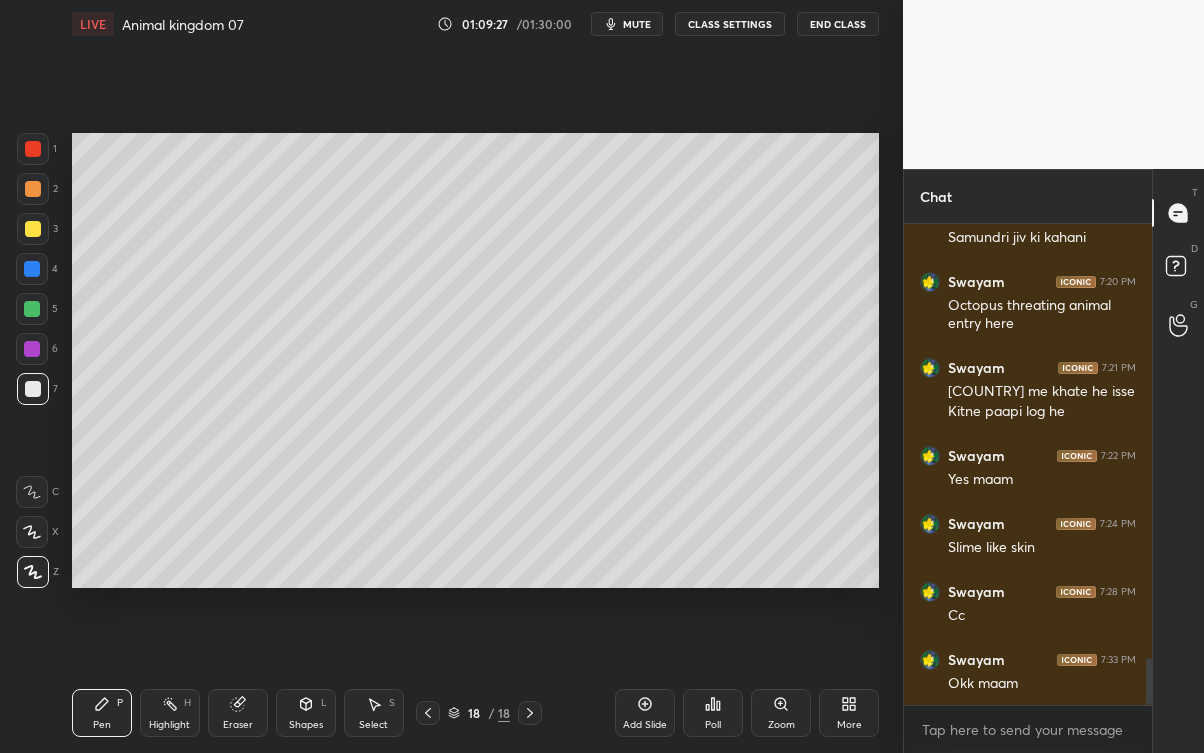 scroll, scrollTop: 4455, scrollLeft: 0, axis: vertical 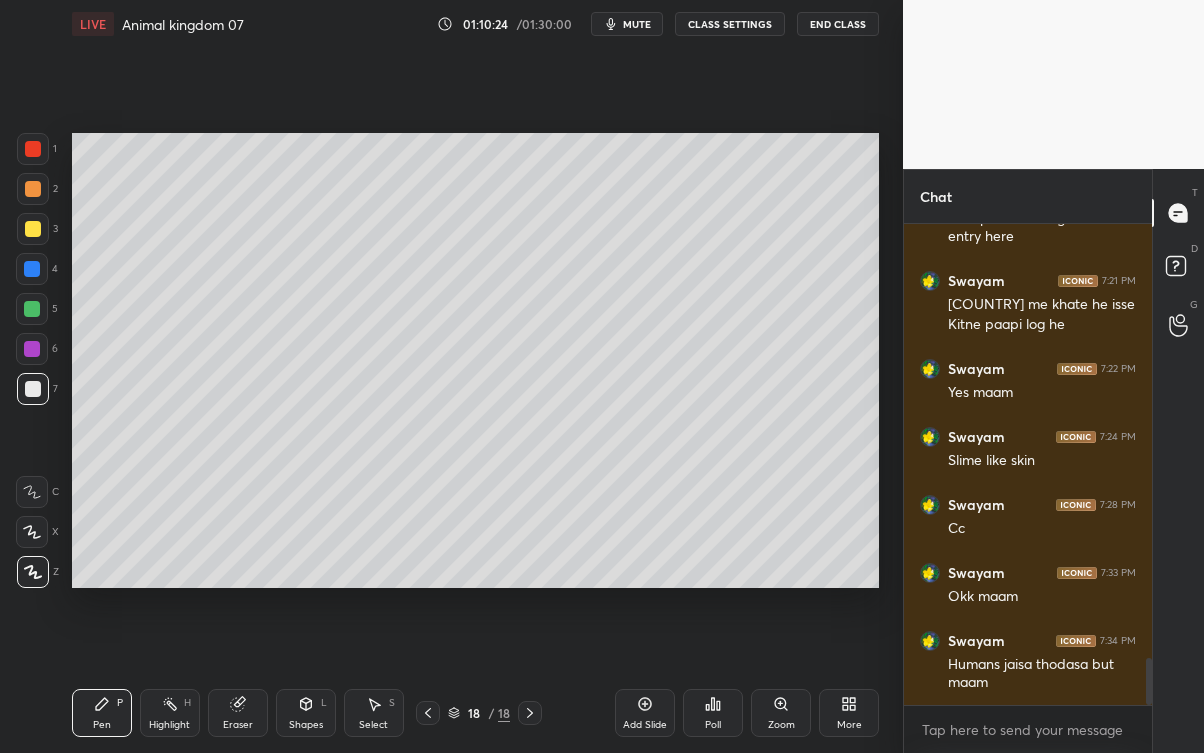 click at bounding box center (33, 229) 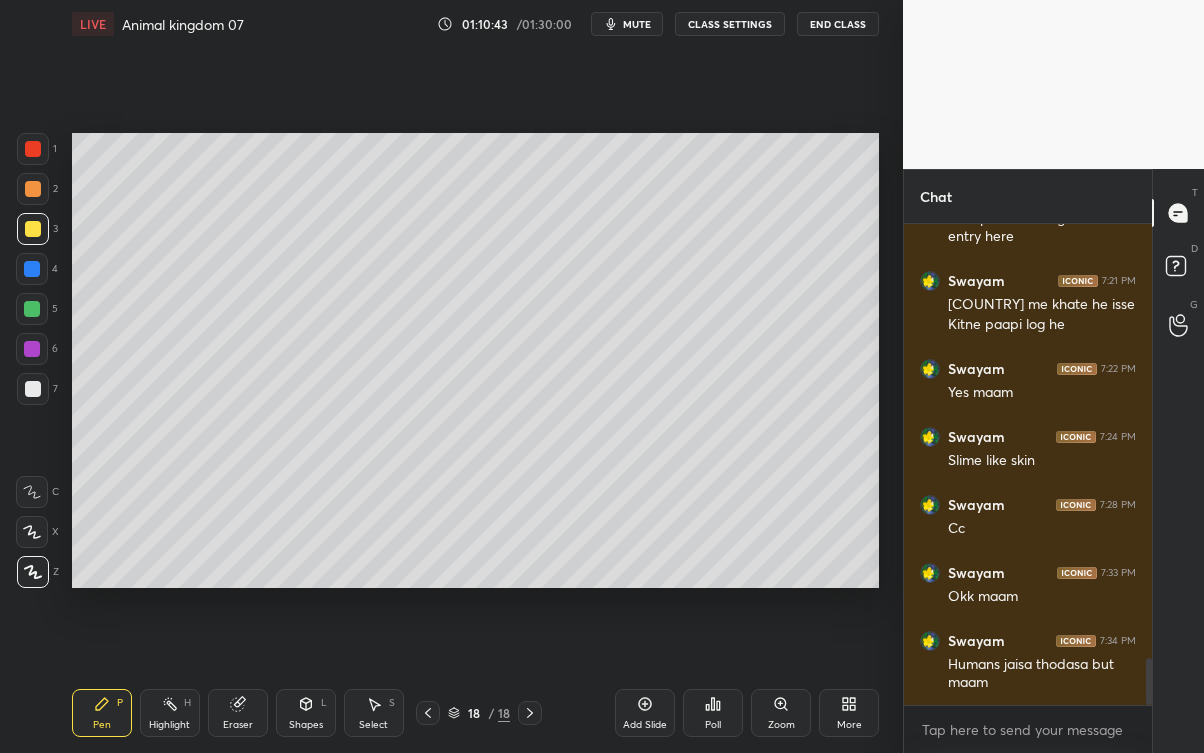 click 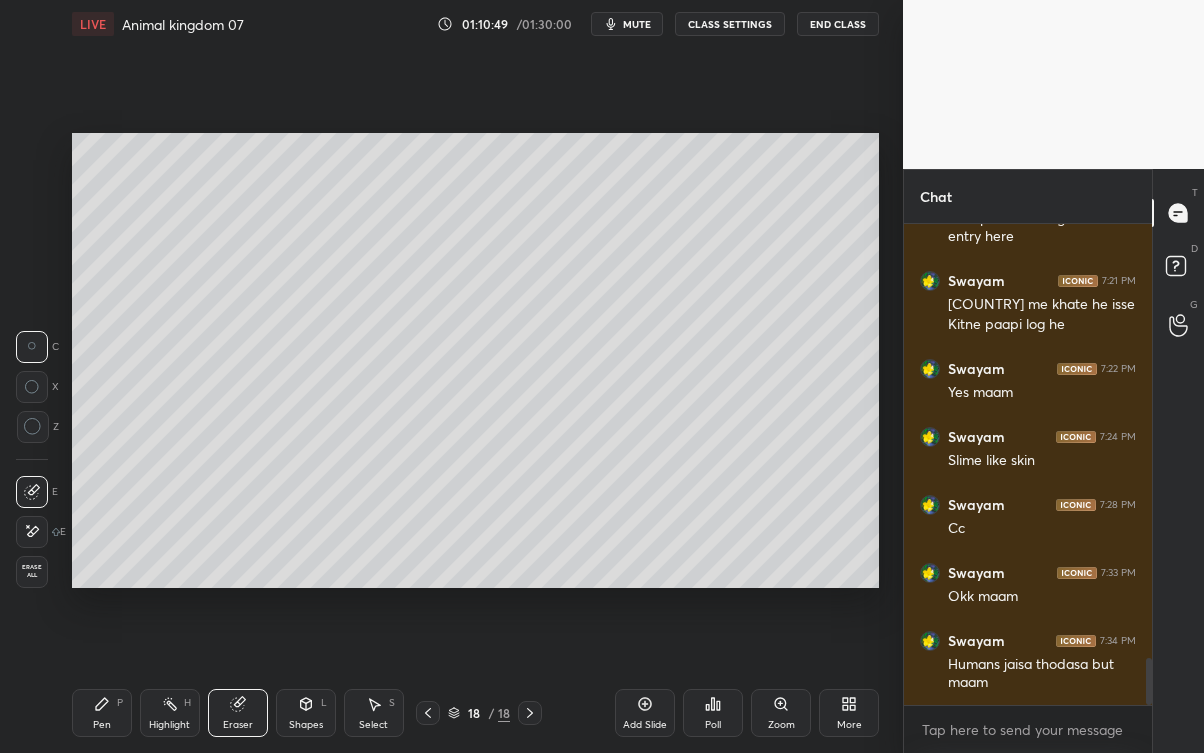 click 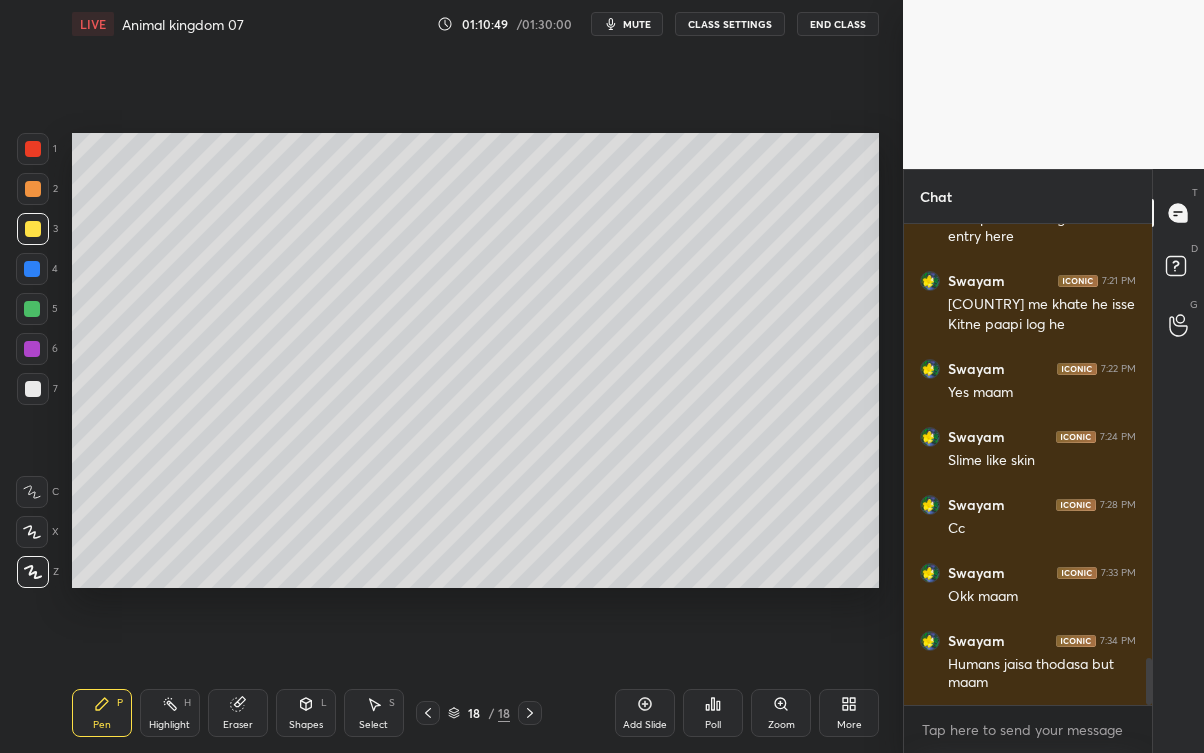click 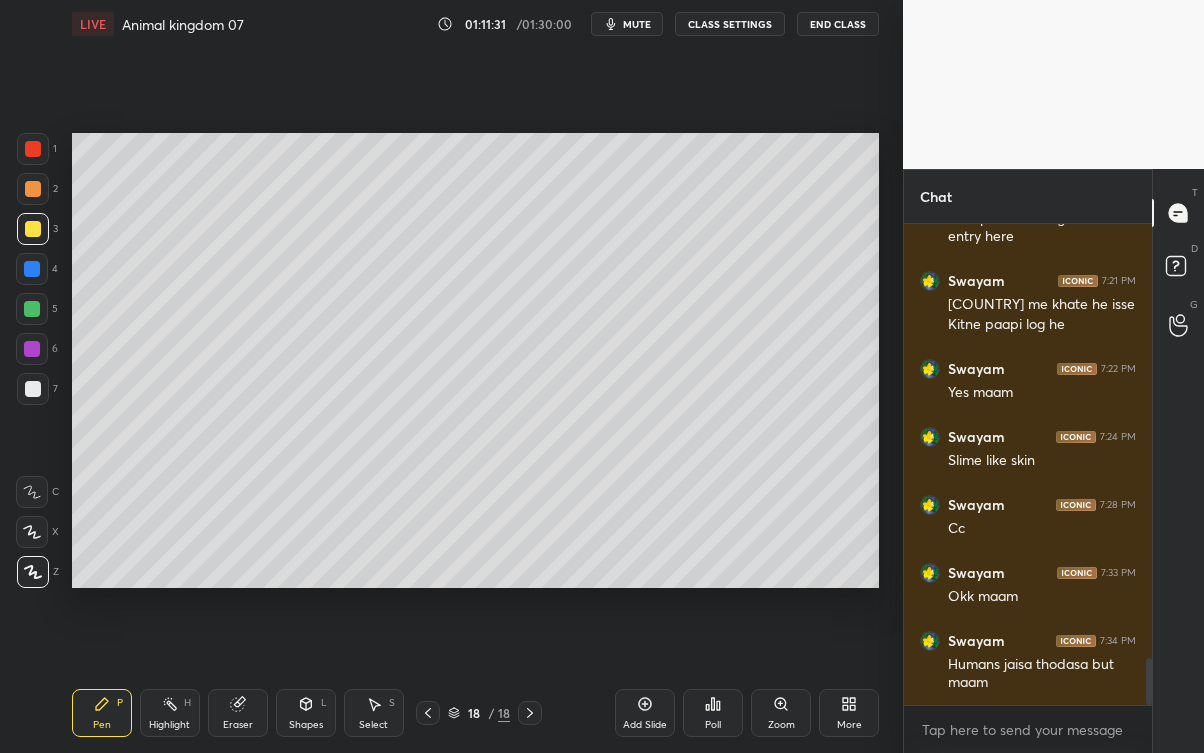 click on "Select S" at bounding box center [374, 713] 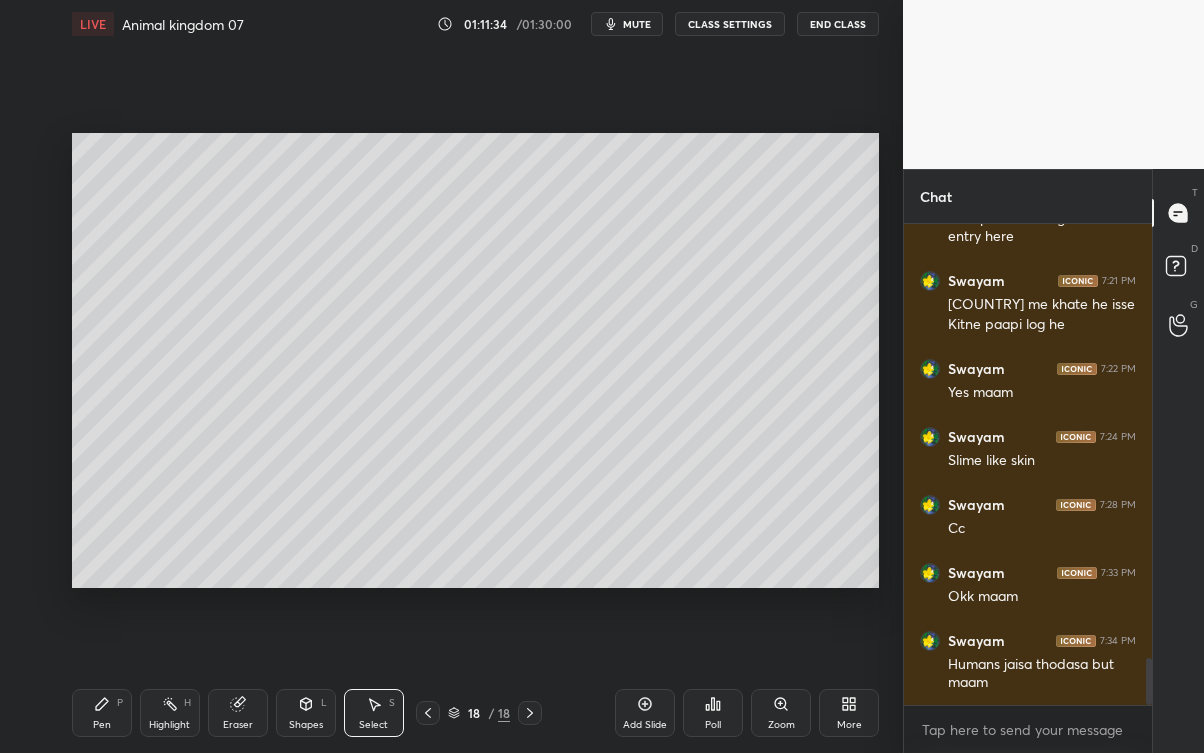 click on "Pen" at bounding box center [102, 725] 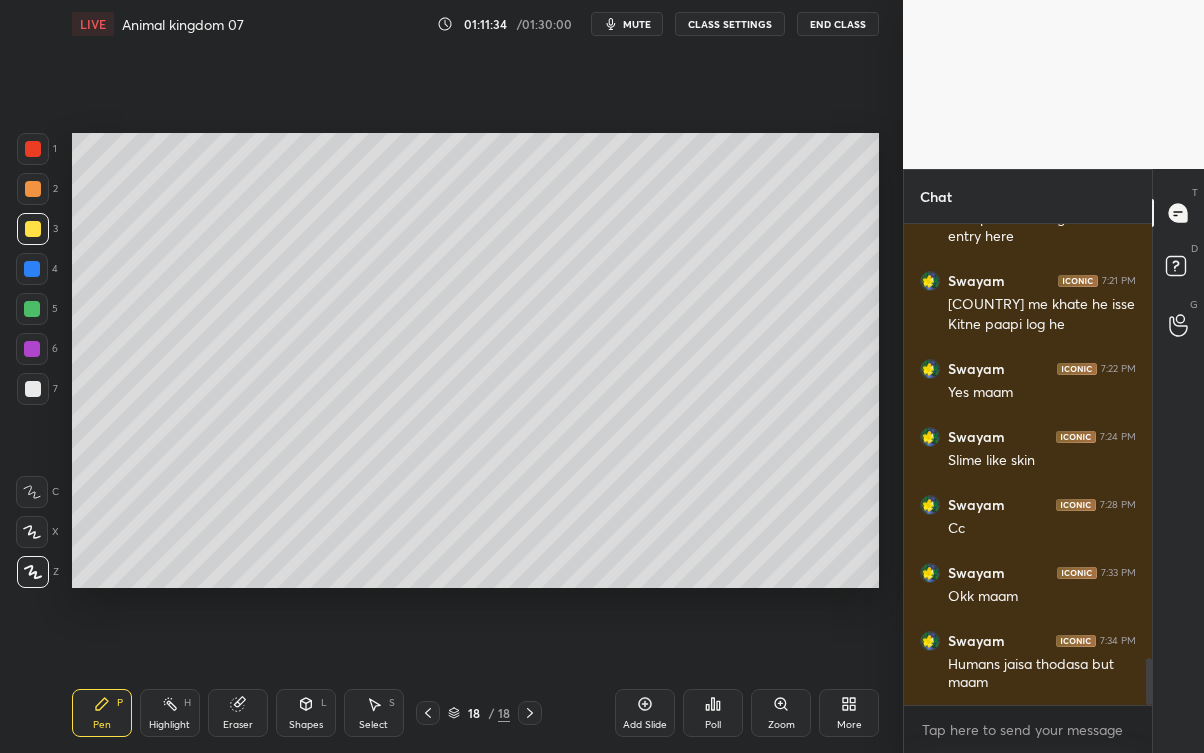scroll, scrollTop: 4522, scrollLeft: 0, axis: vertical 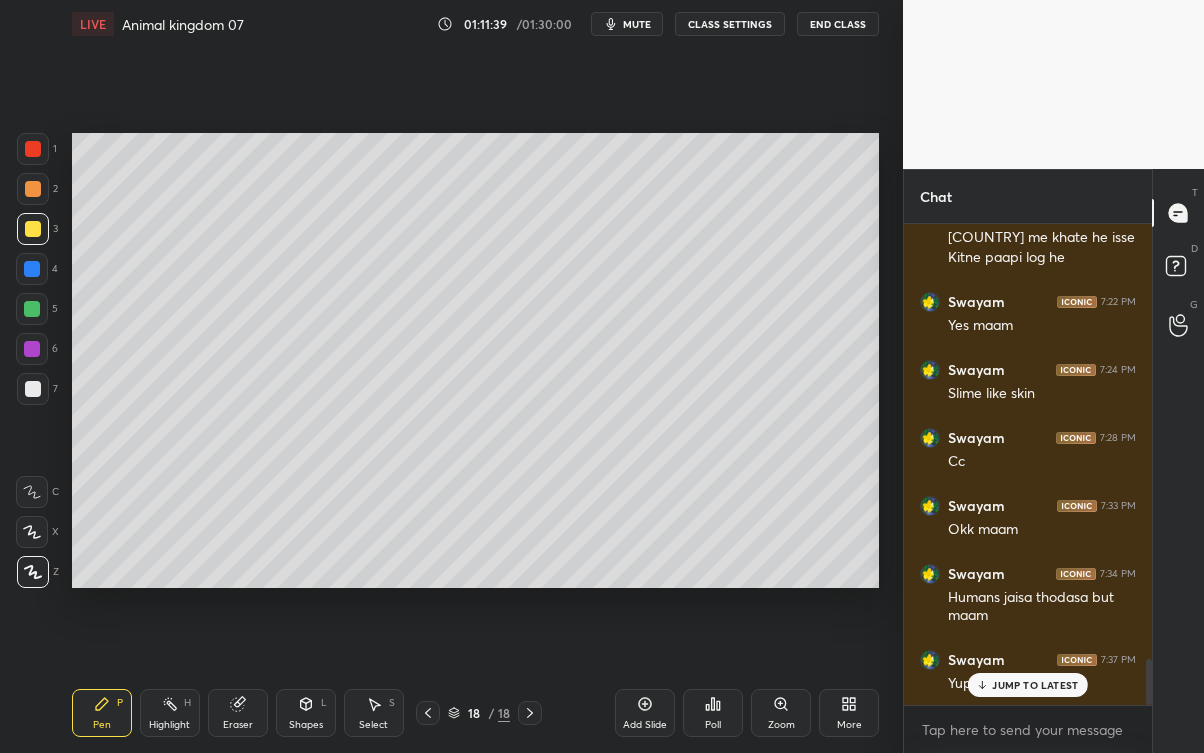click on "Eraser" at bounding box center (238, 713) 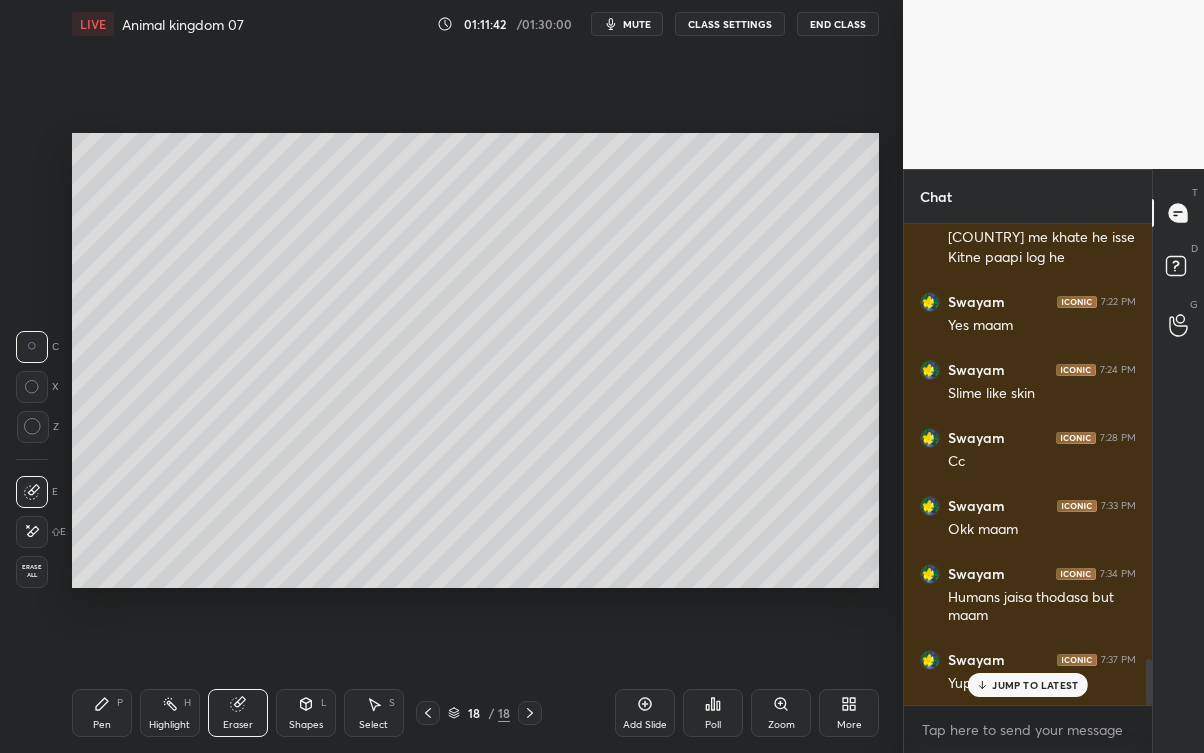 click on "Pen P" at bounding box center [102, 713] 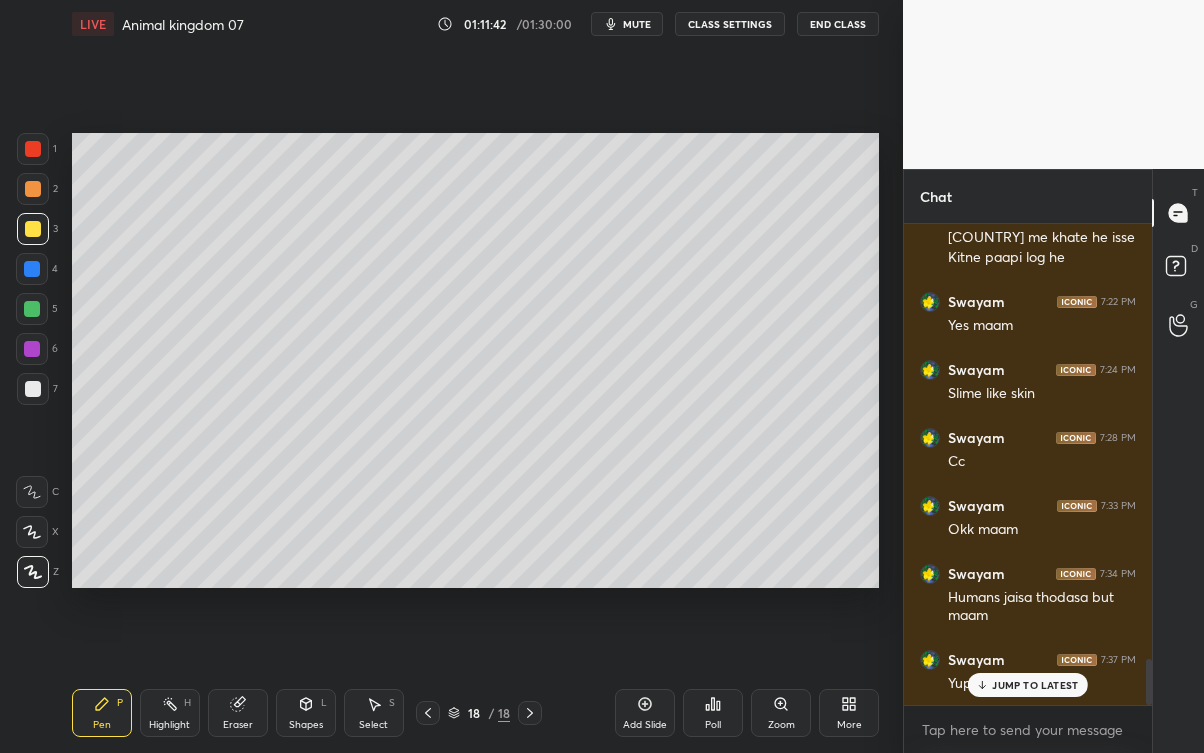 click 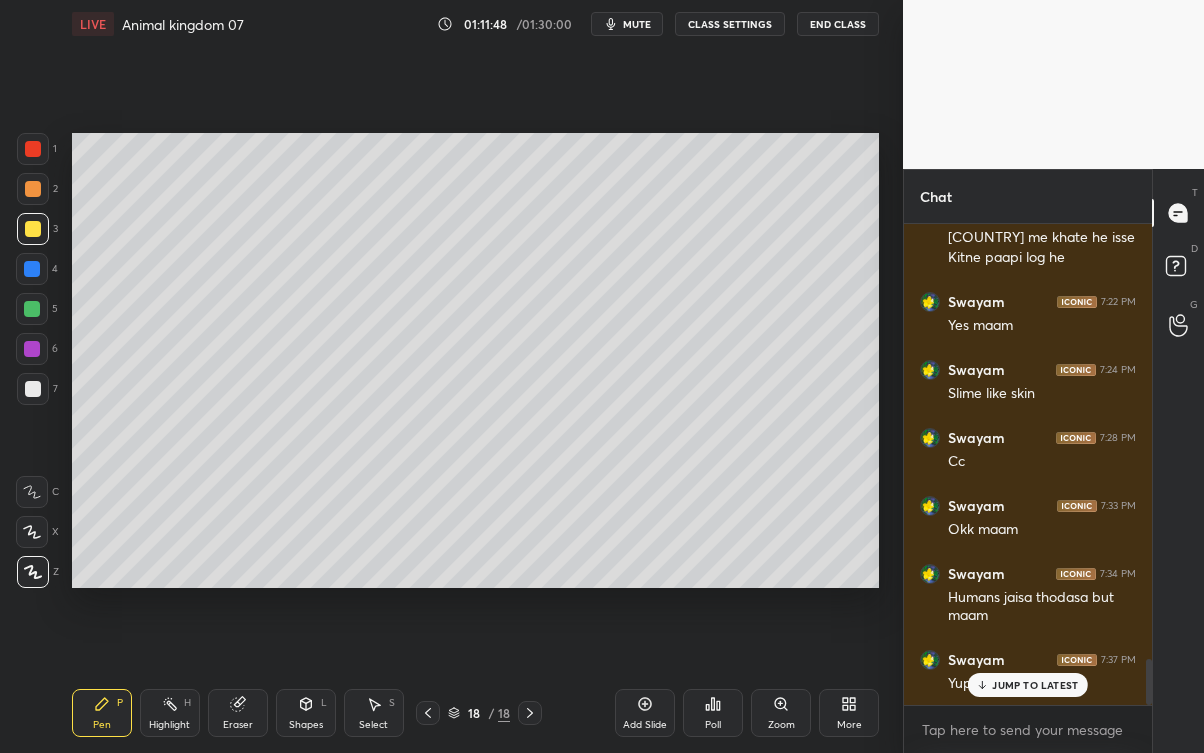 click on "JUMP TO LATEST" at bounding box center [1028, 685] 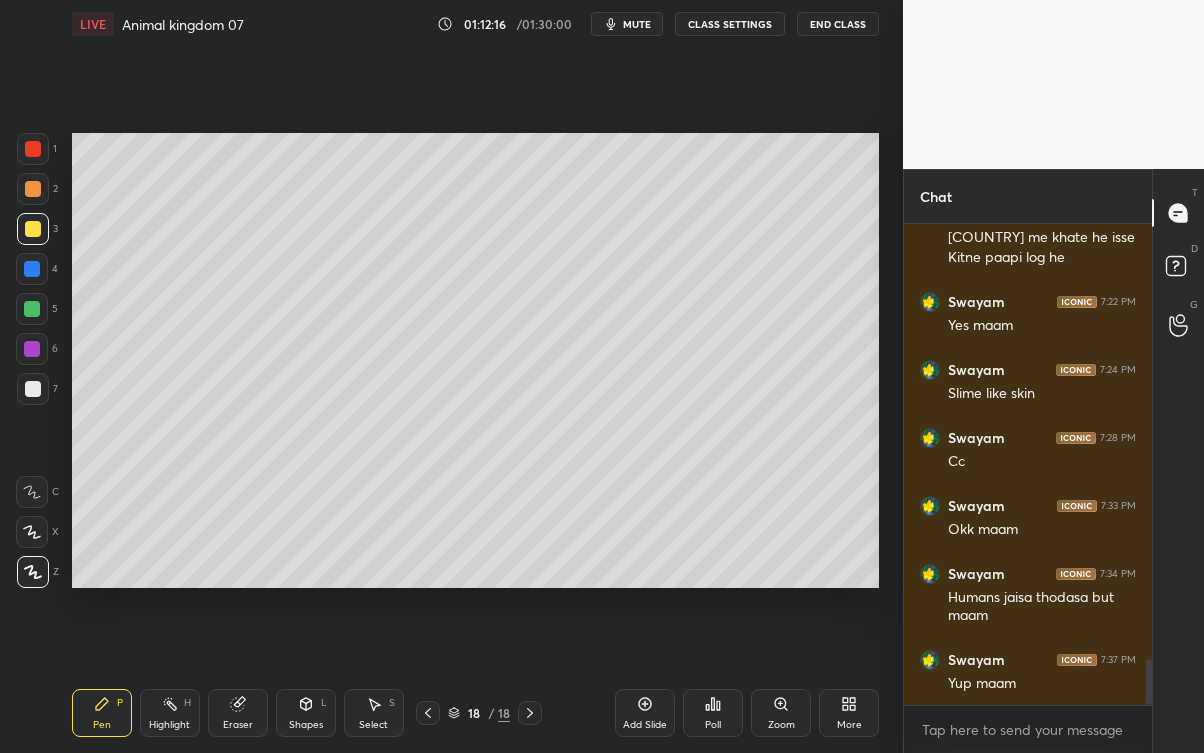 click on "Eraser" at bounding box center [238, 713] 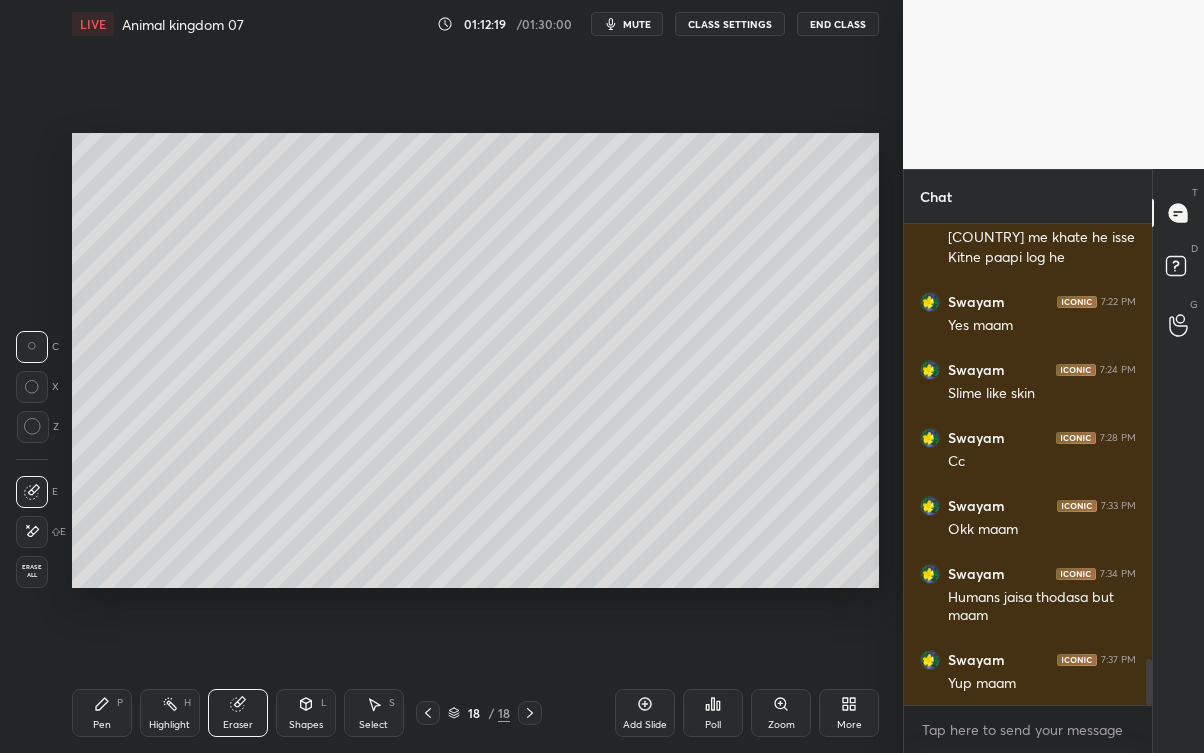 click 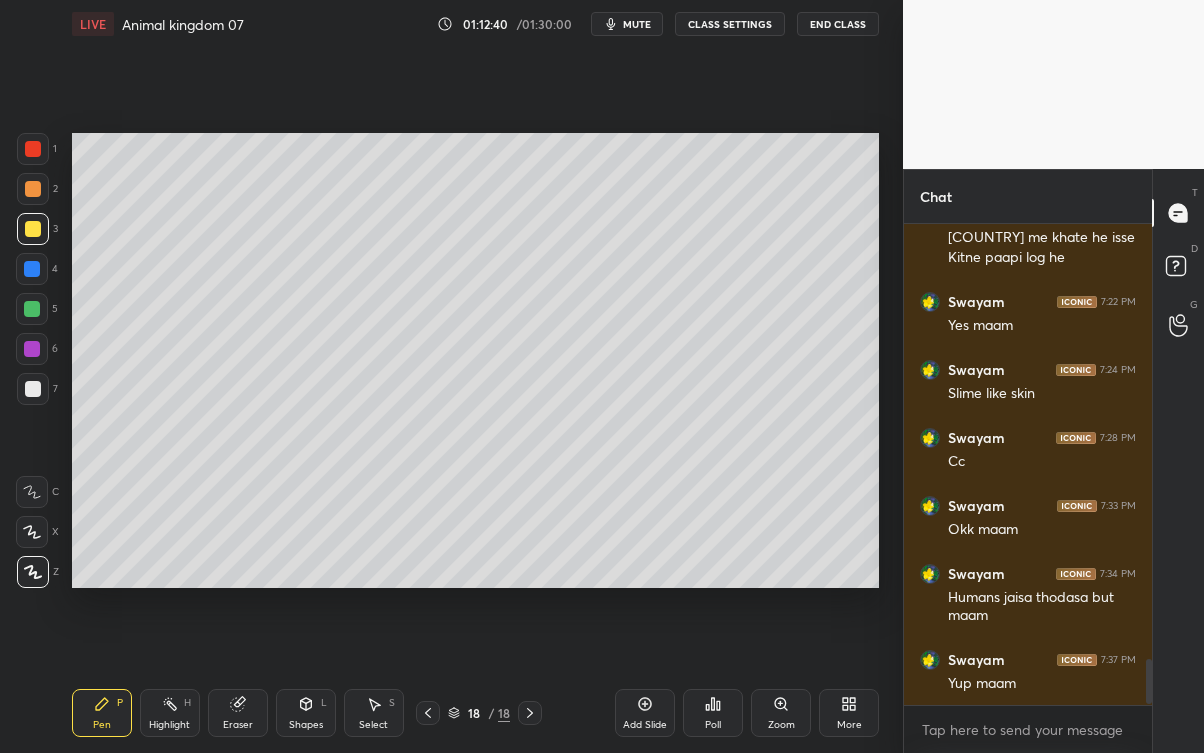 scroll, scrollTop: 4591, scrollLeft: 0, axis: vertical 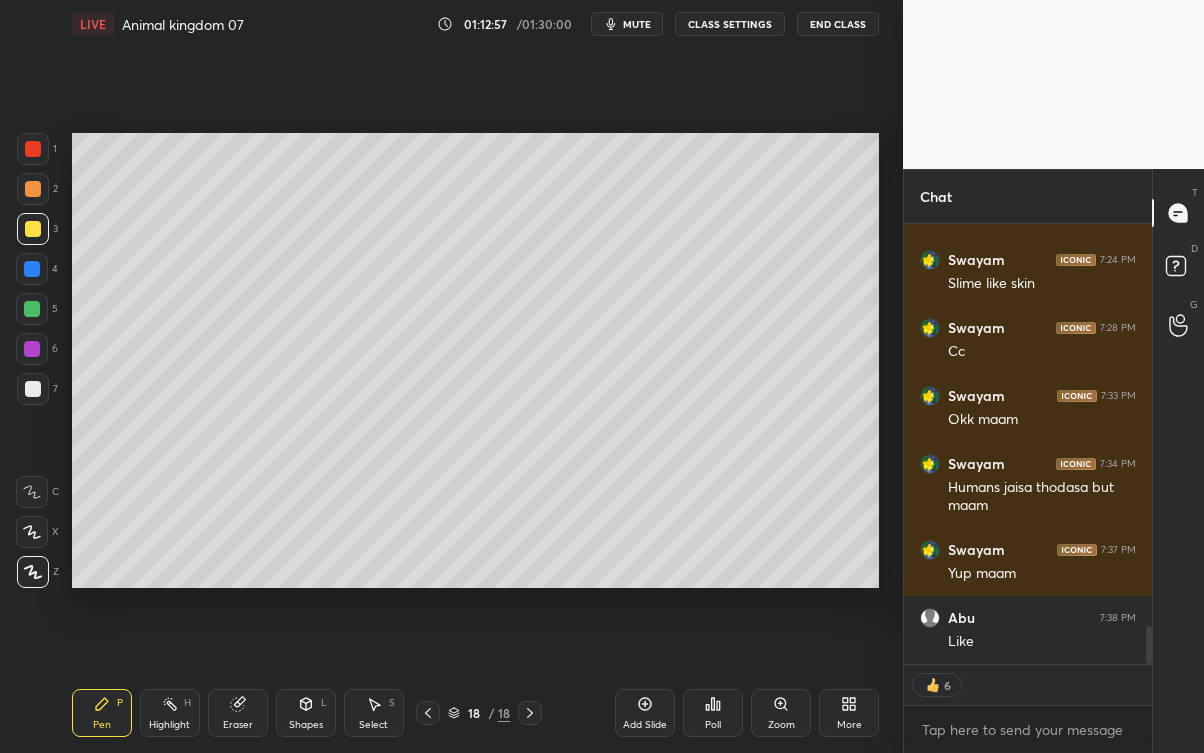 click on "Add Slide" at bounding box center (645, 725) 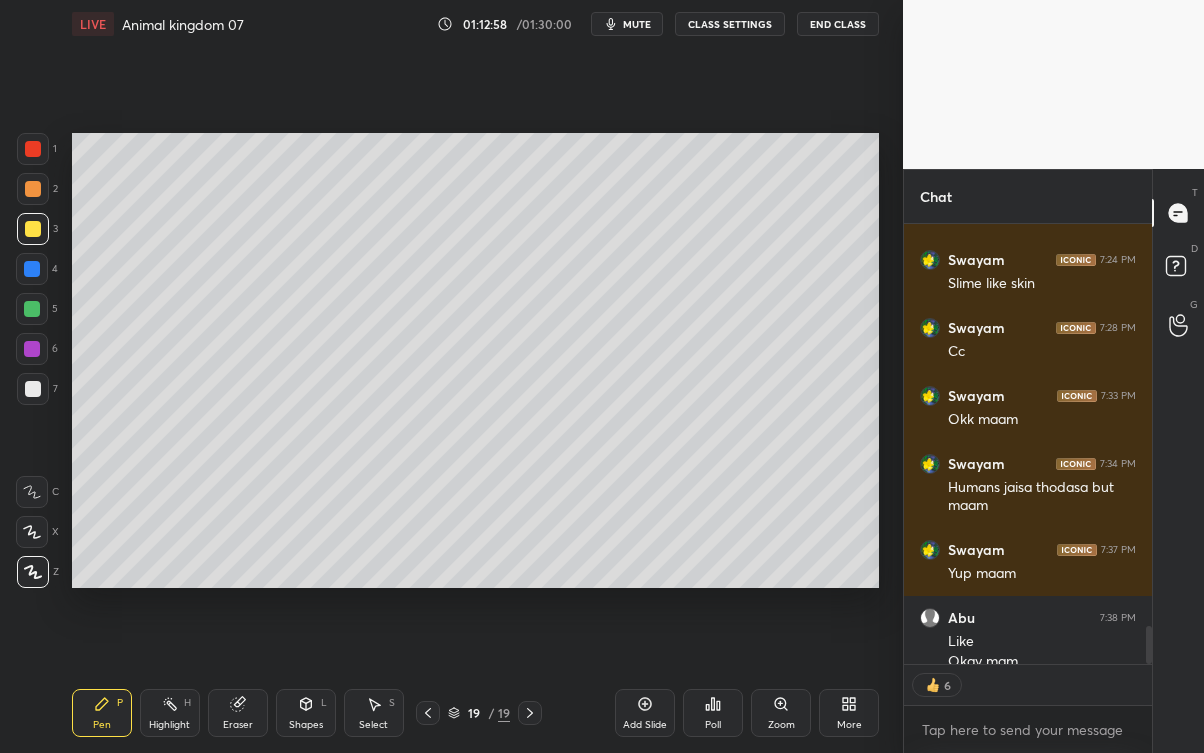 scroll, scrollTop: 4652, scrollLeft: 0, axis: vertical 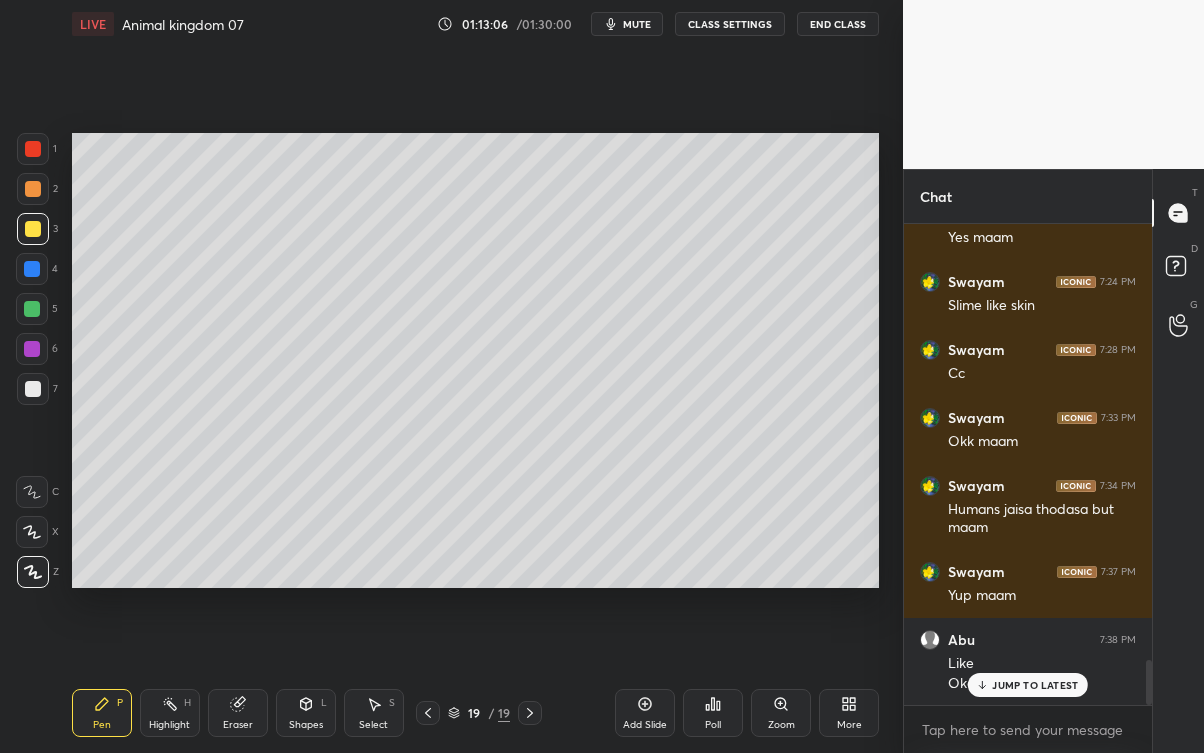 click on "JUMP TO LATEST" at bounding box center (1035, 685) 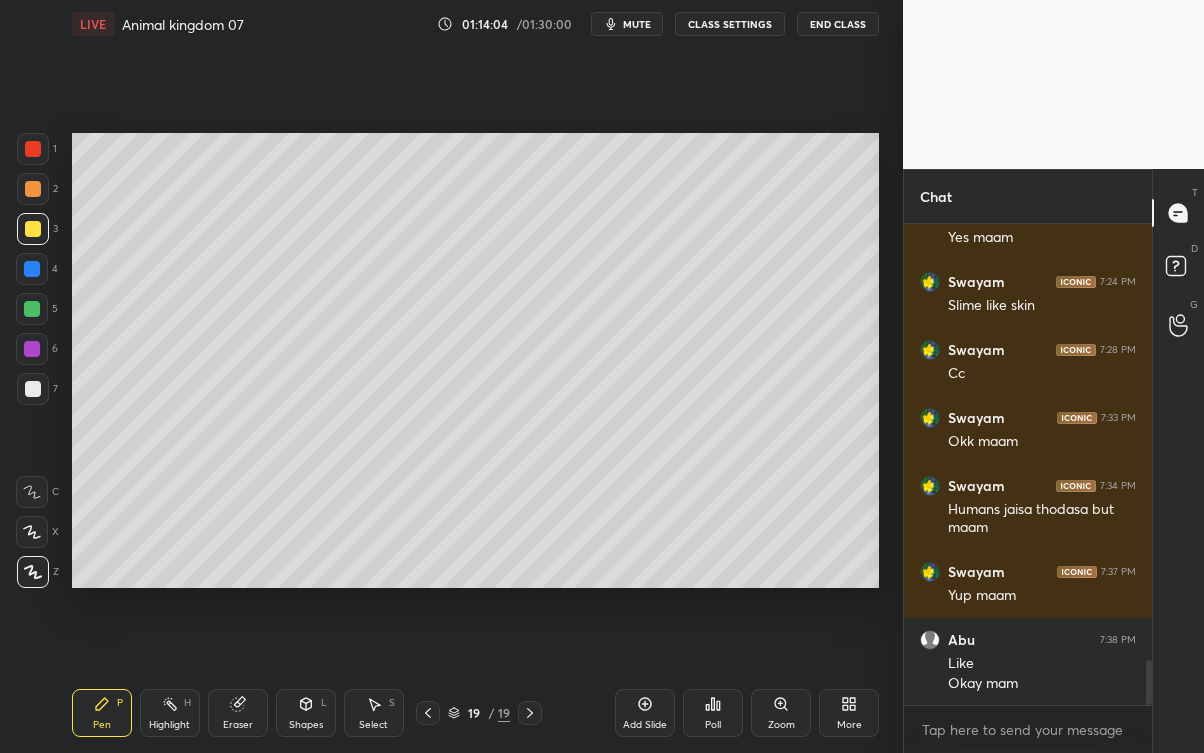 scroll, scrollTop: 4679, scrollLeft: 0, axis: vertical 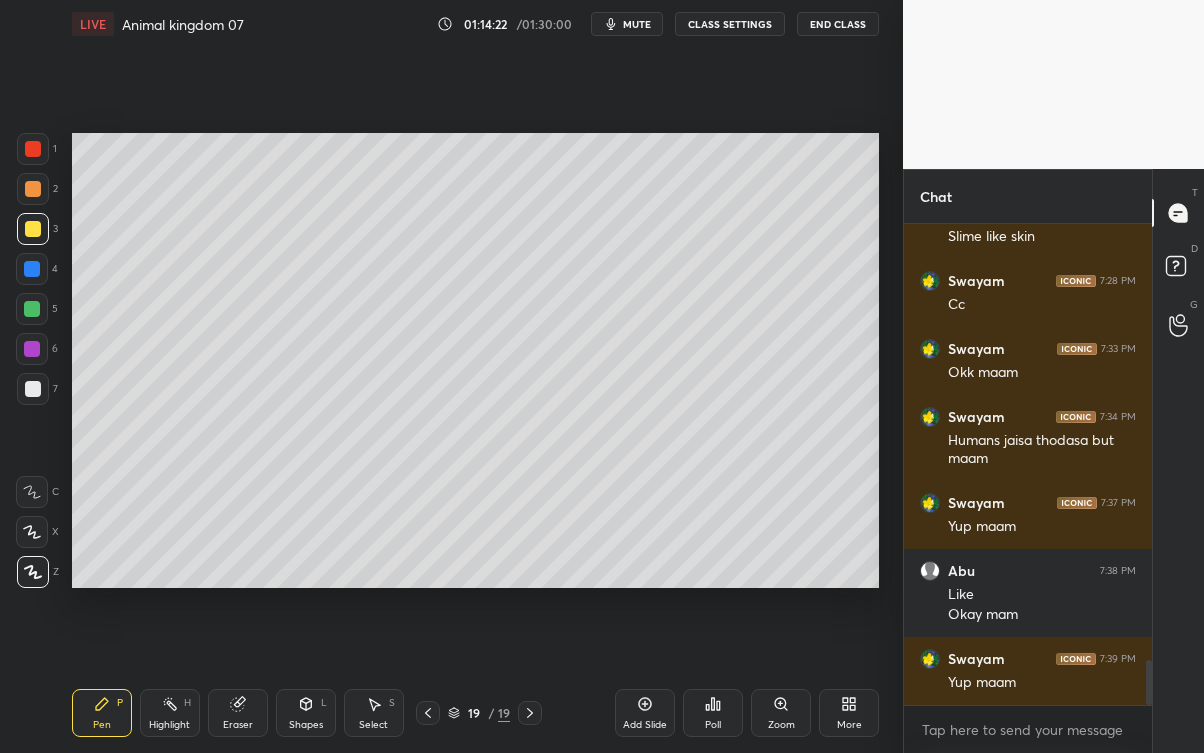 click at bounding box center [33, 389] 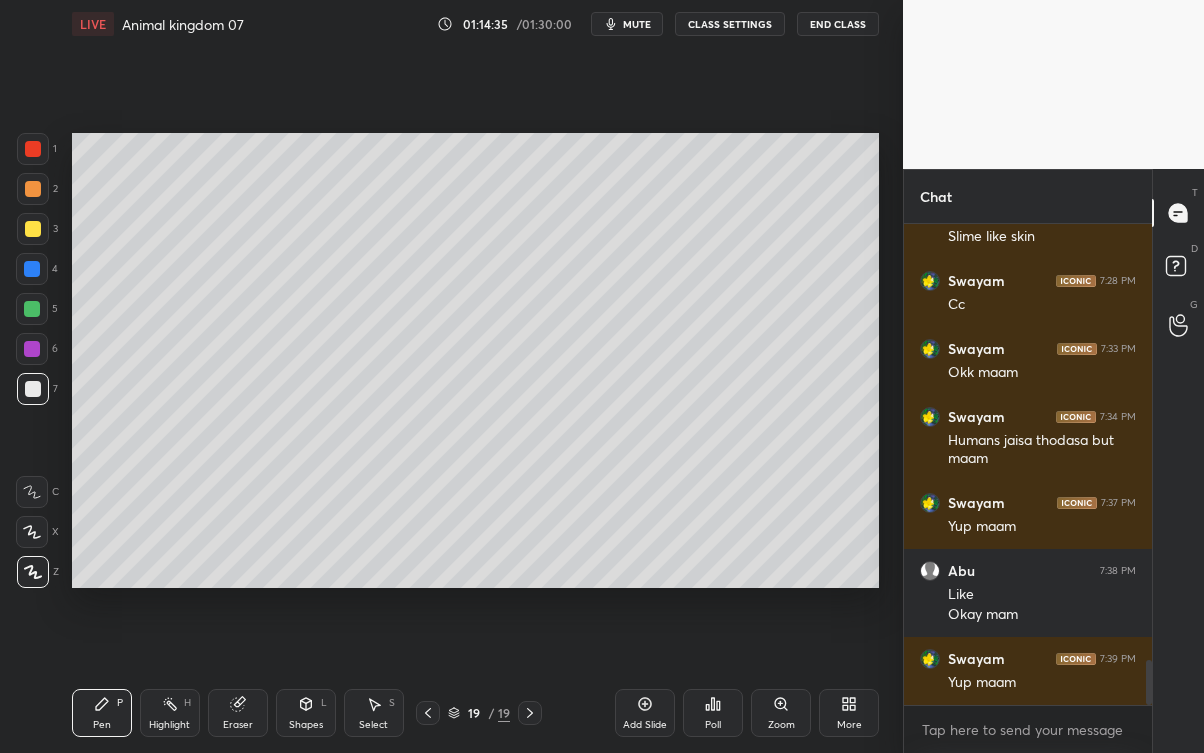 click on "Eraser" at bounding box center [238, 713] 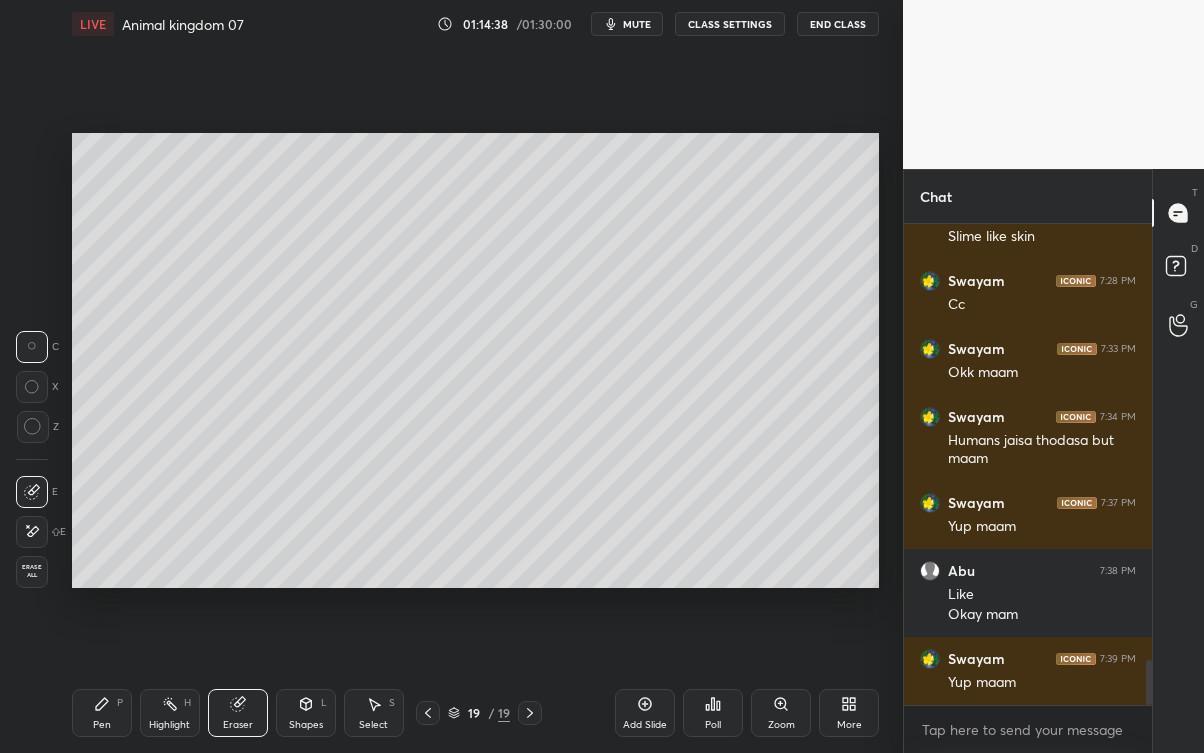 click on "Pen P" at bounding box center [102, 713] 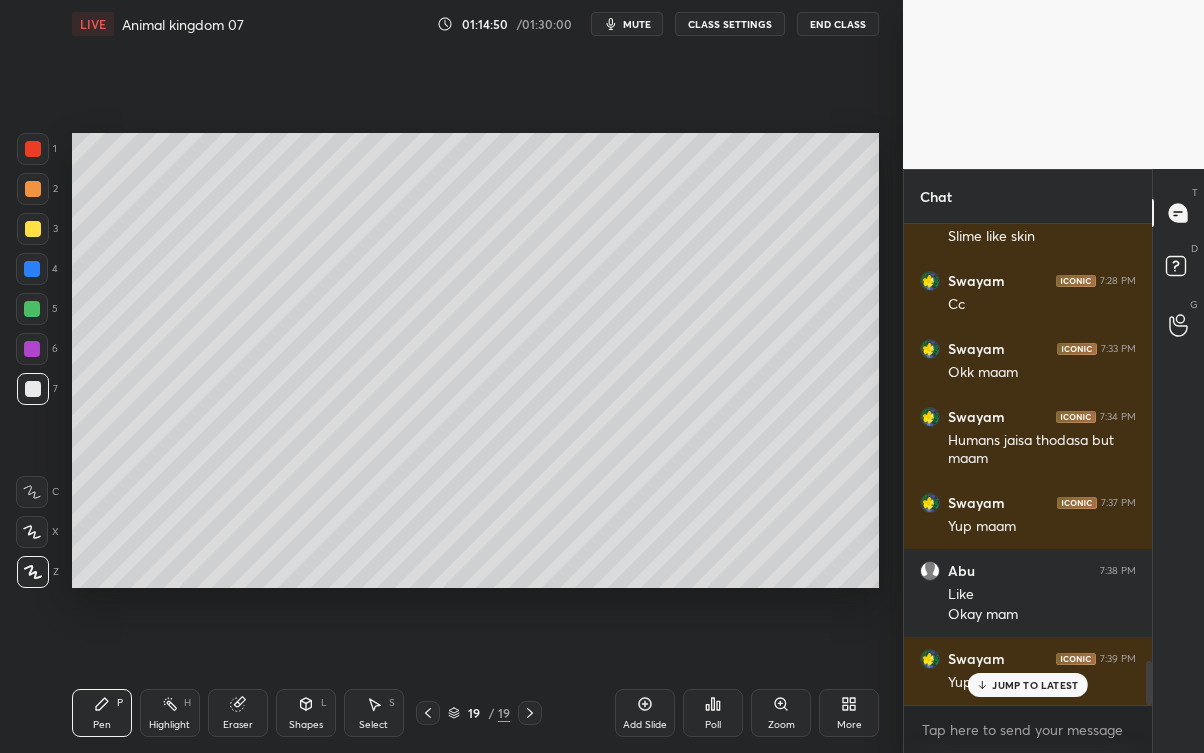 scroll, scrollTop: 4746, scrollLeft: 0, axis: vertical 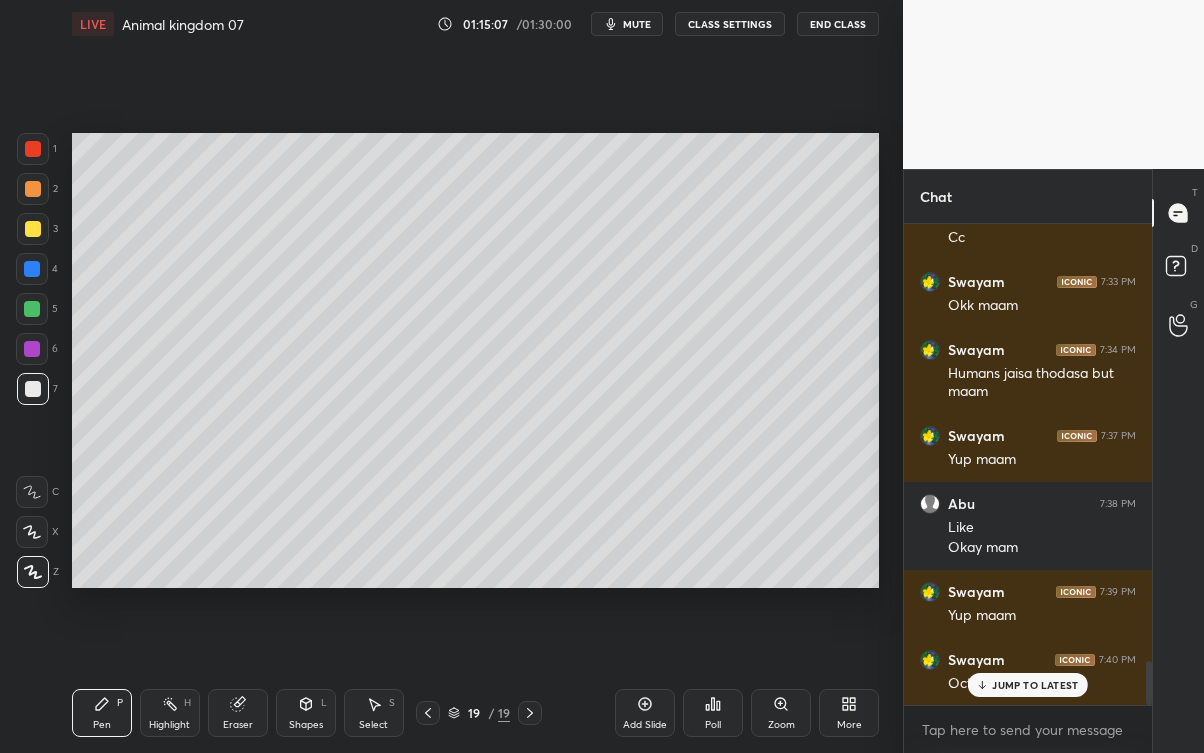 click on "JUMP TO LATEST" at bounding box center [1028, 685] 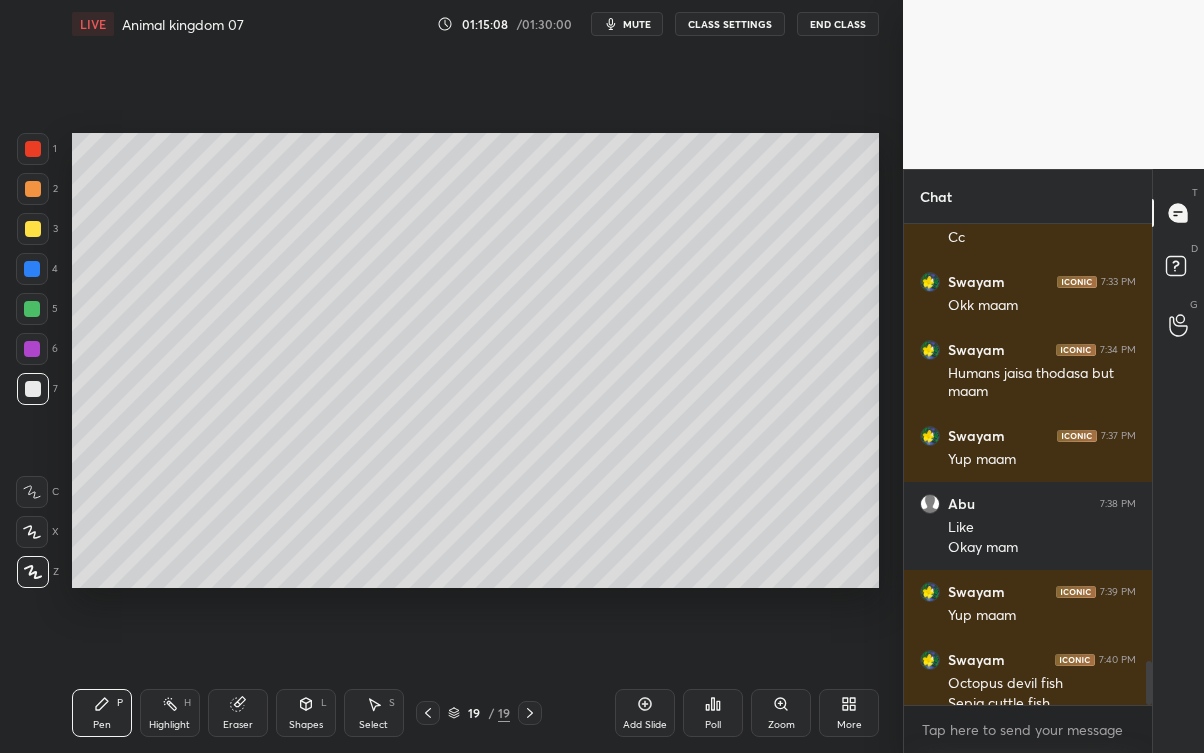 scroll, scrollTop: 4767, scrollLeft: 0, axis: vertical 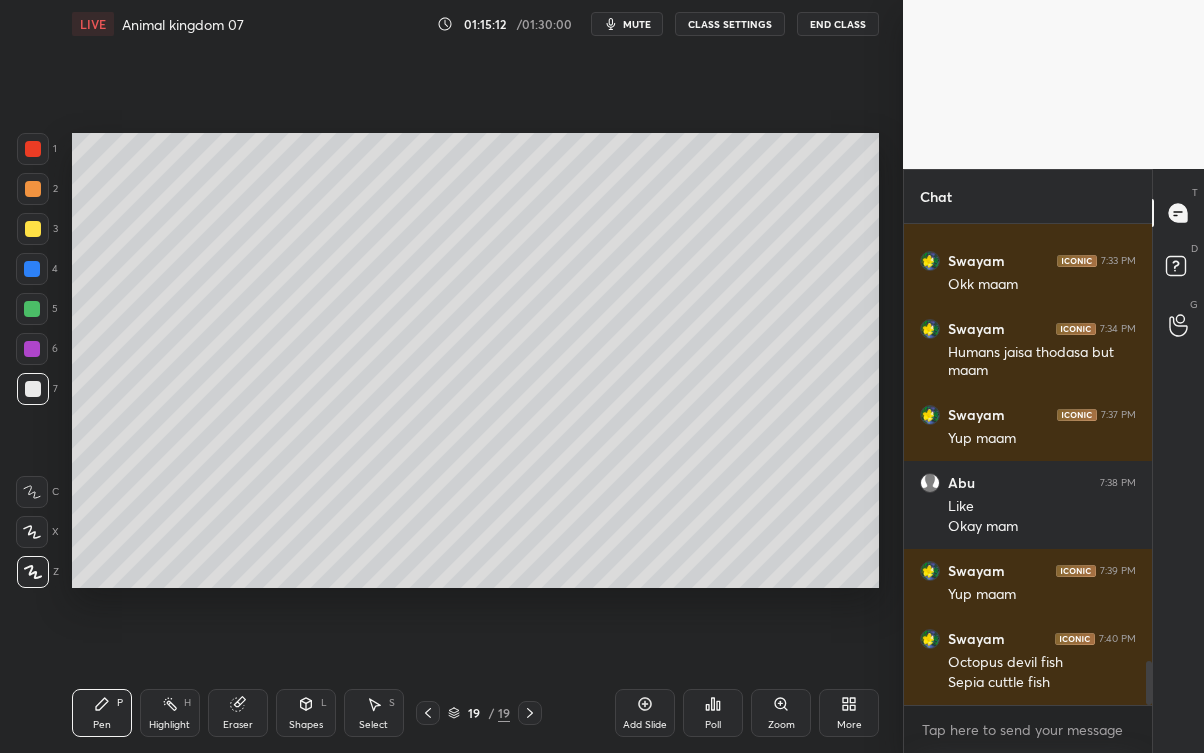 click on "Add Slide" at bounding box center (645, 725) 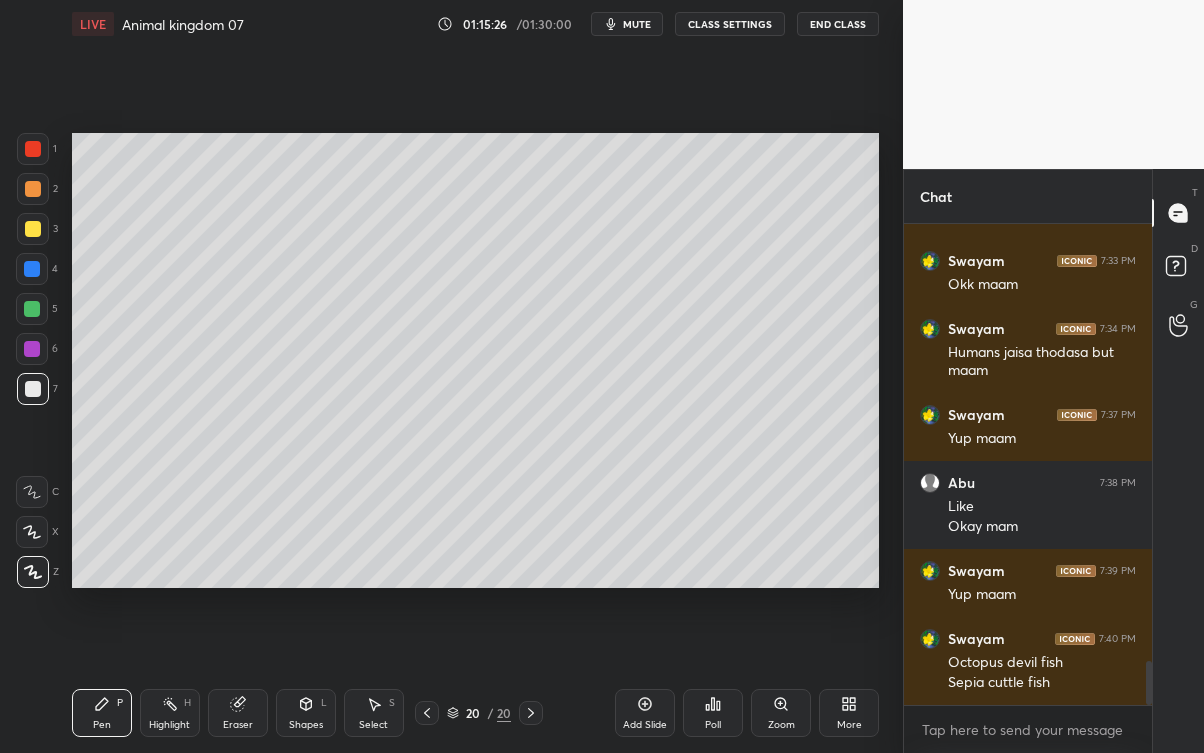 click at bounding box center [33, 229] 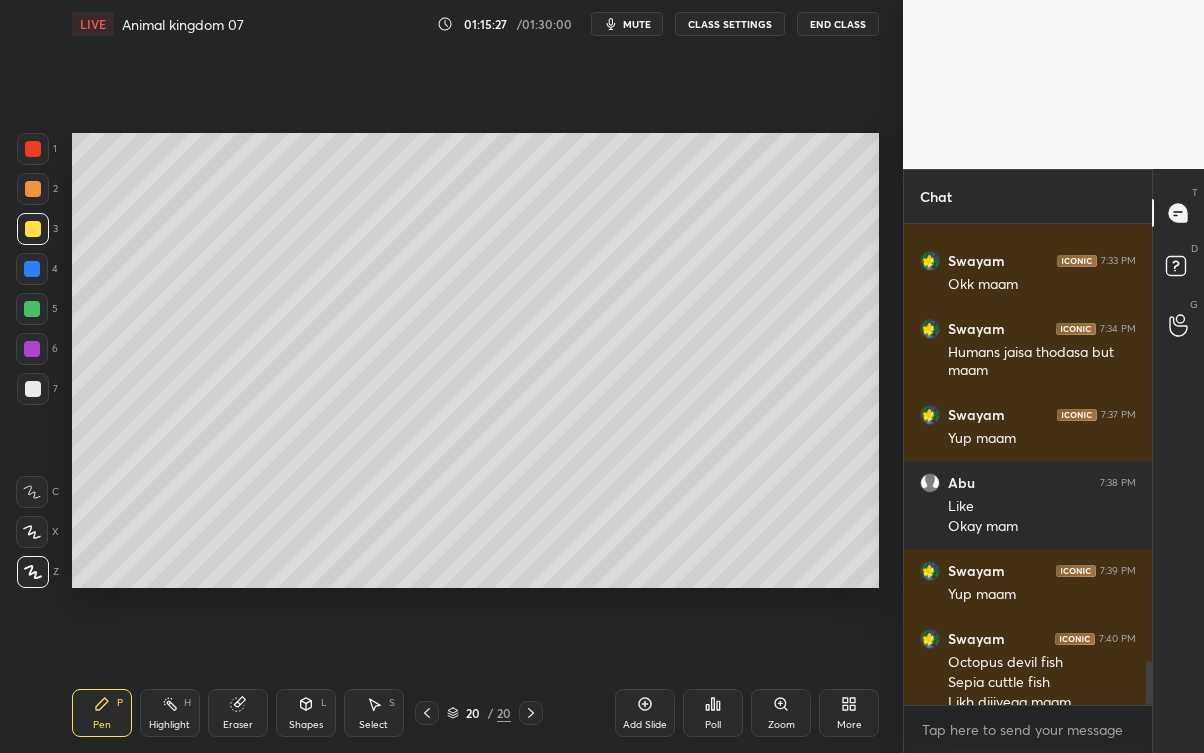 scroll, scrollTop: 4786, scrollLeft: 0, axis: vertical 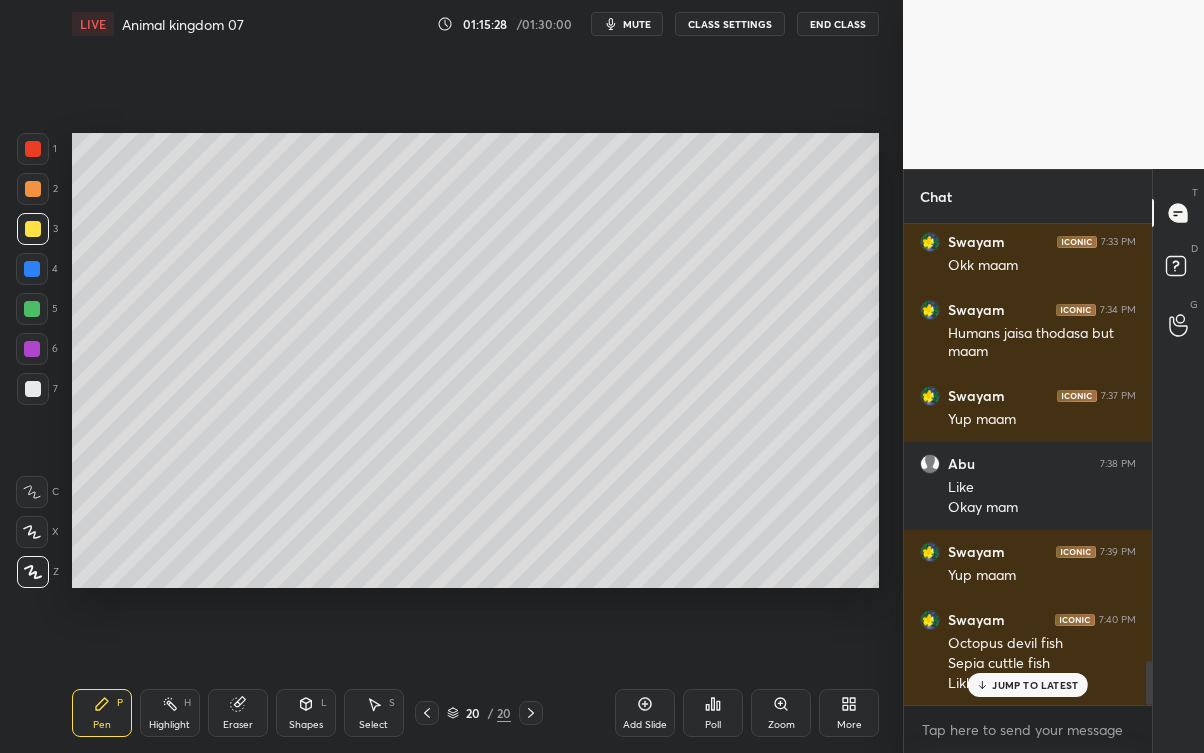 click 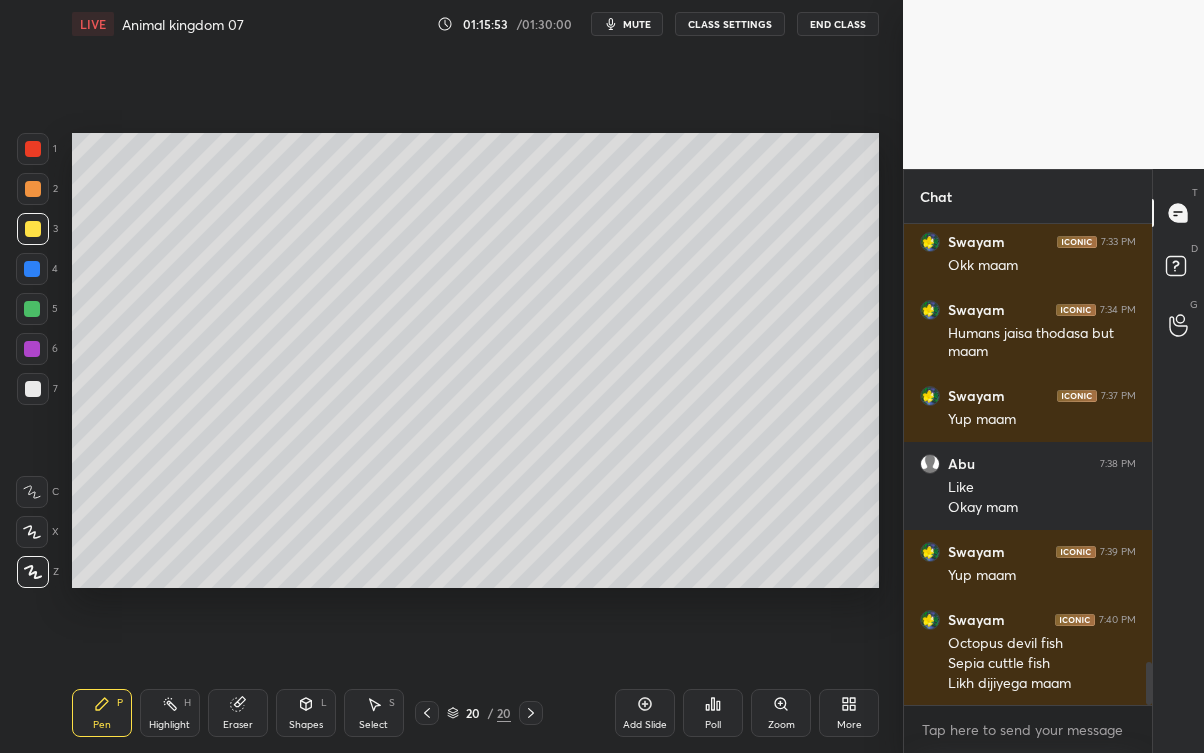 scroll, scrollTop: 4855, scrollLeft: 0, axis: vertical 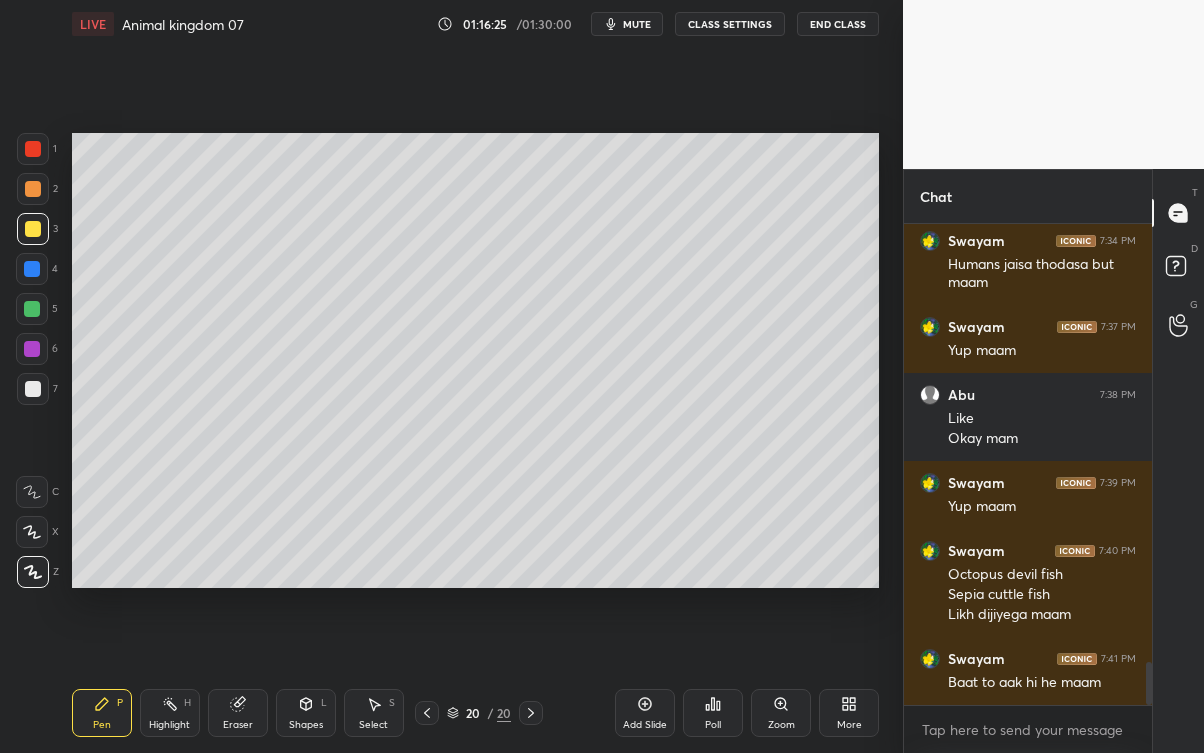 click on "Eraser" at bounding box center (238, 713) 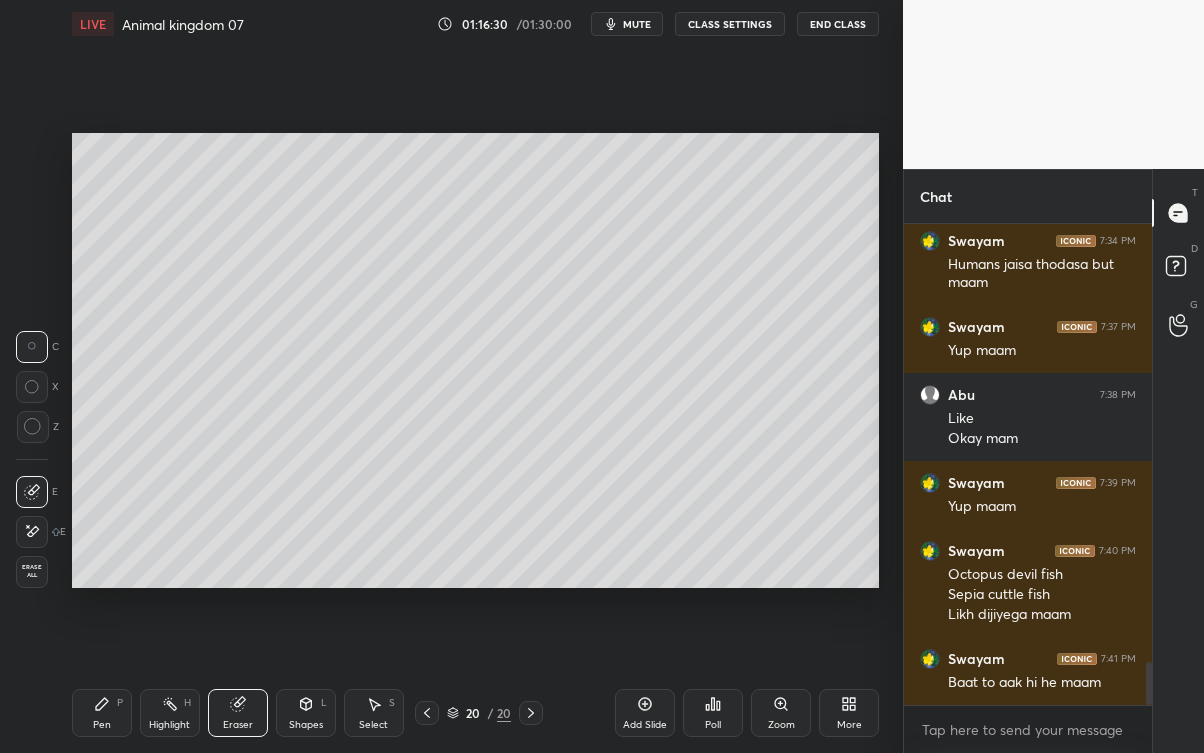 click on "Pen P" at bounding box center (102, 713) 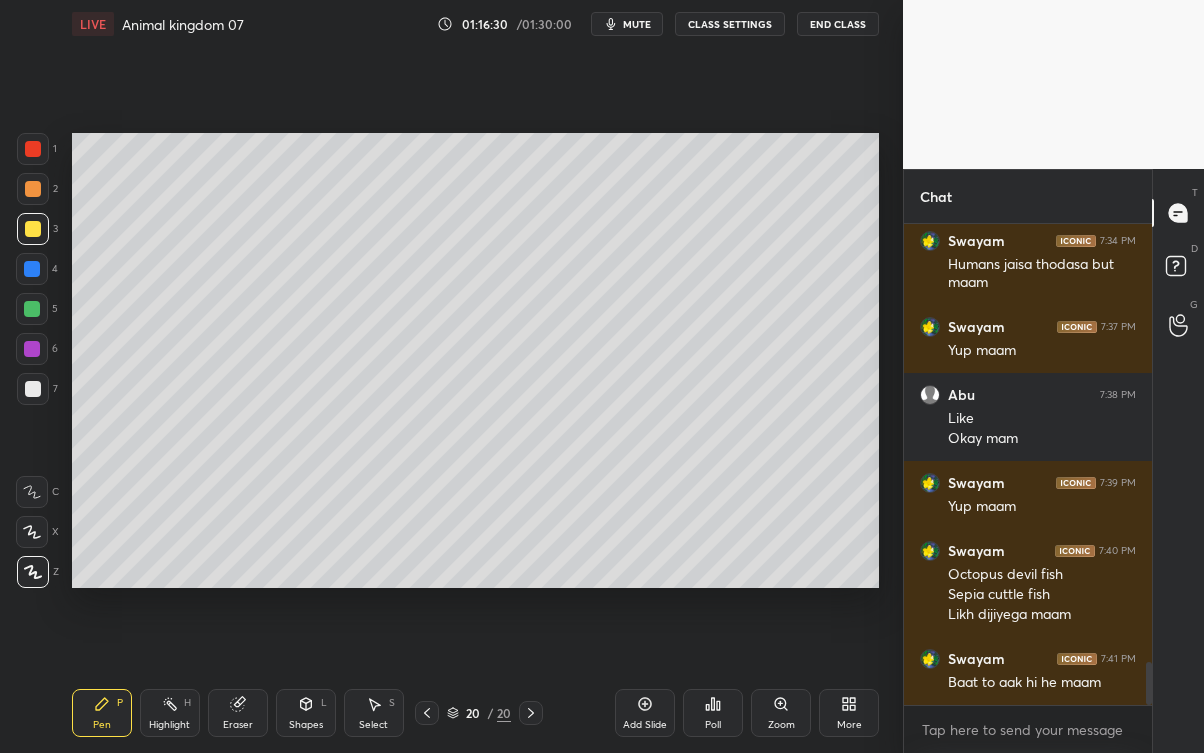 click on "Pen P" at bounding box center [102, 713] 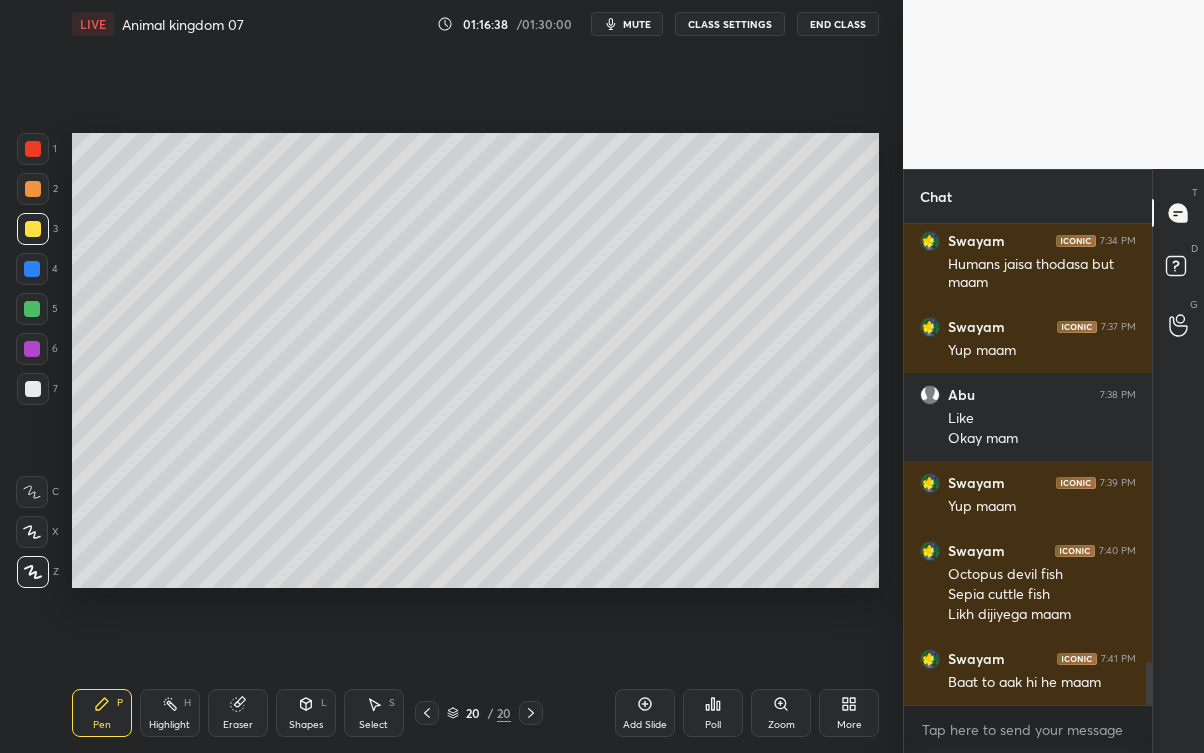 click 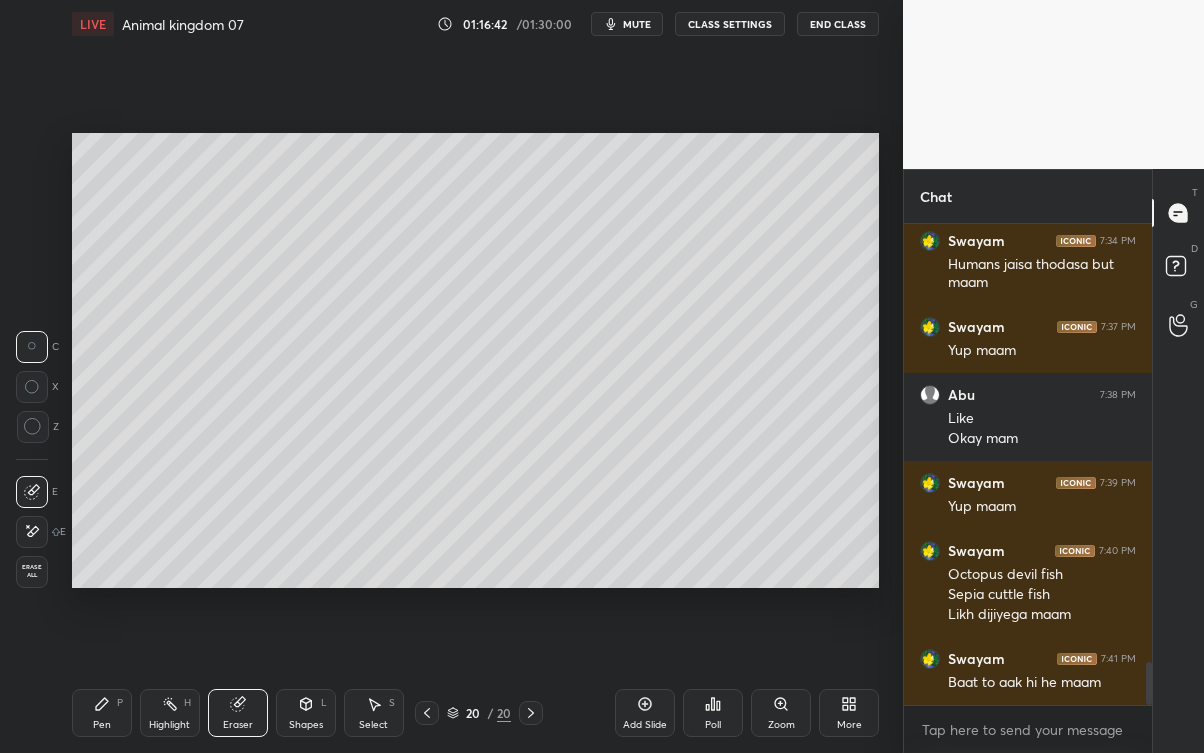 click on "Pen P" at bounding box center [102, 713] 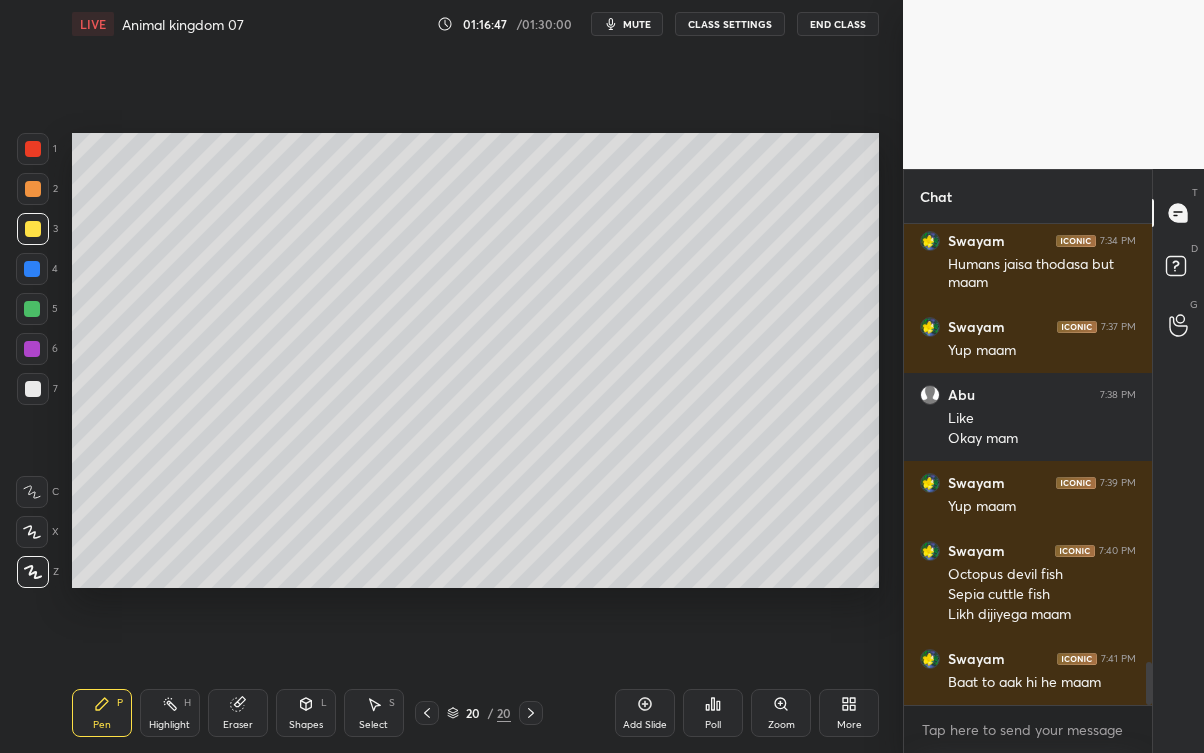 scroll, scrollTop: 4941, scrollLeft: 0, axis: vertical 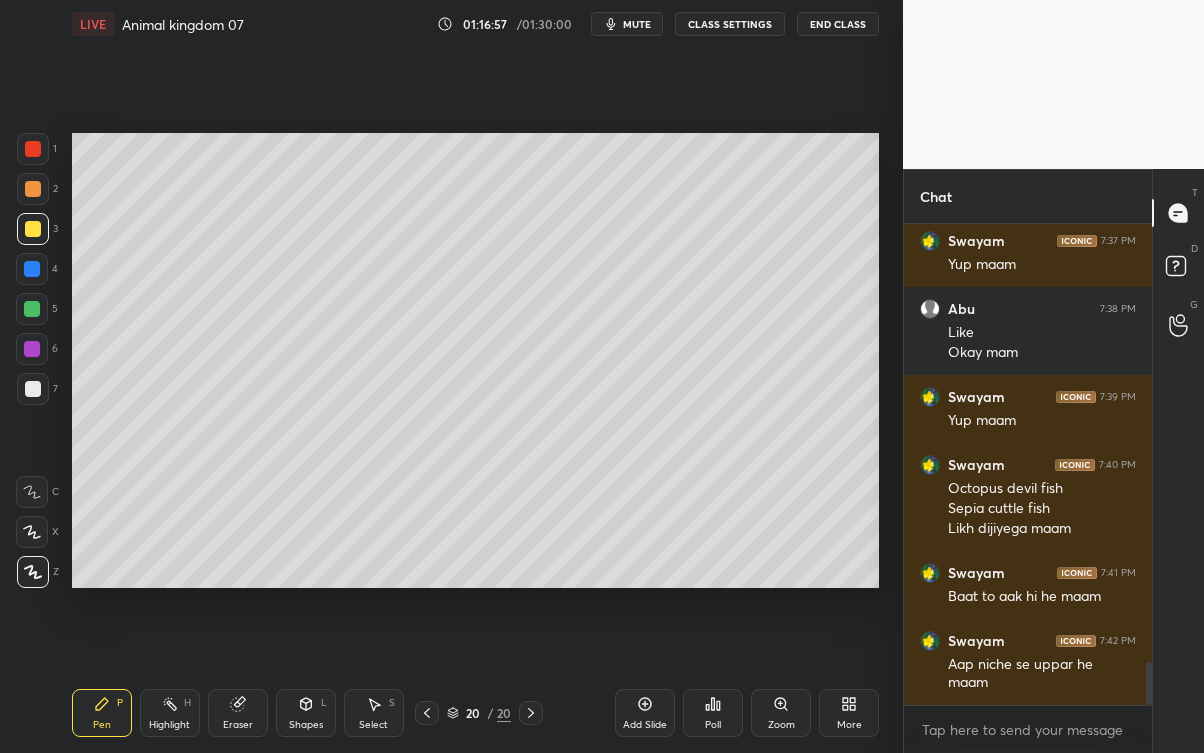 click on "Eraser" at bounding box center (238, 713) 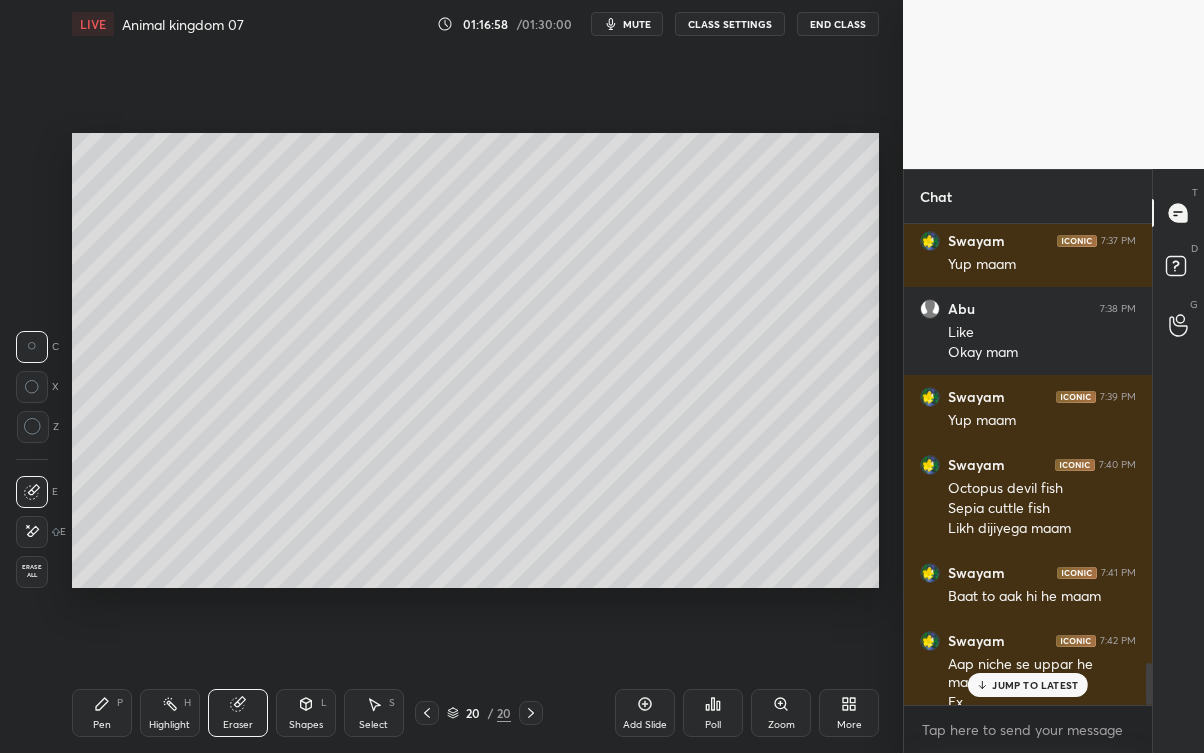 scroll, scrollTop: 4960, scrollLeft: 0, axis: vertical 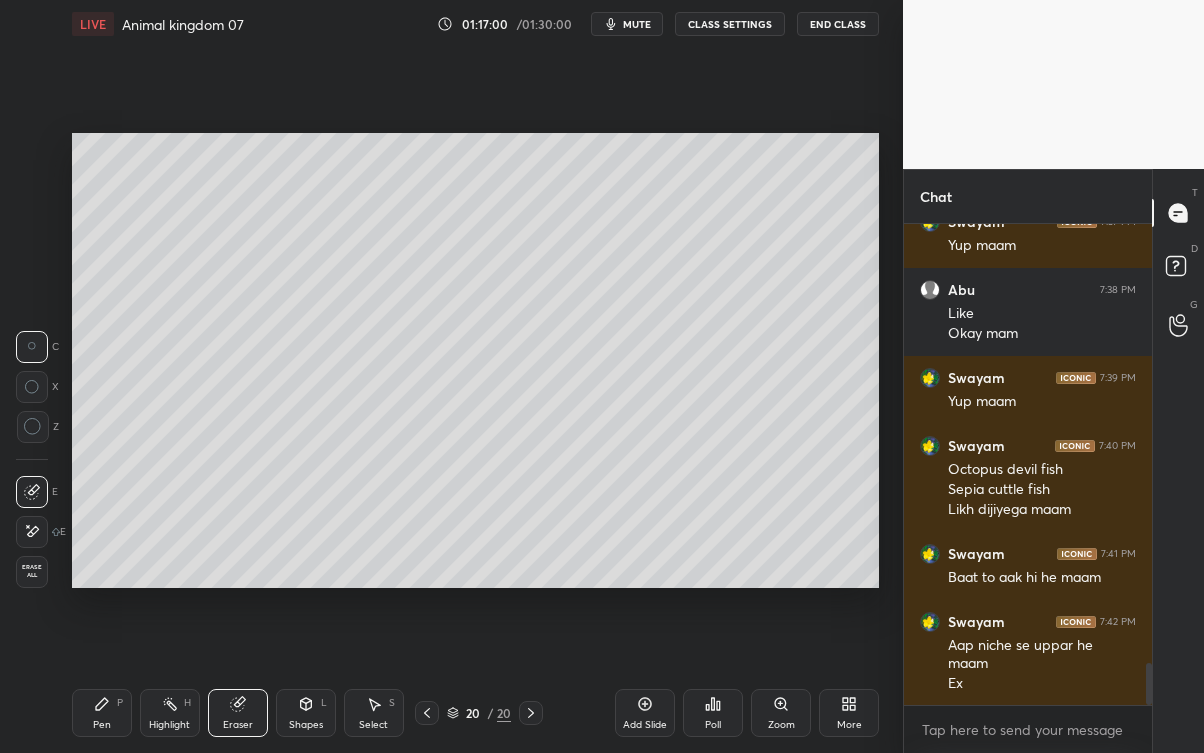 click on "Pen P" at bounding box center [102, 713] 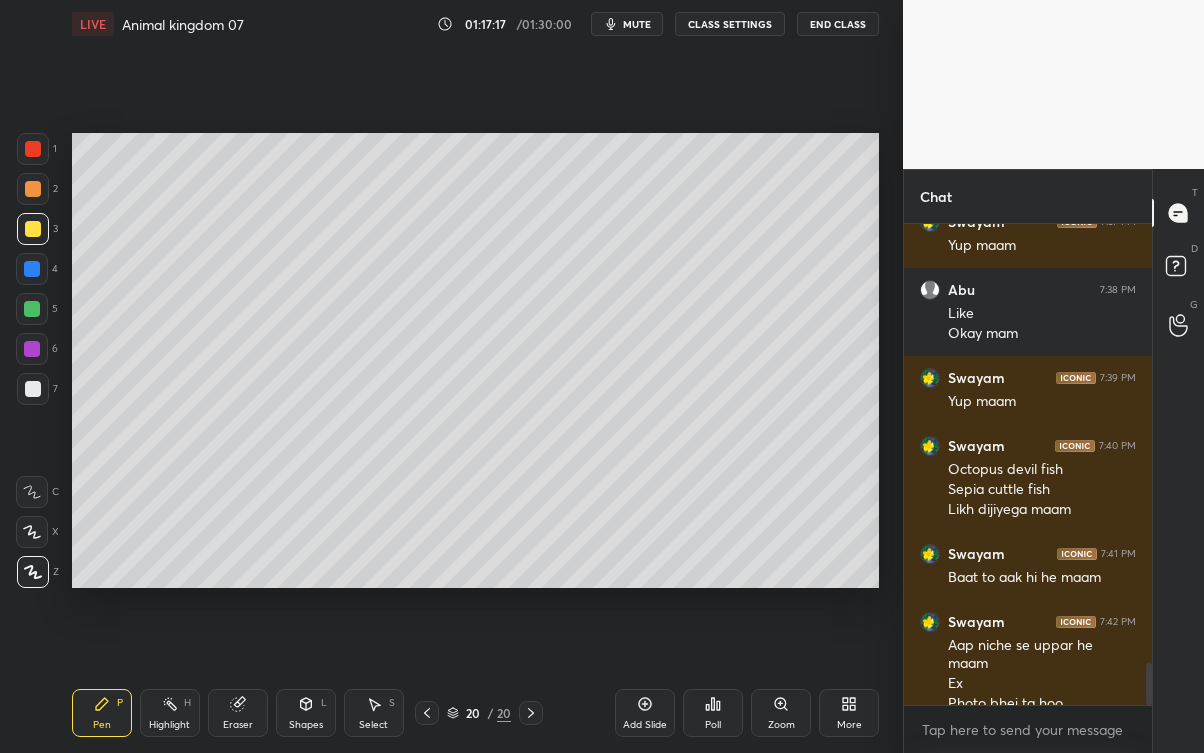 scroll, scrollTop: 4981, scrollLeft: 0, axis: vertical 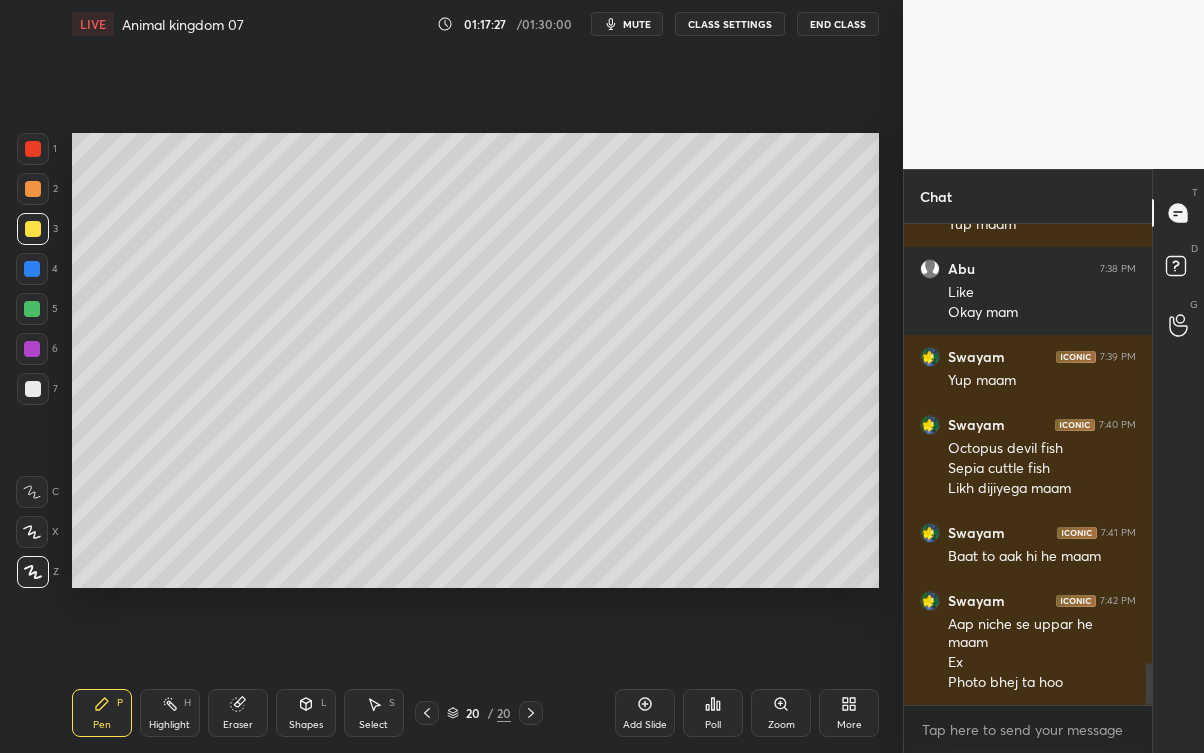 click at bounding box center (33, 389) 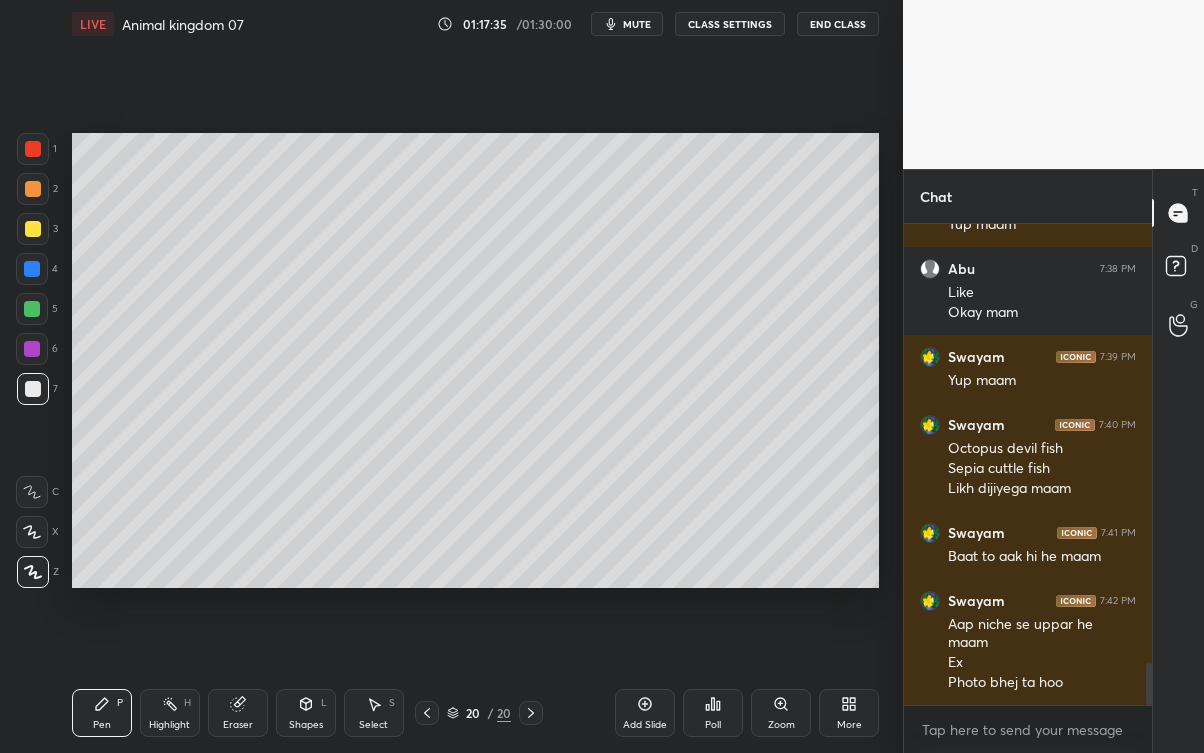 click 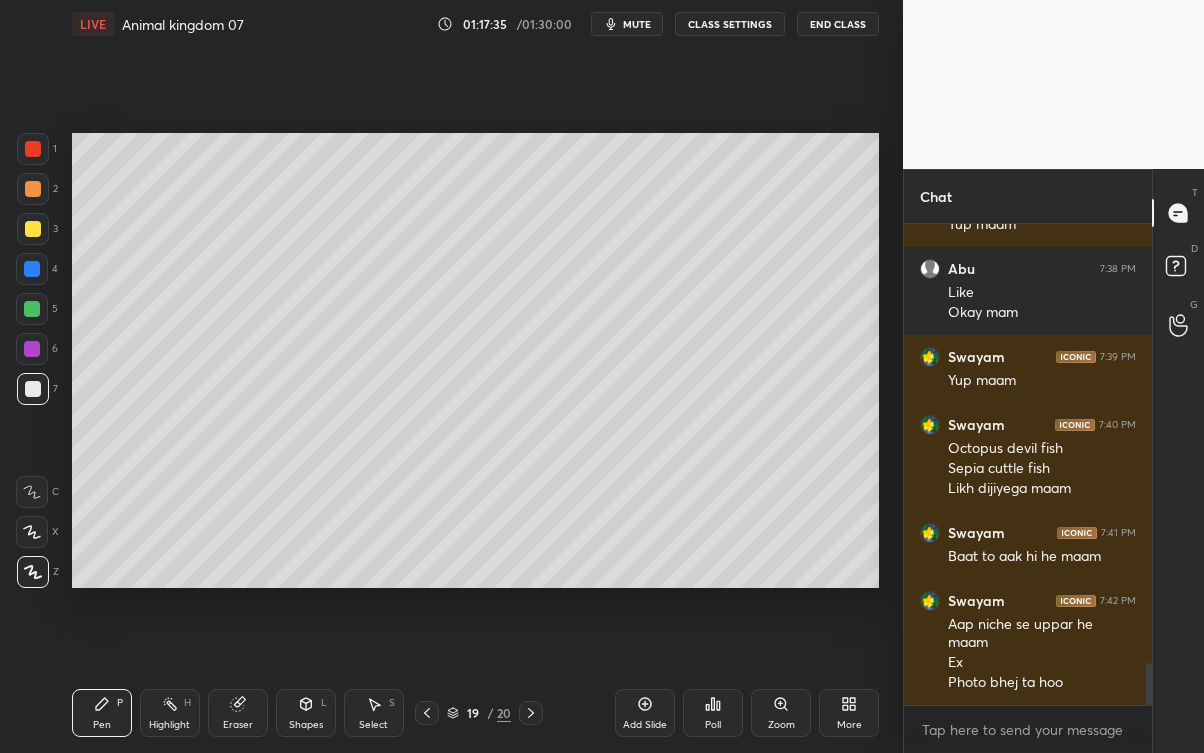 click 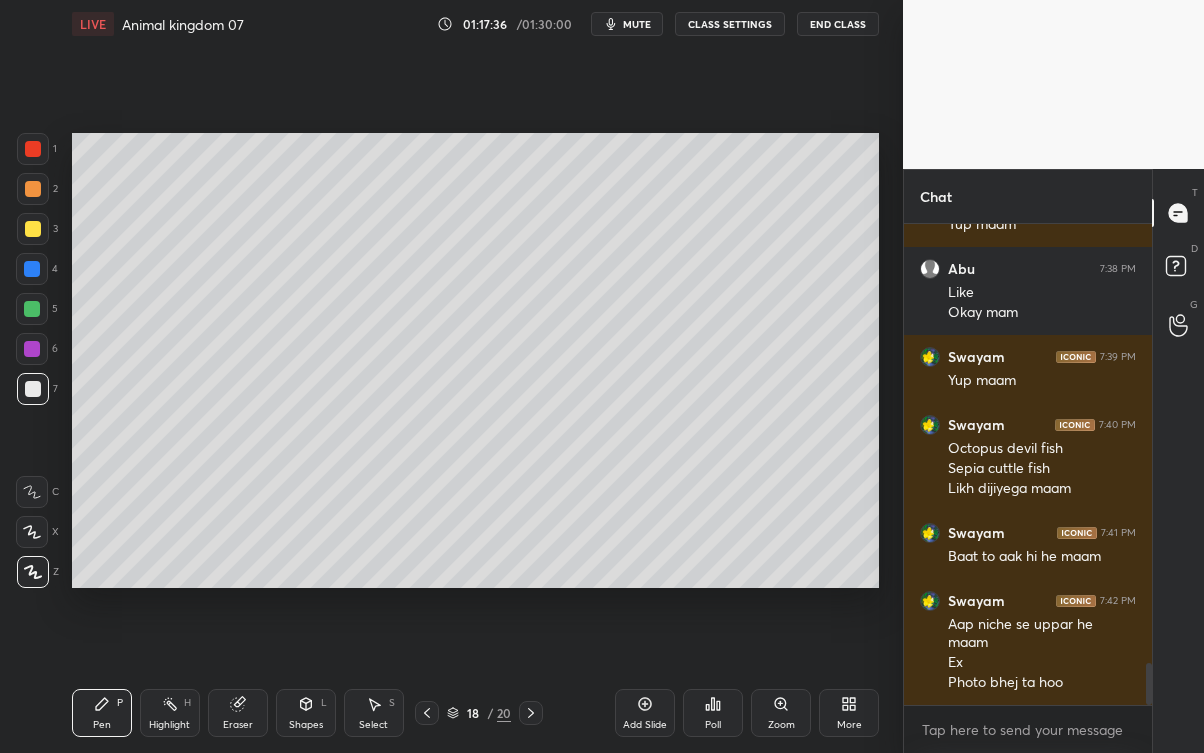 click 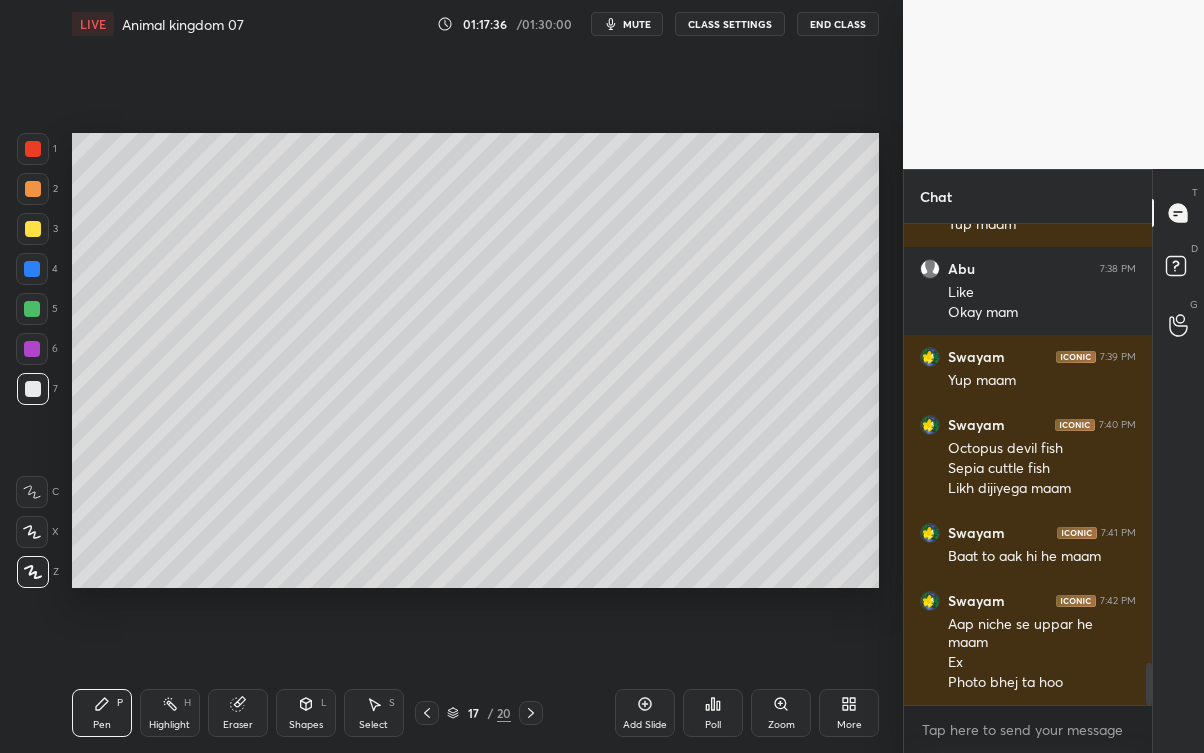 click 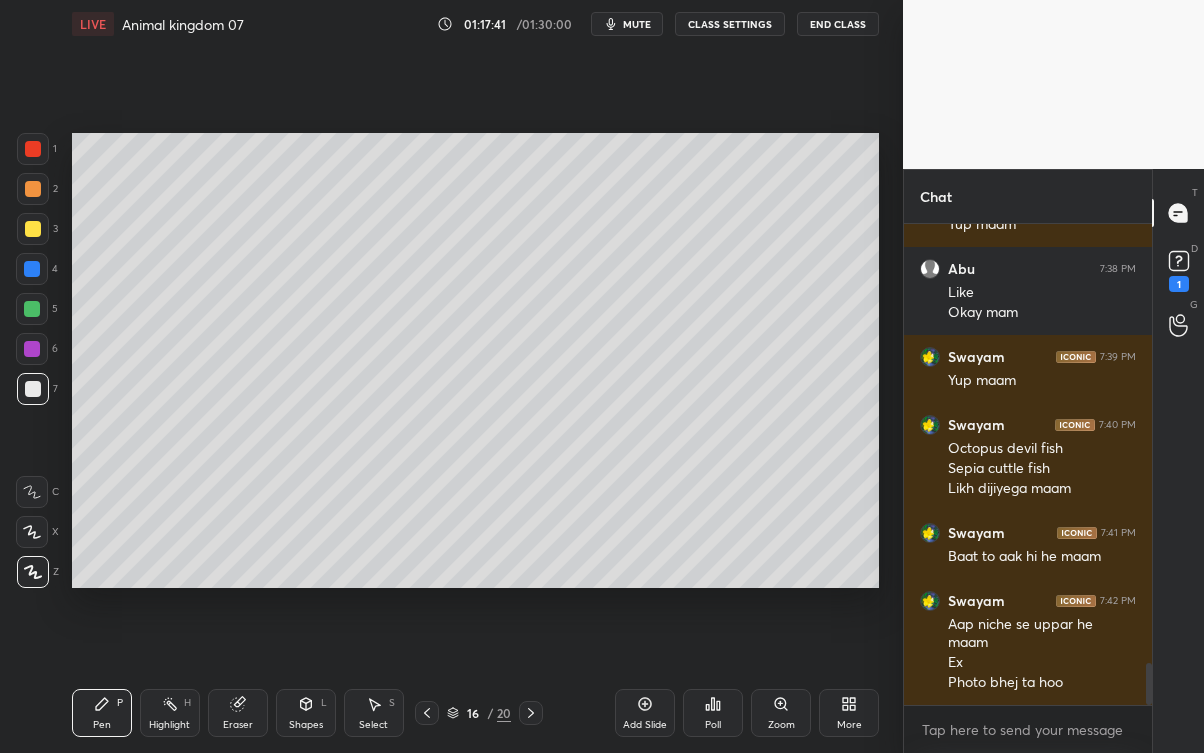 scroll, scrollTop: 5066, scrollLeft: 0, axis: vertical 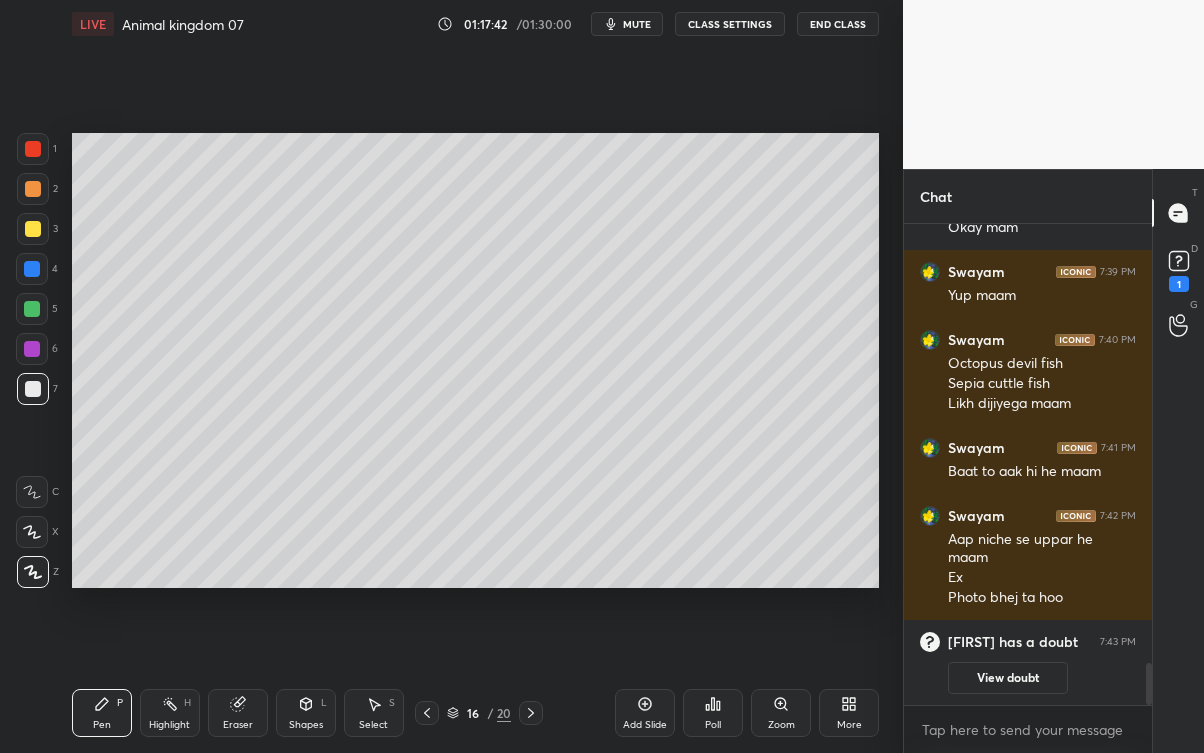 click at bounding box center (531, 713) 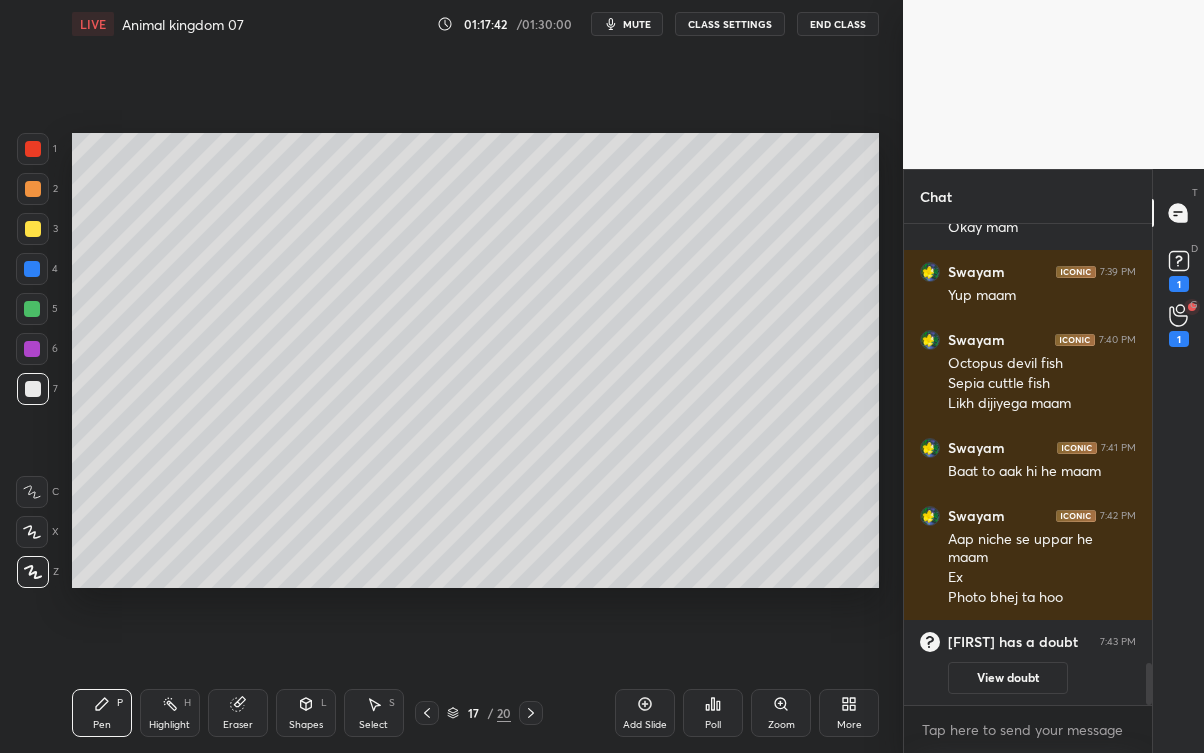 click at bounding box center [531, 713] 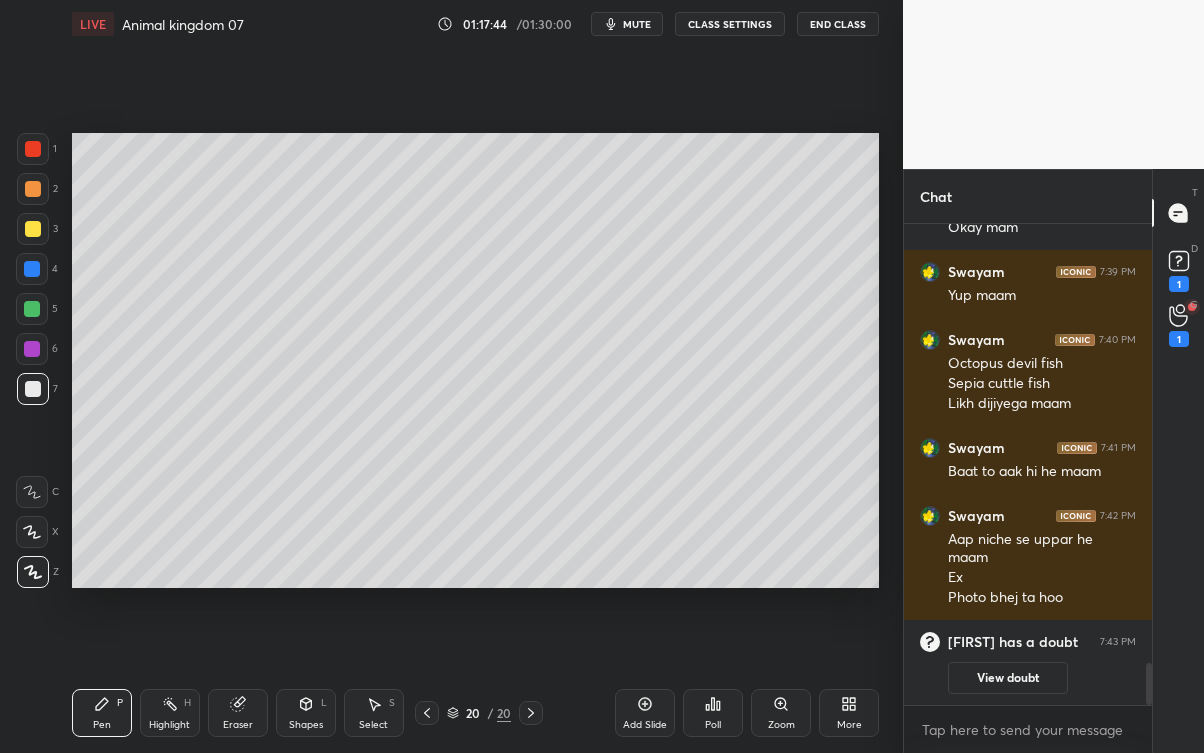click 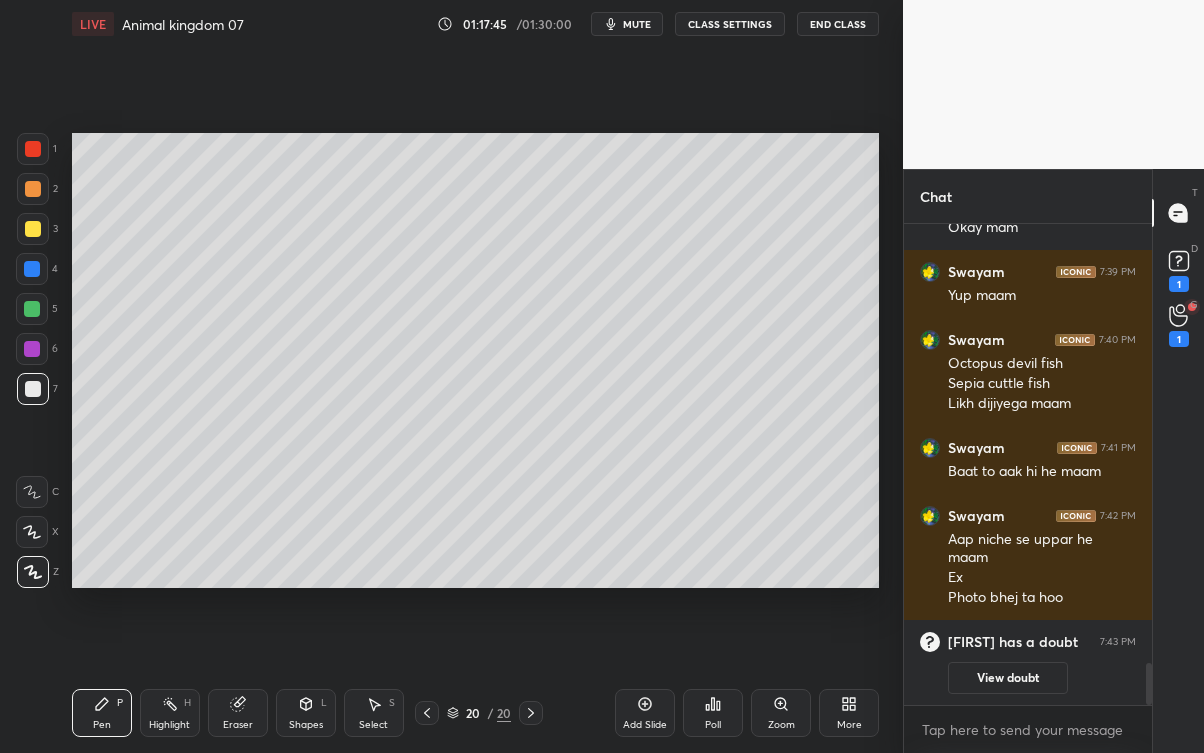 click on "View doubt" at bounding box center [1008, 678] 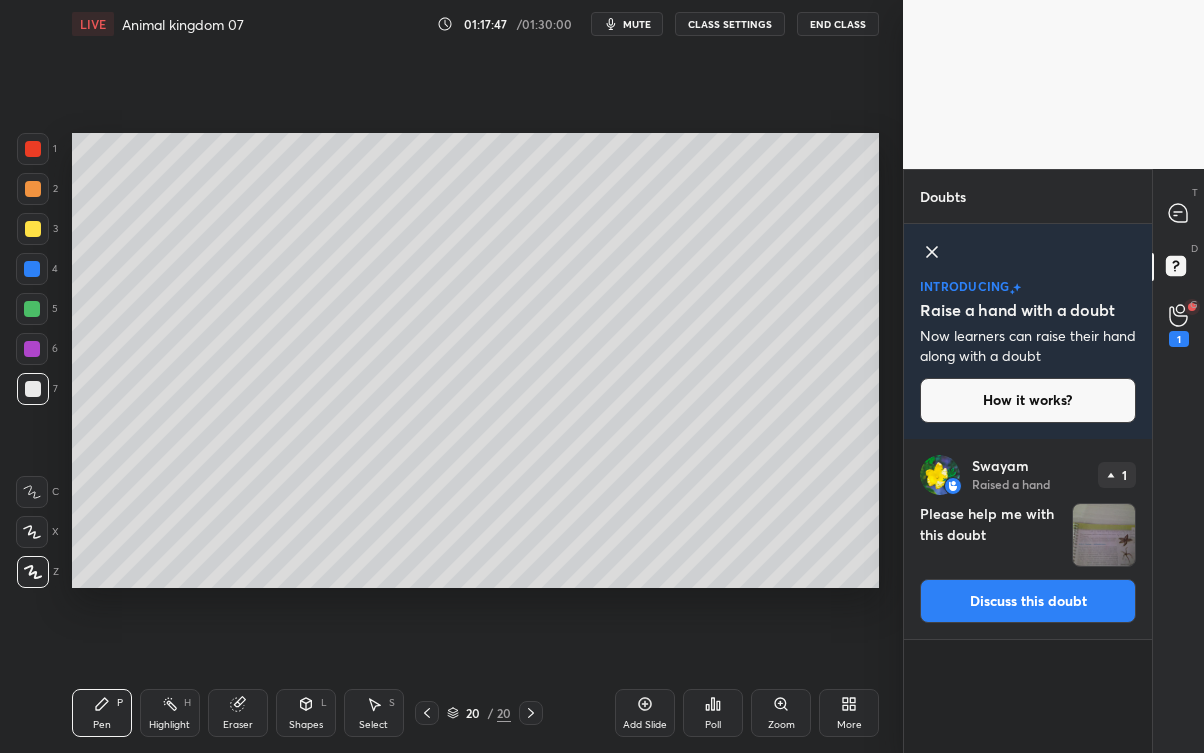 click on "Discuss this doubt" at bounding box center (1028, 601) 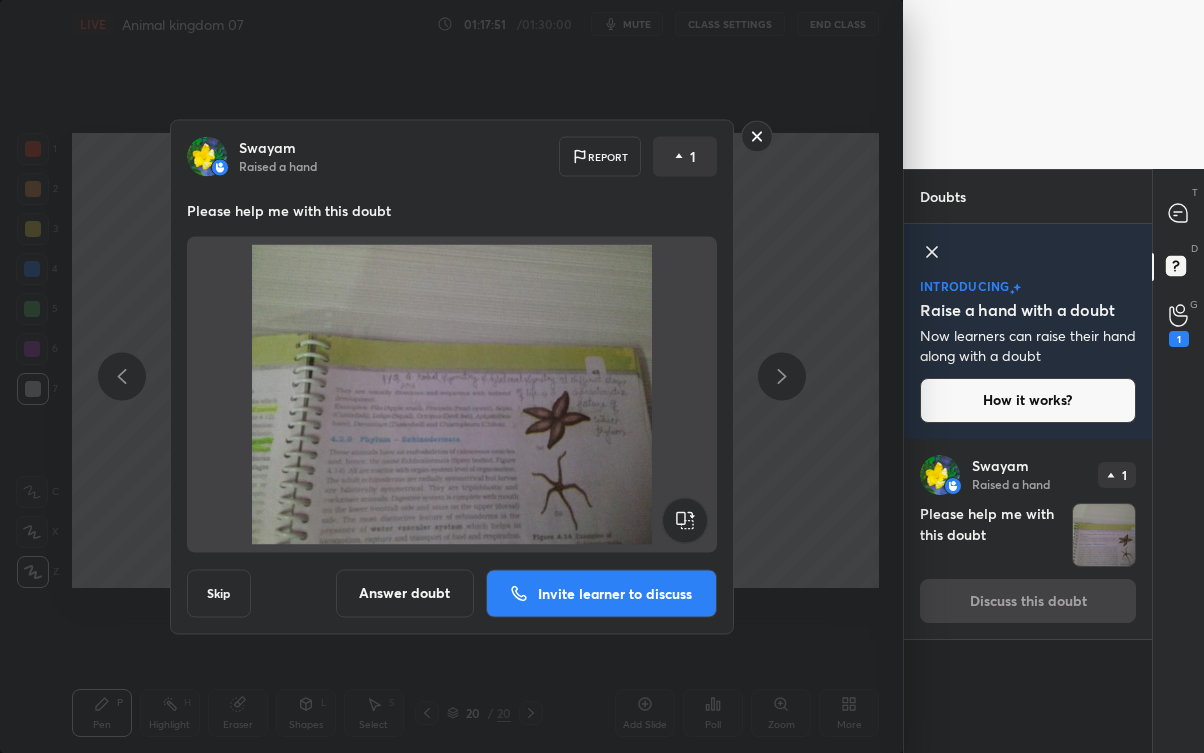 click on "Answer doubt" at bounding box center (405, 593) 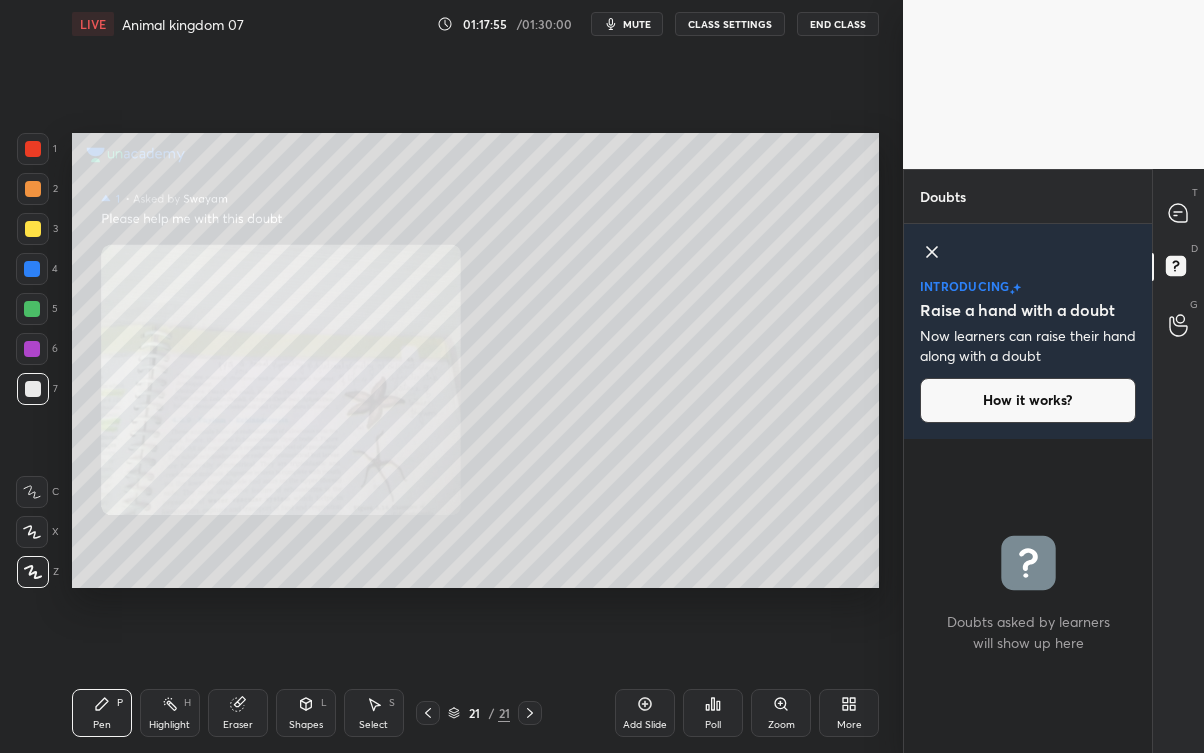 click at bounding box center (428, 713) 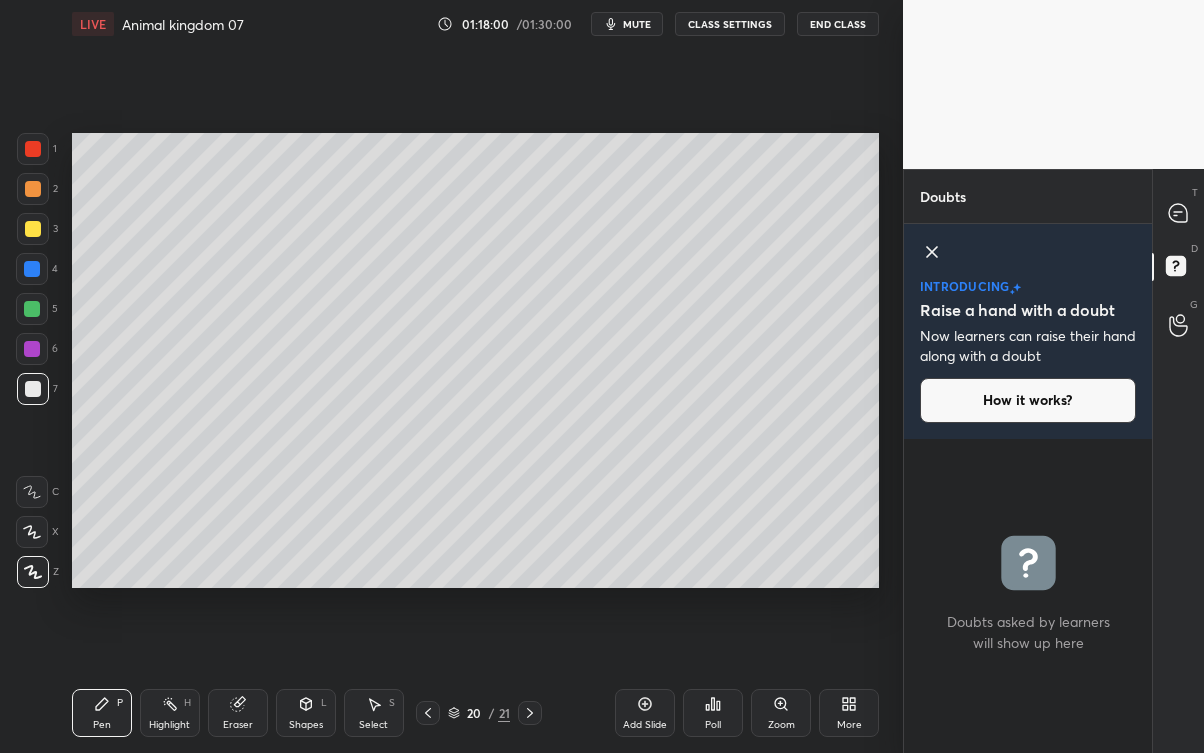 click on "Poll" at bounding box center (713, 713) 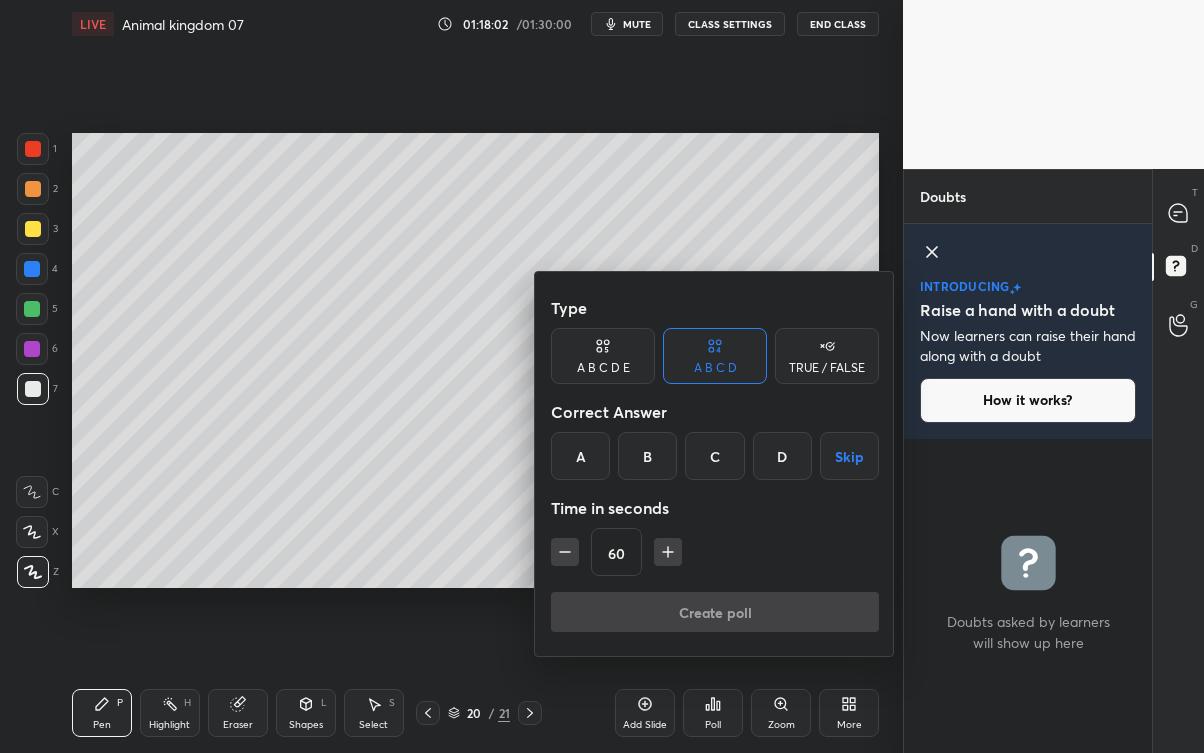 click at bounding box center (602, 376) 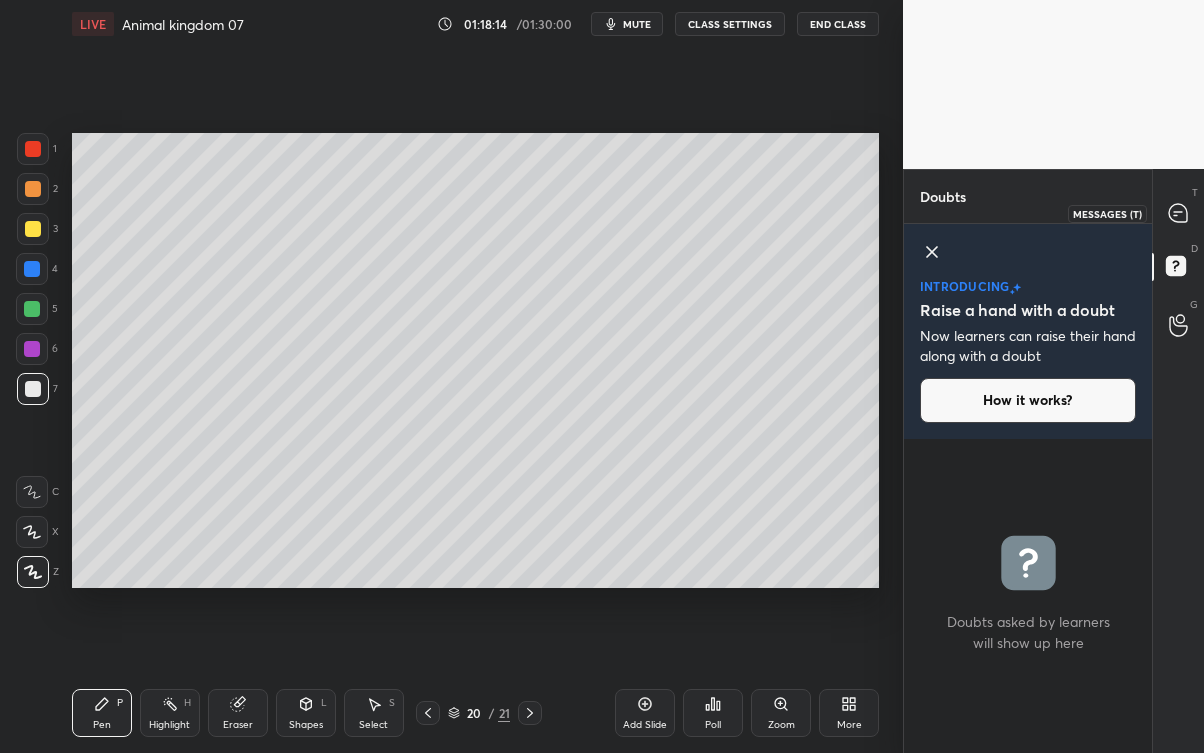 click at bounding box center [1179, 213] 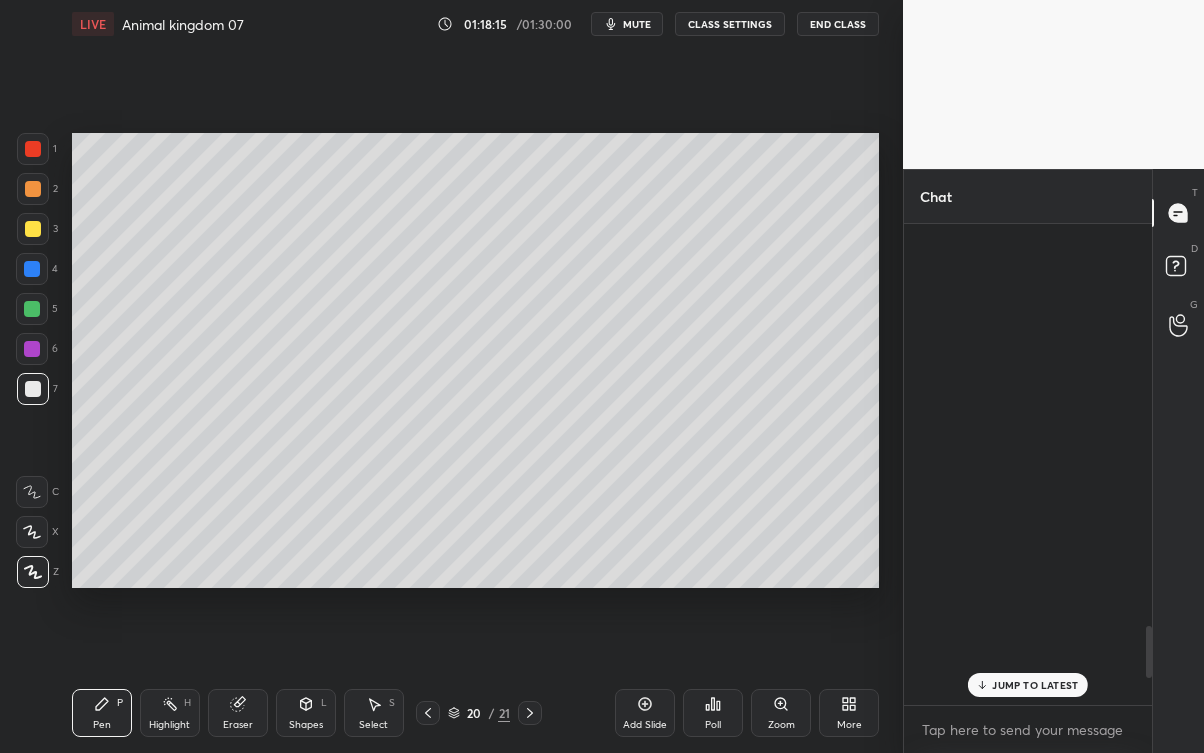 scroll, scrollTop: 3810, scrollLeft: 0, axis: vertical 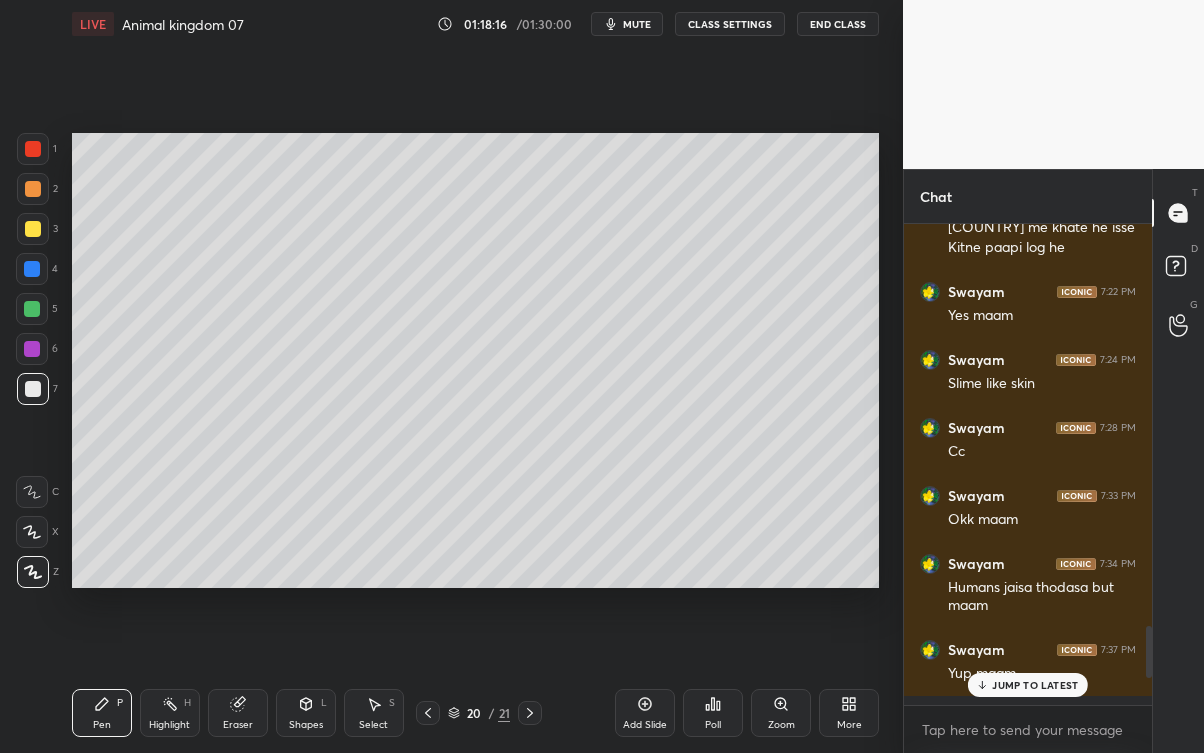 click on "JUMP TO LATEST" at bounding box center [1035, 685] 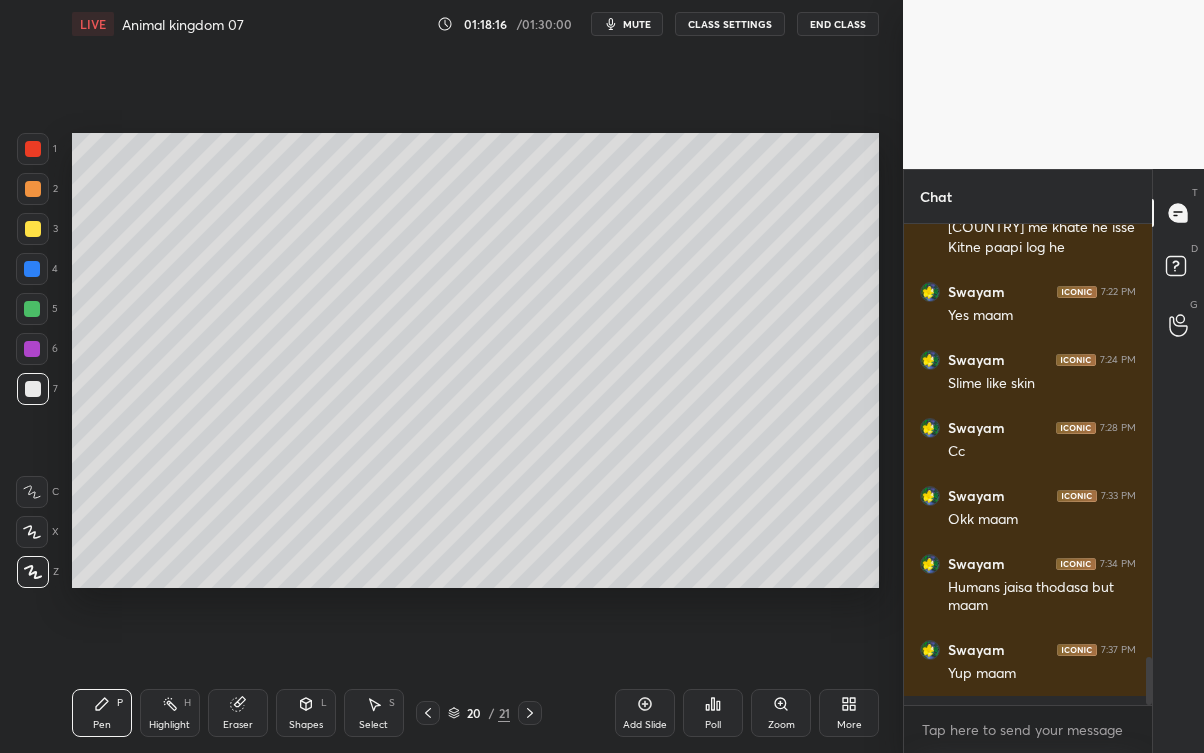 scroll, scrollTop: 4327, scrollLeft: 0, axis: vertical 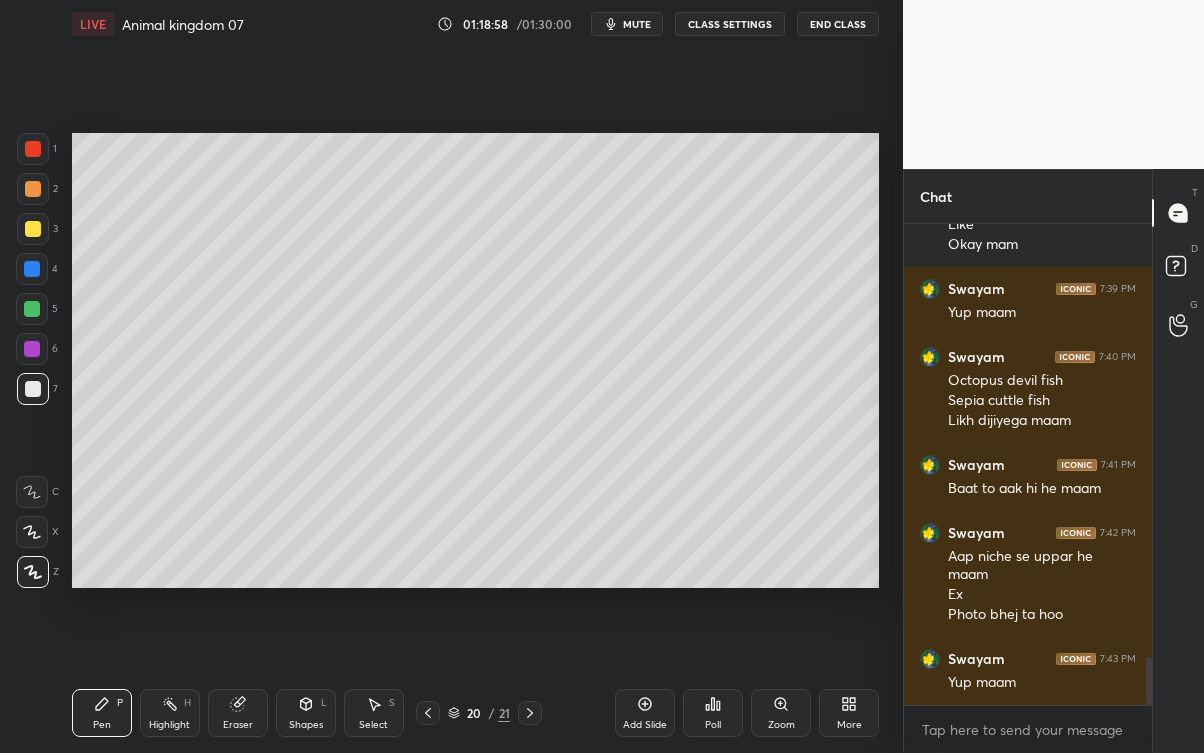 click on "Add Slide" at bounding box center (645, 725) 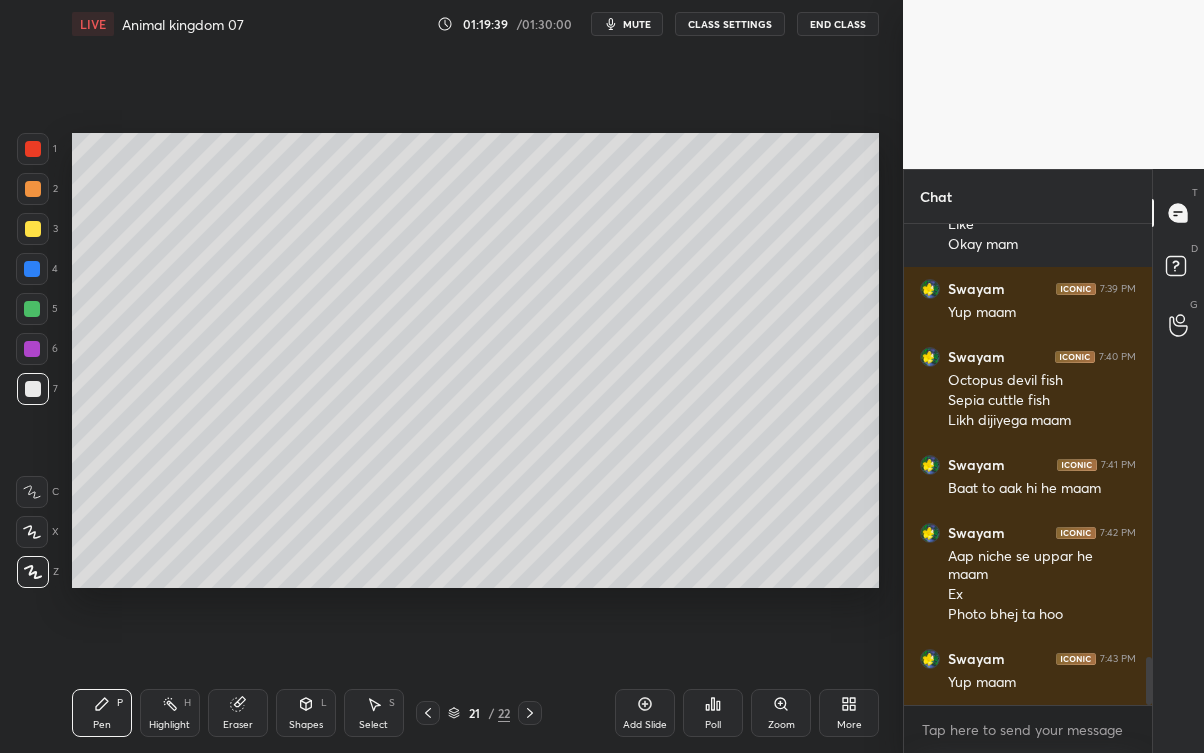 scroll, scrollTop: 4394, scrollLeft: 0, axis: vertical 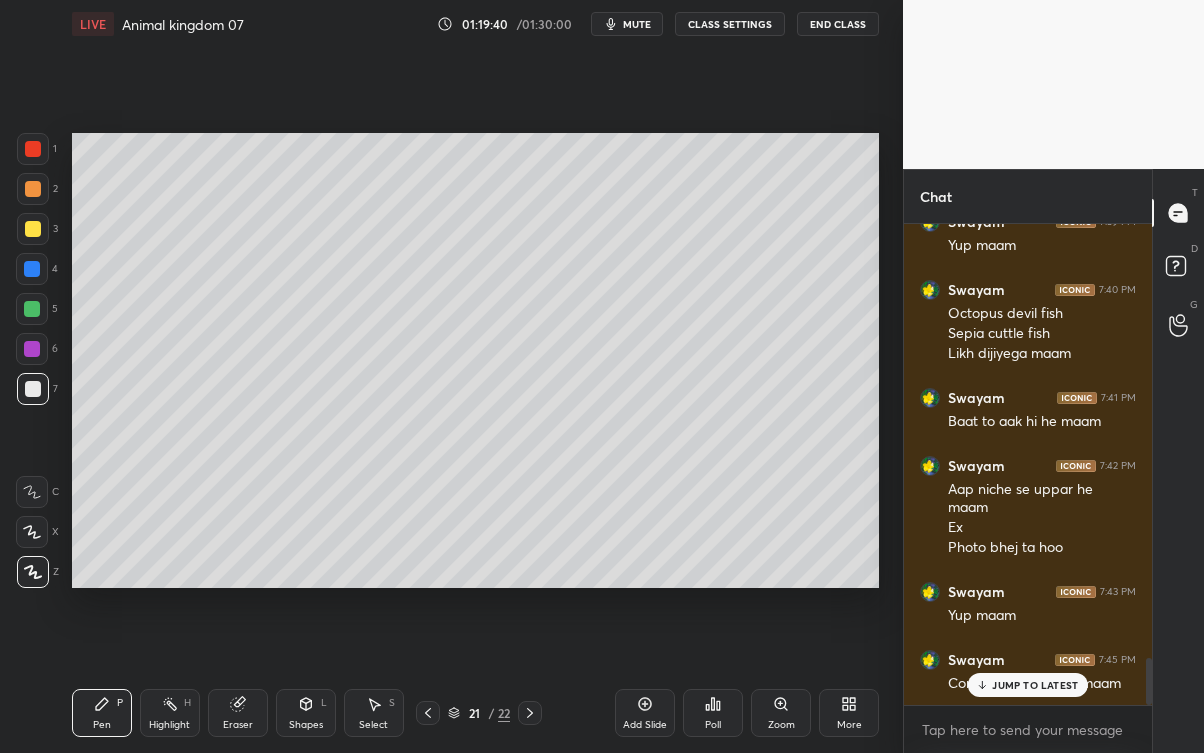 click on "JUMP TO LATEST" at bounding box center (1028, 685) 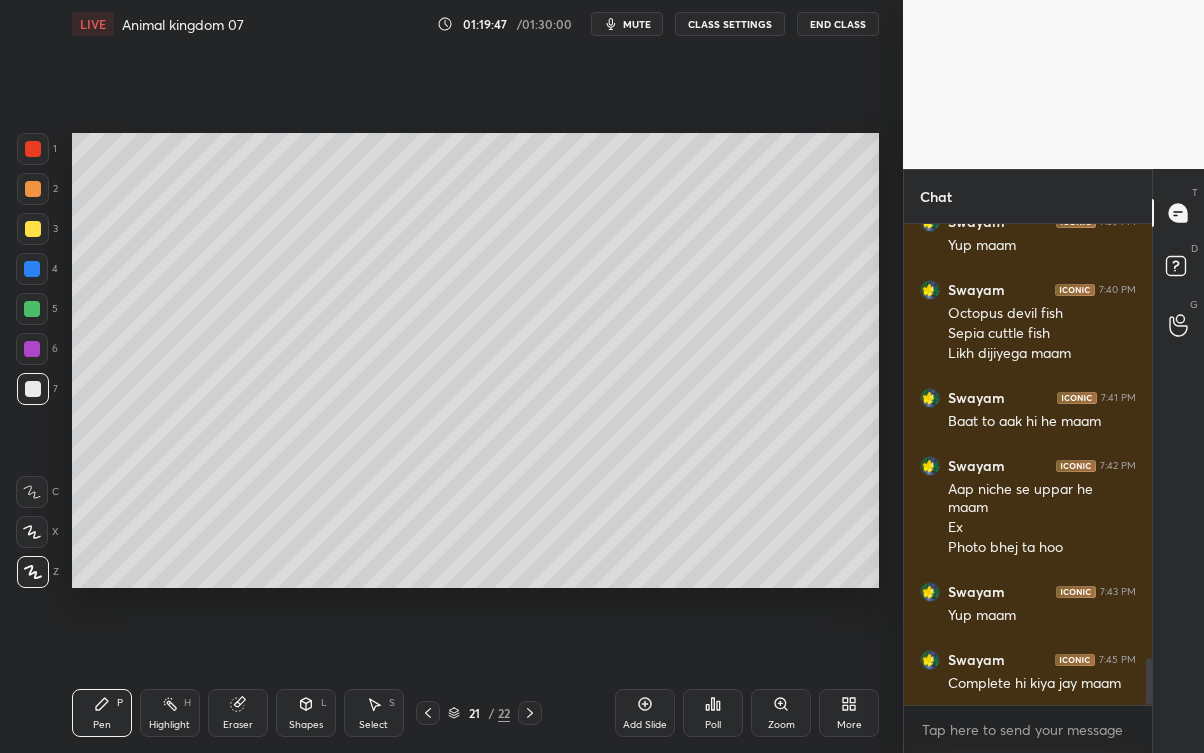 click at bounding box center [33, 229] 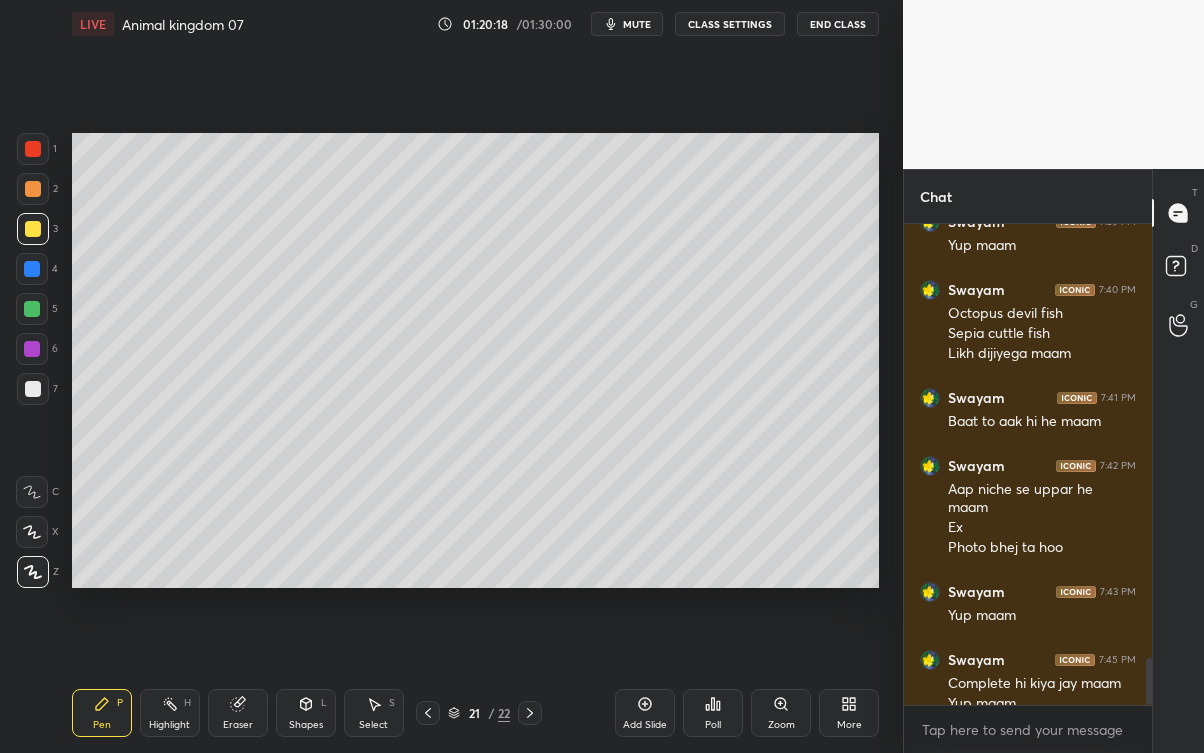 scroll, scrollTop: 4415, scrollLeft: 0, axis: vertical 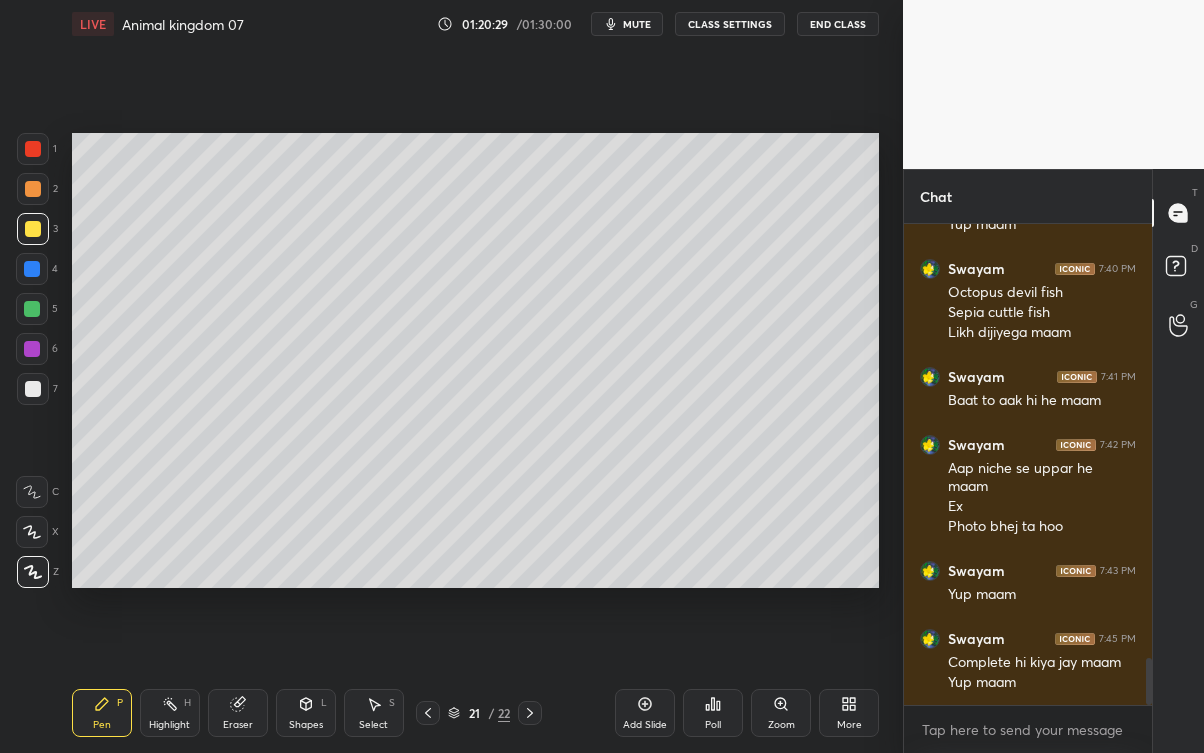 click on "Eraser" at bounding box center (238, 713) 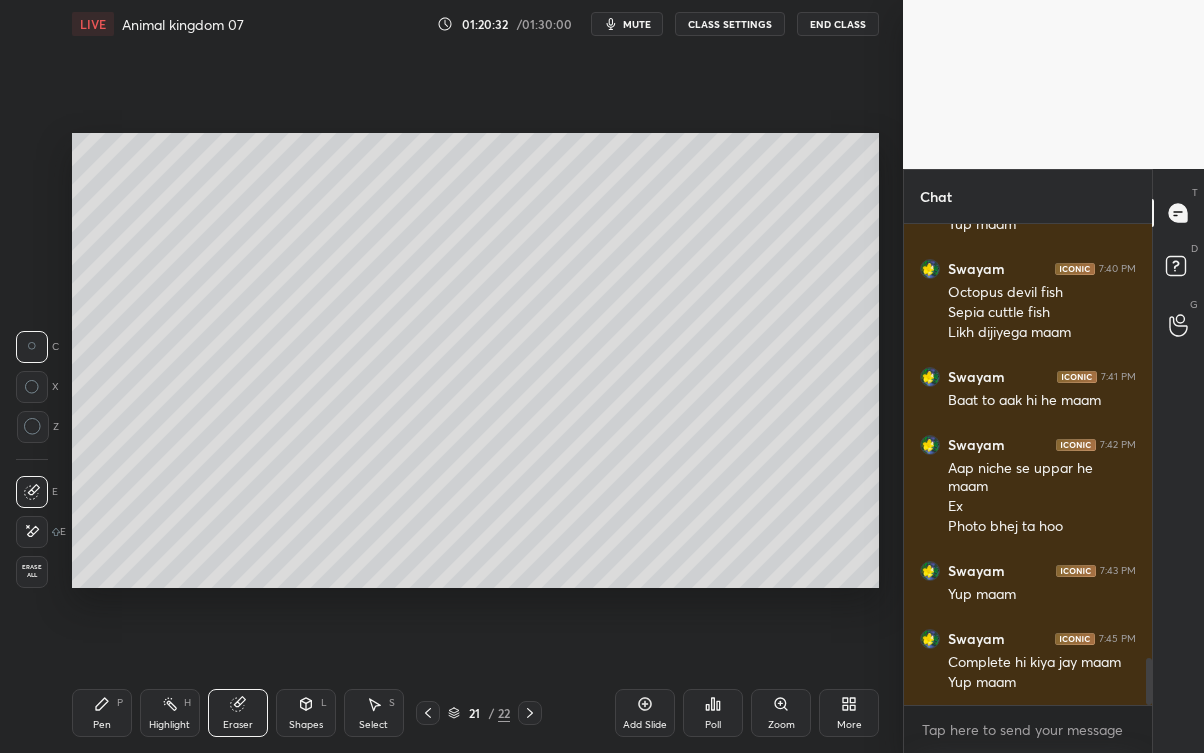click on "P" at bounding box center (120, 703) 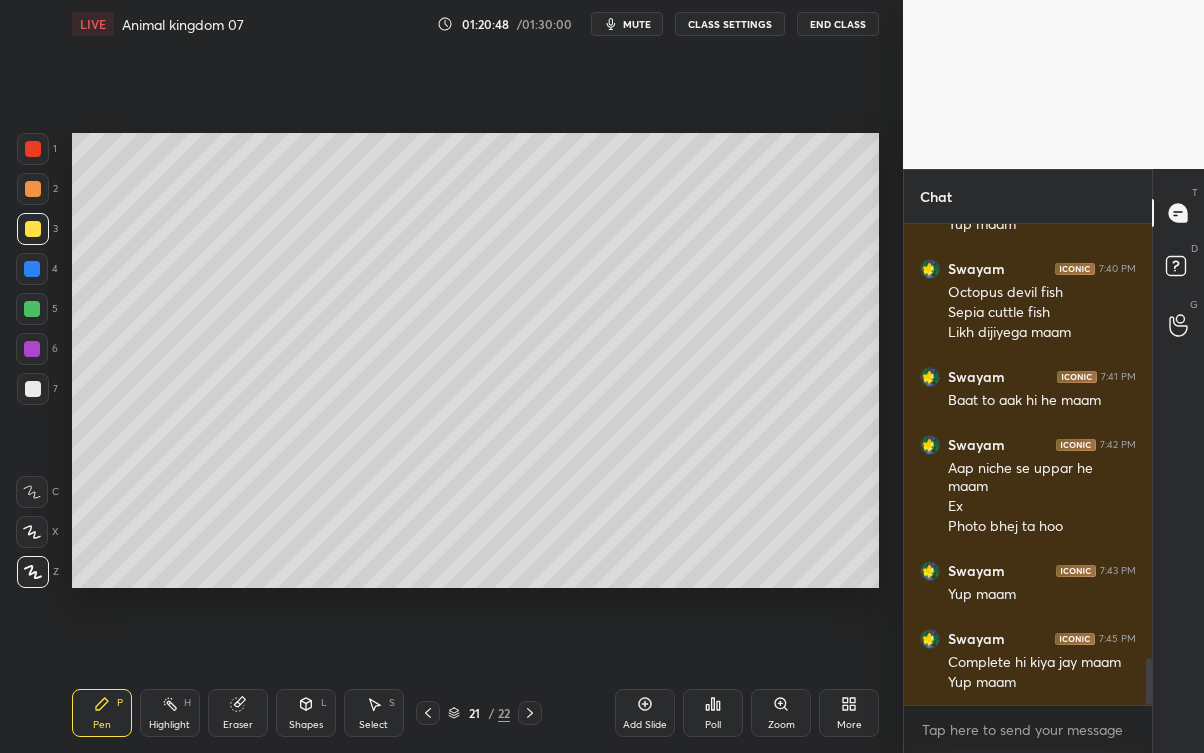scroll, scrollTop: 4482, scrollLeft: 0, axis: vertical 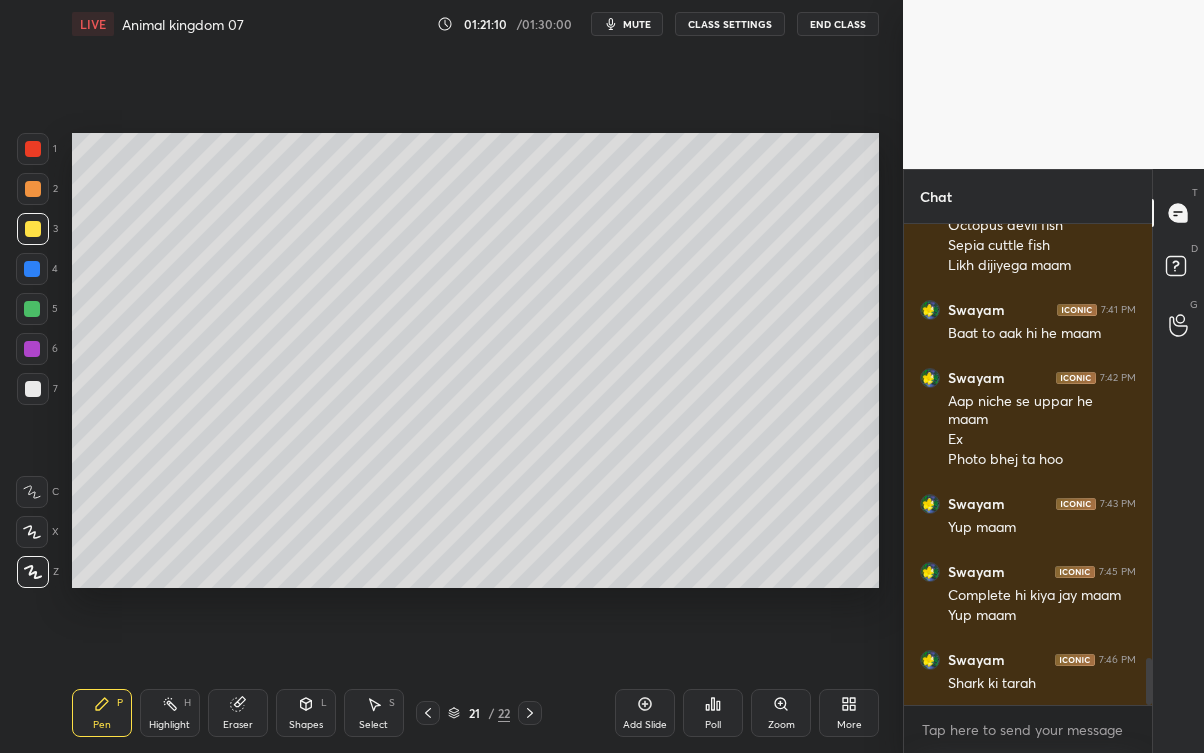 click at bounding box center [33, 389] 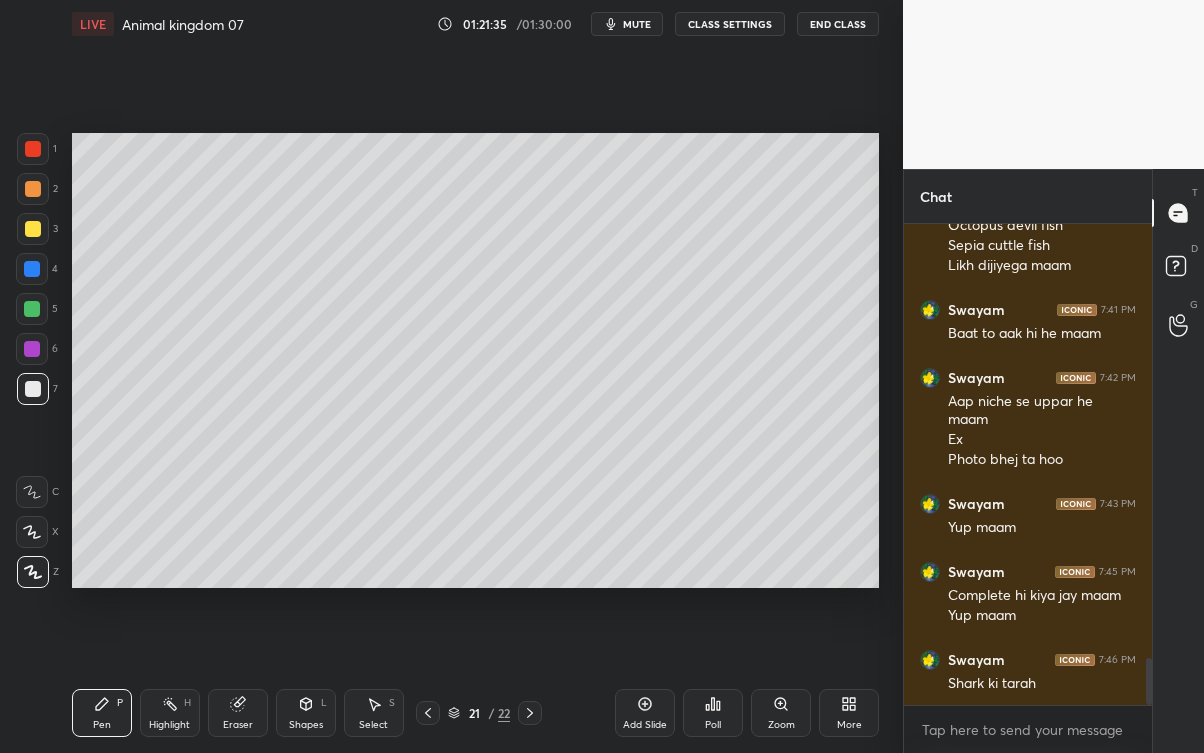 click at bounding box center (33, 229) 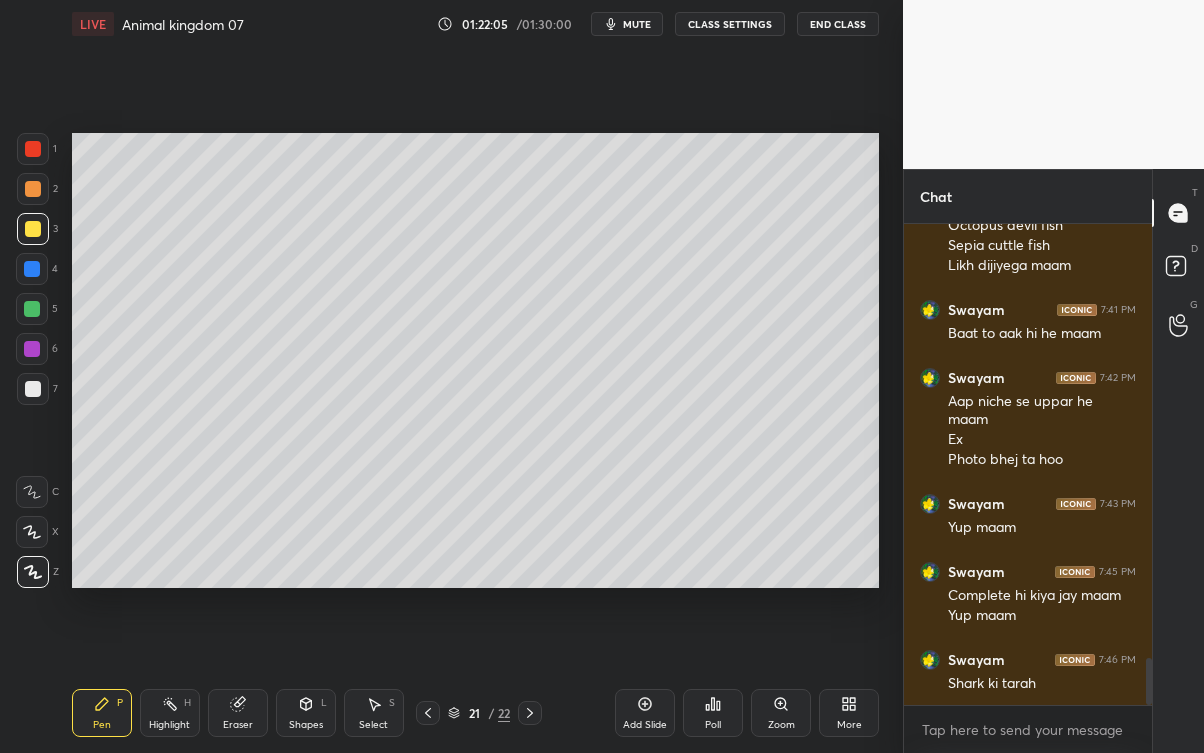 click on "Eraser" at bounding box center (238, 725) 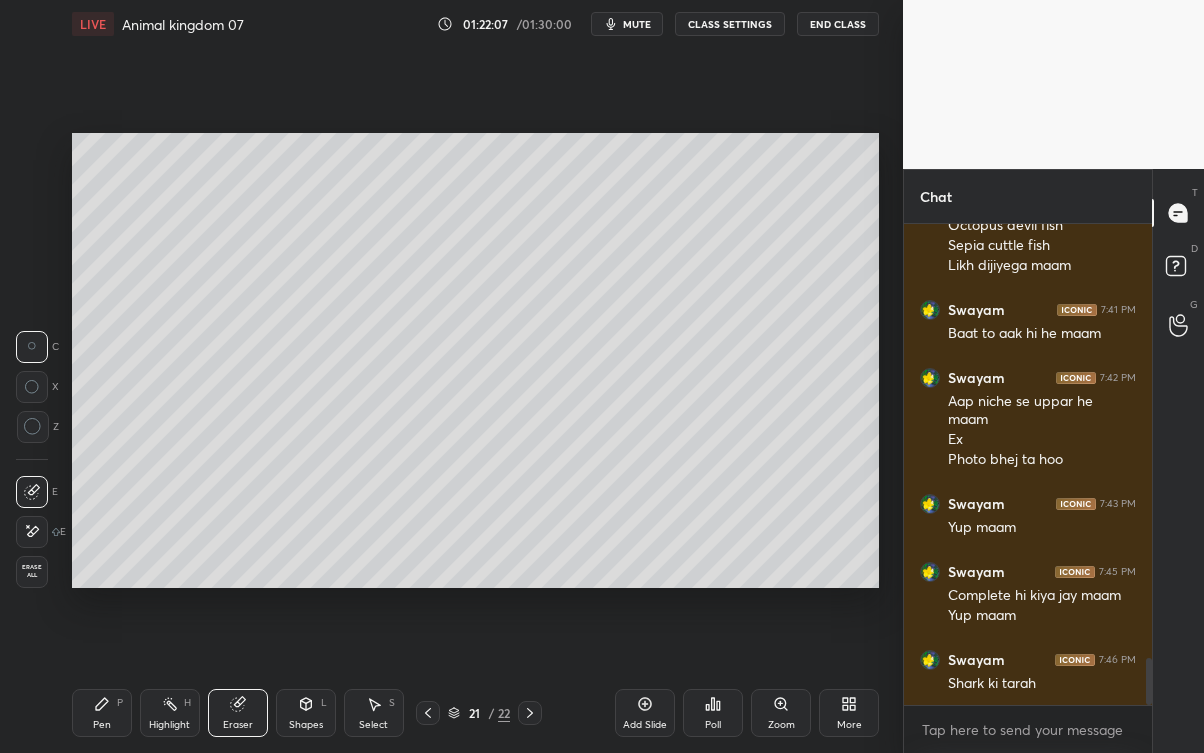 click 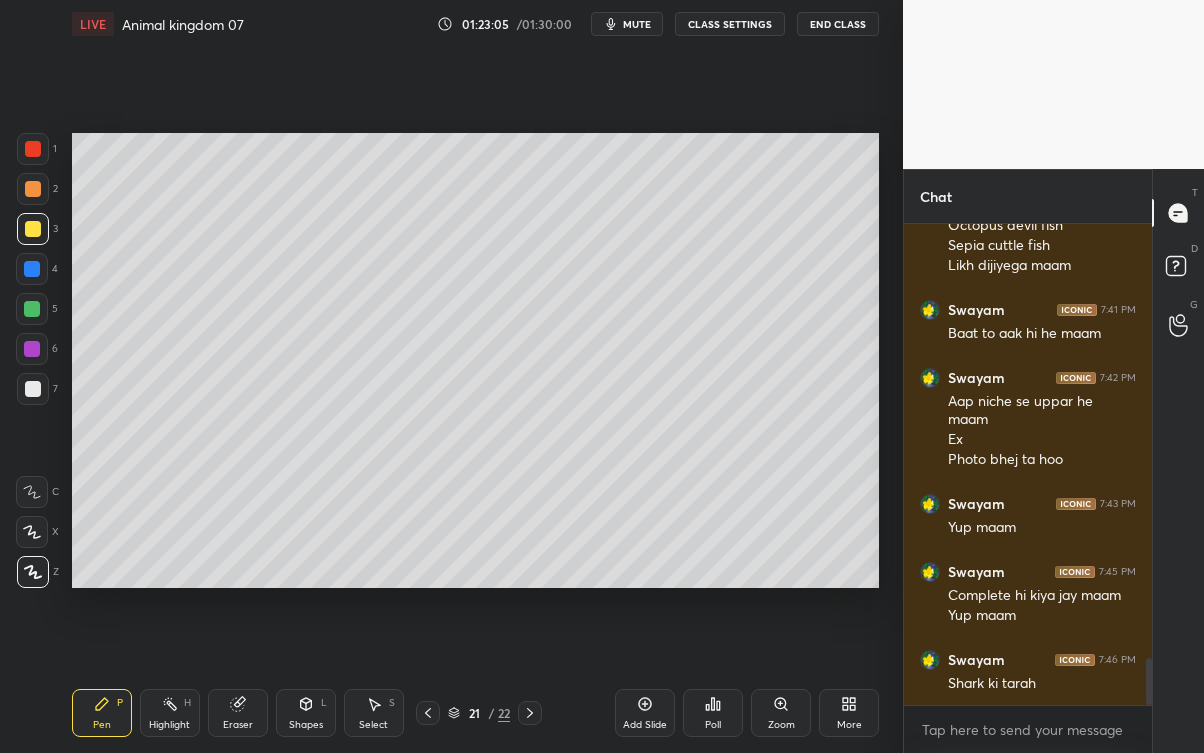 click on "Add Slide" at bounding box center [645, 725] 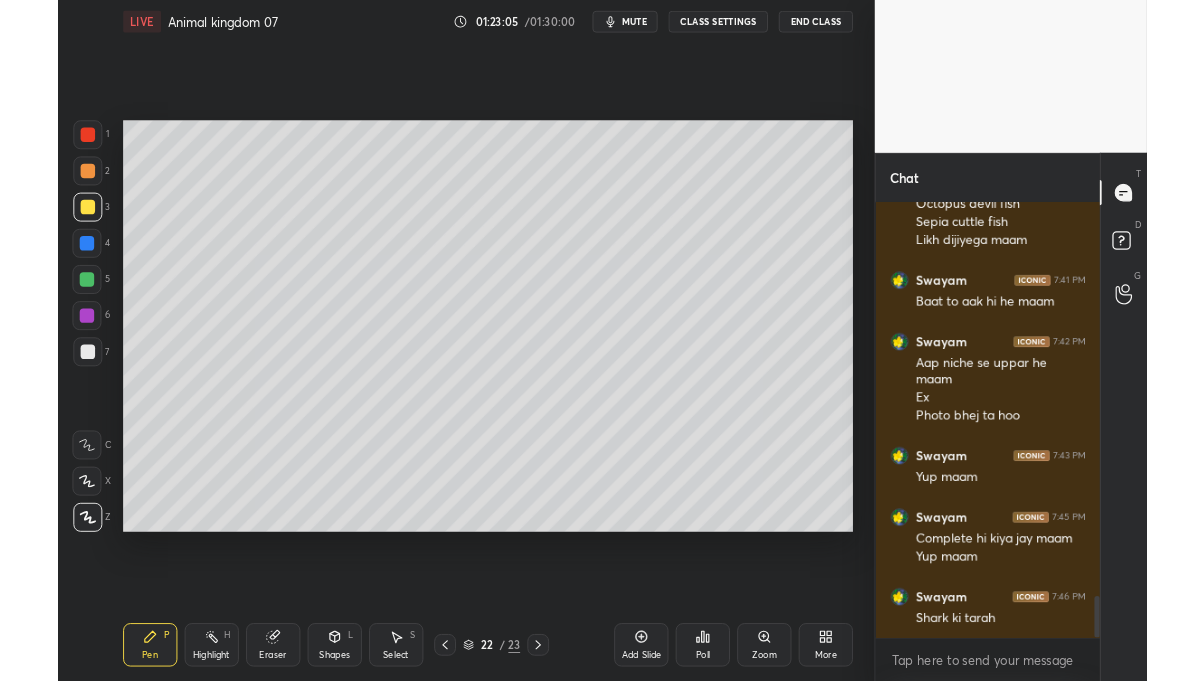 scroll, scrollTop: 4551, scrollLeft: 0, axis: vertical 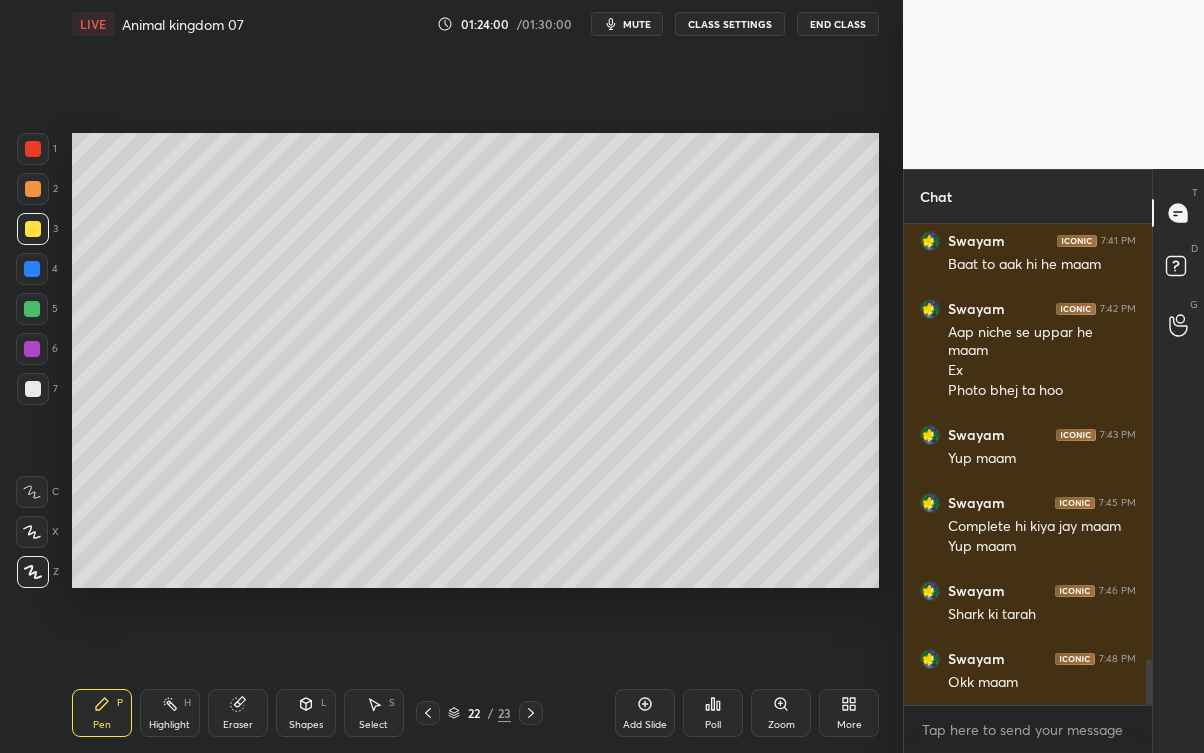 click on "Setting up your live class Poll for   secs No correct answer Start poll" at bounding box center (475, 360) 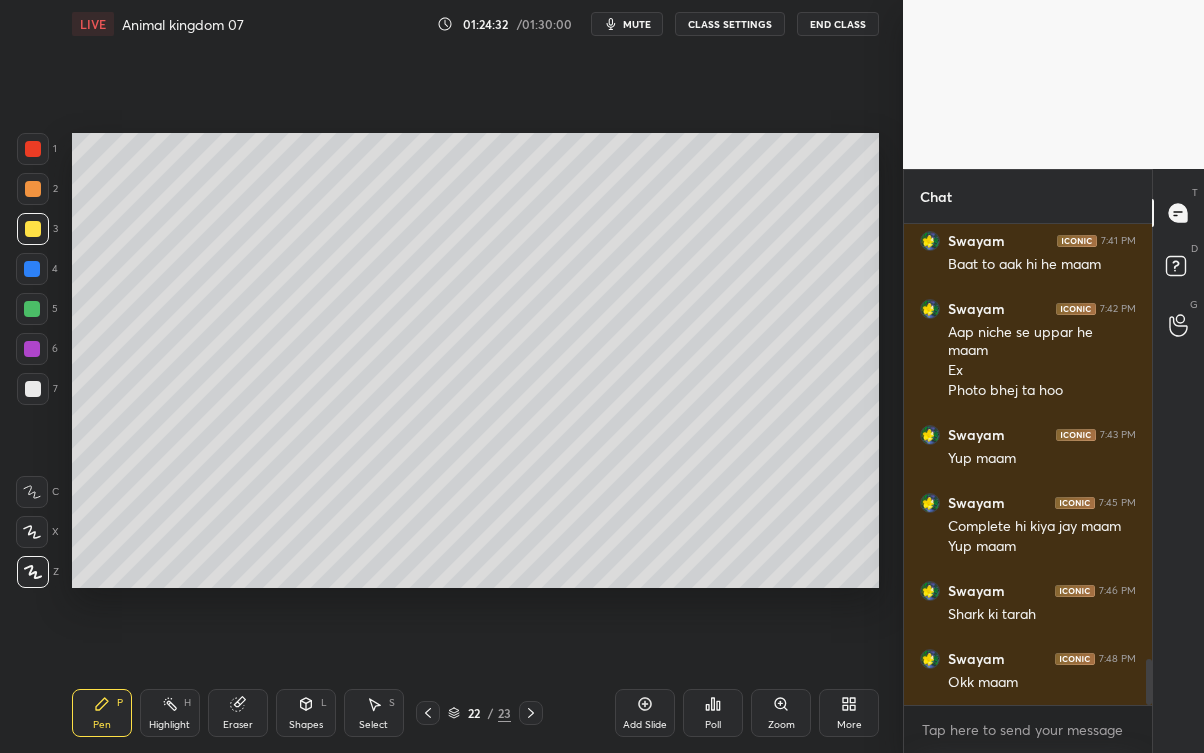 click at bounding box center [33, 389] 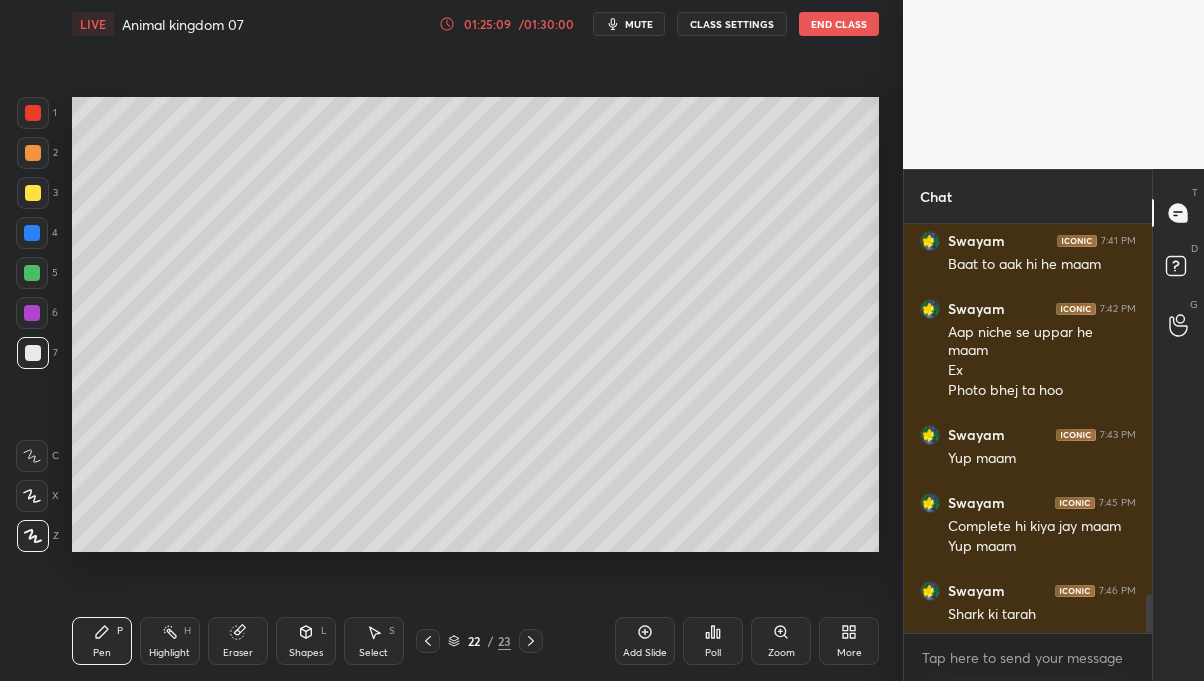 scroll, scrollTop: 552, scrollLeft: 823, axis: both 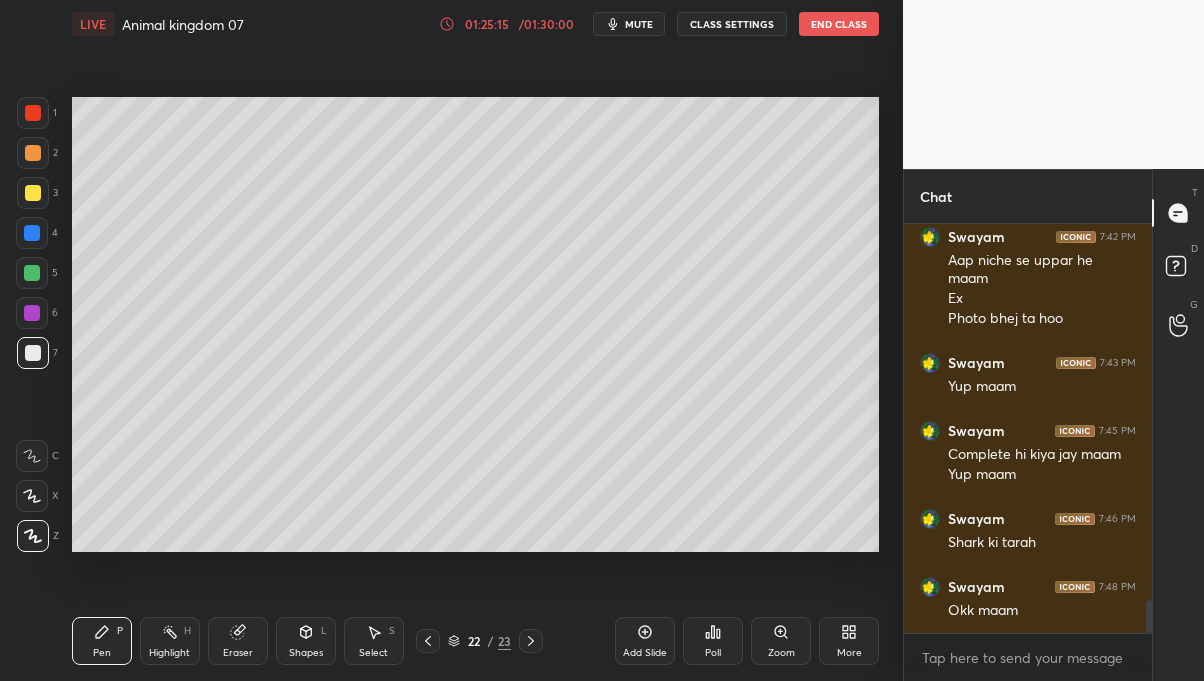 click 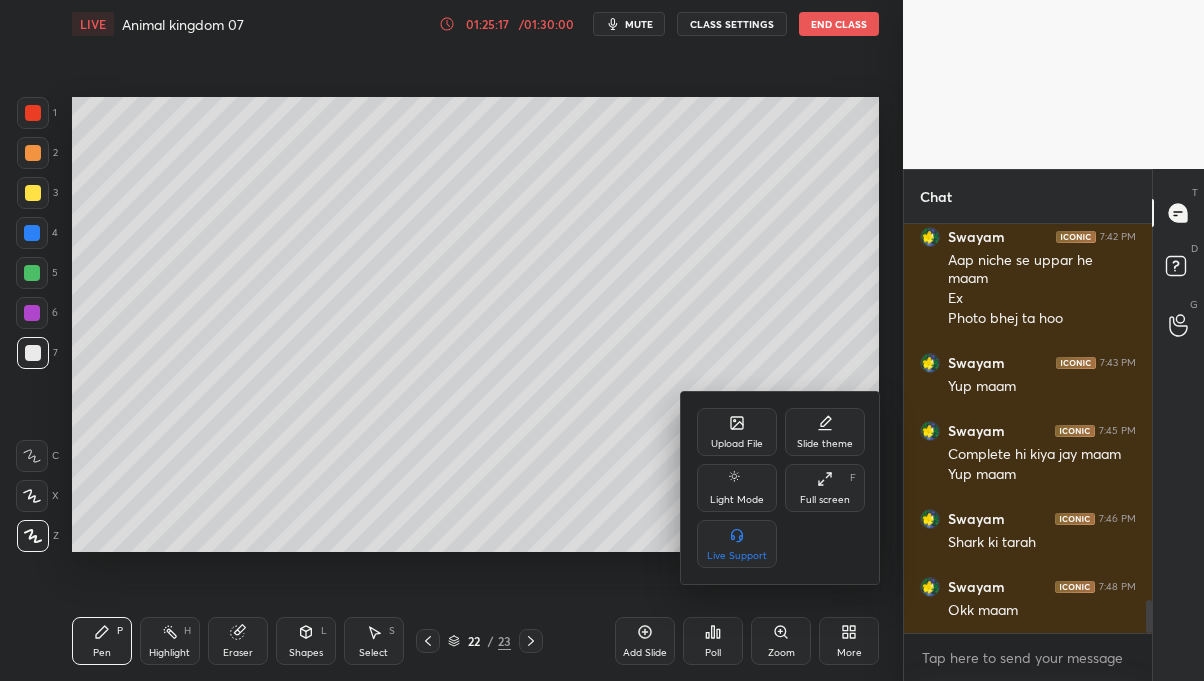 click on "Full screen F" at bounding box center [825, 488] 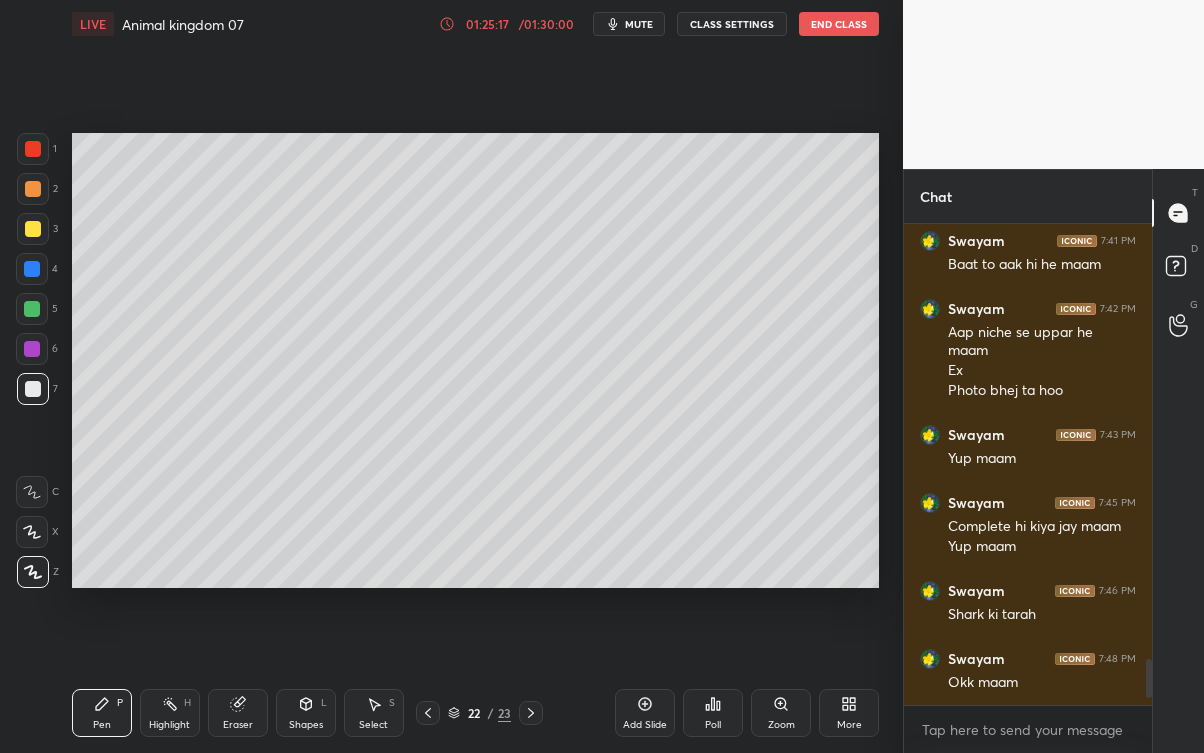 scroll, scrollTop: 99375, scrollLeft: 99176, axis: both 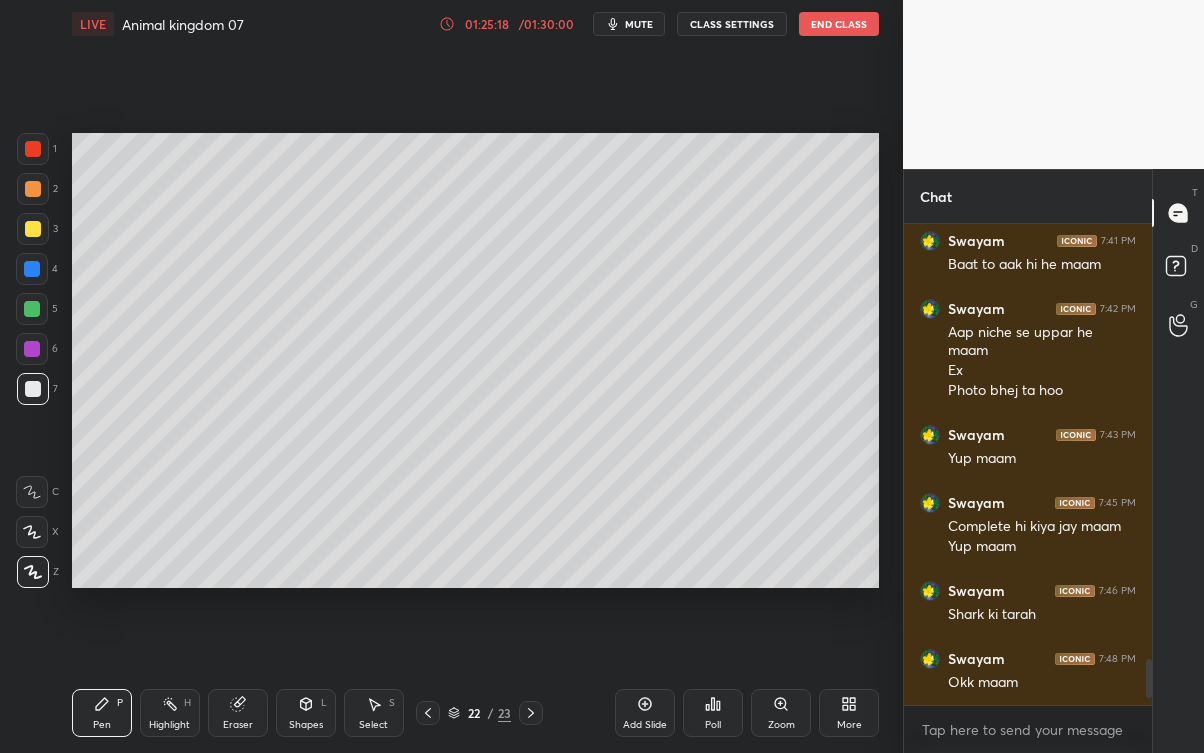 click 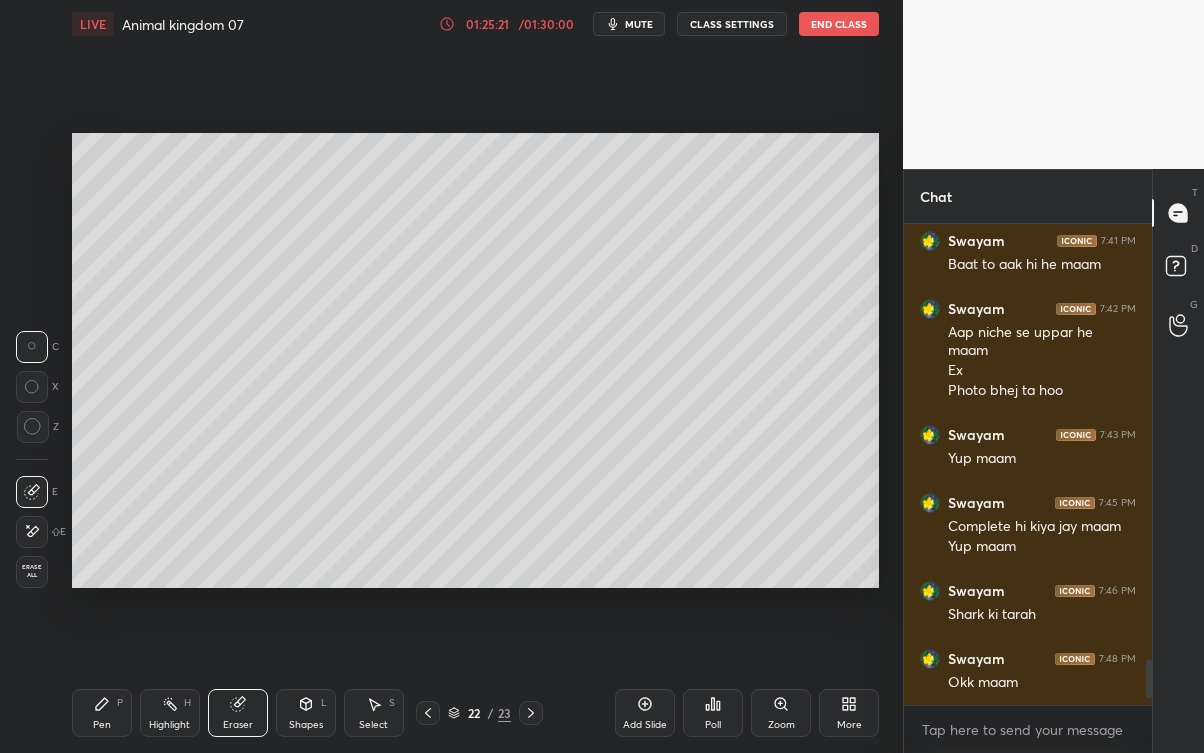 click on "Pen P" at bounding box center [102, 713] 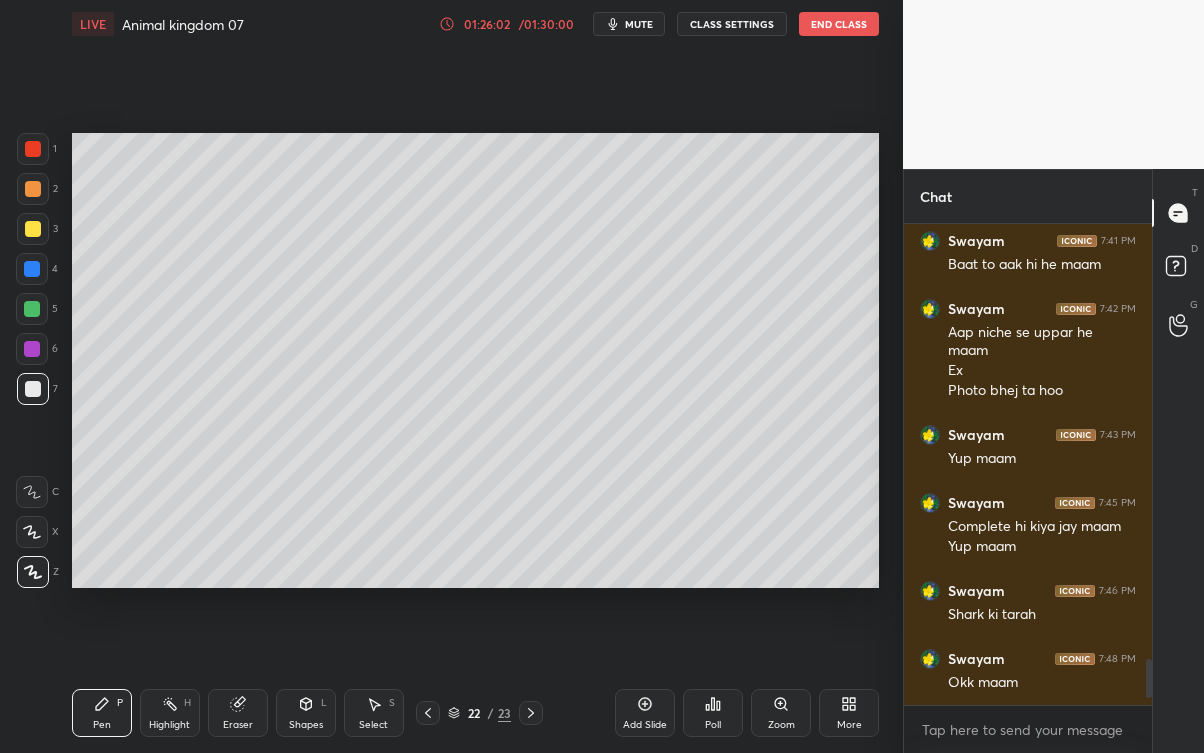 scroll, scrollTop: 4618, scrollLeft: 0, axis: vertical 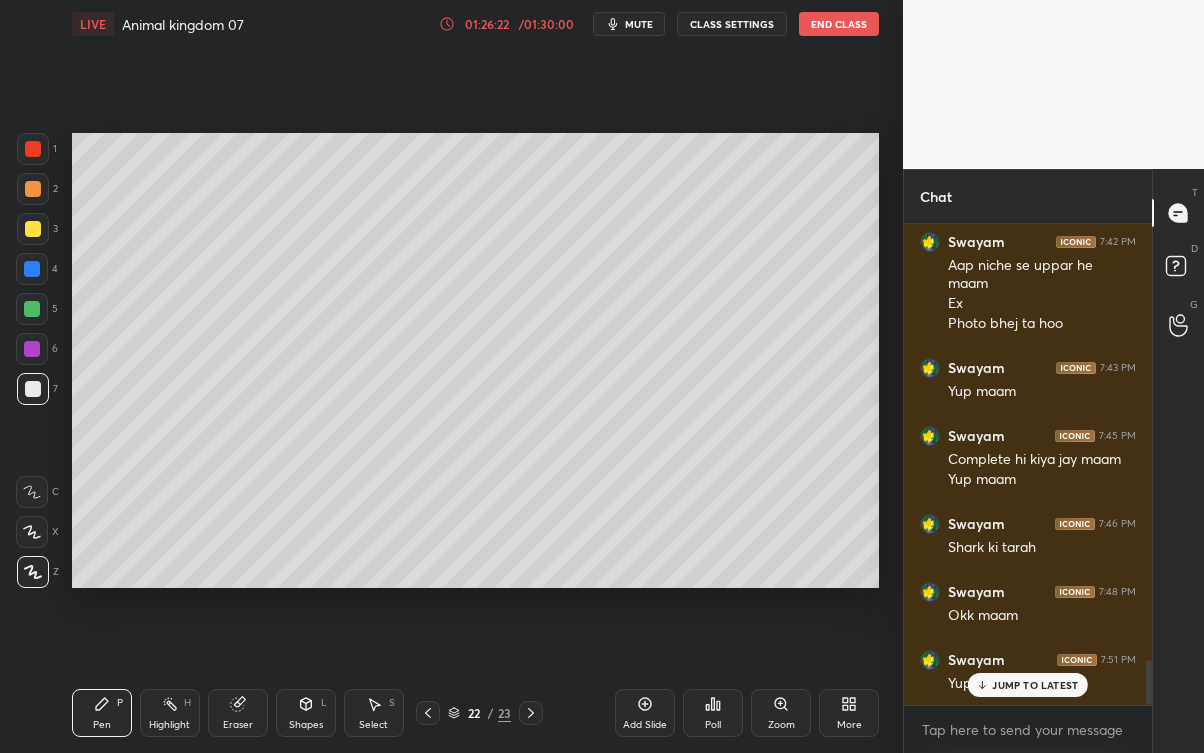click on "JUMP TO LATEST" at bounding box center [1035, 685] 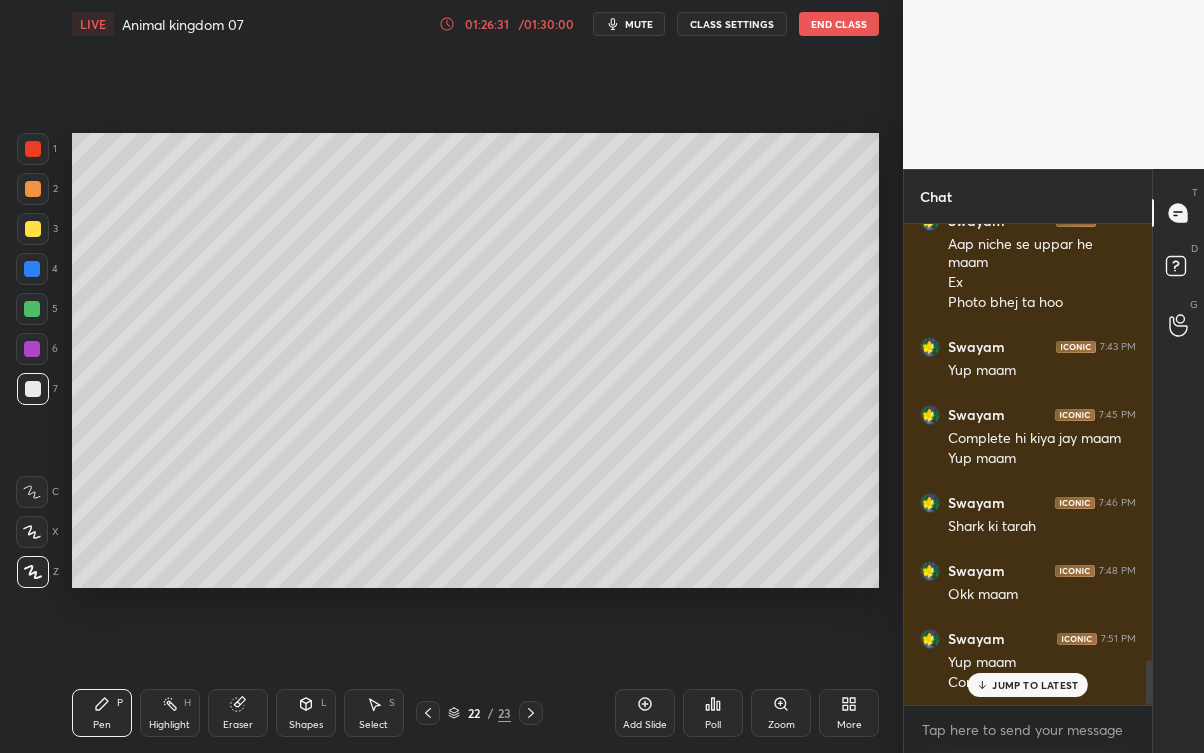 scroll, scrollTop: 4706, scrollLeft: 0, axis: vertical 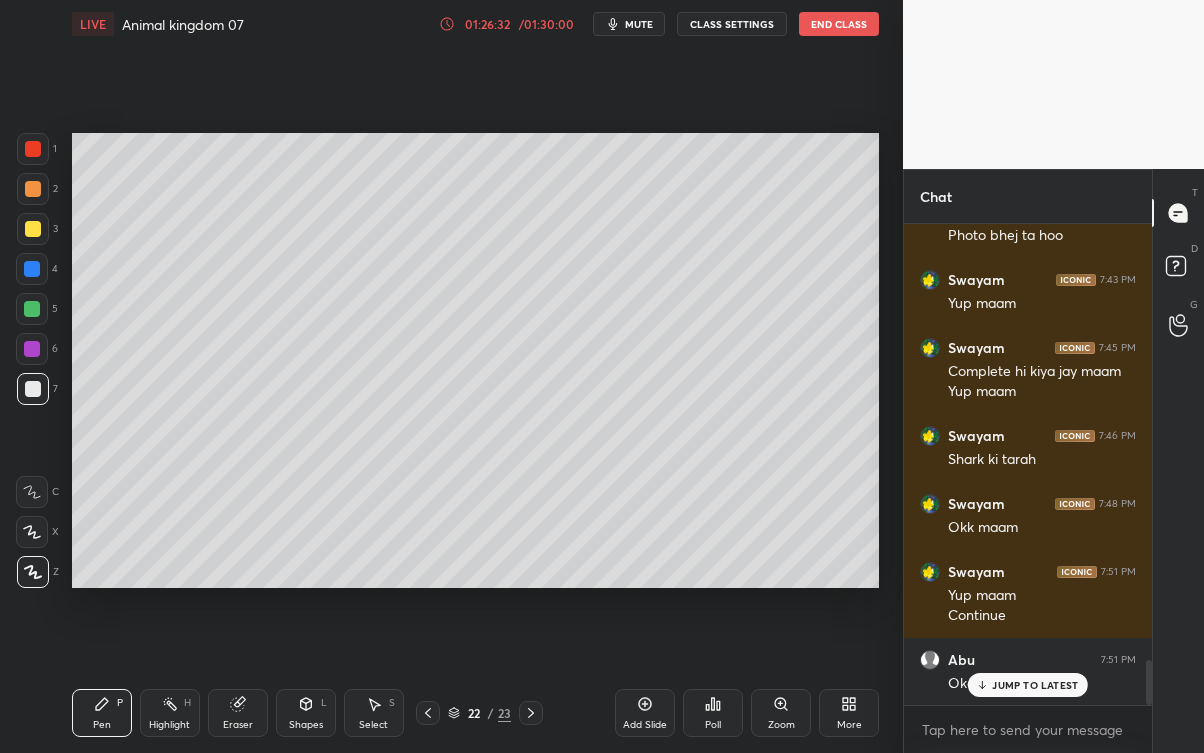 click on "Abu [TIME] Okay mam" at bounding box center (1028, 672) 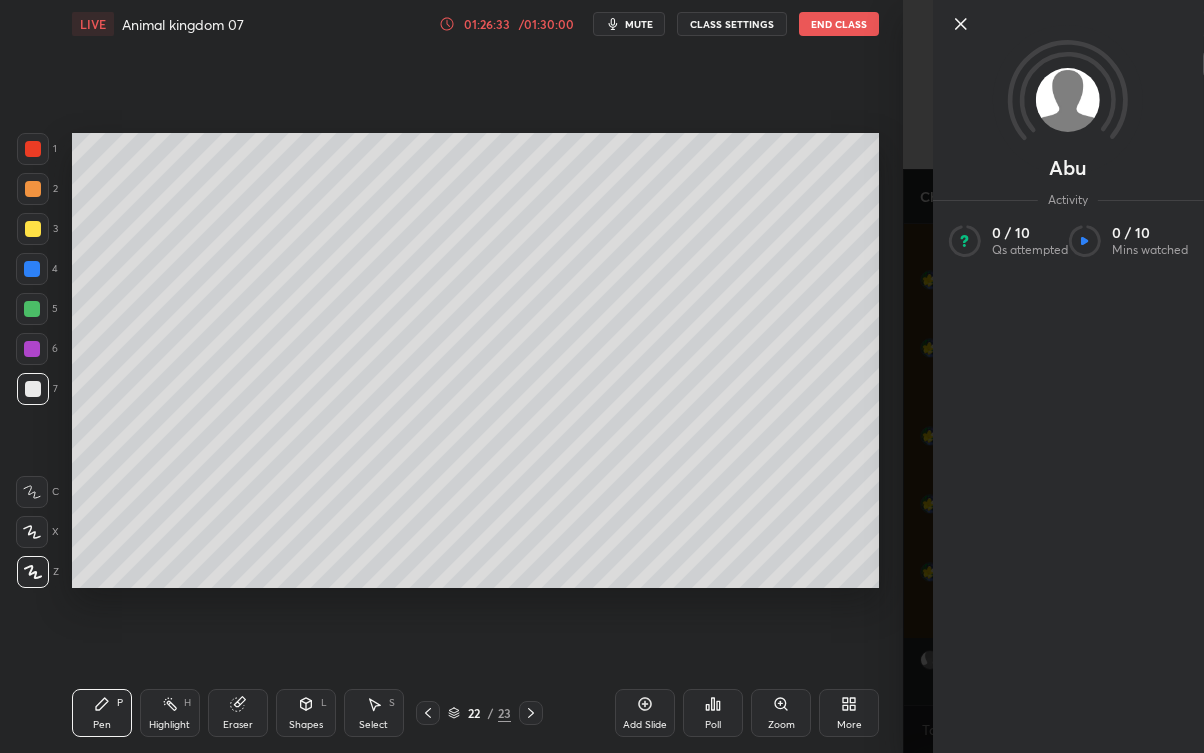 click on "Setting up your live class Poll for   secs No correct answer Start poll" at bounding box center (475, 360) 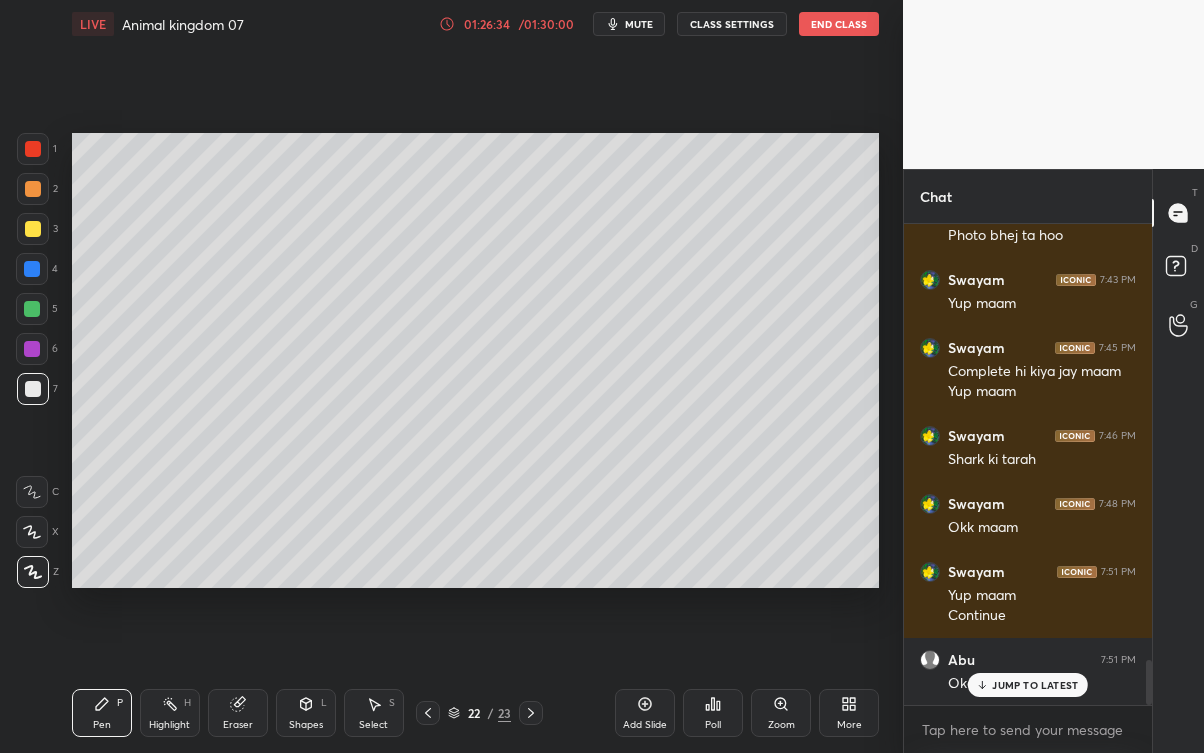click on "JUMP TO LATEST" at bounding box center [1035, 685] 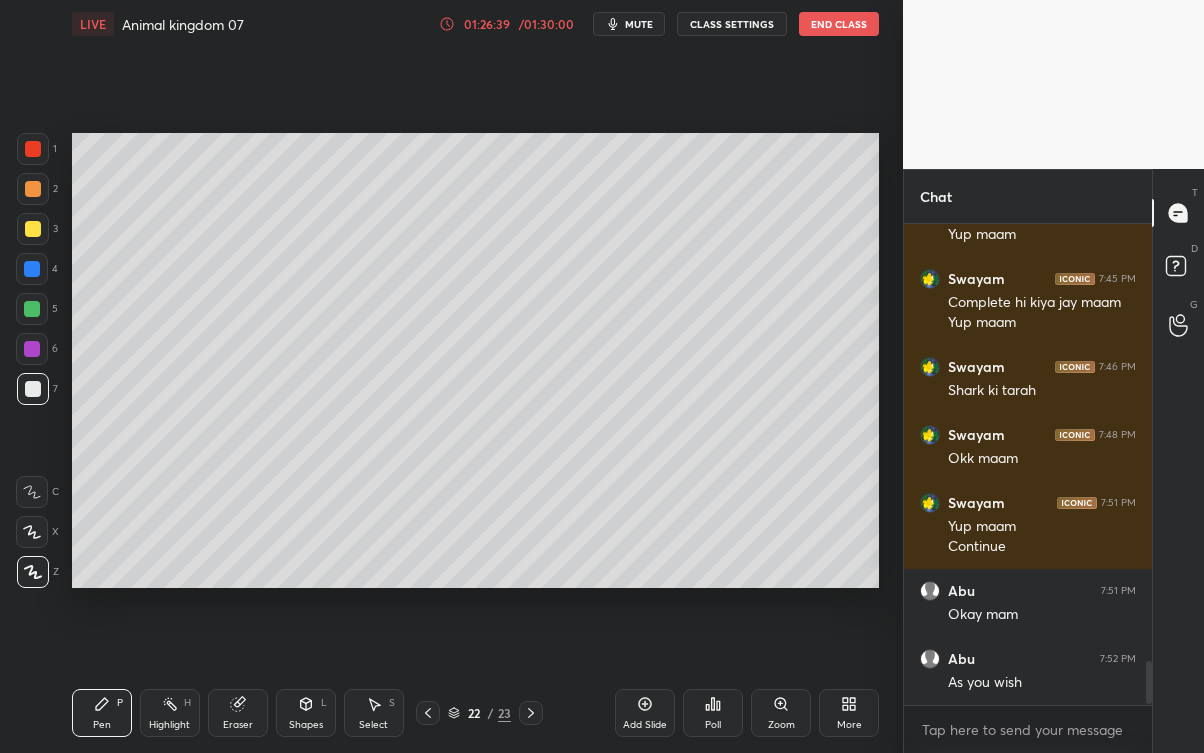 scroll, scrollTop: 4842, scrollLeft: 0, axis: vertical 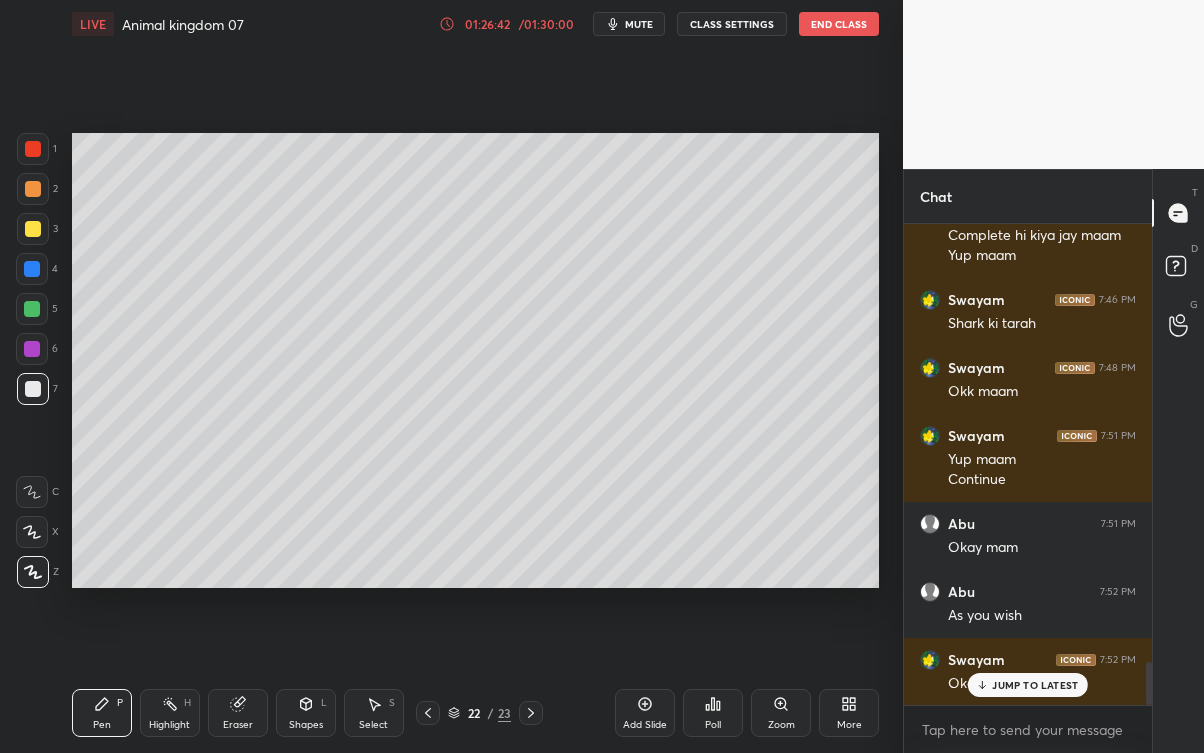 click on "JUMP TO LATEST" at bounding box center (1035, 685) 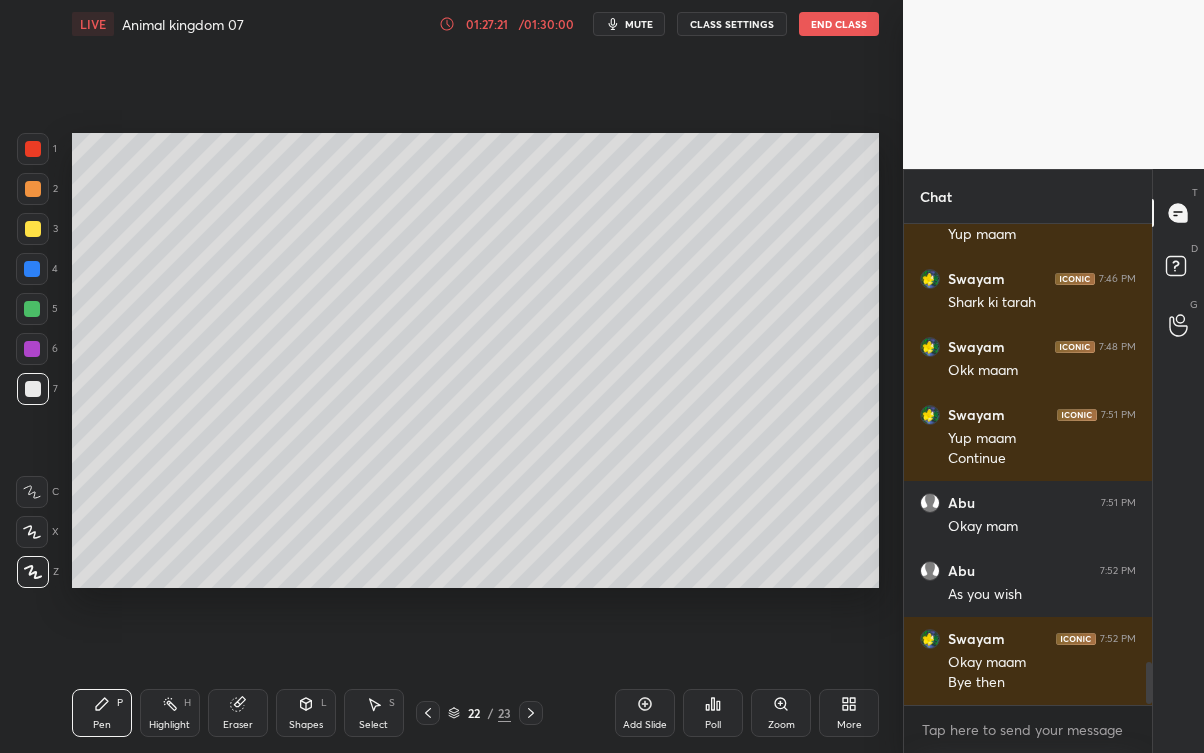 scroll, scrollTop: 4930, scrollLeft: 0, axis: vertical 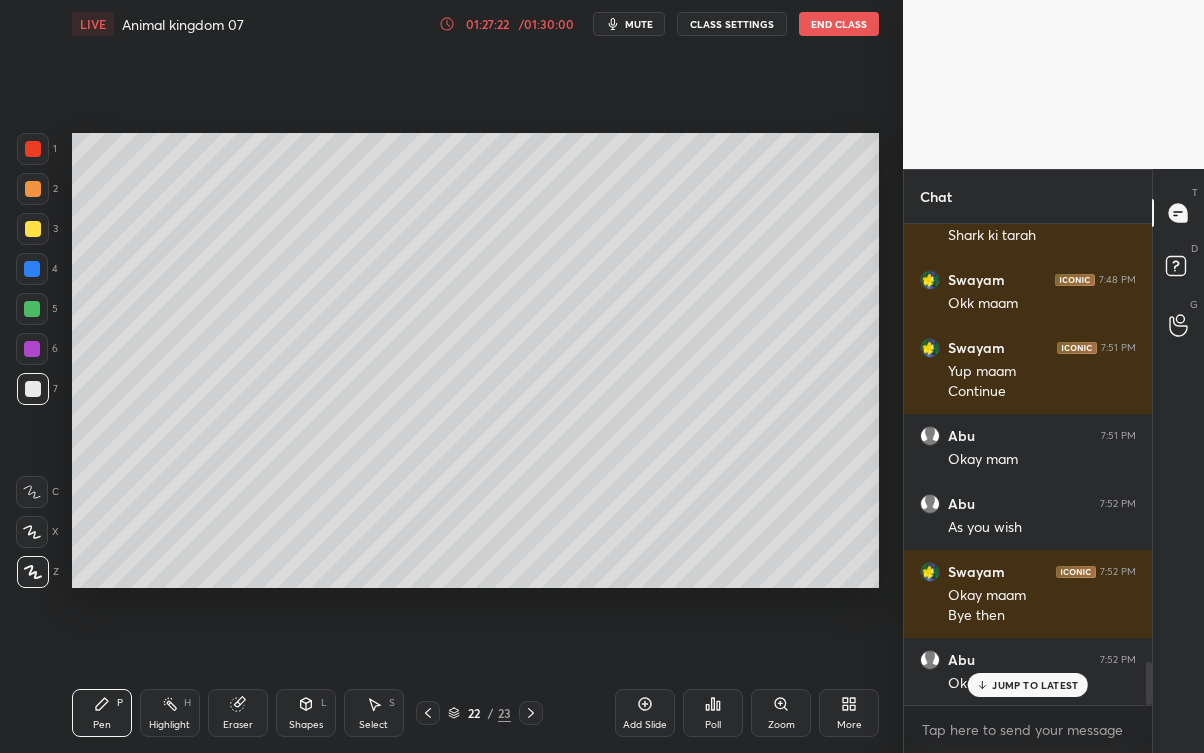 click on "JUMP TO LATEST" at bounding box center [1035, 685] 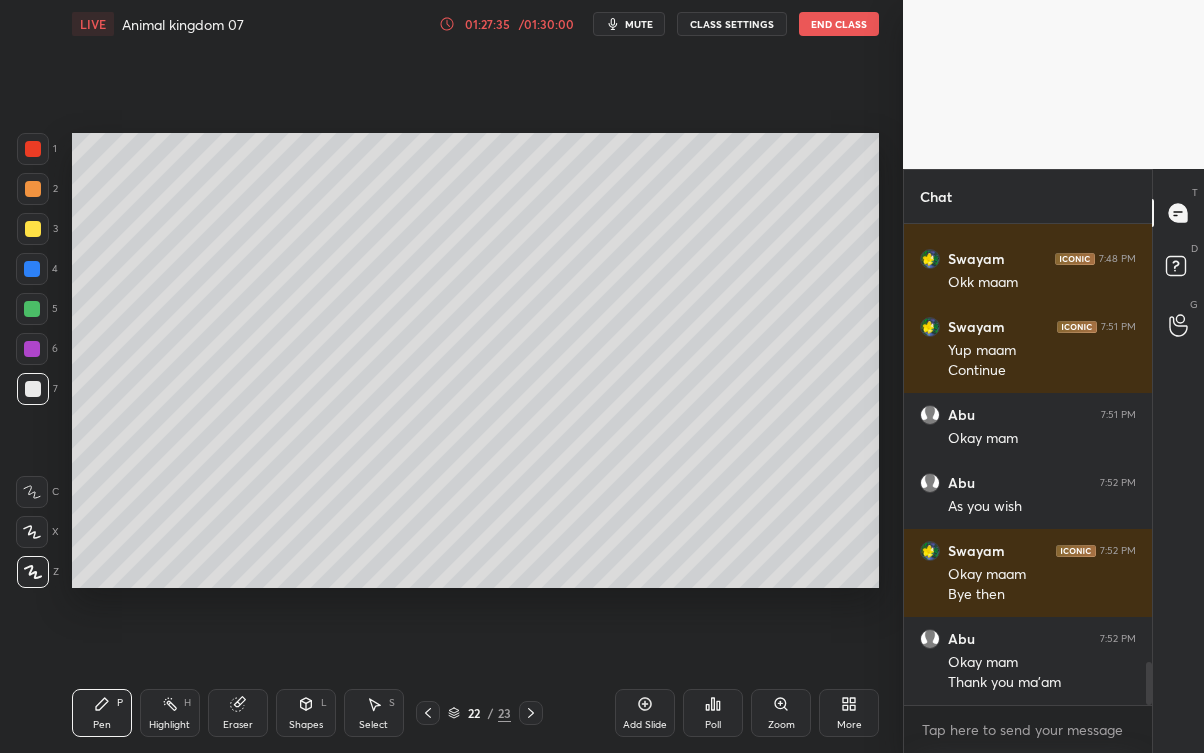 scroll, scrollTop: 5018, scrollLeft: 0, axis: vertical 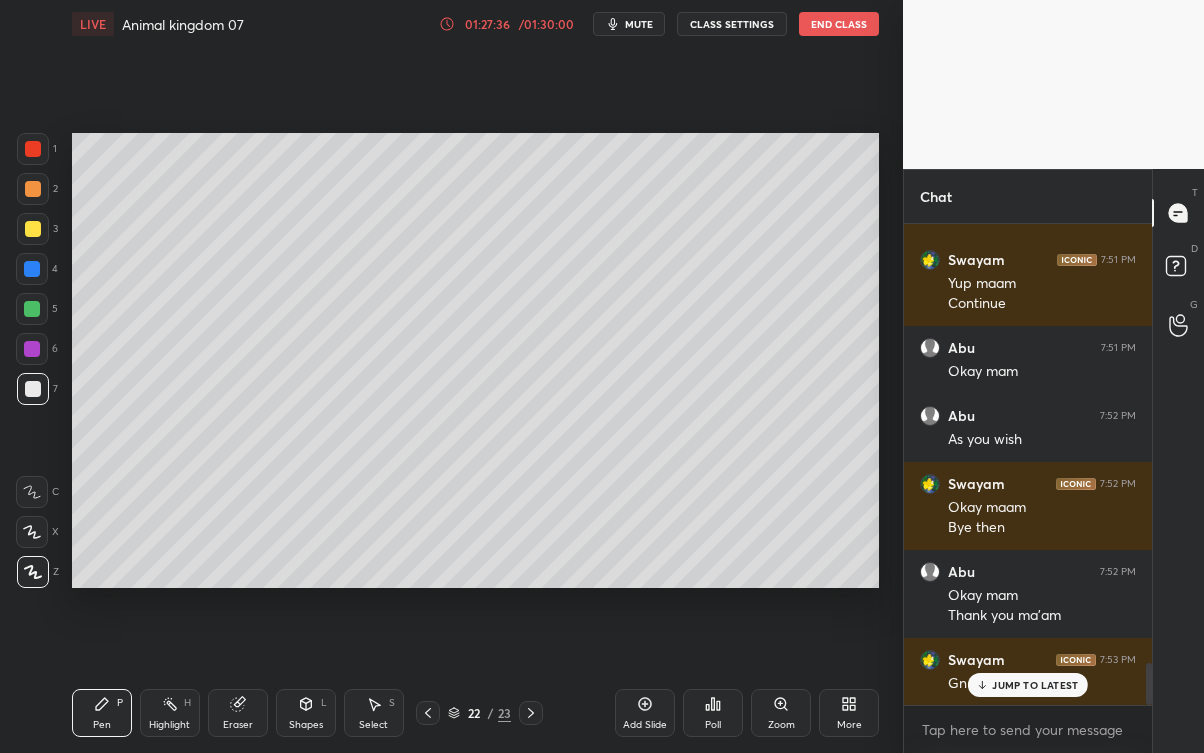 click on "JUMP TO LATEST" at bounding box center [1035, 685] 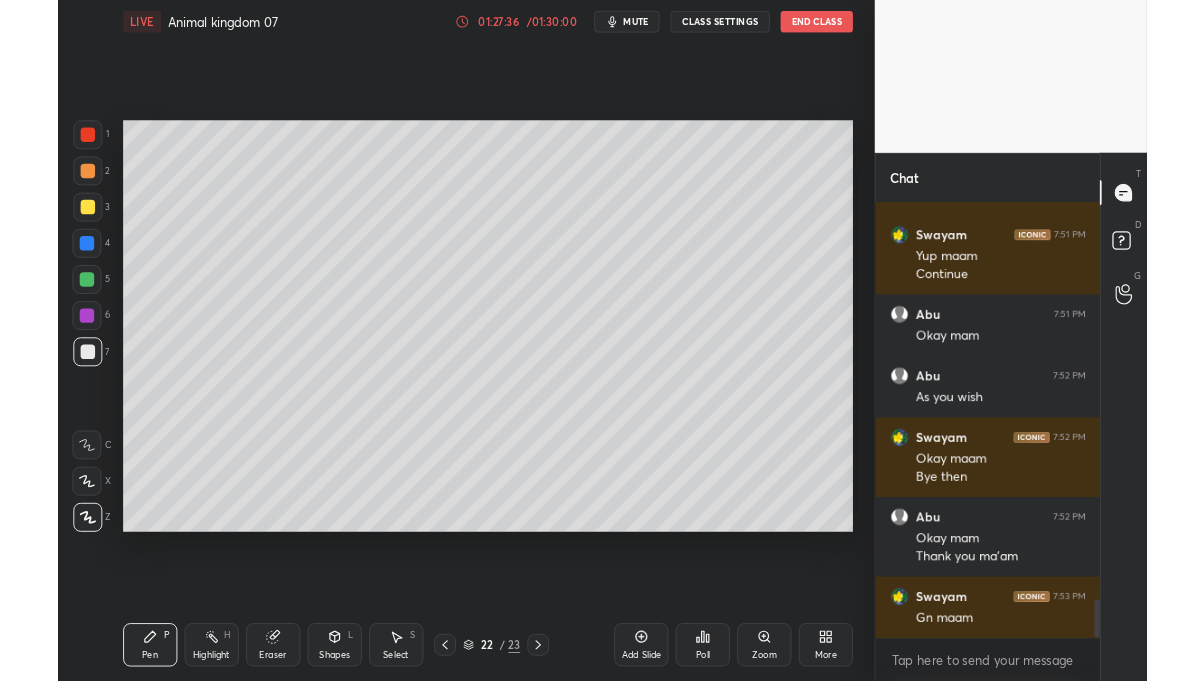 scroll, scrollTop: 5087, scrollLeft: 0, axis: vertical 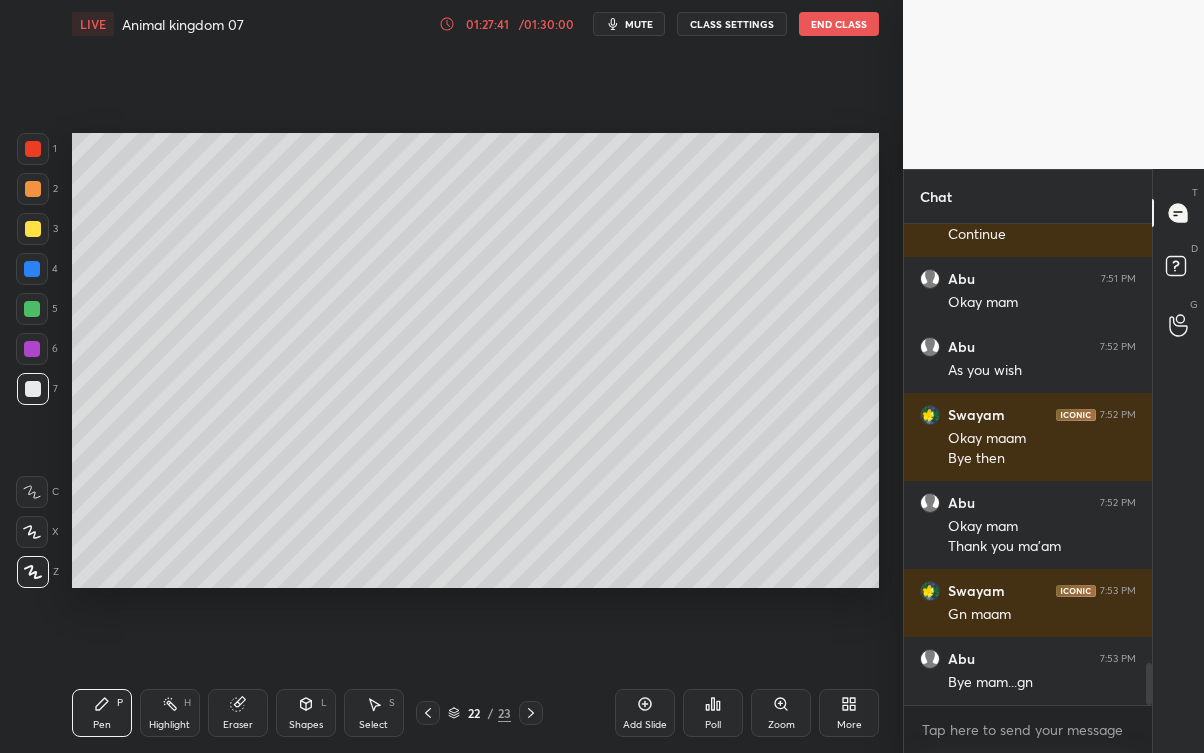 click on "More" at bounding box center [849, 725] 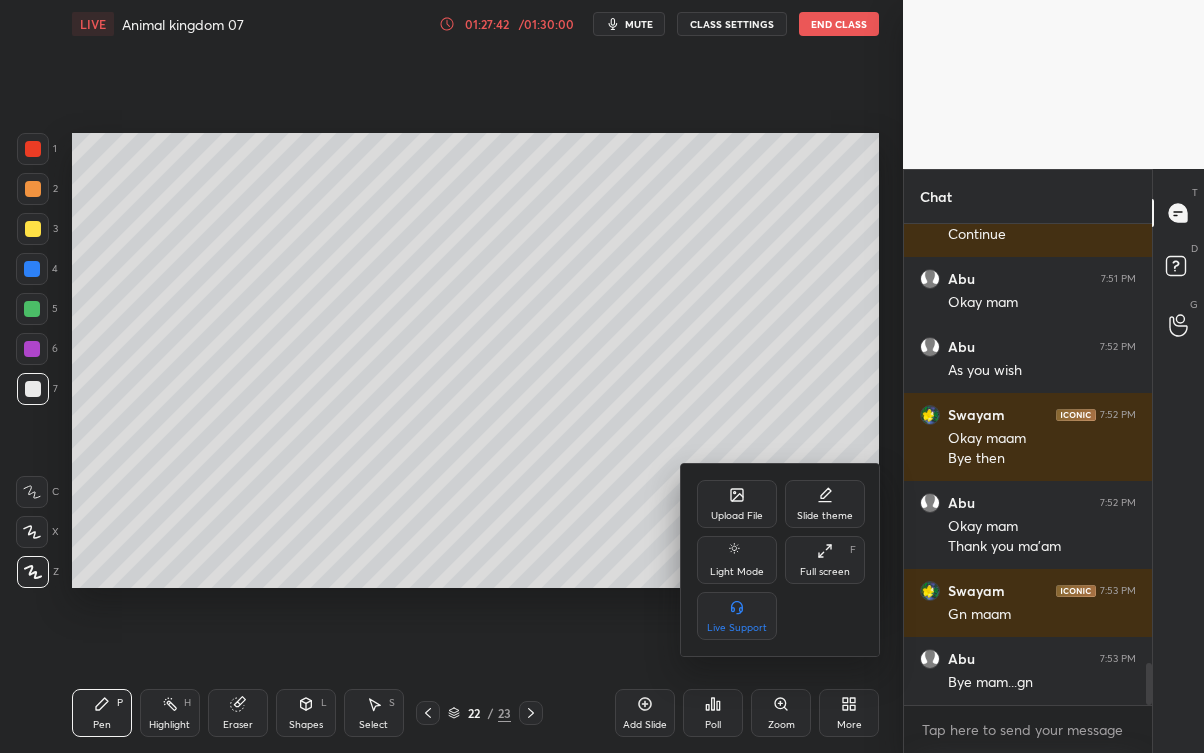 click 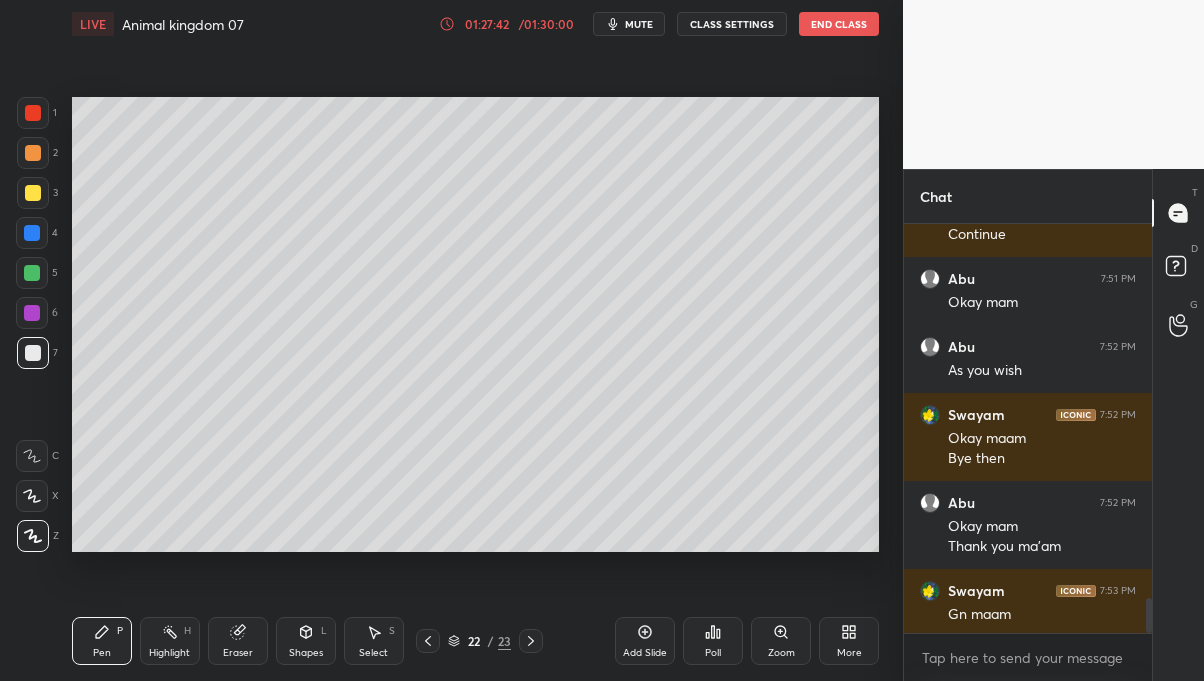 scroll, scrollTop: 552, scrollLeft: 823, axis: both 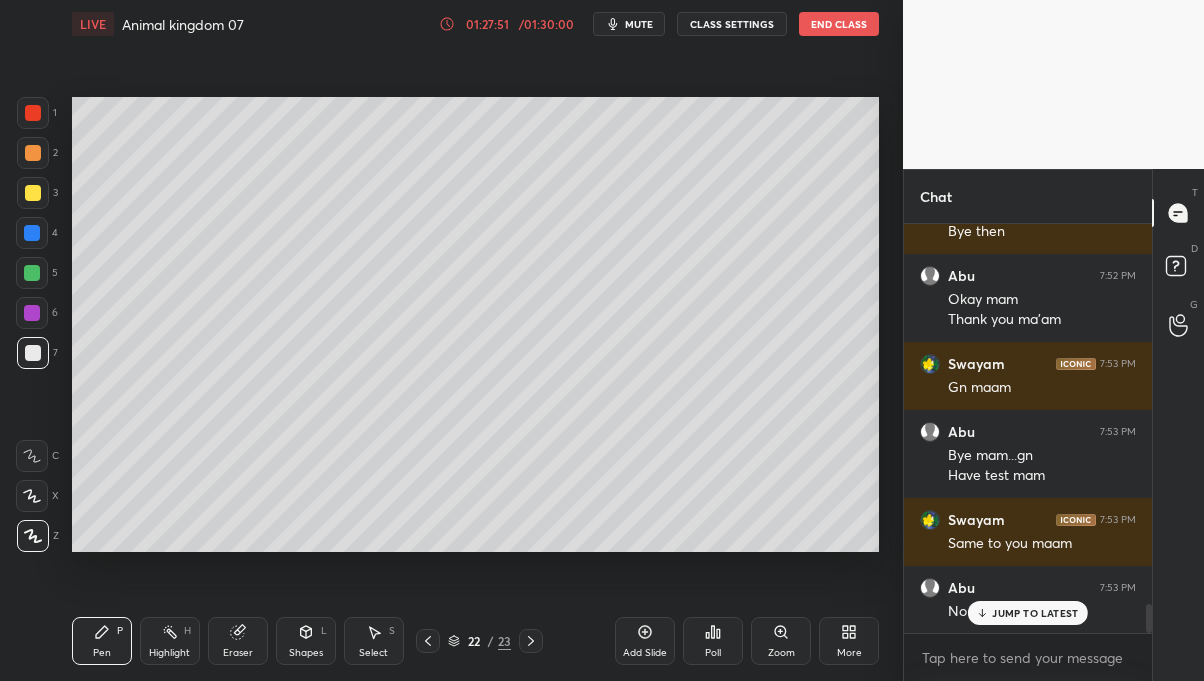 click on "JUMP TO LATEST" at bounding box center [1035, 613] 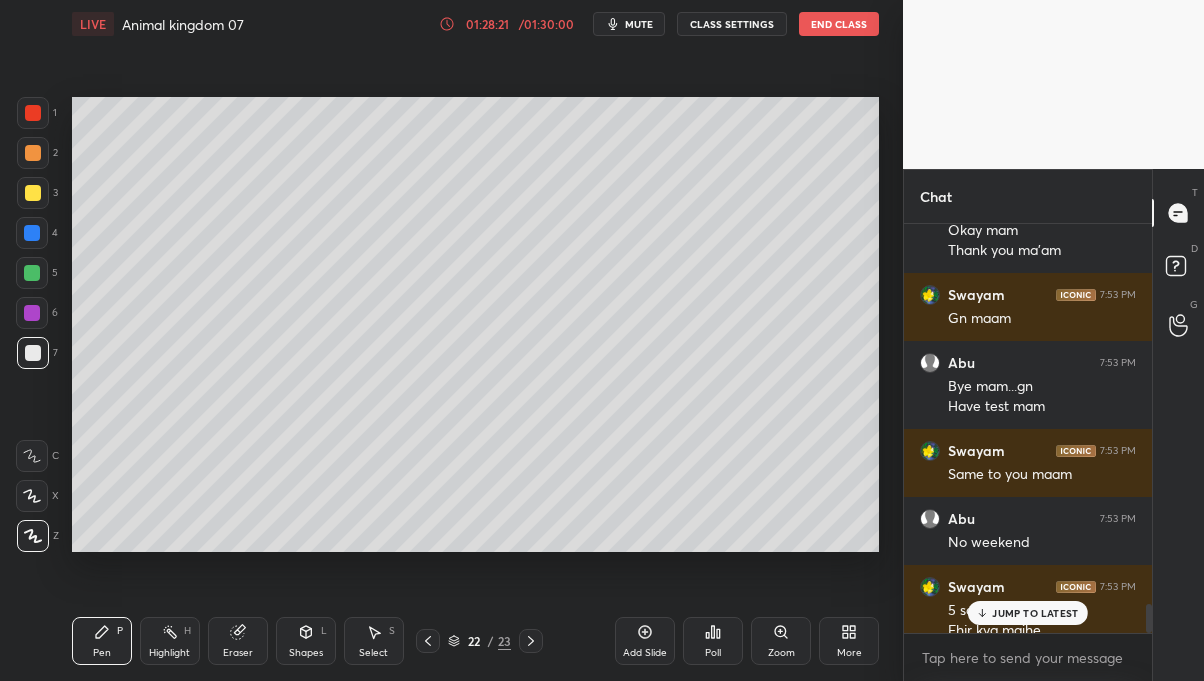 scroll, scrollTop: 5402, scrollLeft: 0, axis: vertical 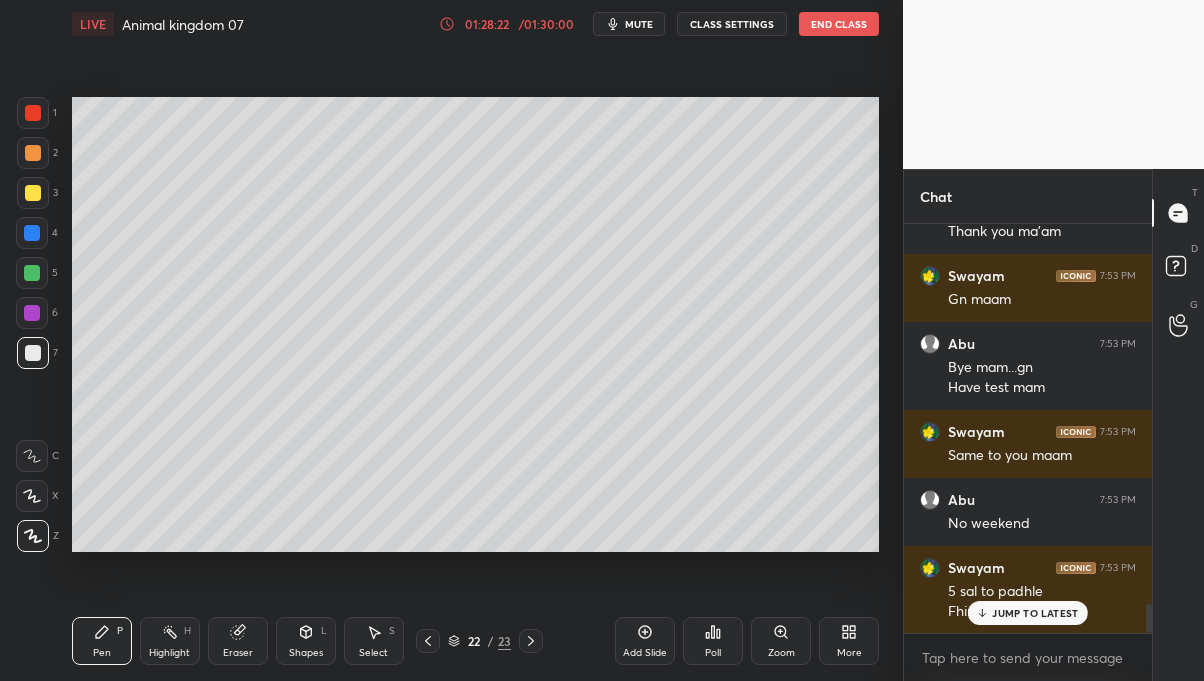 click on "JUMP TO LATEST" at bounding box center [1035, 613] 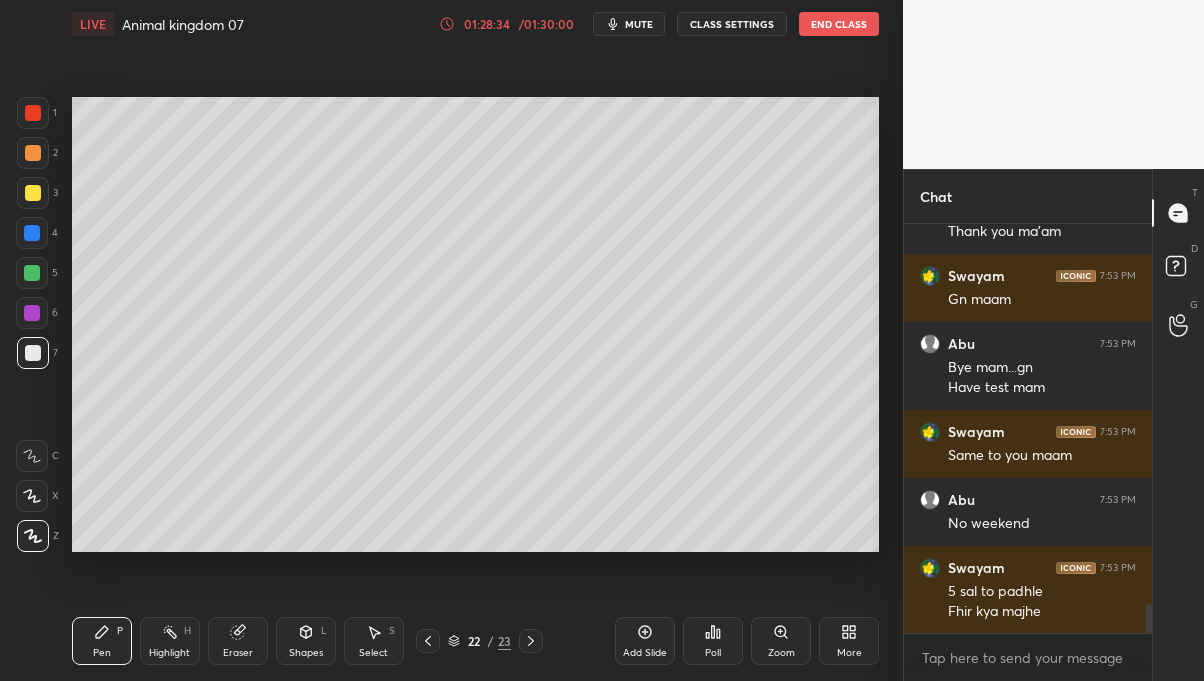 click on "End Class" at bounding box center (839, 24) 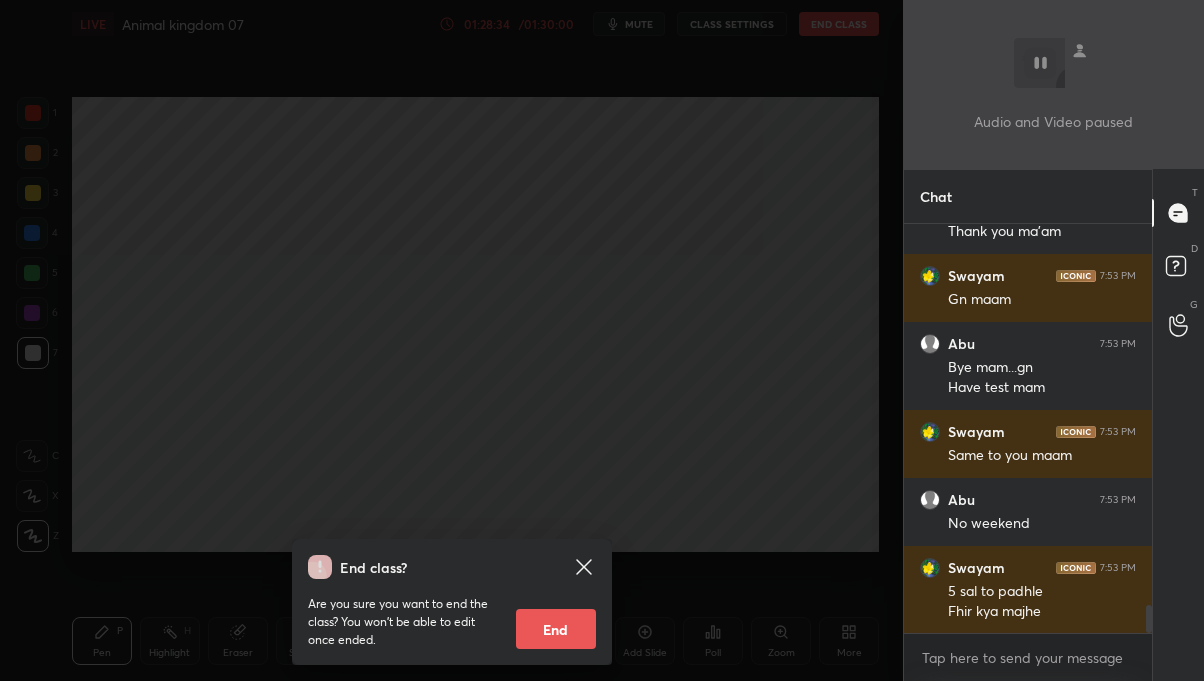 scroll, scrollTop: 5471, scrollLeft: 0, axis: vertical 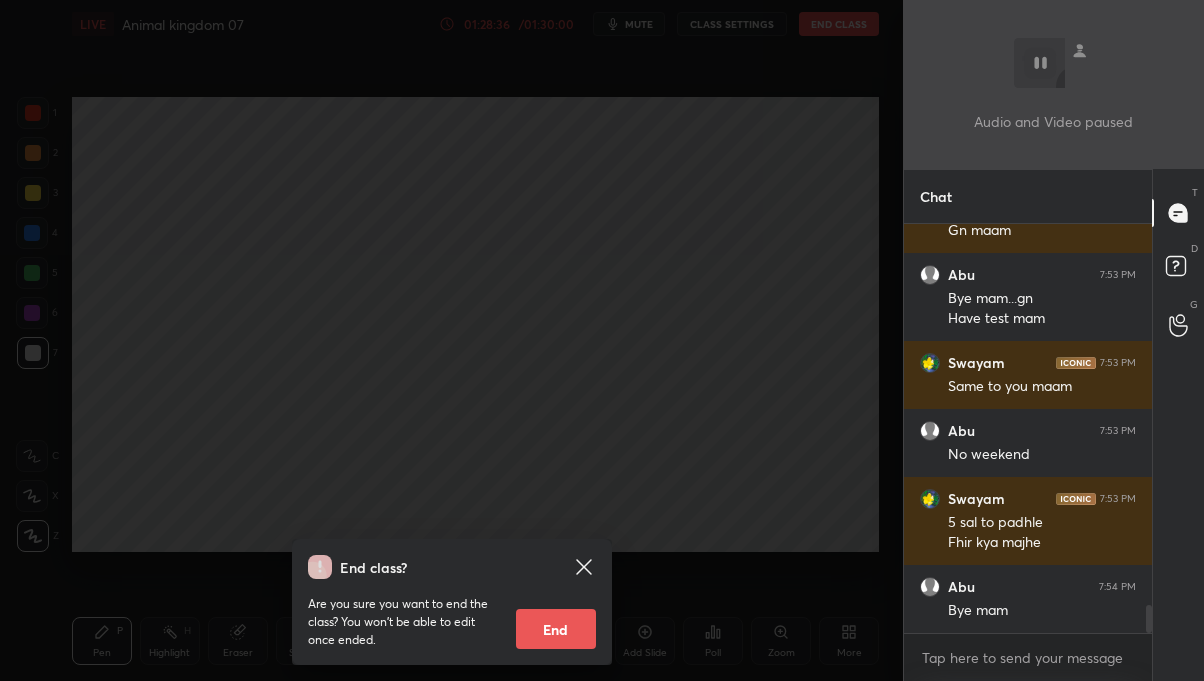 click on "End" at bounding box center (556, 629) 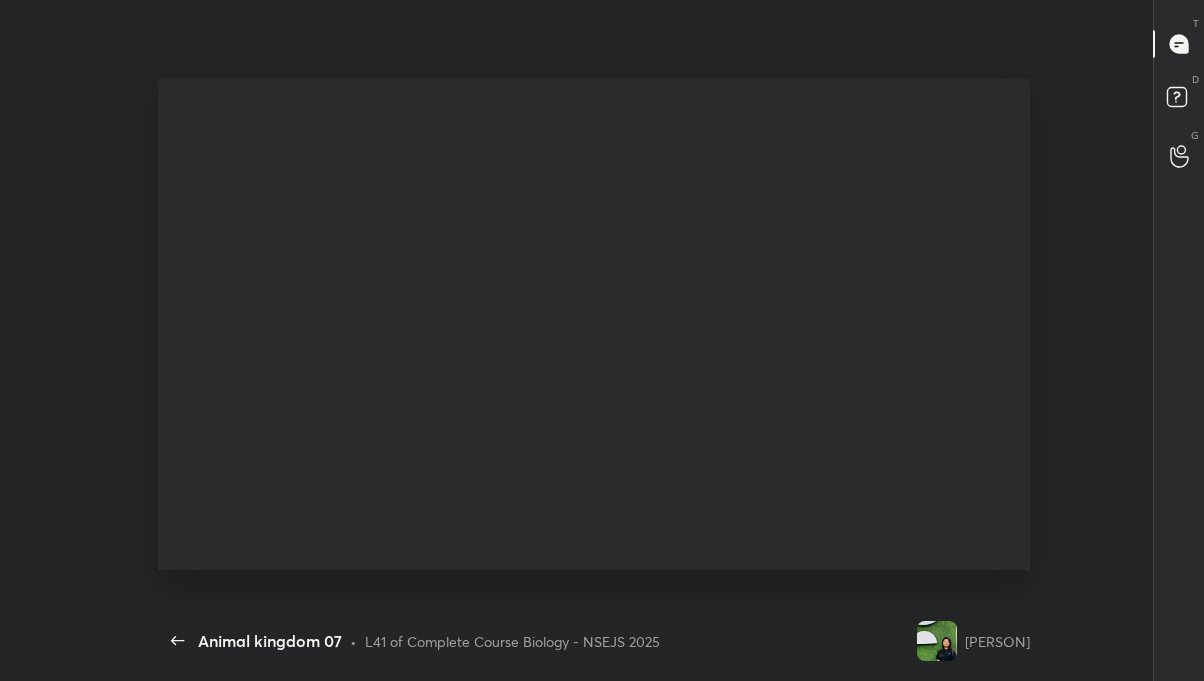 scroll, scrollTop: 99447, scrollLeft: 98852, axis: both 